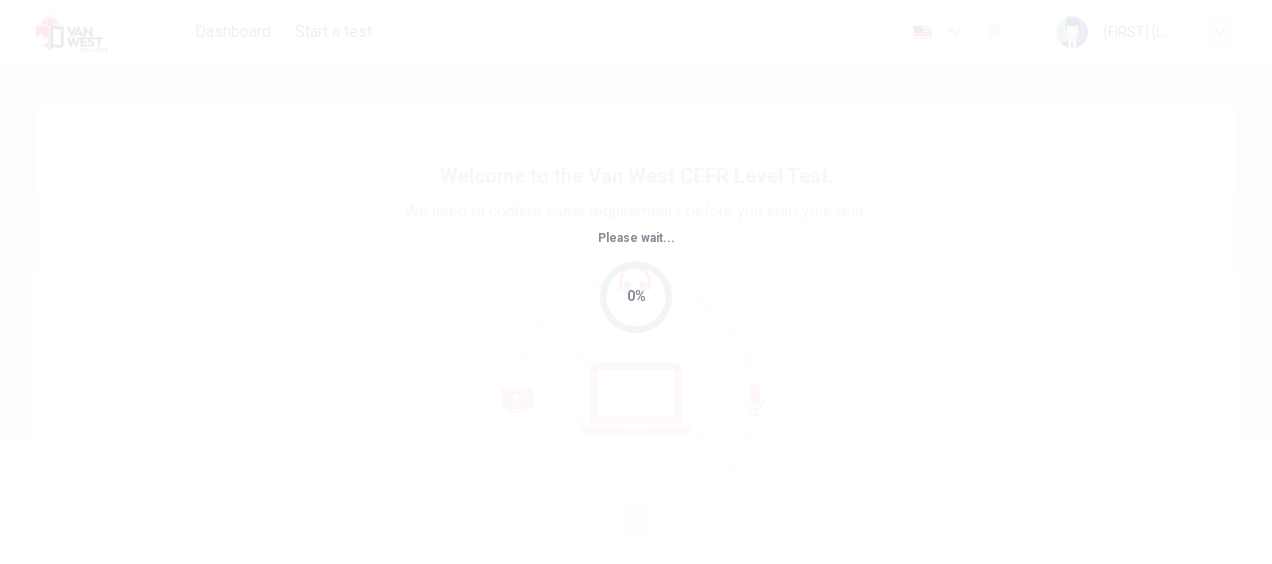 scroll, scrollTop: 0, scrollLeft: 0, axis: both 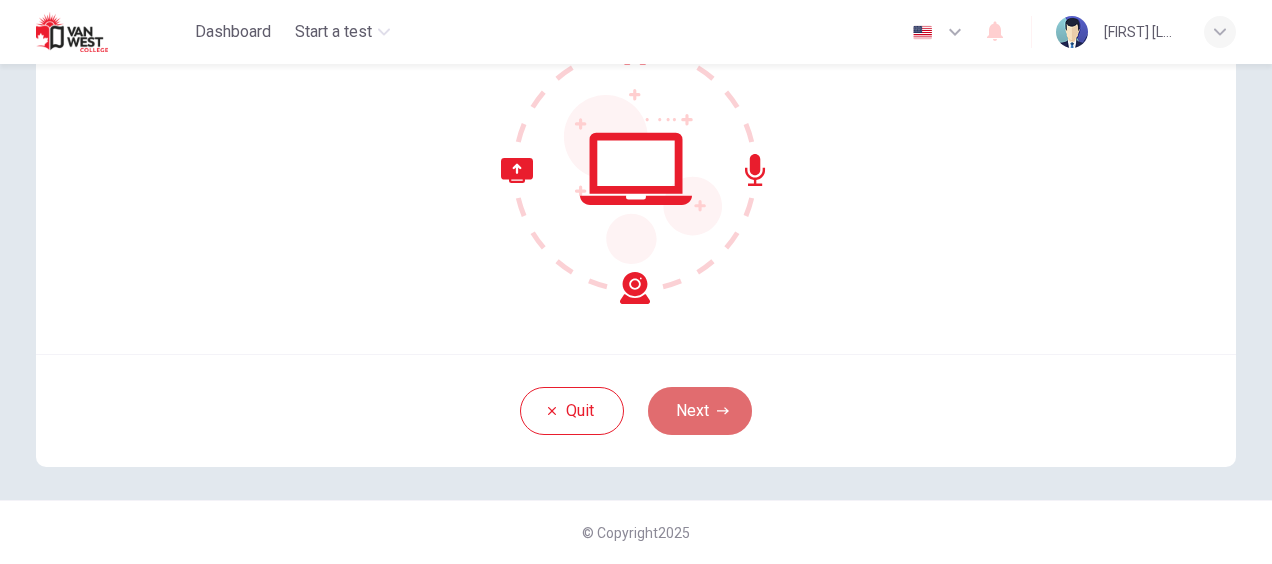 click on "Next" at bounding box center (700, 411) 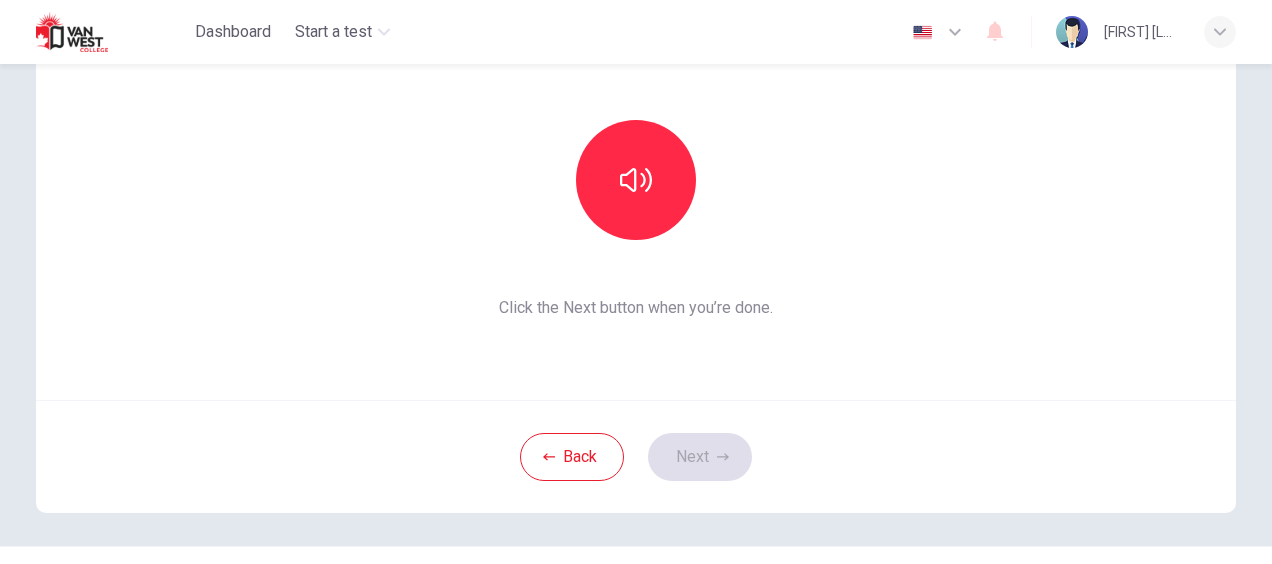 scroll, scrollTop: 183, scrollLeft: 0, axis: vertical 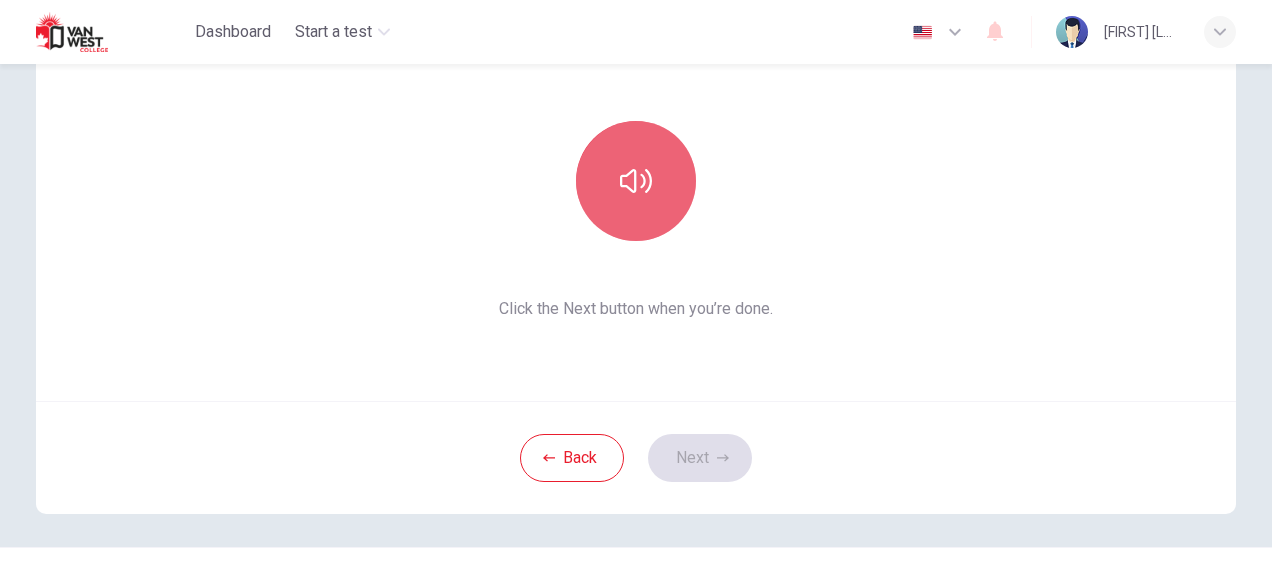click 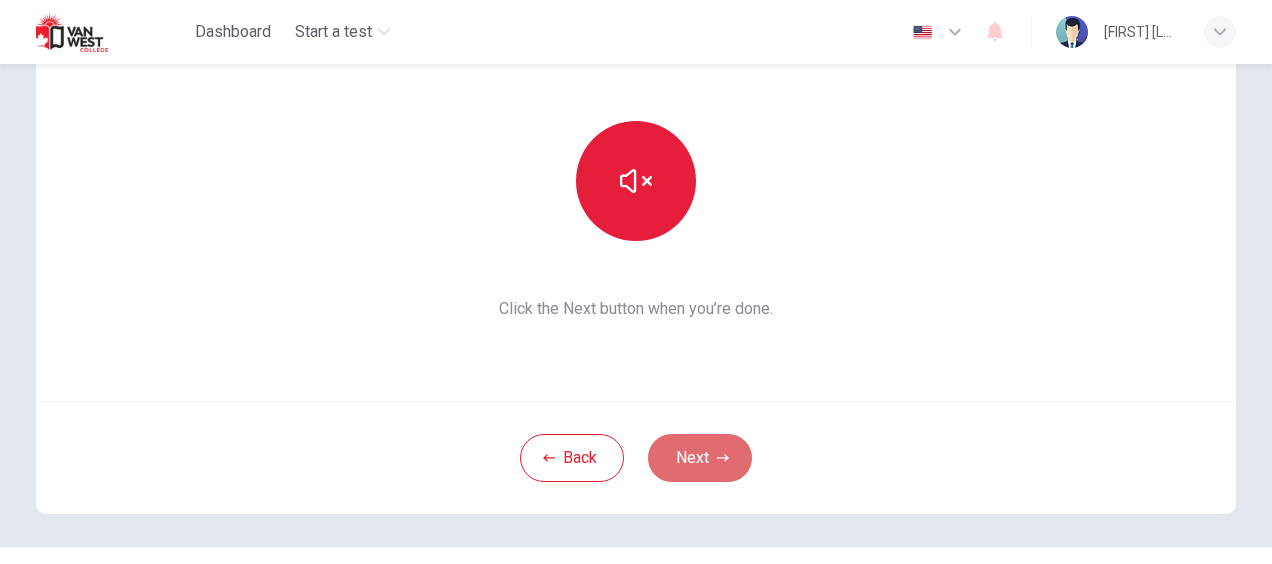 click on "Next" at bounding box center [700, 458] 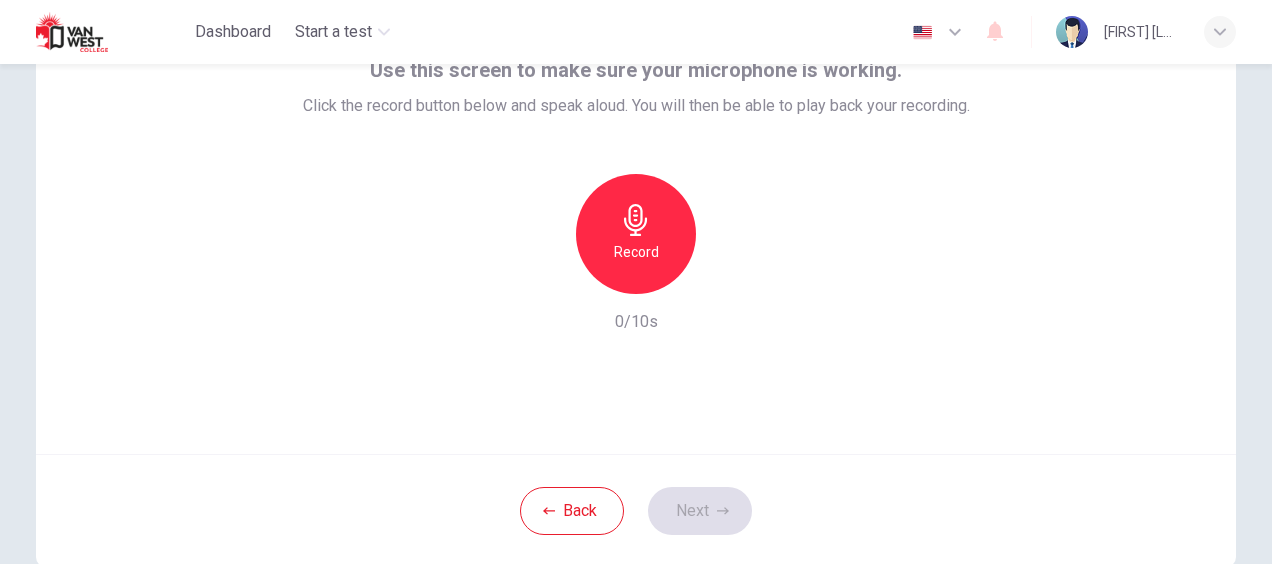 scroll, scrollTop: 131, scrollLeft: 0, axis: vertical 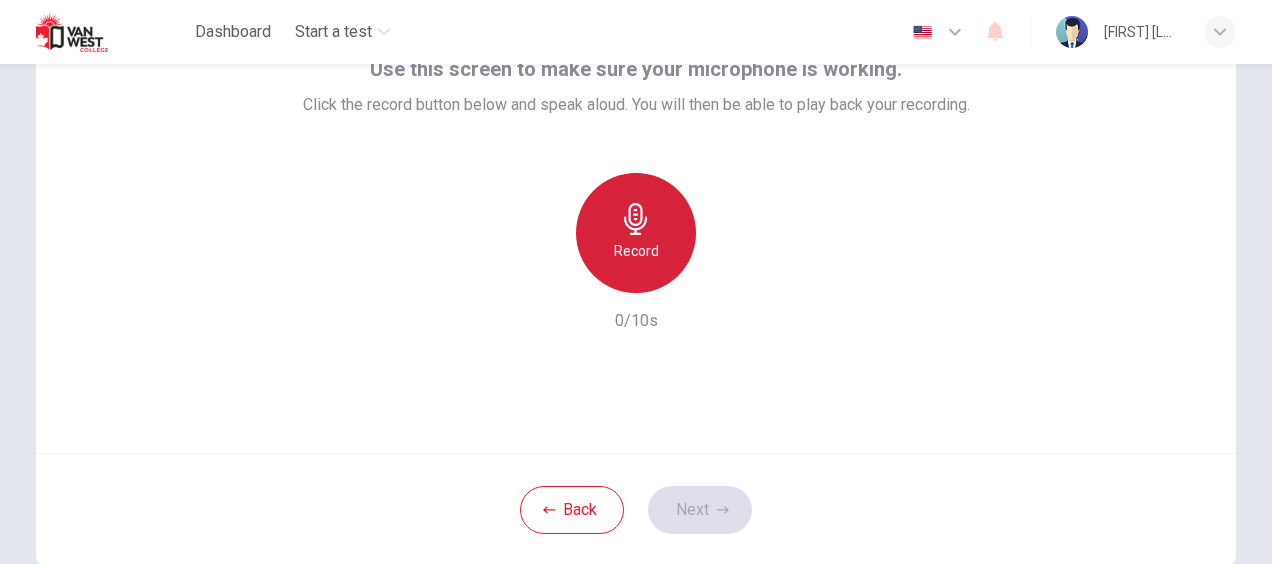 click on "Record" at bounding box center (636, 233) 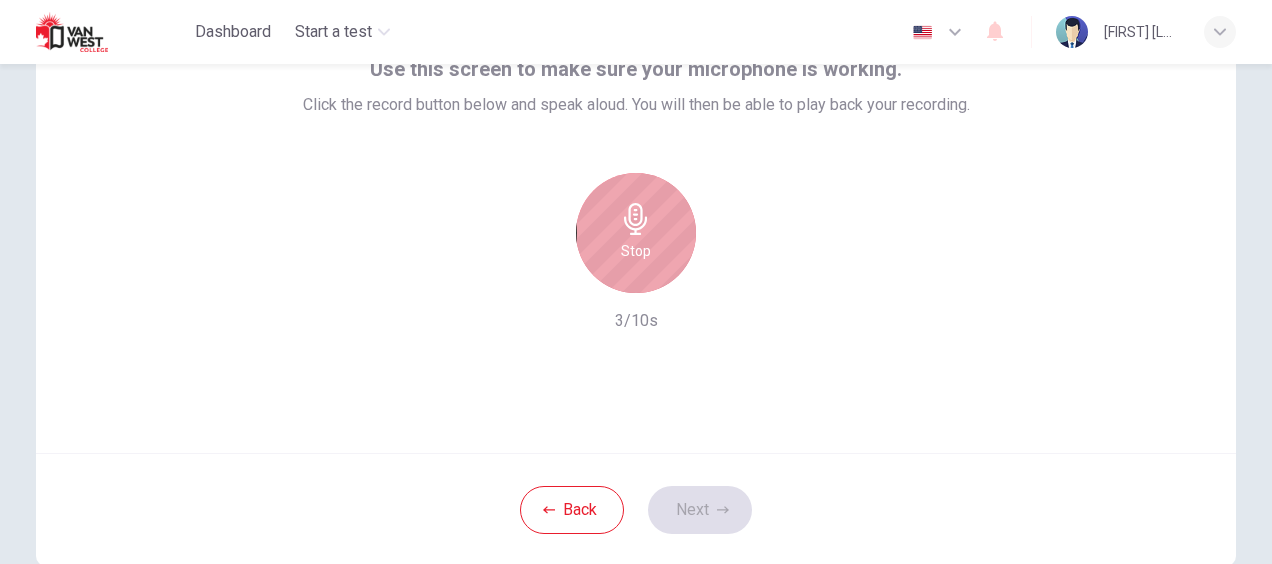 click on "Stop" at bounding box center (636, 233) 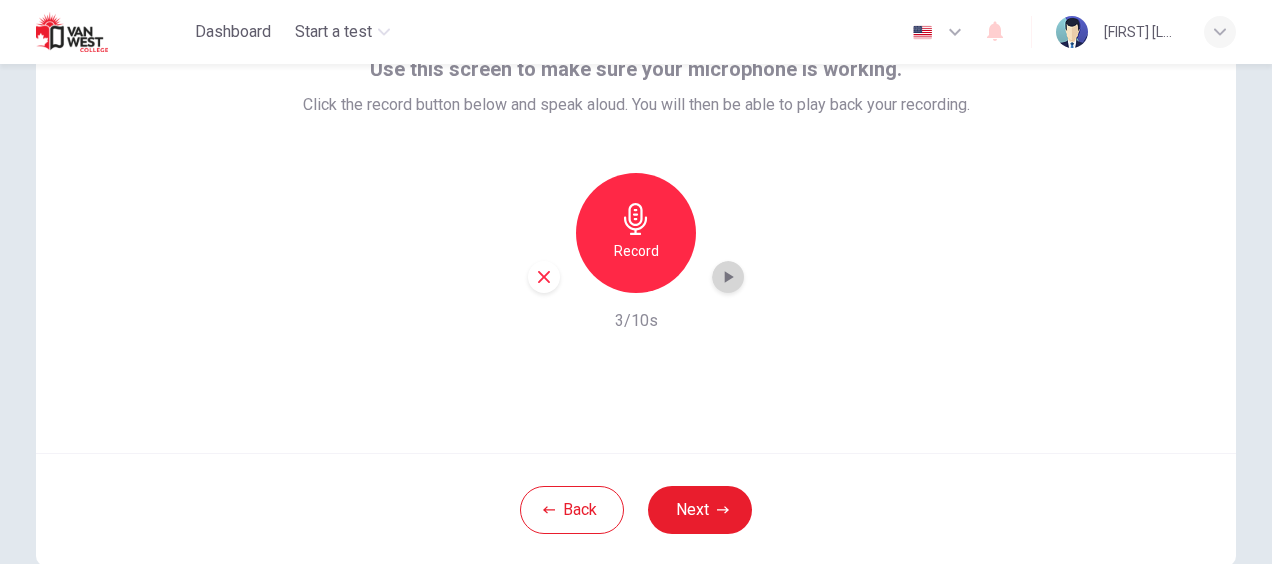 click 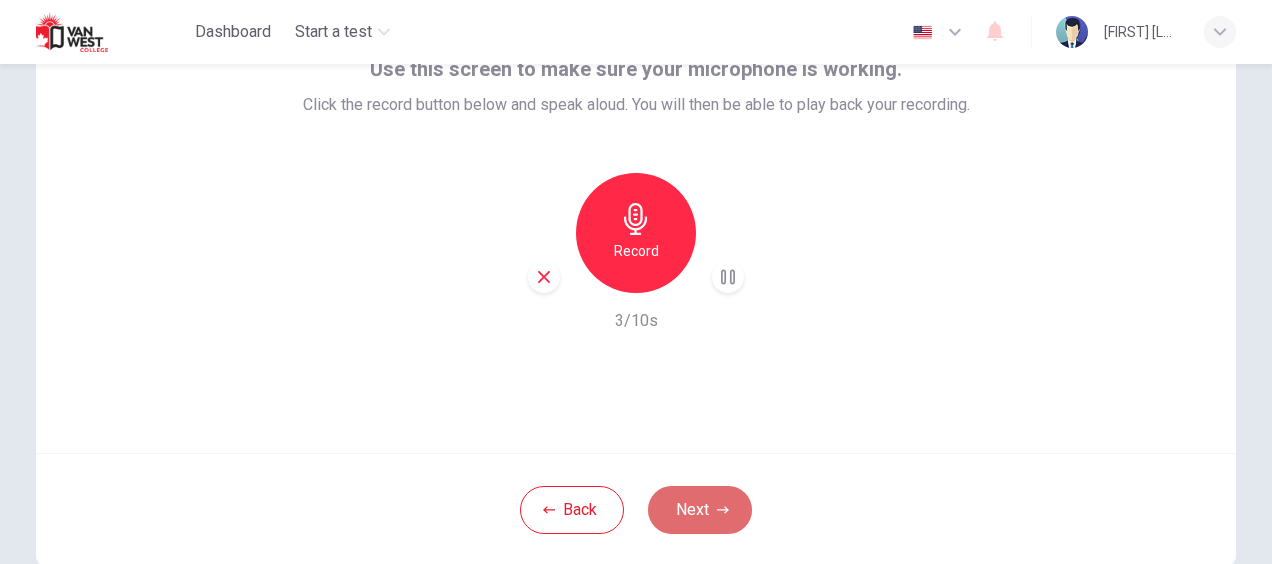 click on "Next" at bounding box center (700, 510) 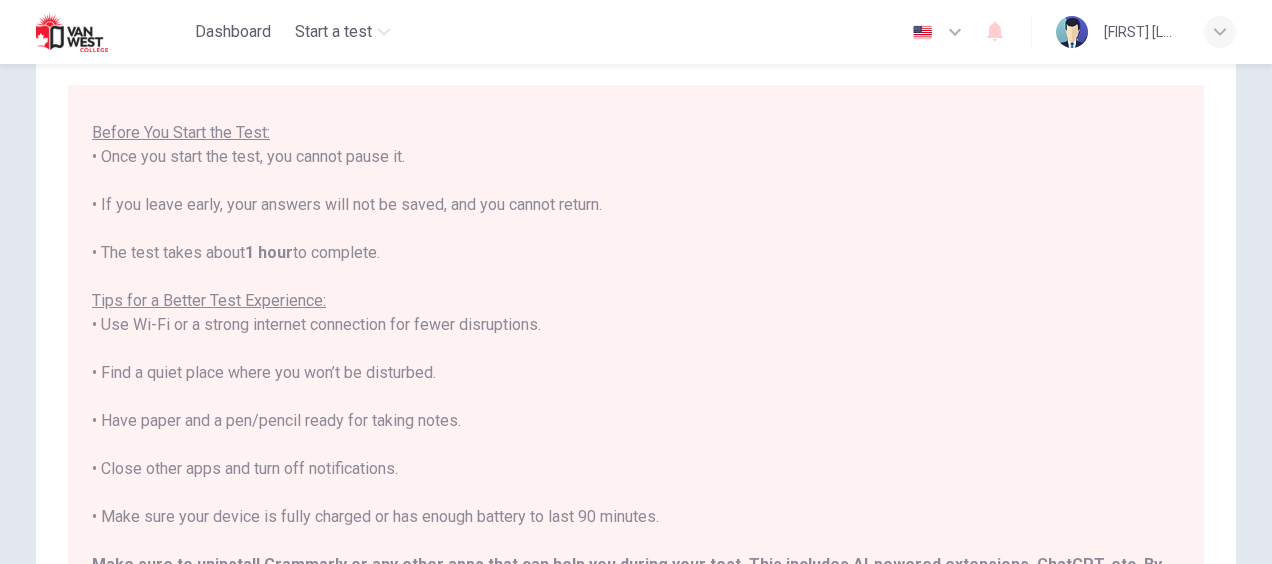 scroll, scrollTop: 190, scrollLeft: 0, axis: vertical 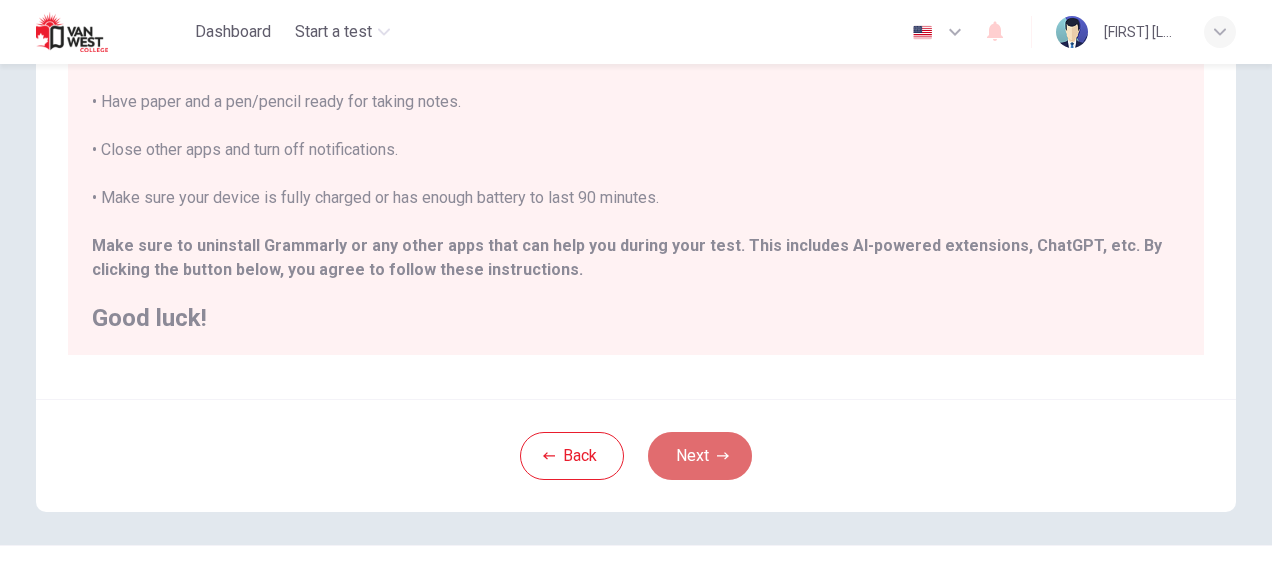 click on "Next" at bounding box center (700, 456) 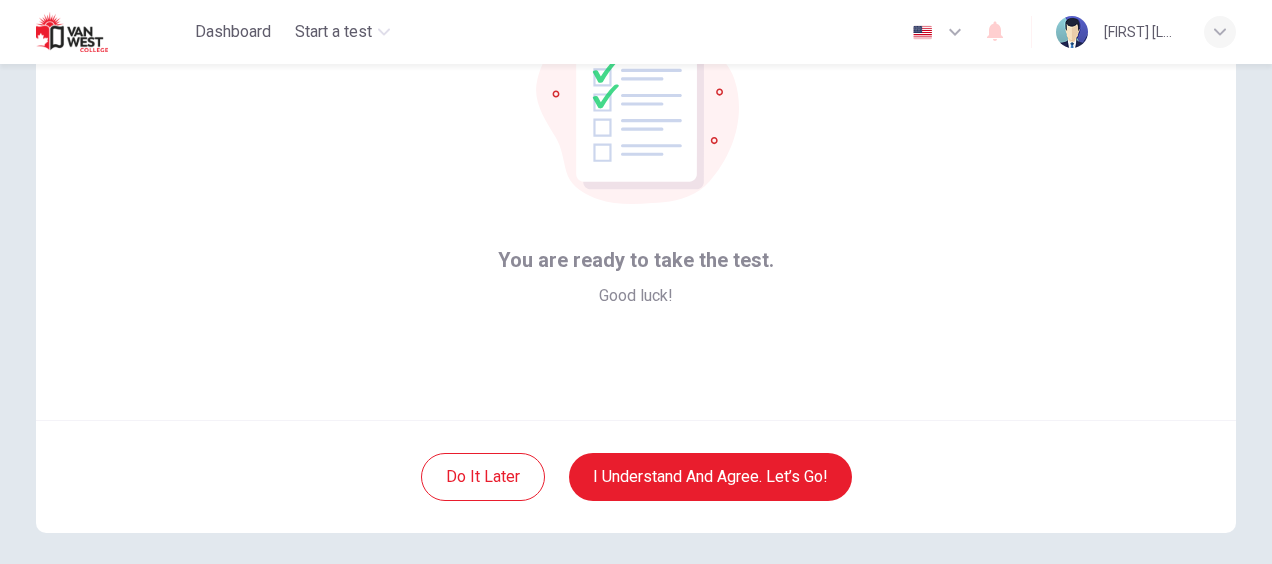 scroll, scrollTop: 216, scrollLeft: 0, axis: vertical 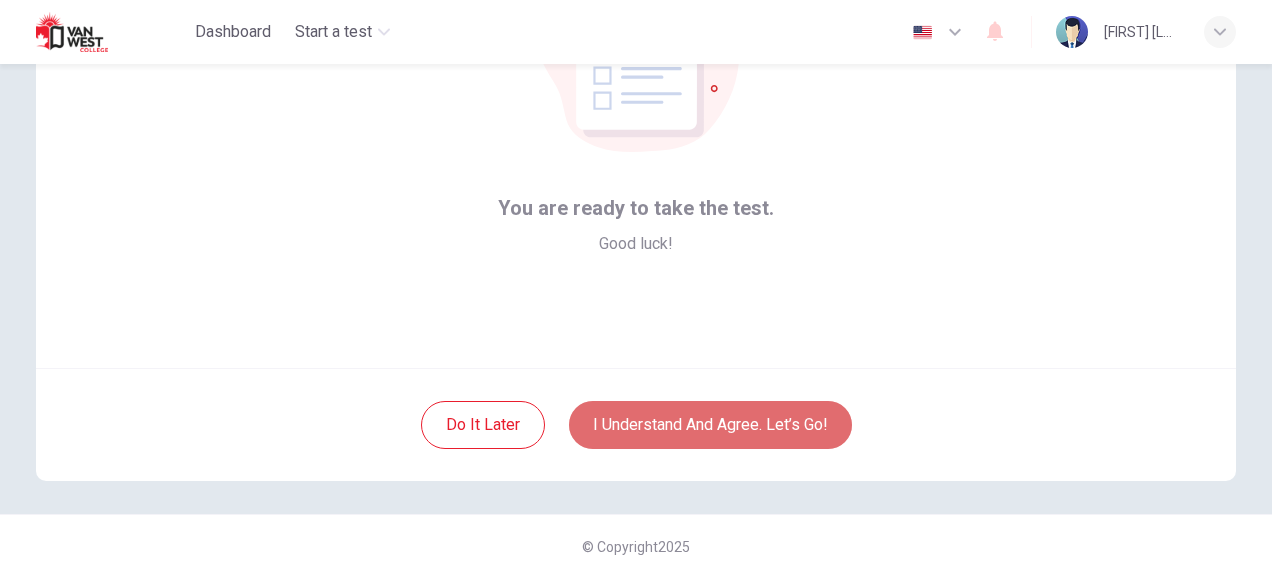 click on "I understand and agree. Let’s go!" at bounding box center (710, 425) 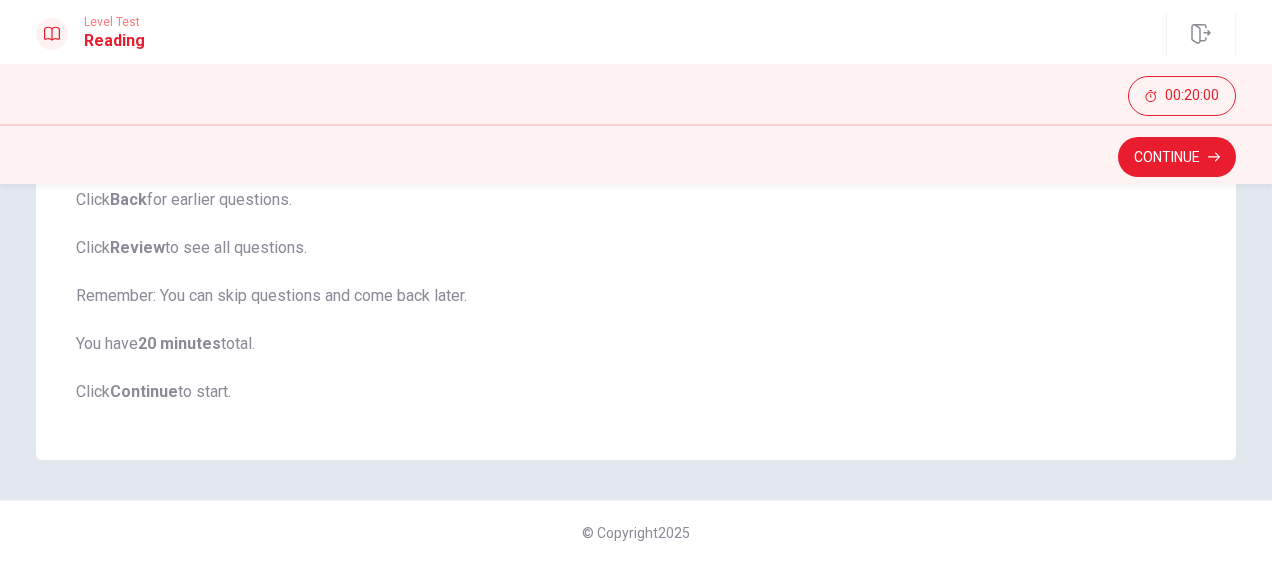scroll, scrollTop: 0, scrollLeft: 0, axis: both 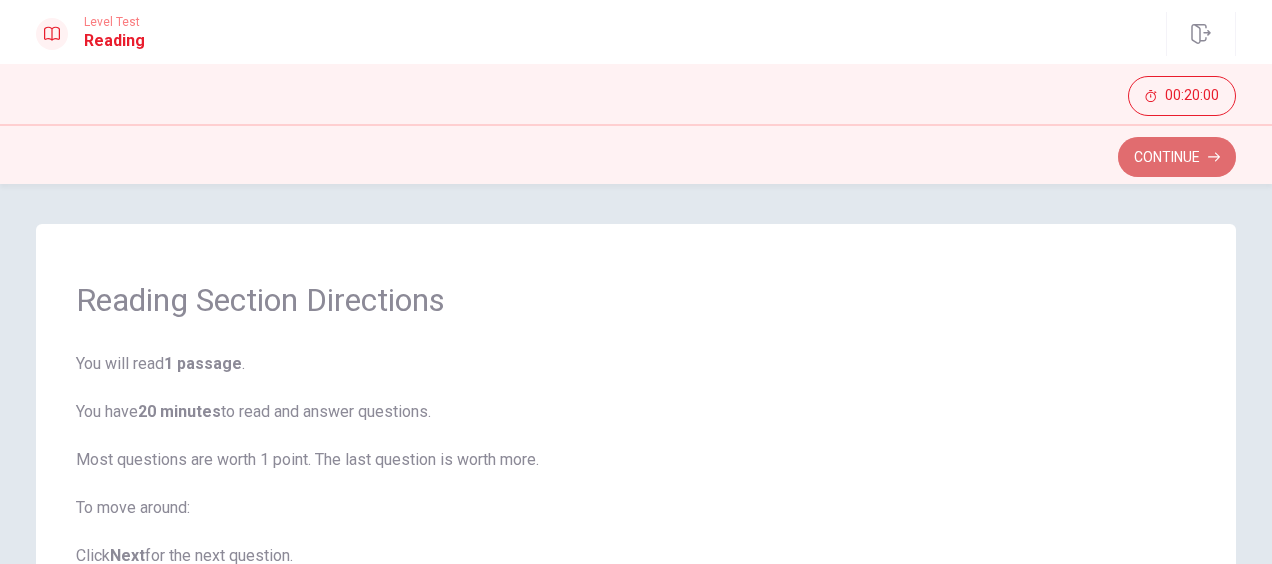 click on "Continue" at bounding box center [1177, 157] 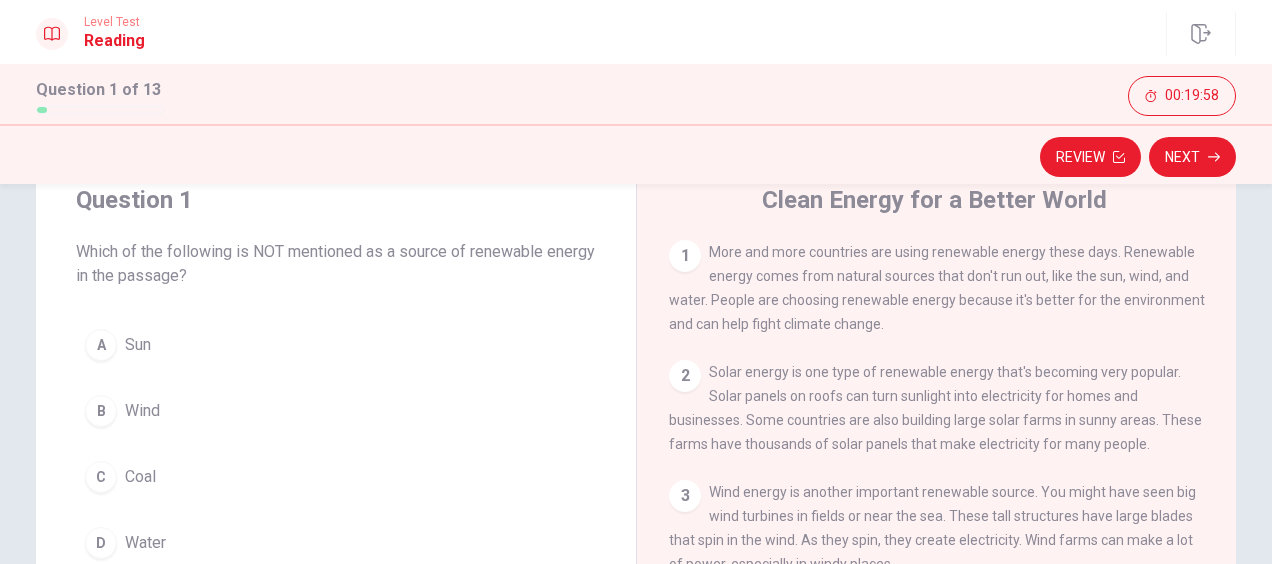 scroll, scrollTop: 73, scrollLeft: 0, axis: vertical 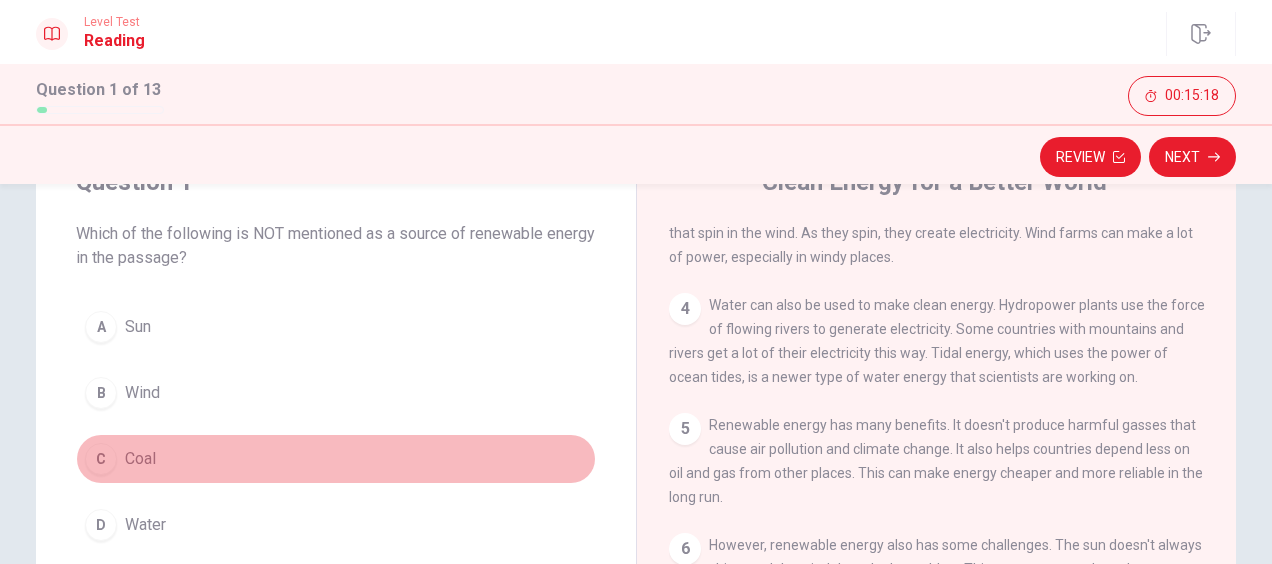 click on "C Coal" at bounding box center [336, 459] 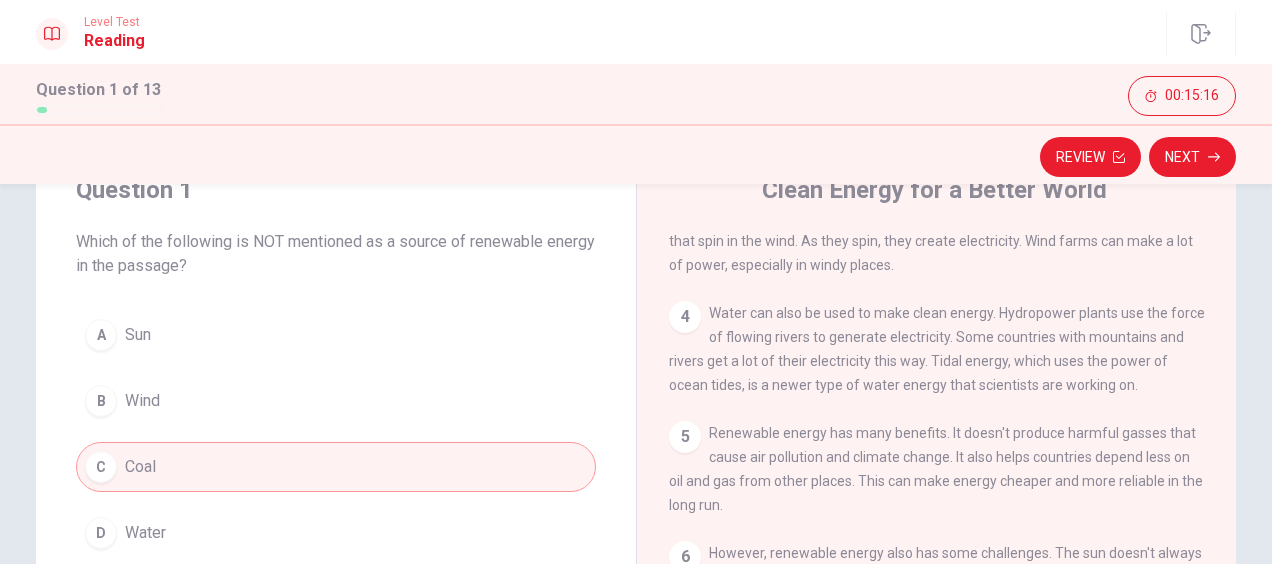 scroll, scrollTop: 0, scrollLeft: 0, axis: both 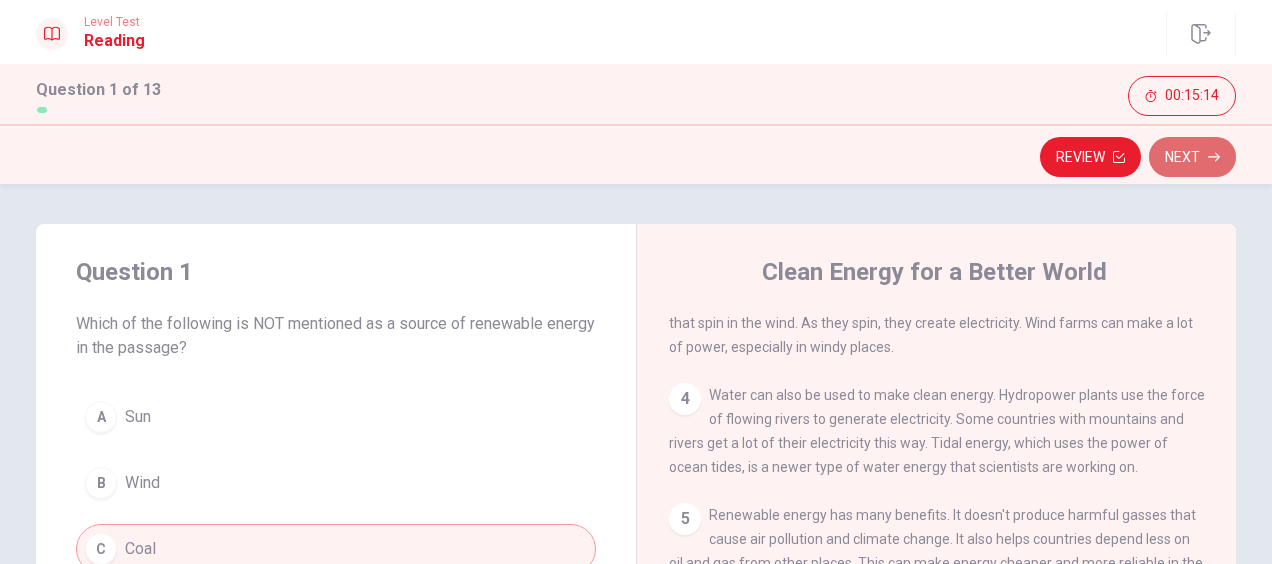 click on "Next" at bounding box center [1192, 157] 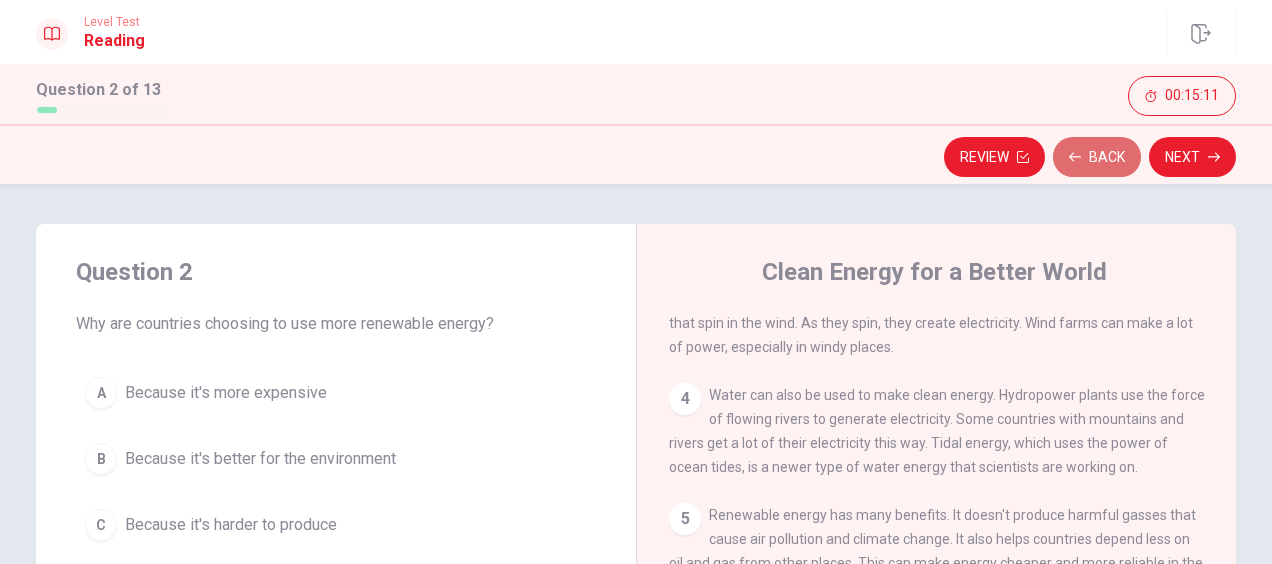 click on "Back" at bounding box center (1097, 157) 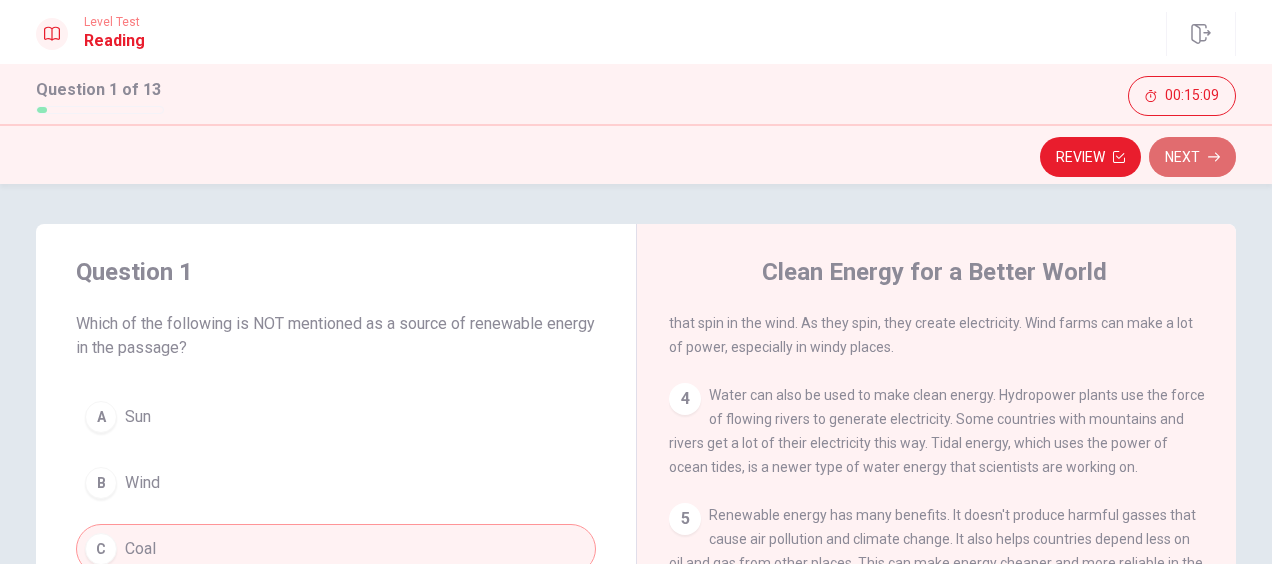 click on "Next" at bounding box center (1192, 157) 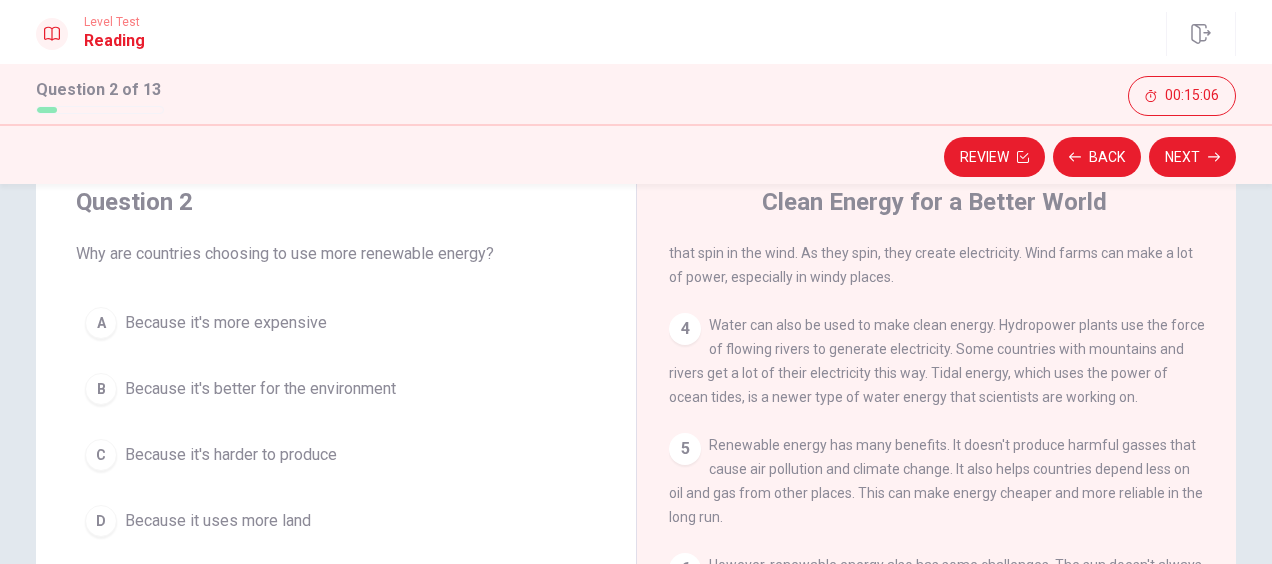 scroll, scrollTop: 71, scrollLeft: 0, axis: vertical 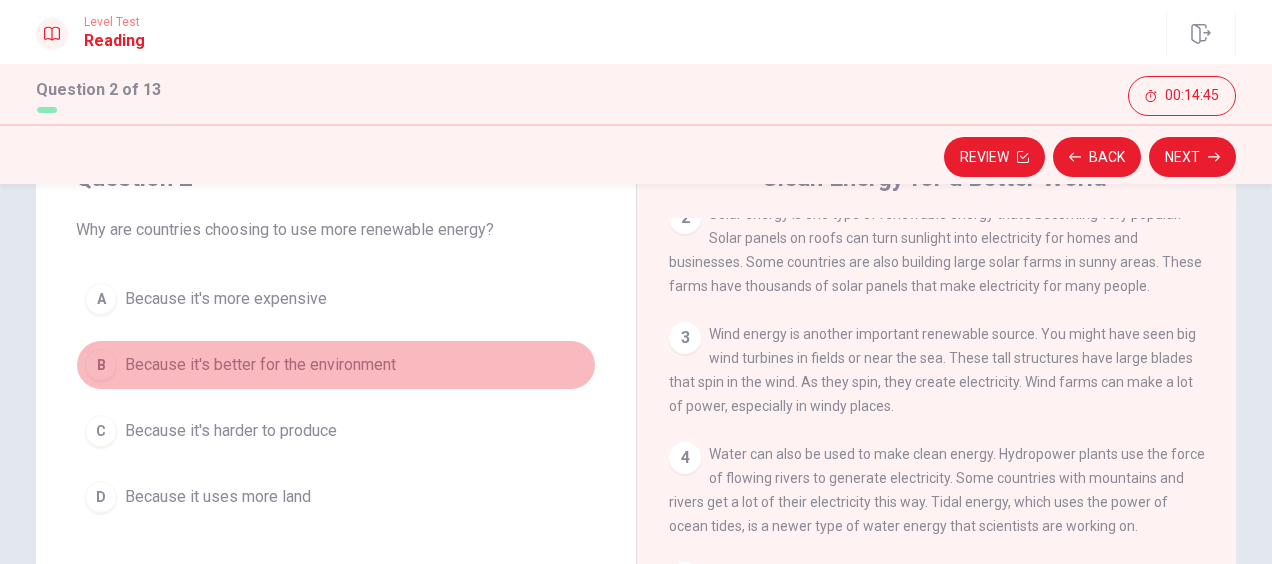 click on "Because it's better for the environment" at bounding box center (260, 365) 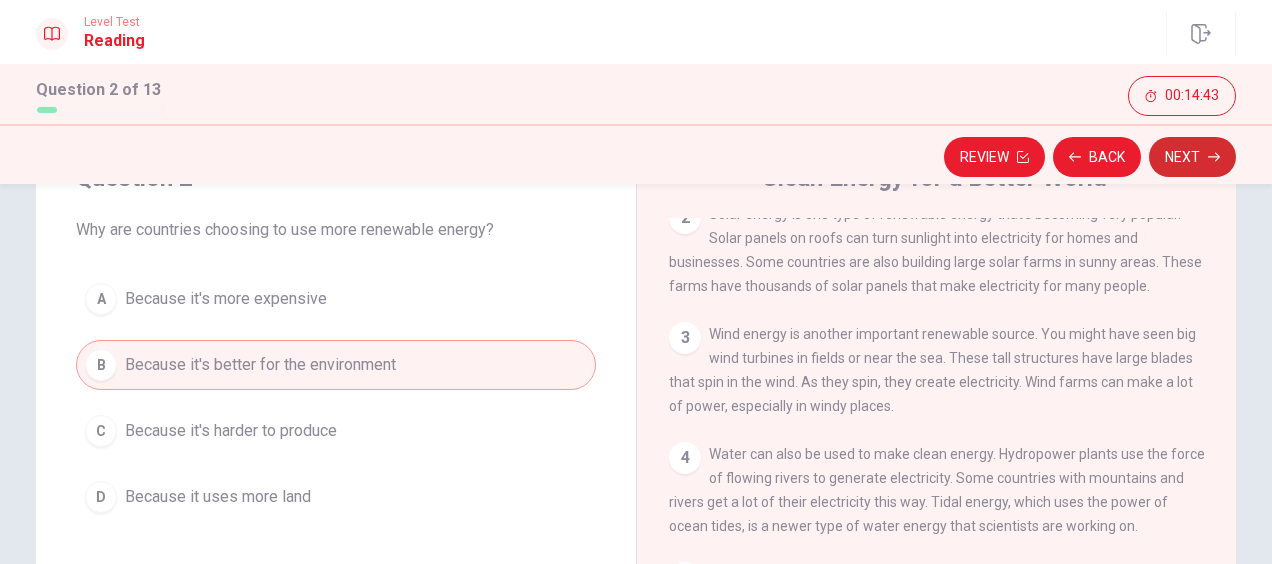 click on "Next" at bounding box center [1192, 157] 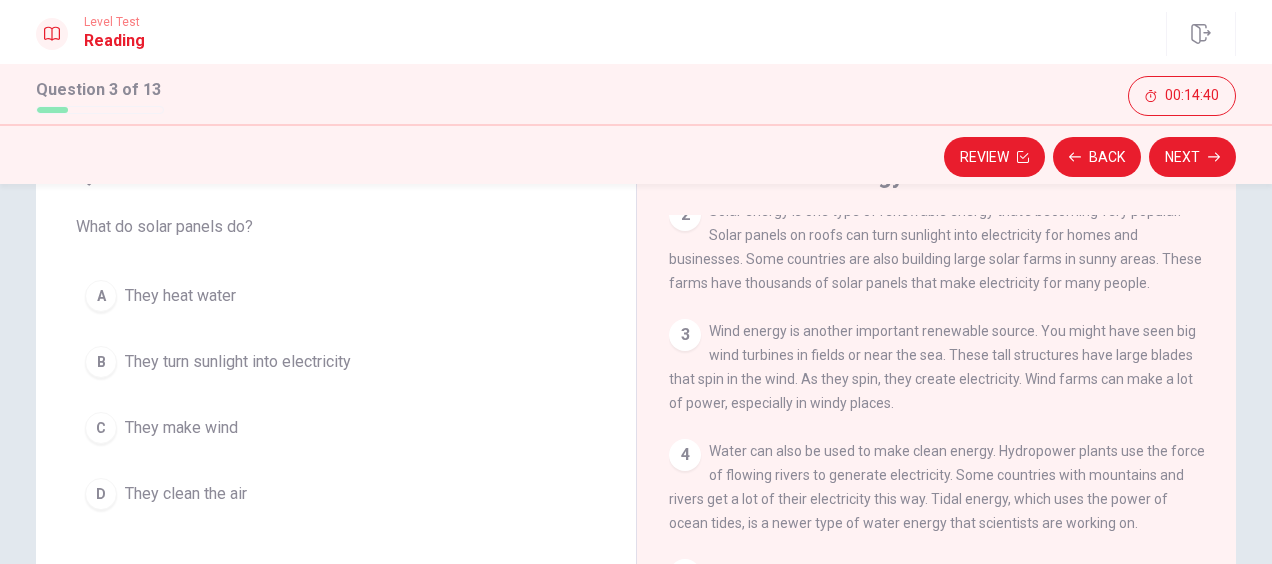 scroll, scrollTop: 98, scrollLeft: 0, axis: vertical 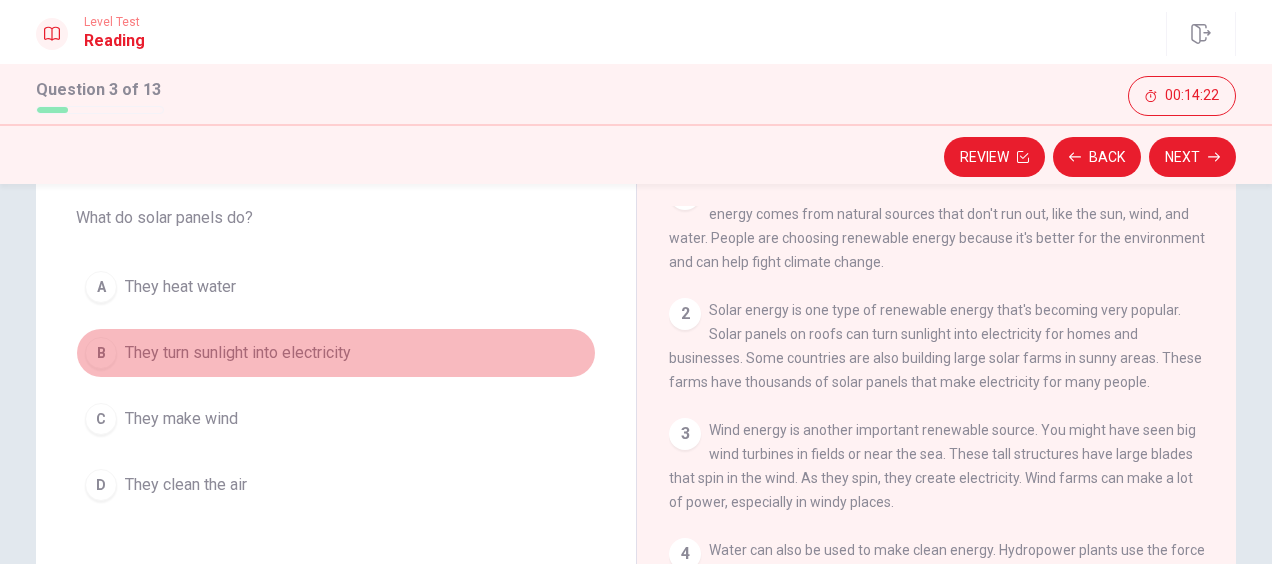 click on "They turn sunlight into electricity" at bounding box center (238, 353) 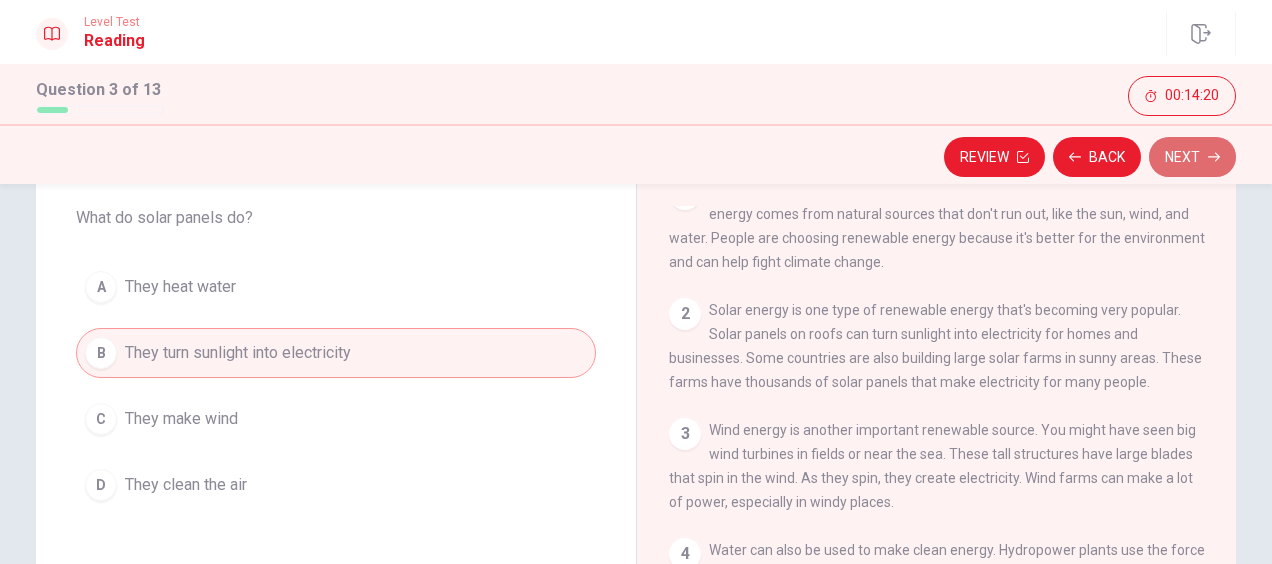click on "Next" at bounding box center [1192, 157] 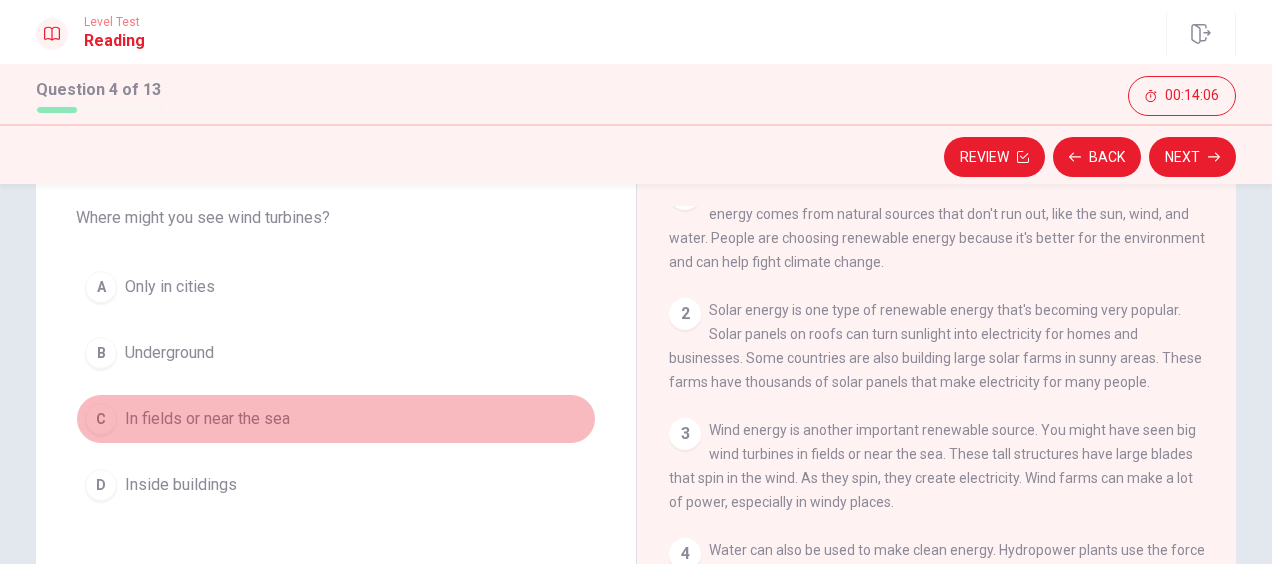 click on "C In fields or near the sea" at bounding box center (336, 419) 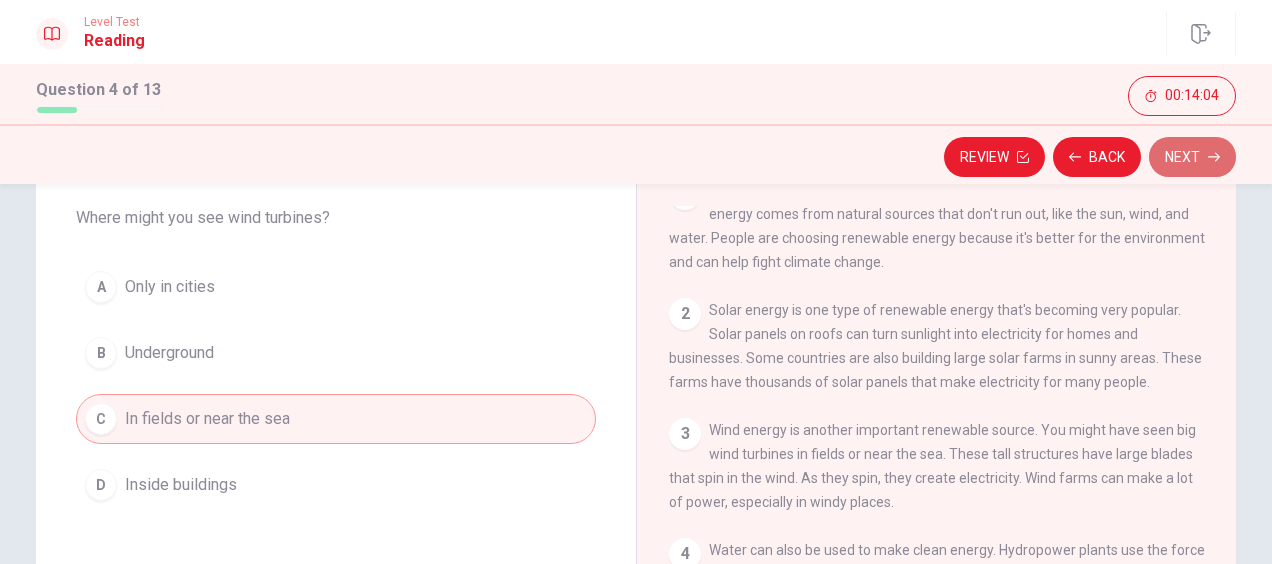 click on "Next" at bounding box center [1192, 157] 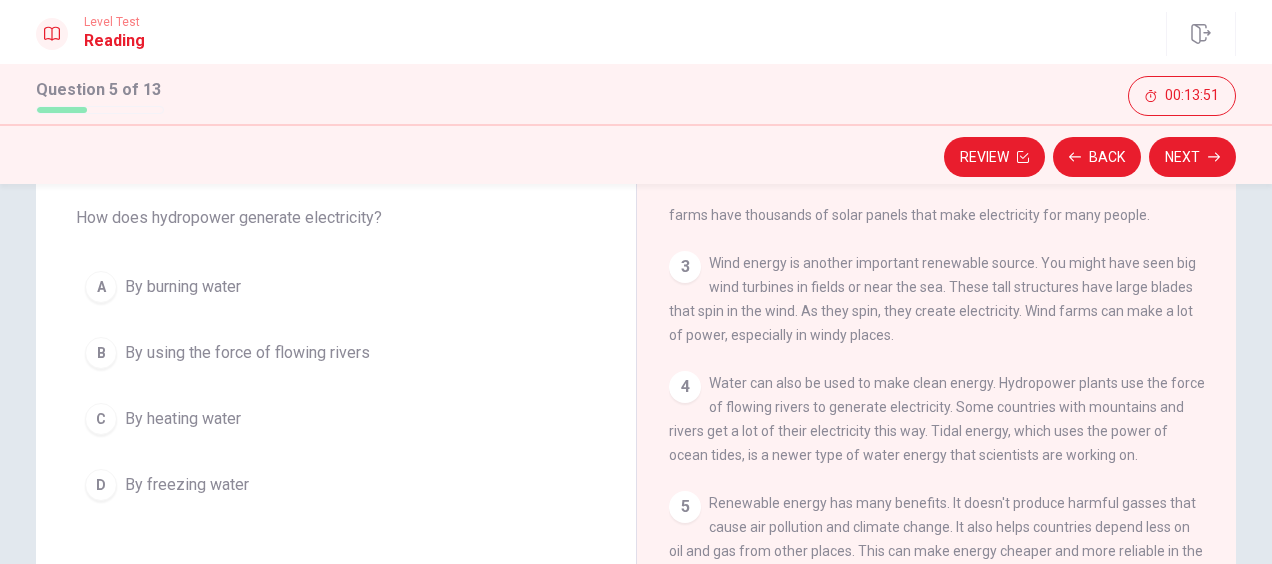 scroll, scrollTop: 308, scrollLeft: 0, axis: vertical 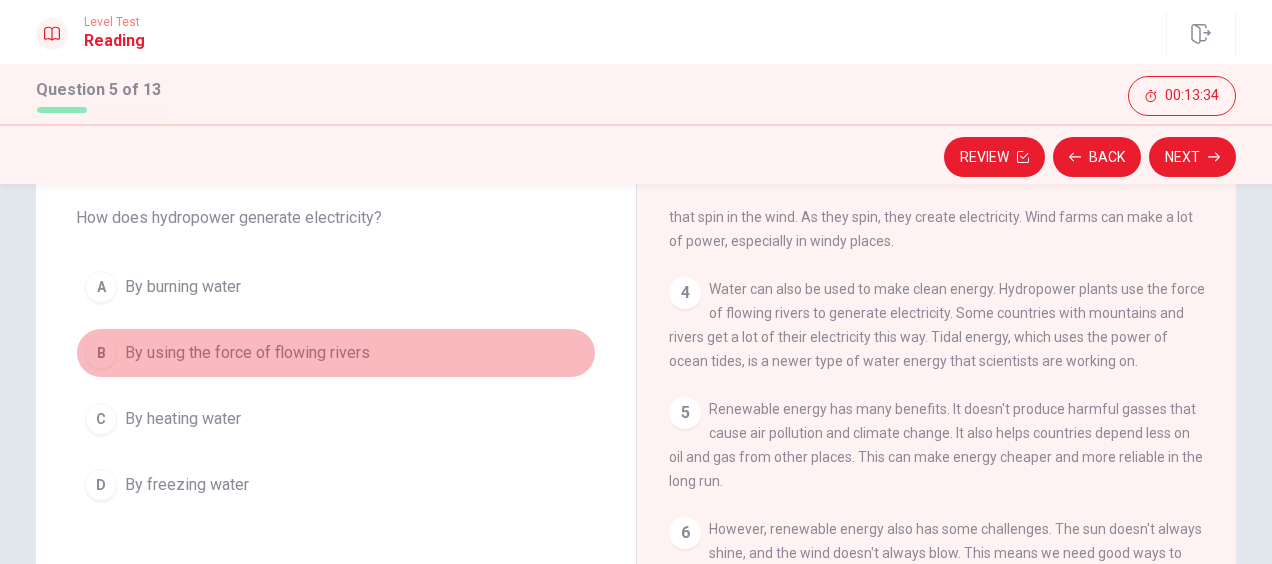 click on "B By using the force of flowing rivers" at bounding box center [336, 353] 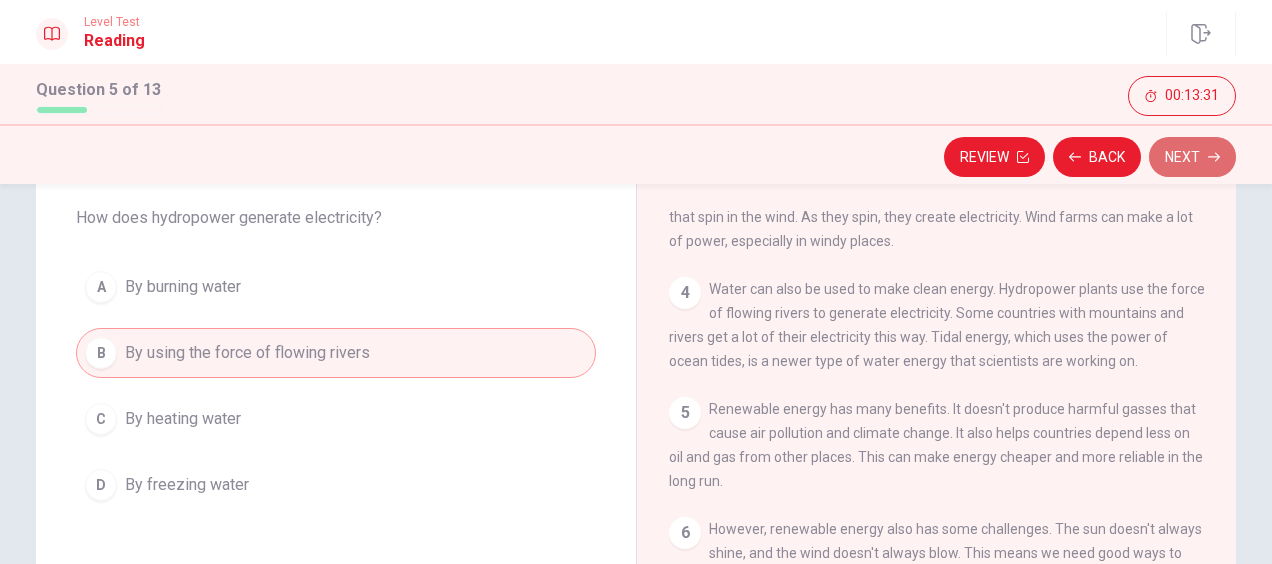 click on "Next" at bounding box center (1192, 157) 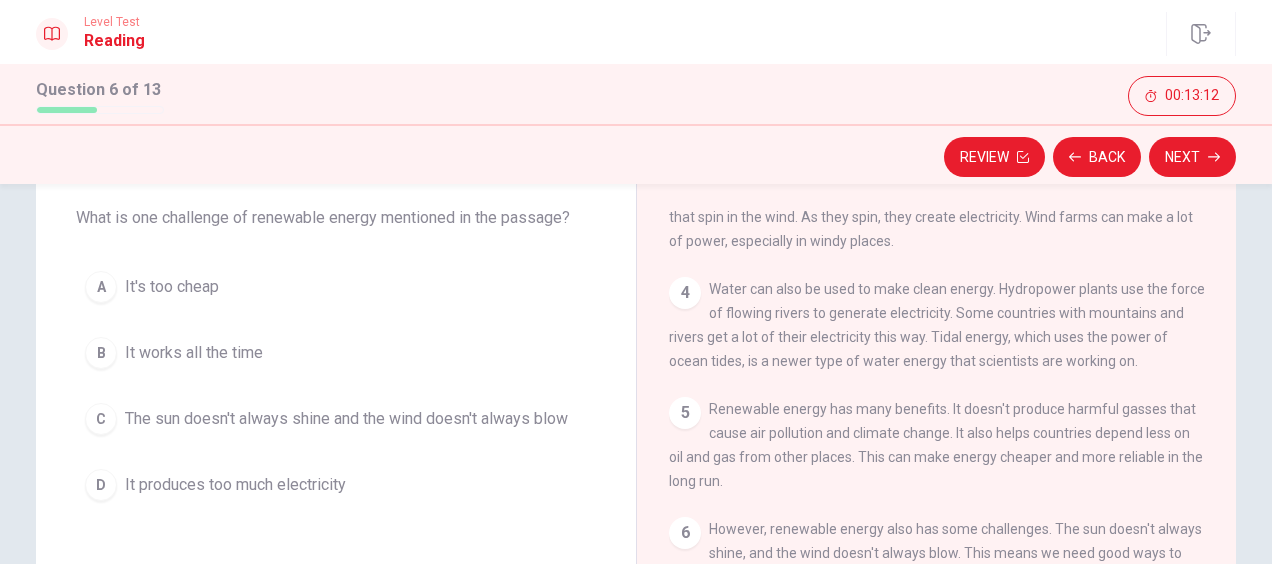 click on "The sun doesn't always shine and the wind doesn't always blow" at bounding box center (346, 419) 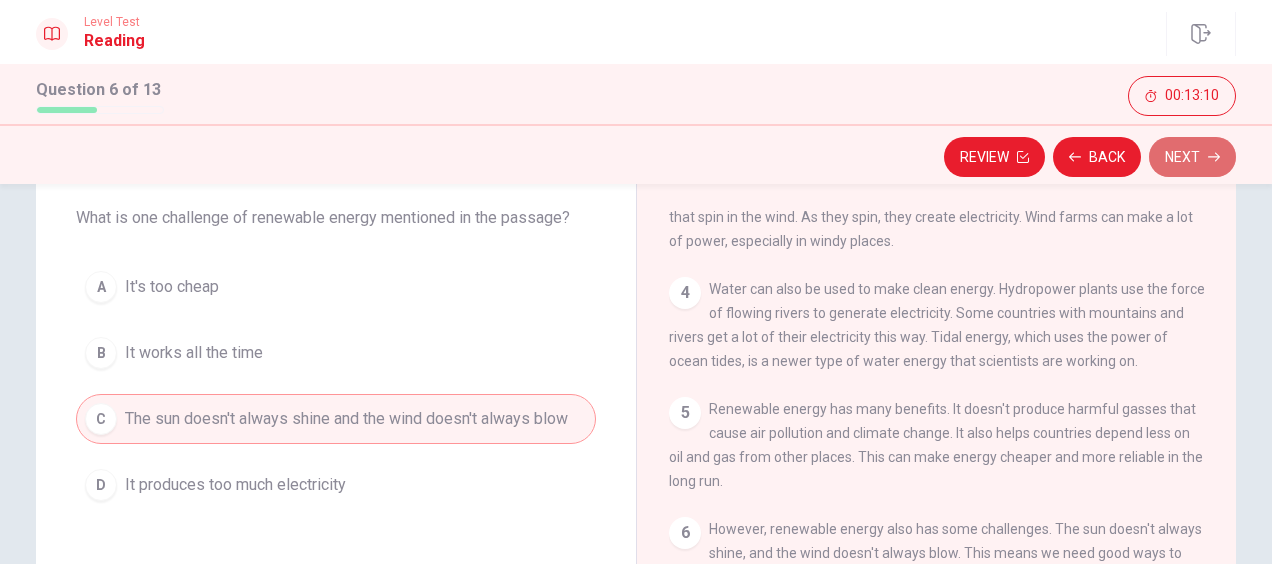 click on "Next" at bounding box center (1192, 157) 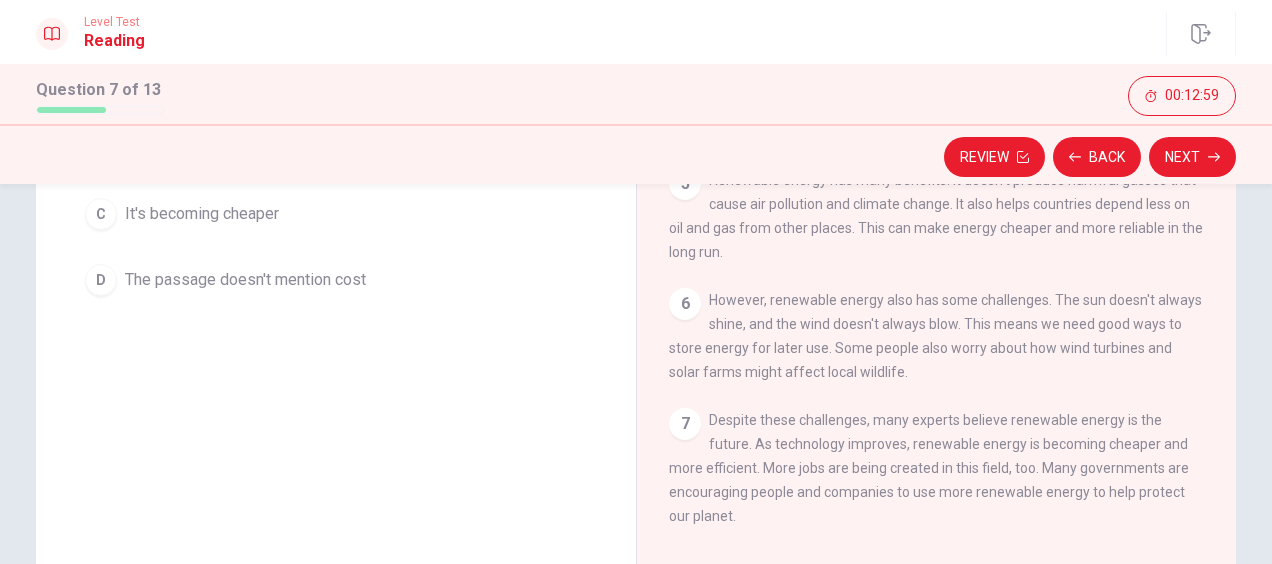 scroll, scrollTop: 336, scrollLeft: 0, axis: vertical 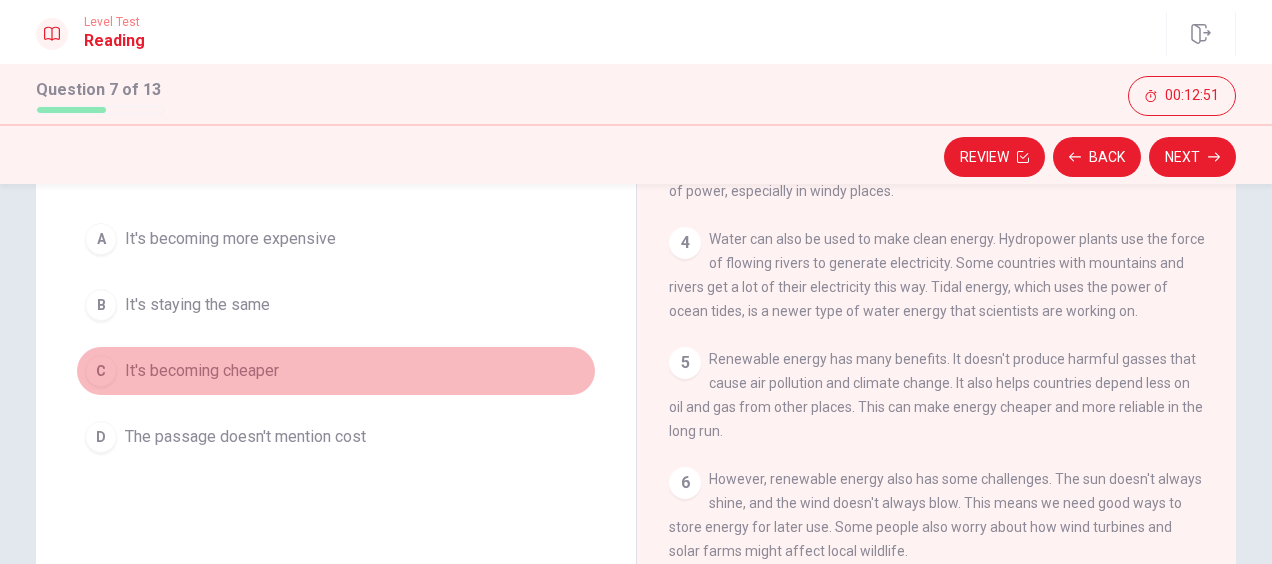 click on "It's becoming cheaper" at bounding box center (202, 371) 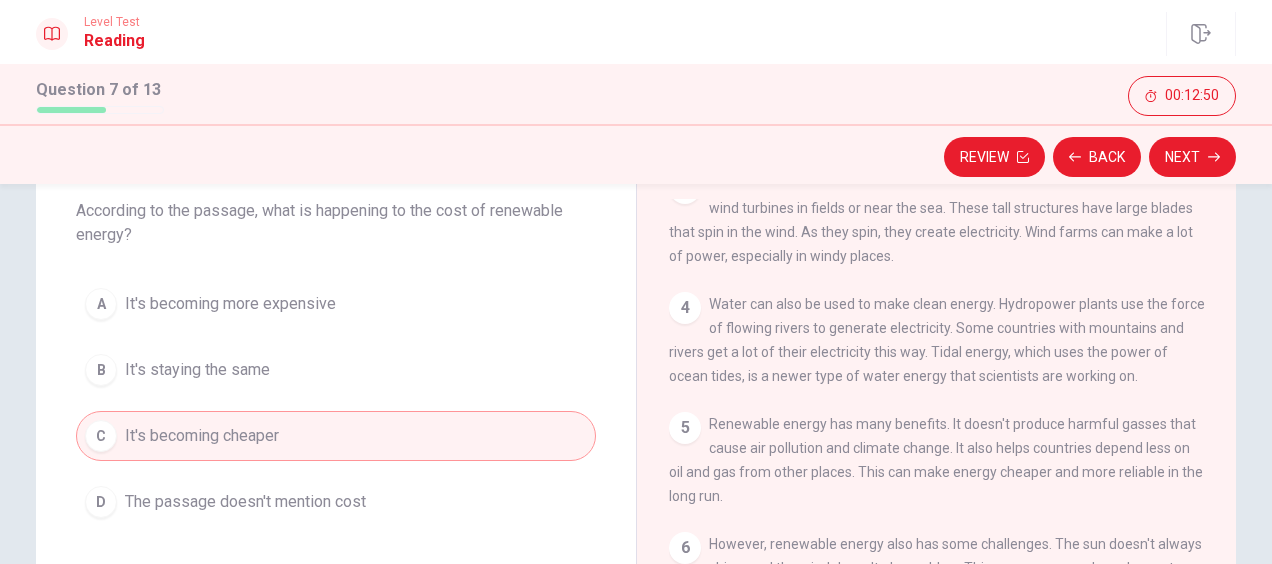 scroll, scrollTop: 112, scrollLeft: 0, axis: vertical 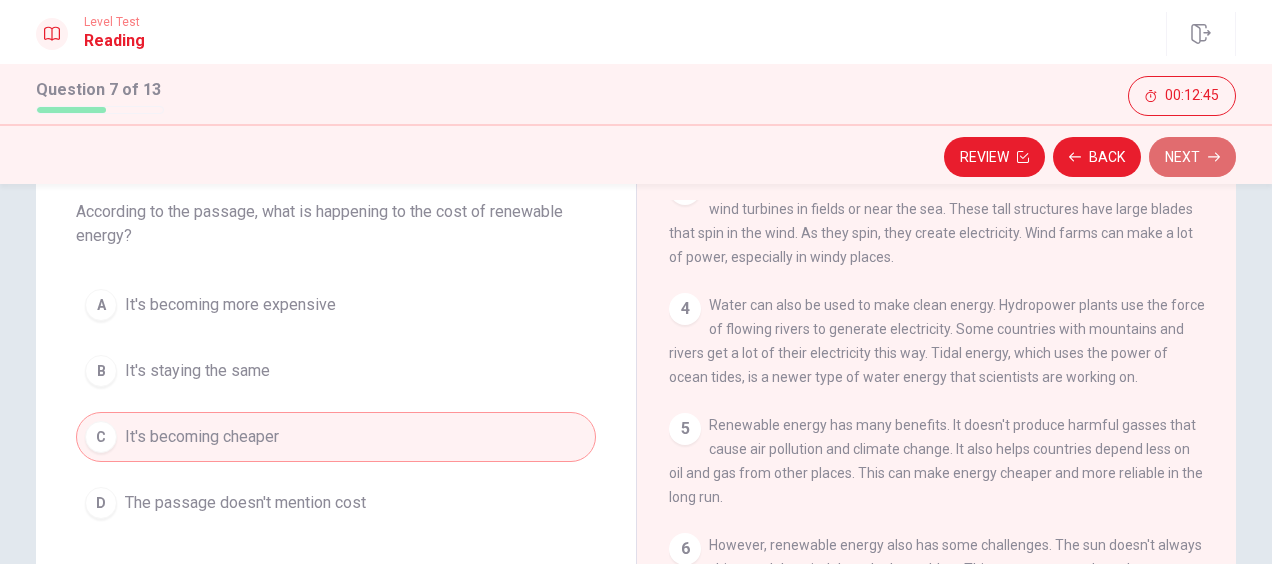 click on "Next" at bounding box center [1192, 157] 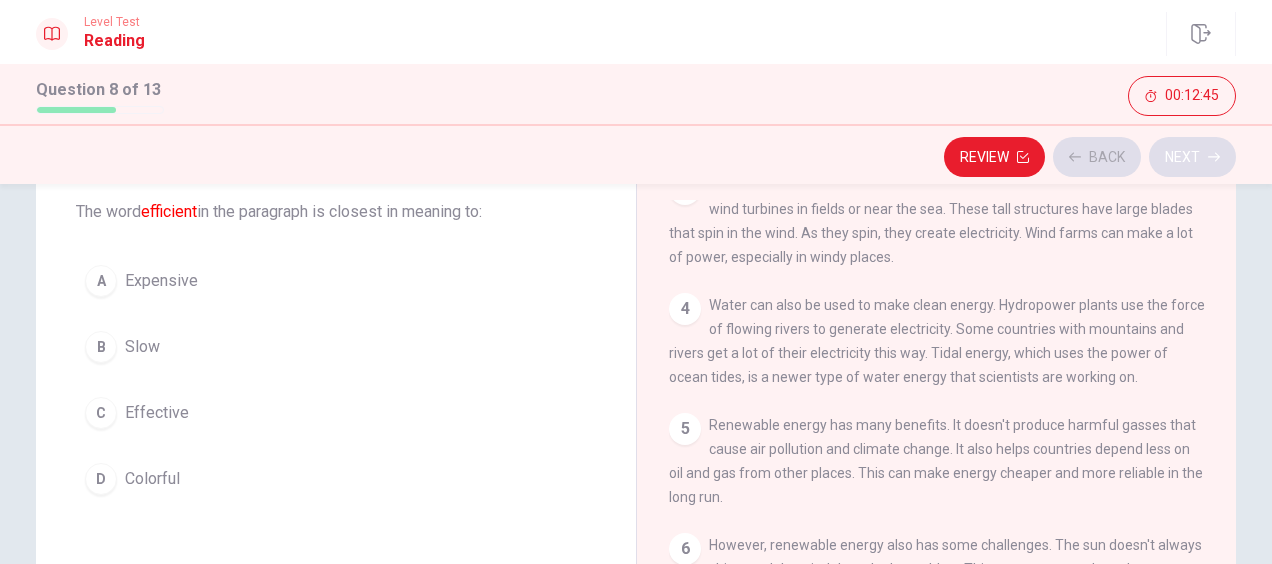scroll, scrollTop: 308, scrollLeft: 0, axis: vertical 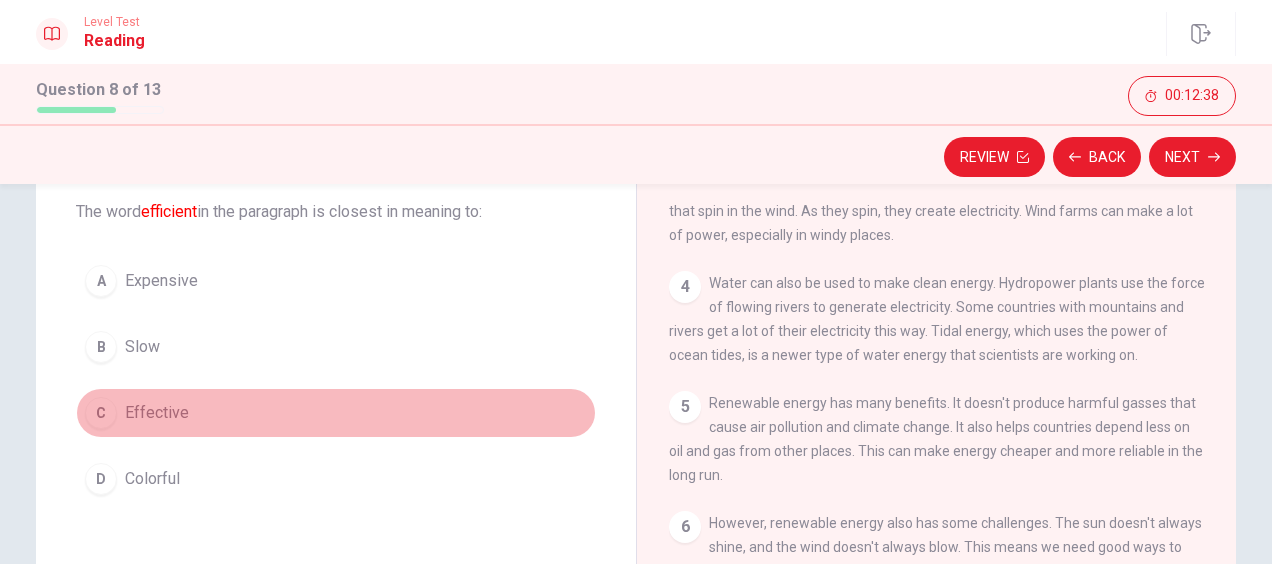 click on "C Effective" at bounding box center (336, 413) 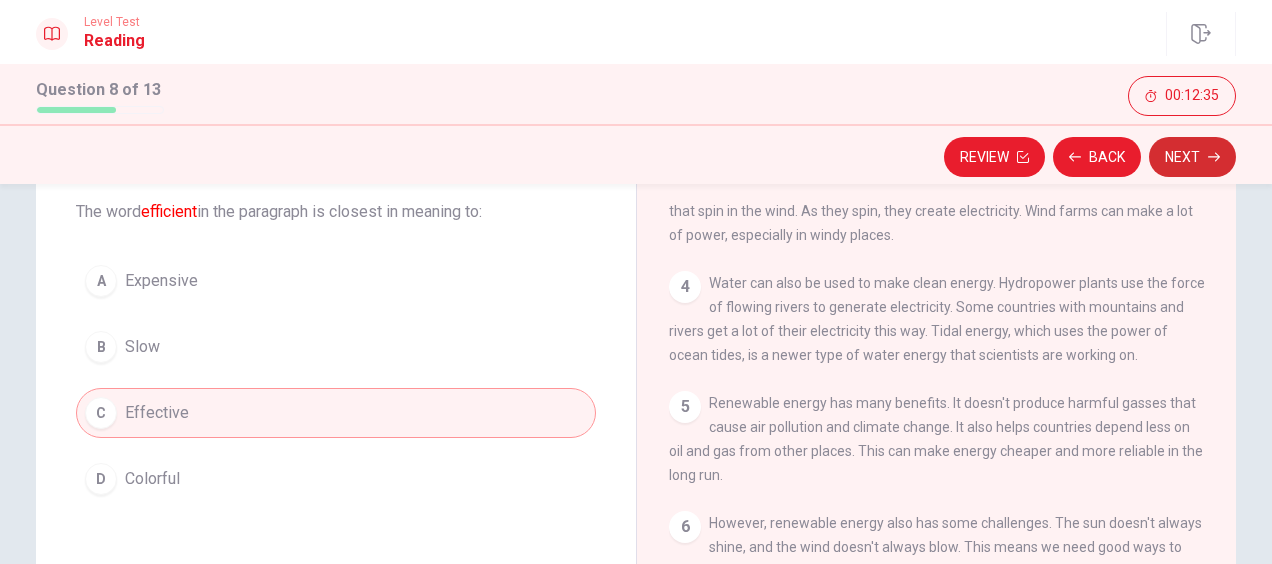 click on "Next" at bounding box center (1192, 157) 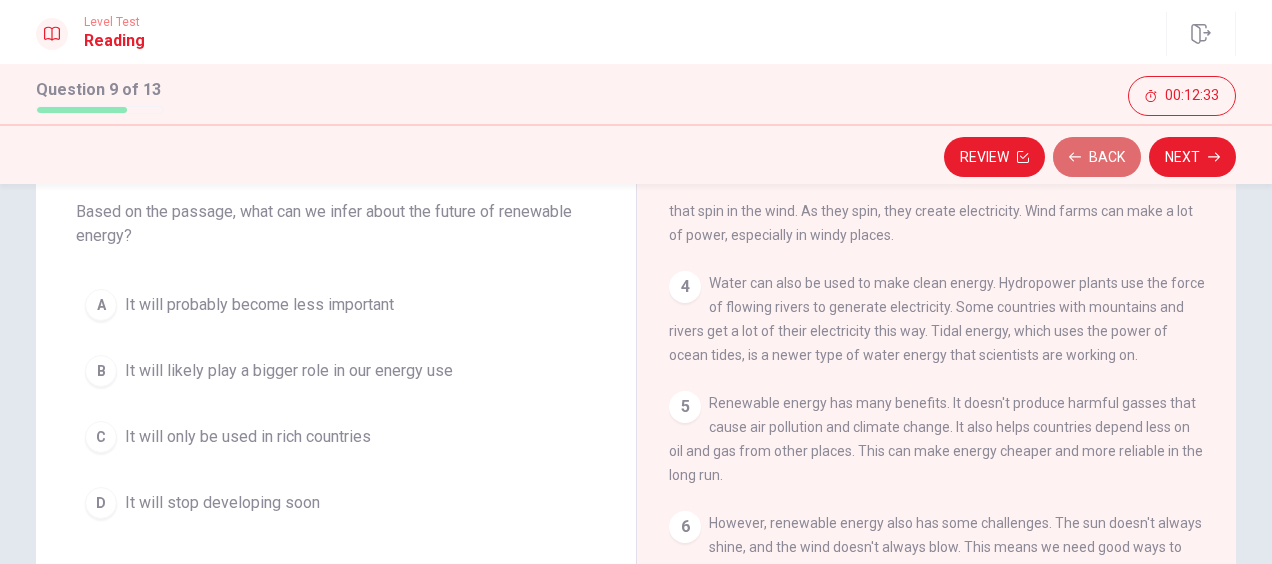 click on "Back" at bounding box center (1097, 157) 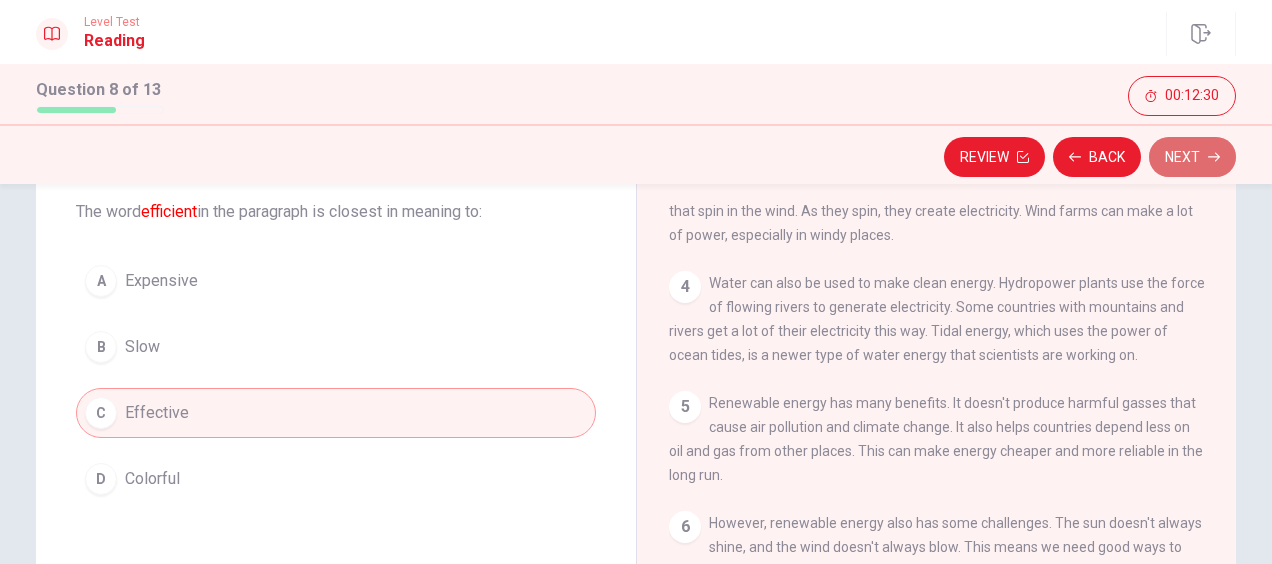 click on "Next" at bounding box center [1192, 157] 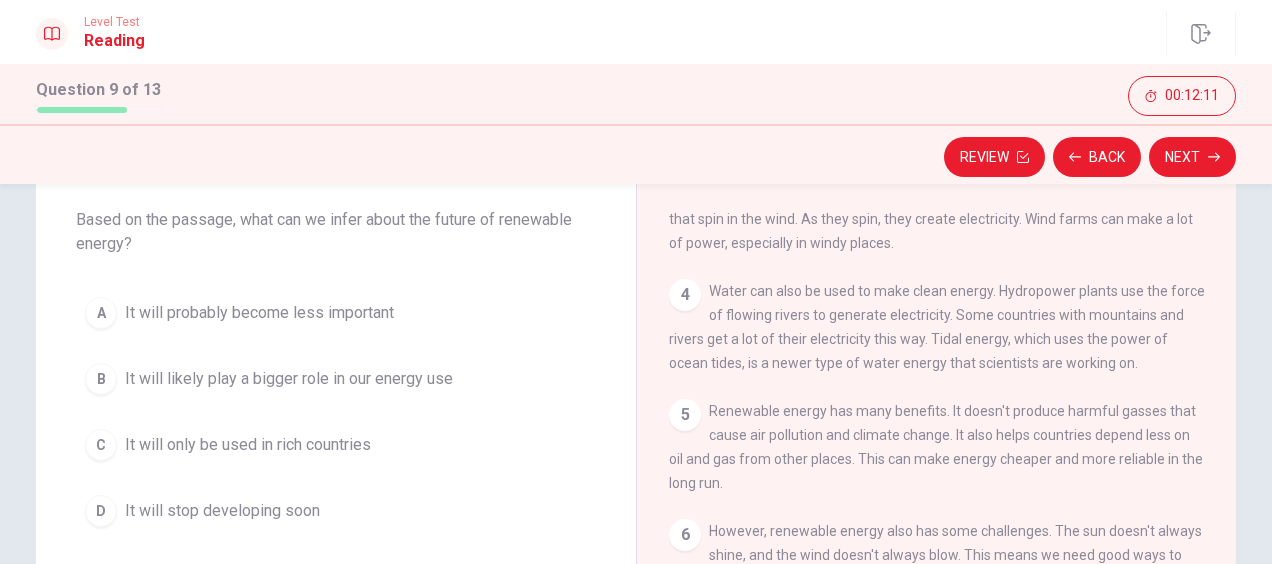 scroll, scrollTop: 104, scrollLeft: 0, axis: vertical 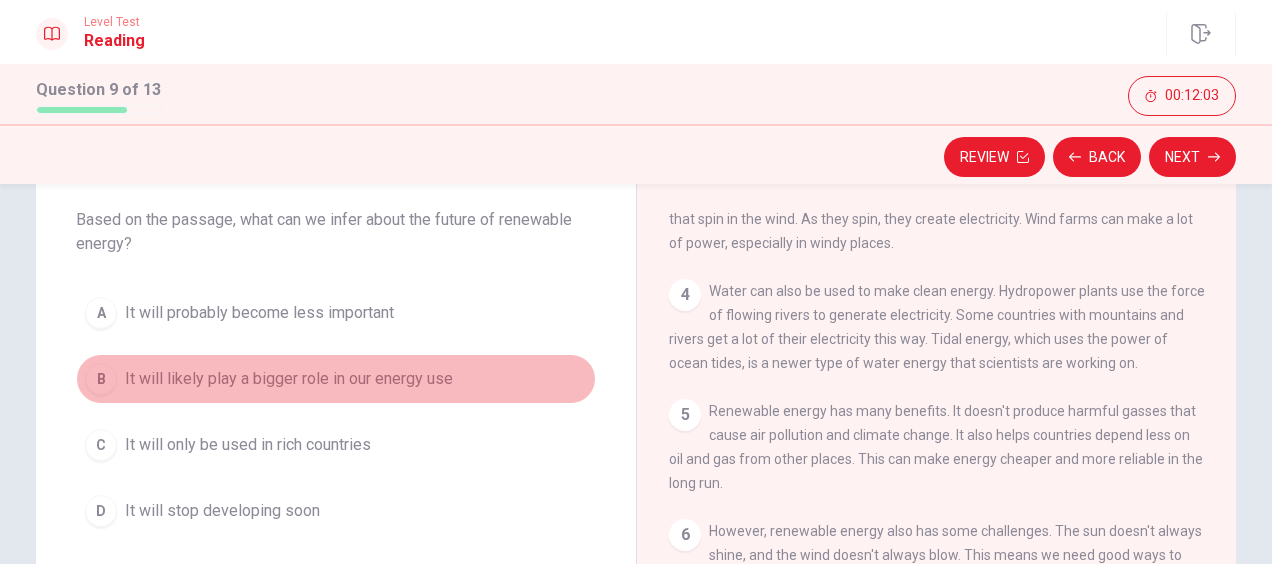 click on "It will likely play a bigger role in our energy use" at bounding box center [289, 379] 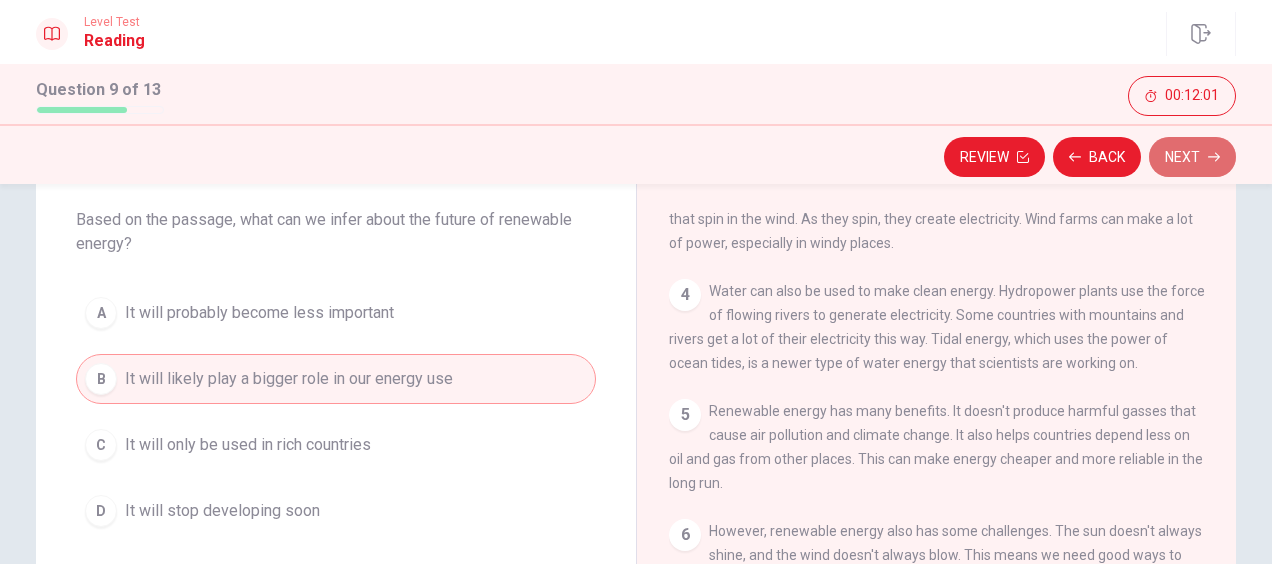 click on "Next" at bounding box center [1192, 157] 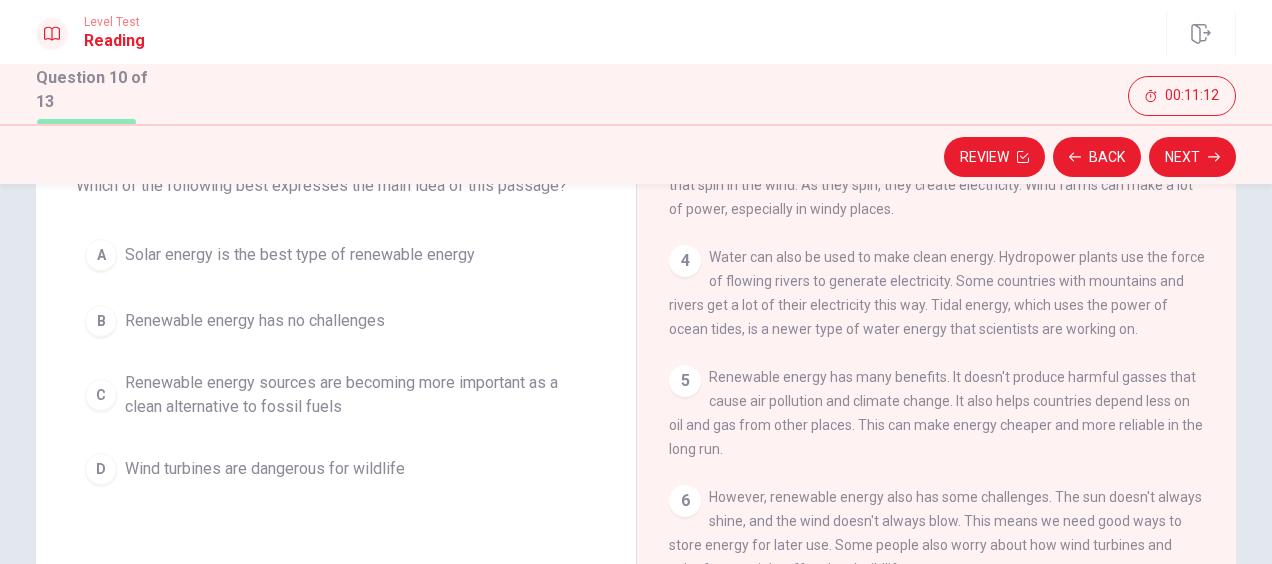 scroll, scrollTop: 120, scrollLeft: 0, axis: vertical 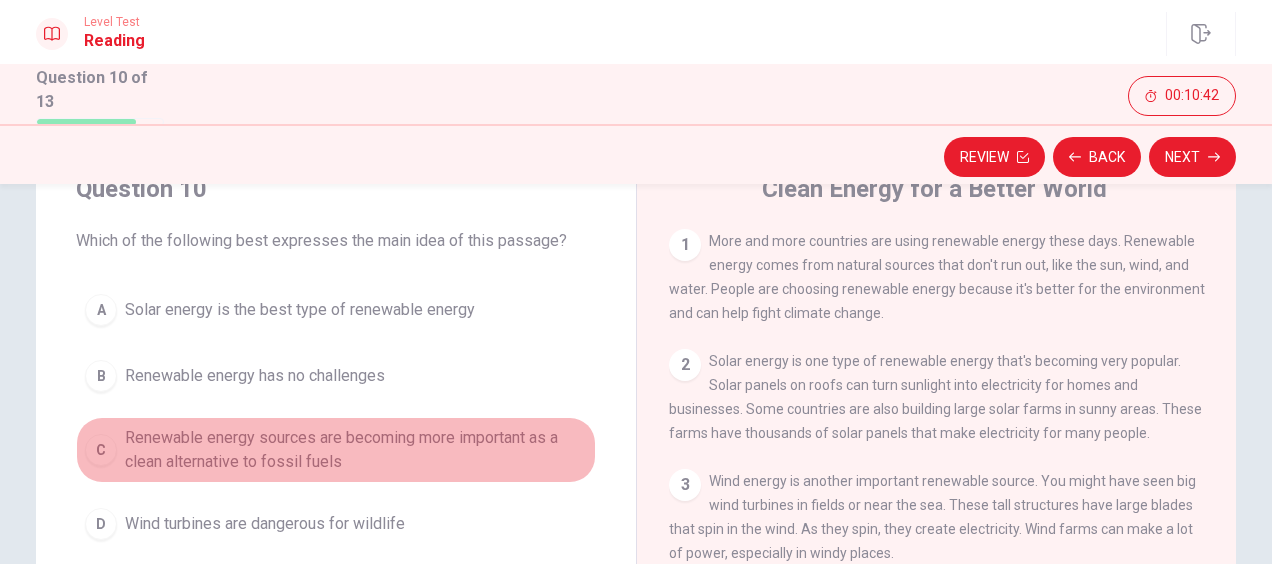 click on "Renewable energy sources are becoming more important as a clean alternative to fossil fuels" at bounding box center [356, 450] 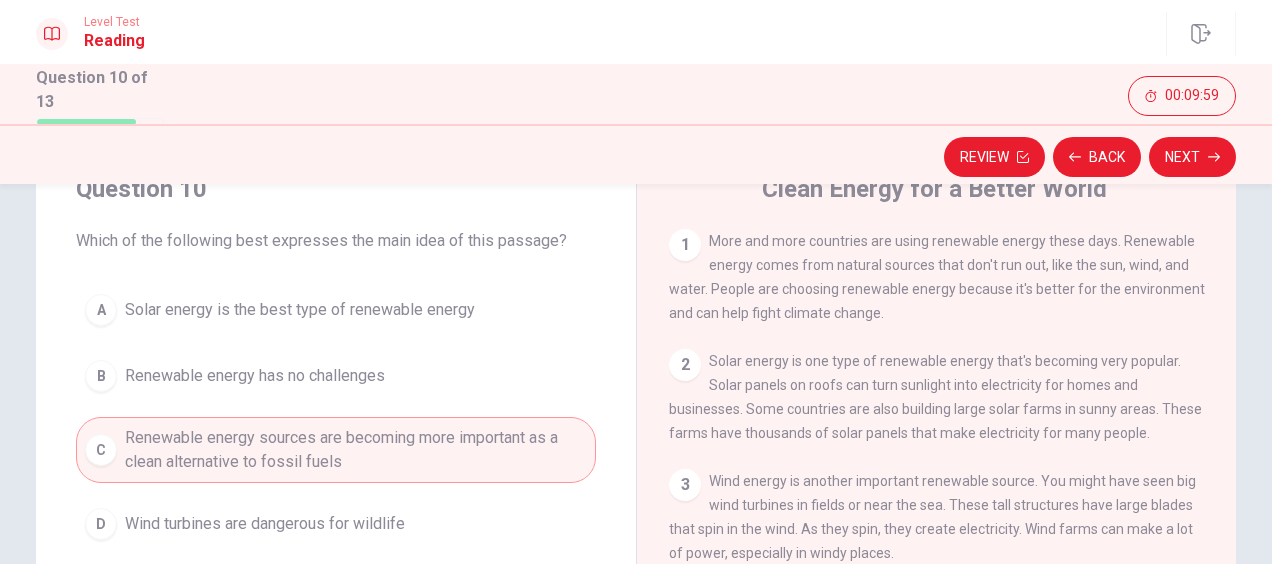 click on "Renewable energy sources are becoming more important as a clean alternative to fossil fuels" at bounding box center (356, 450) 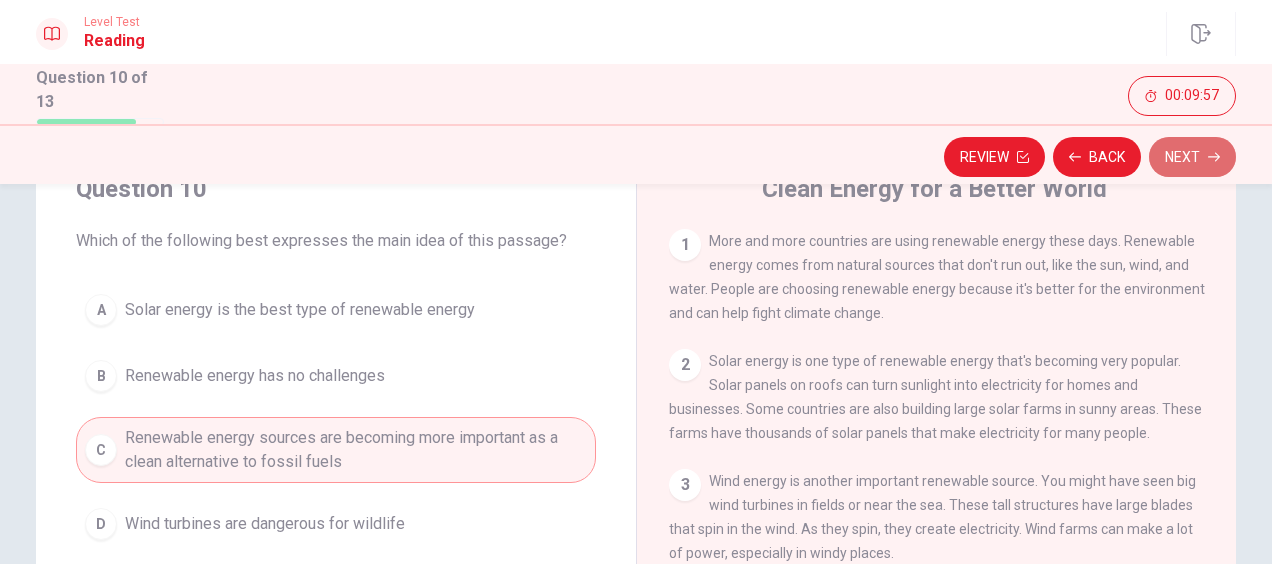 click on "Next" at bounding box center (1192, 157) 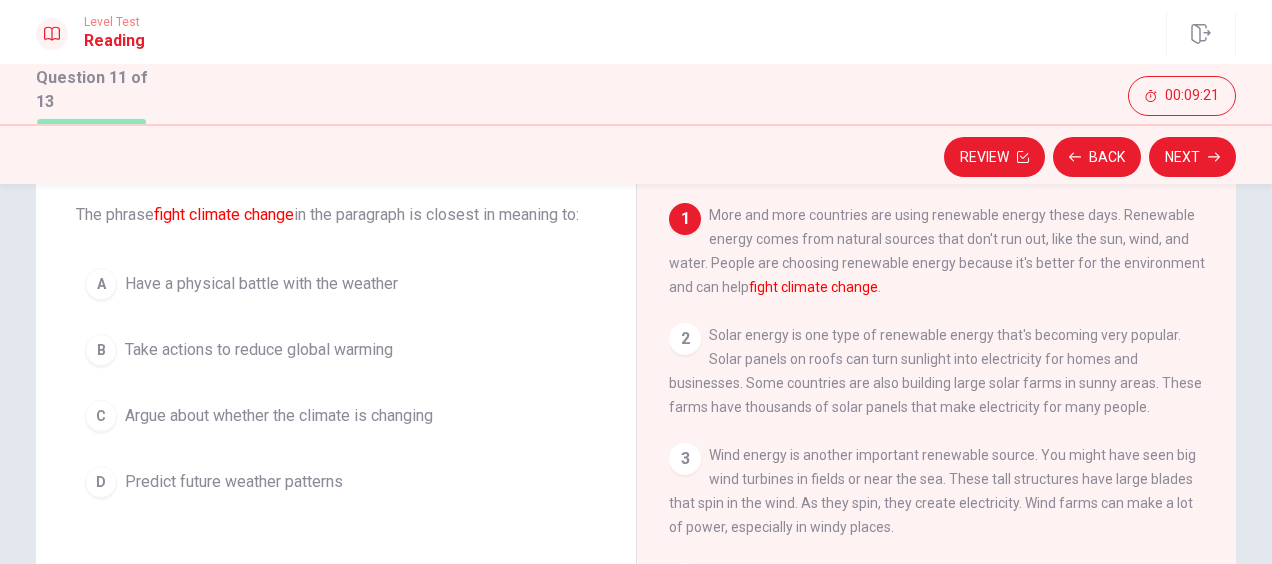 scroll, scrollTop: 109, scrollLeft: 0, axis: vertical 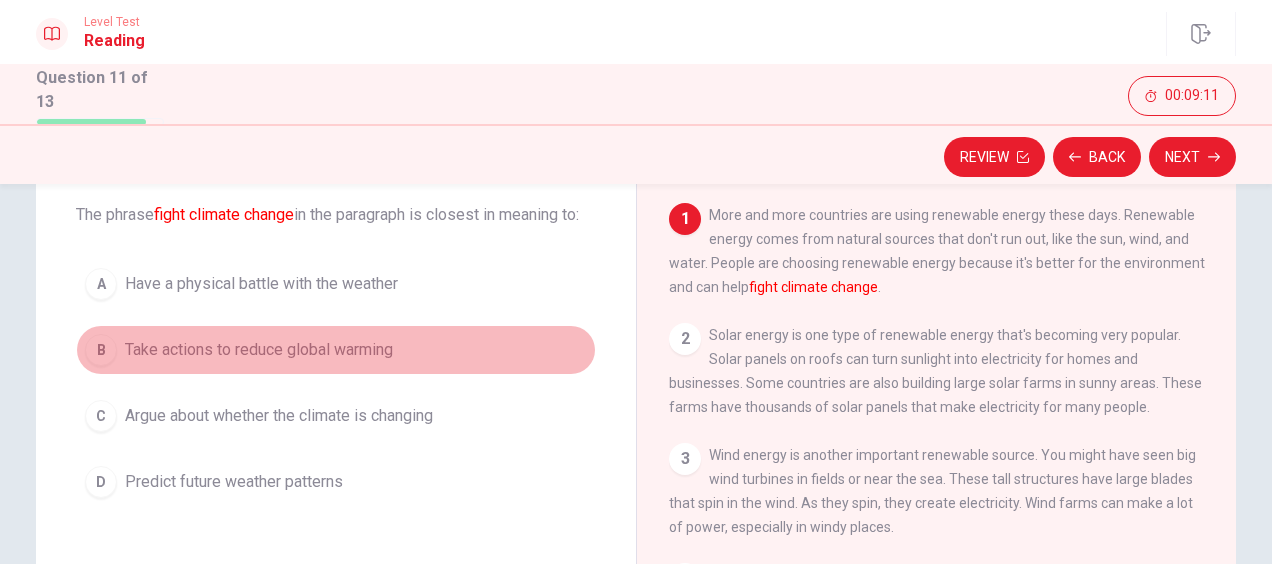 click on "Take actions to reduce global warming" at bounding box center (259, 350) 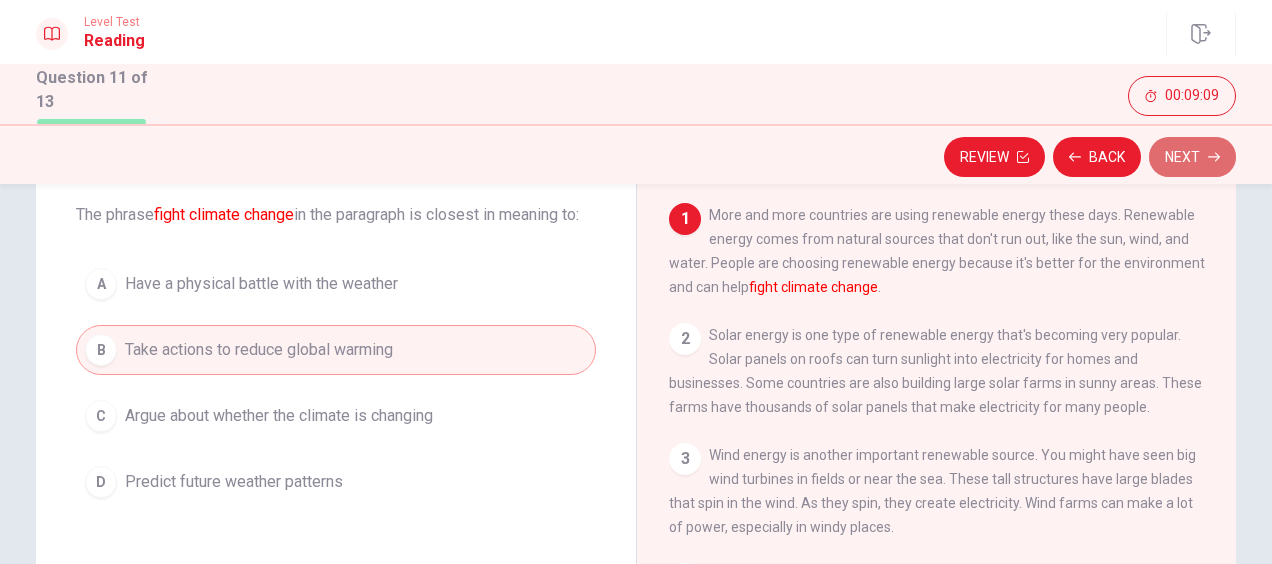 click on "Next" at bounding box center [1192, 157] 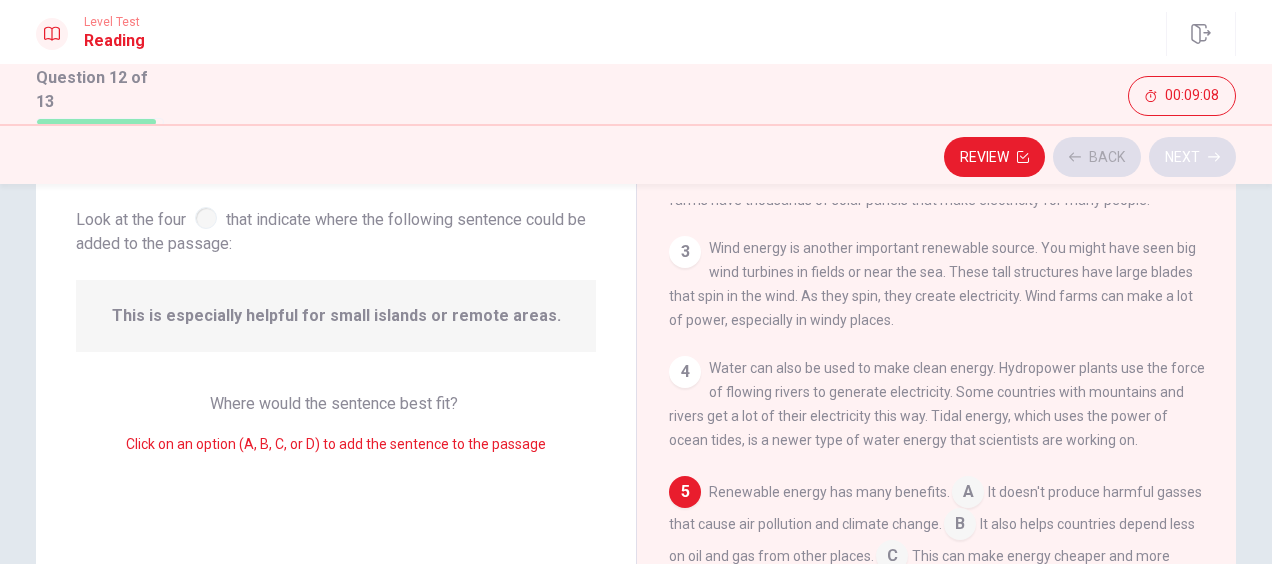 scroll, scrollTop: 244, scrollLeft: 0, axis: vertical 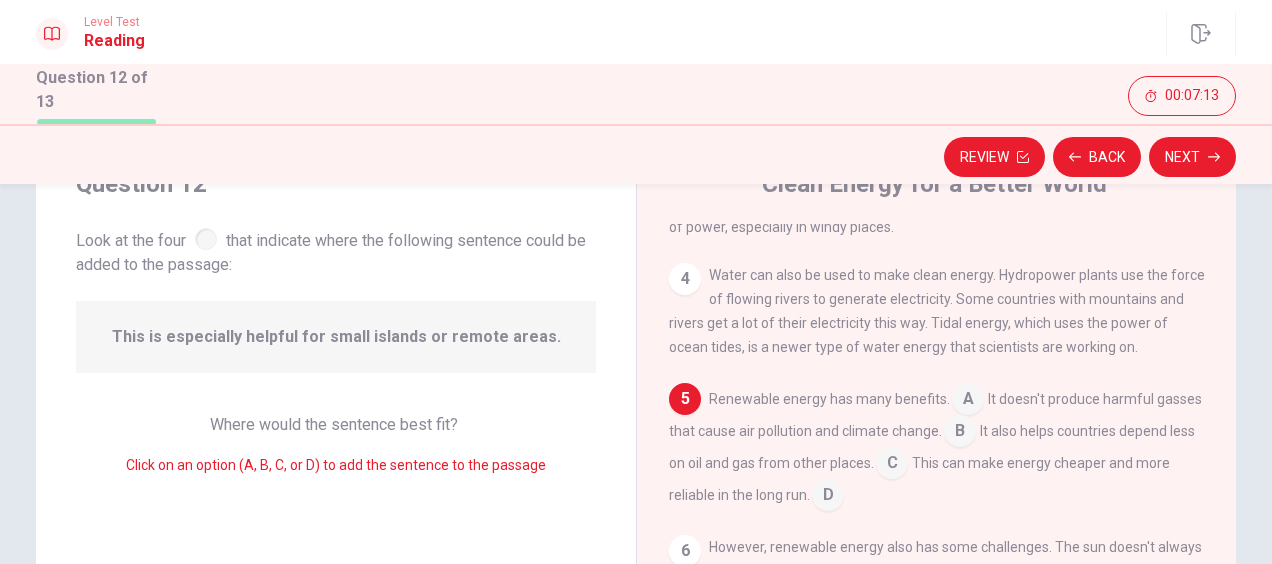 click at bounding box center (968, 401) 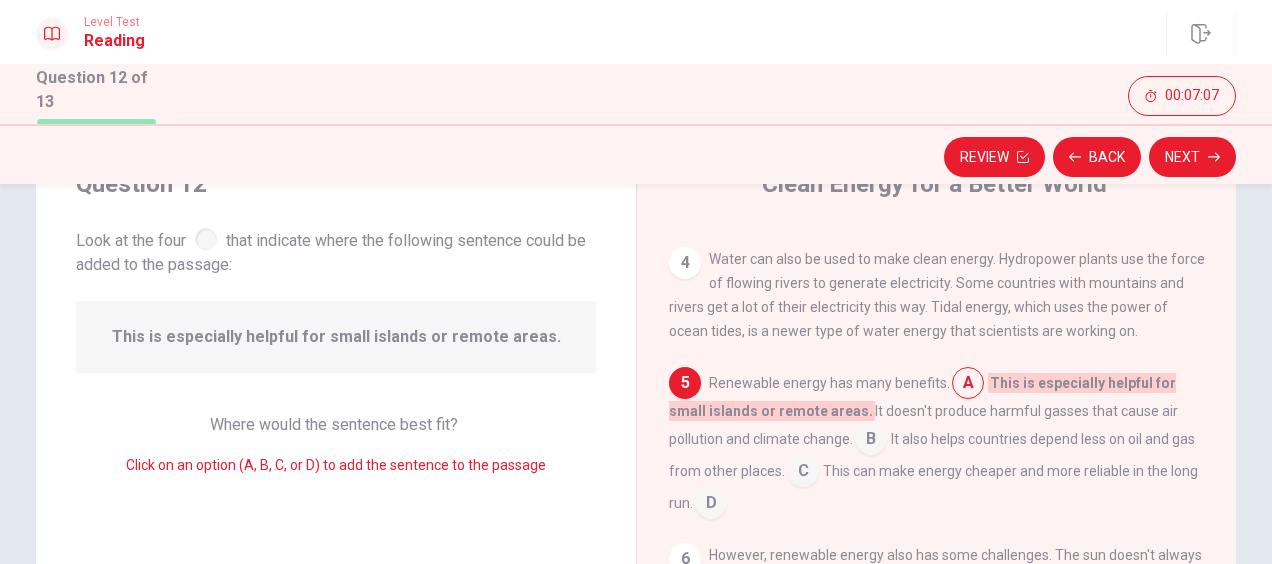 click at bounding box center [711, 505] 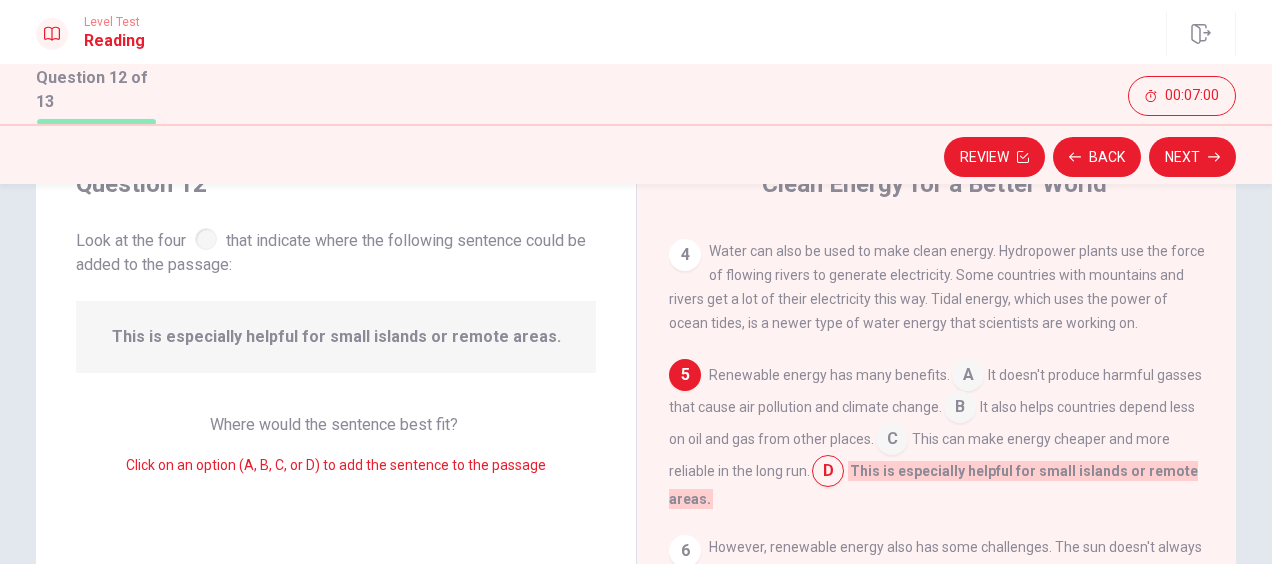 scroll, scrollTop: 354, scrollLeft: 0, axis: vertical 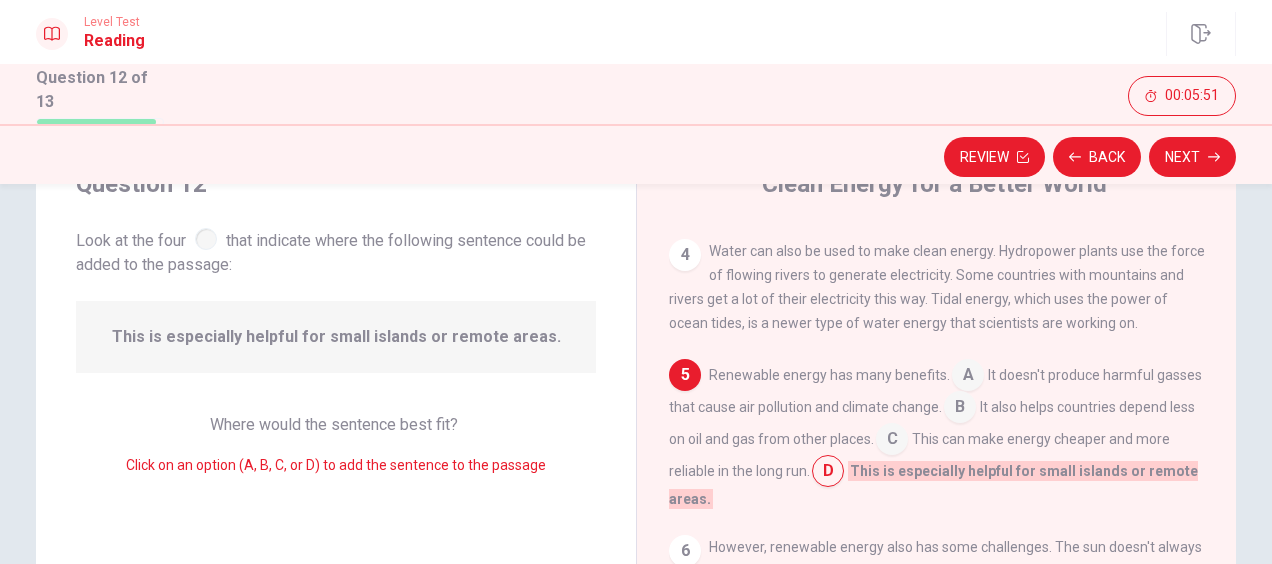 click at bounding box center (892, 441) 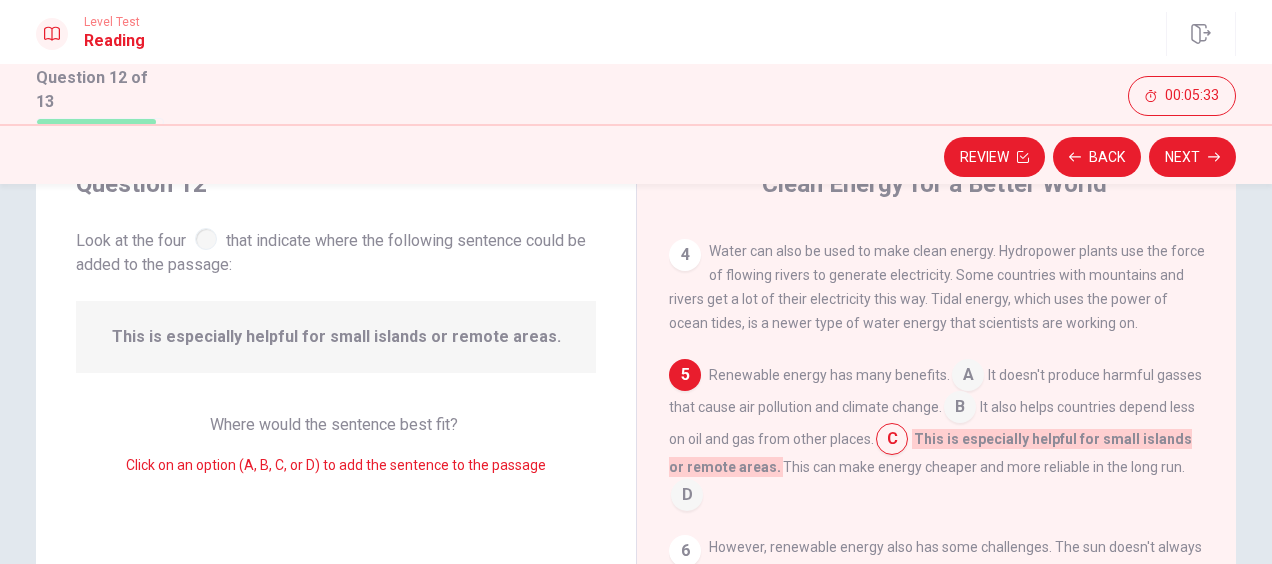 click at bounding box center (687, 497) 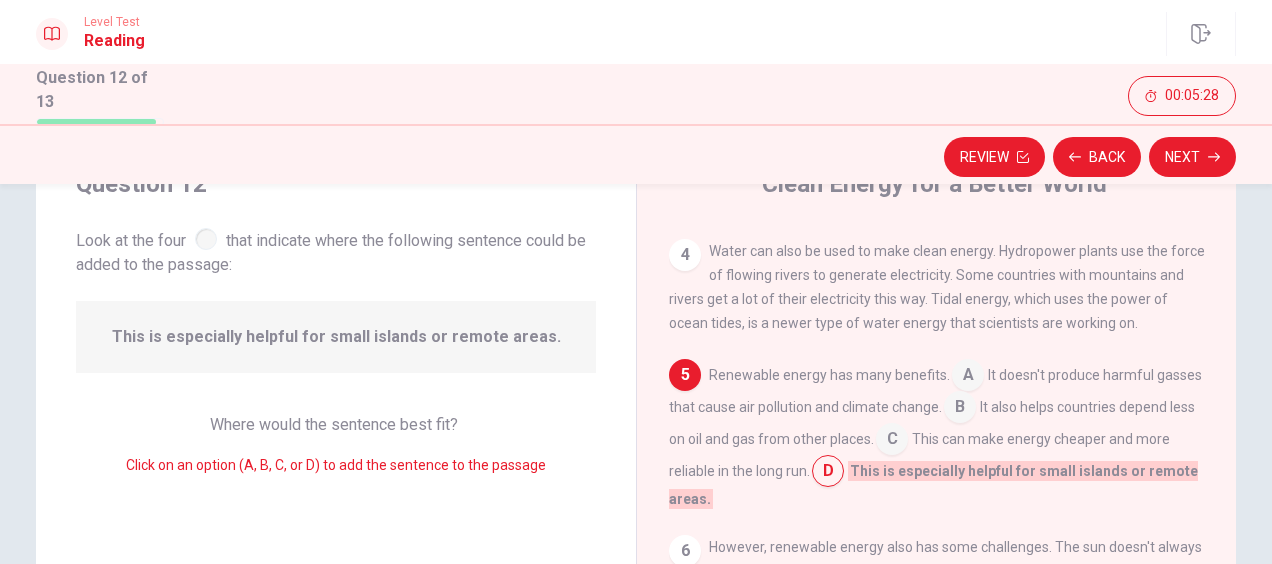 click at bounding box center (968, 377) 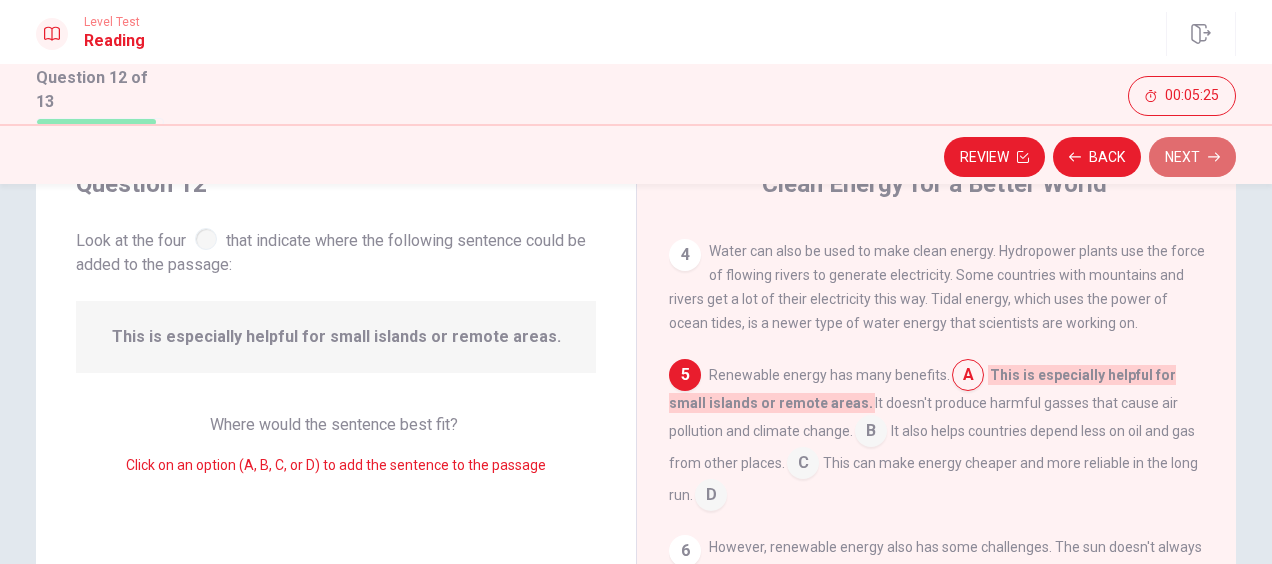 click on "Next" at bounding box center [1192, 157] 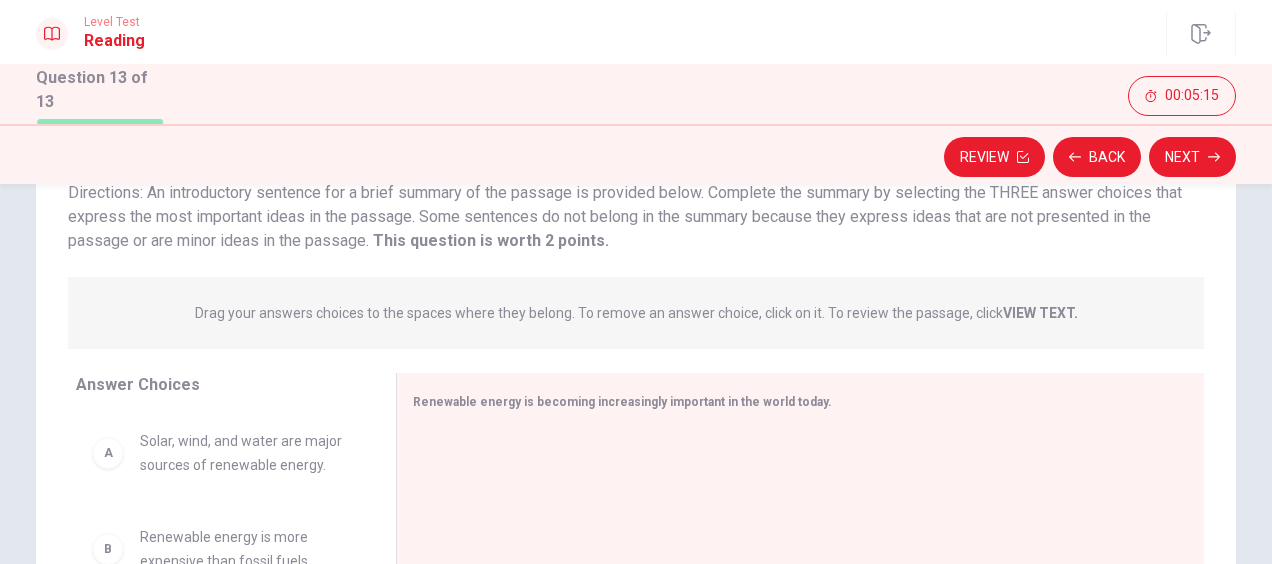 scroll, scrollTop: 150, scrollLeft: 0, axis: vertical 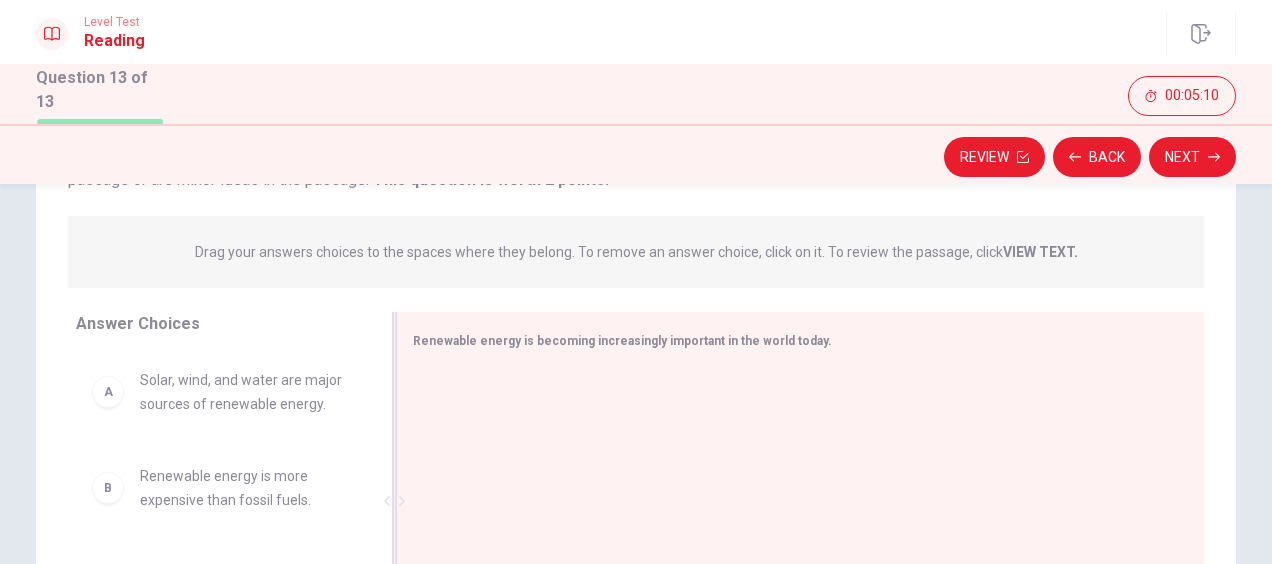 click on "Renewable energy is becoming increasingly important in the world today." at bounding box center (622, 341) 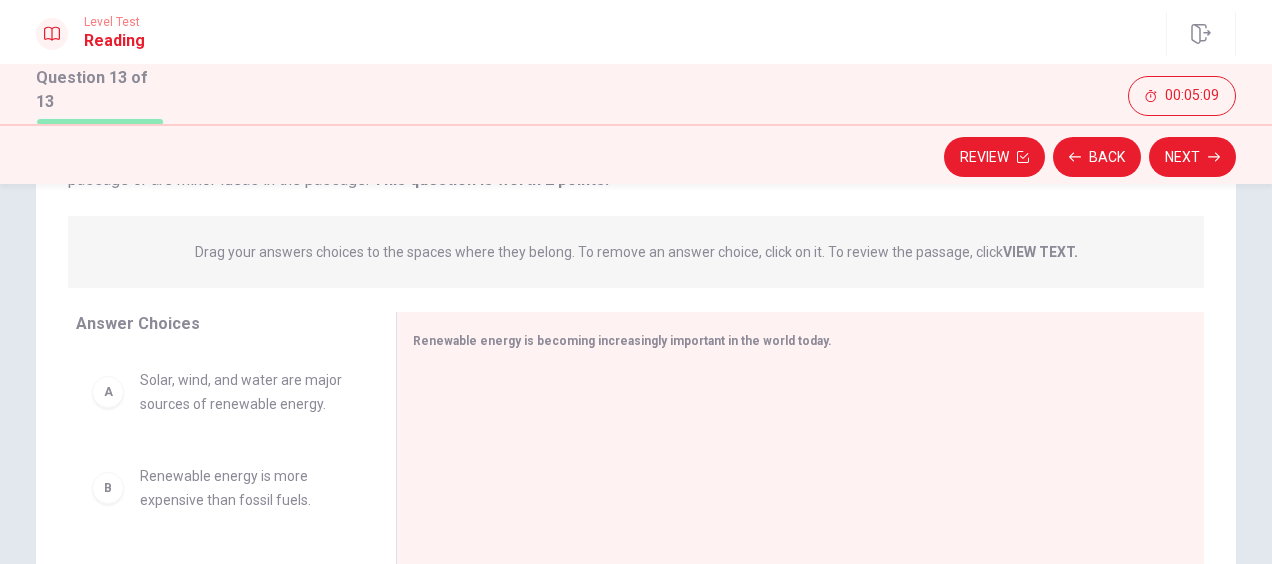 click on "Solar, wind, and water are major sources of renewable energy." at bounding box center (244, 392) 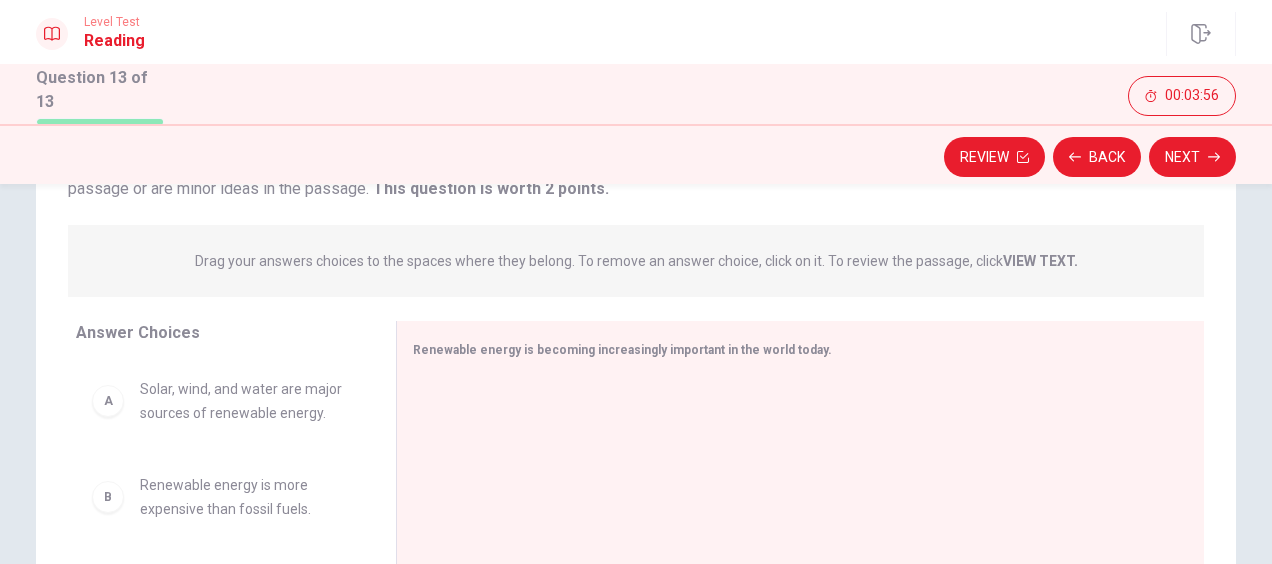 scroll, scrollTop: 276, scrollLeft: 0, axis: vertical 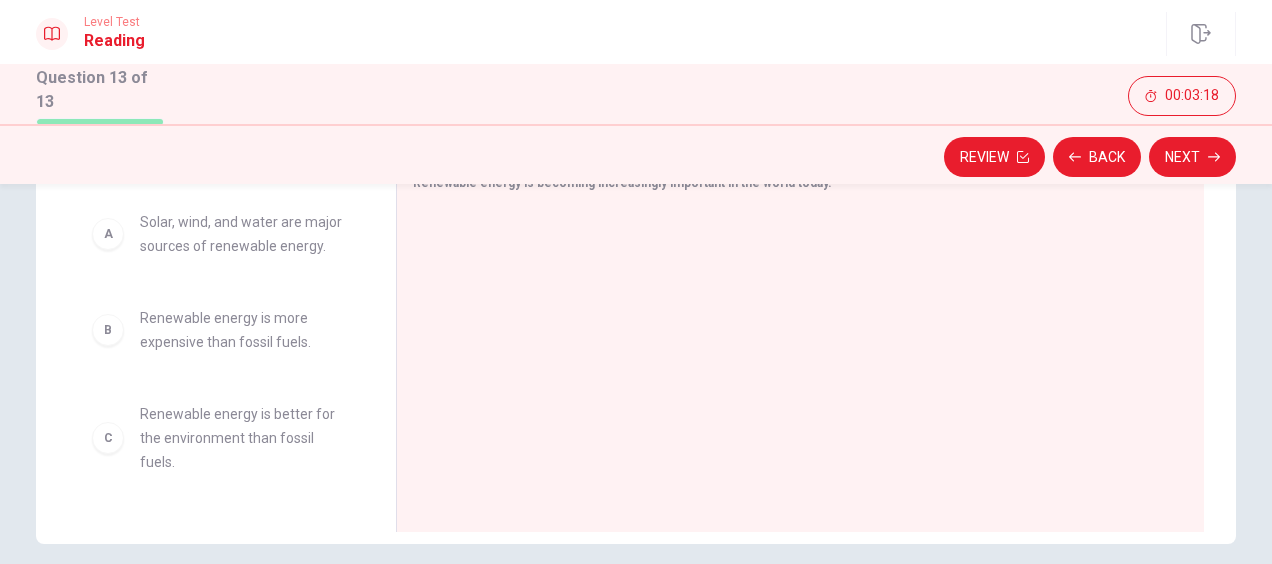 click on "Solar, wind, and water are major sources of renewable energy." at bounding box center (244, 234) 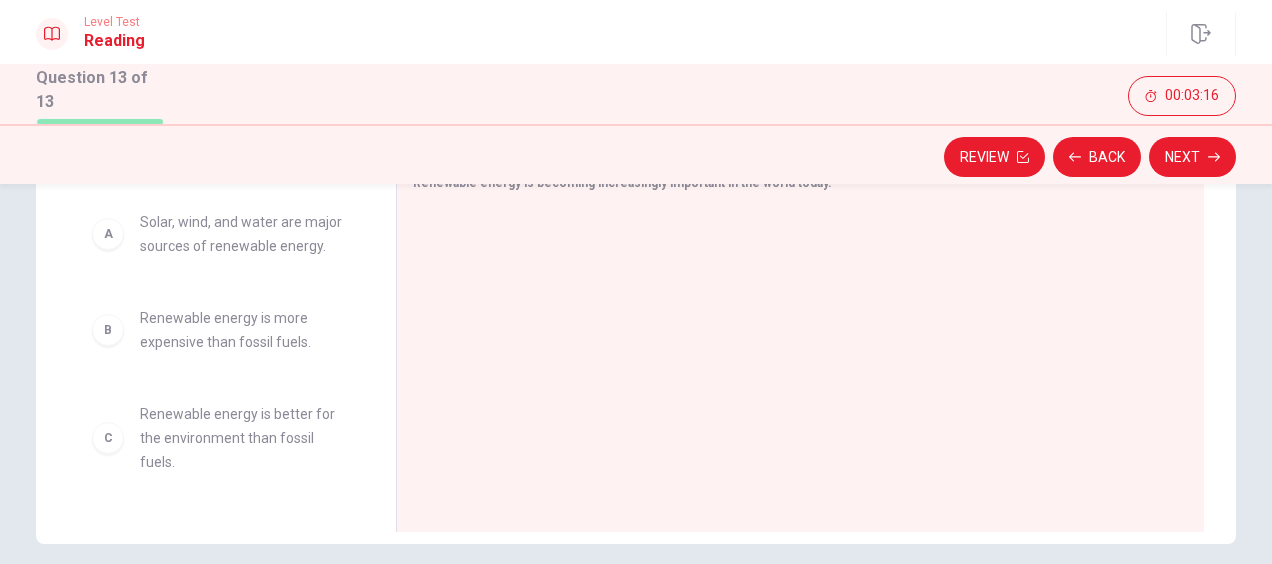 click on "Solar, wind, and water are major sources of renewable energy." at bounding box center (244, 234) 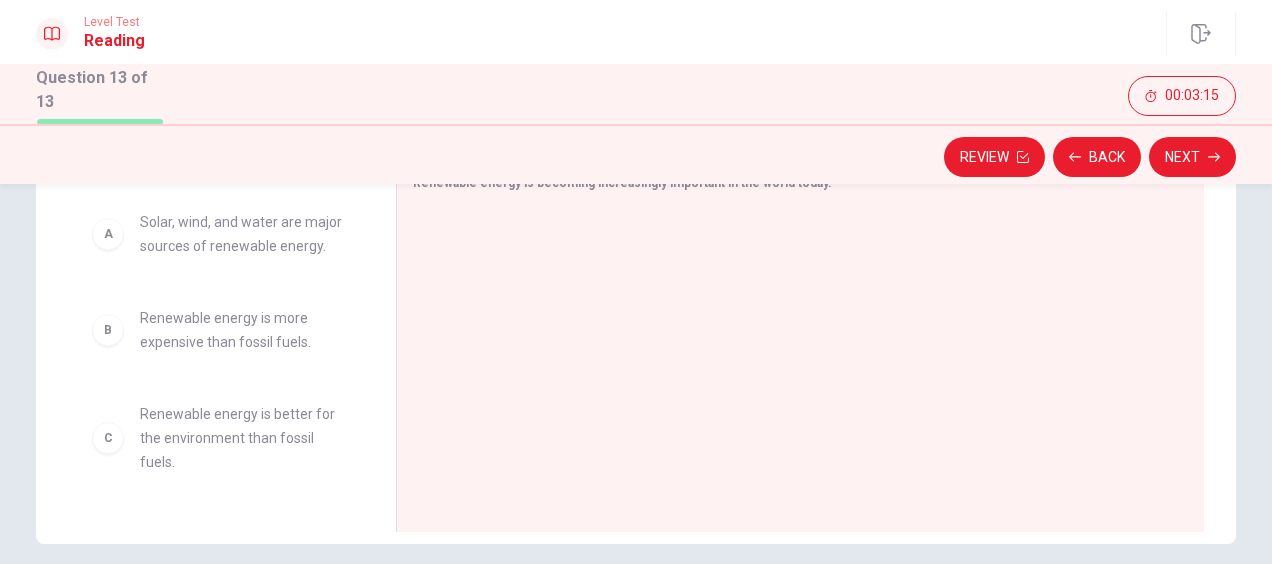 click on "Solar, wind, and water are major sources of renewable energy." at bounding box center [244, 234] 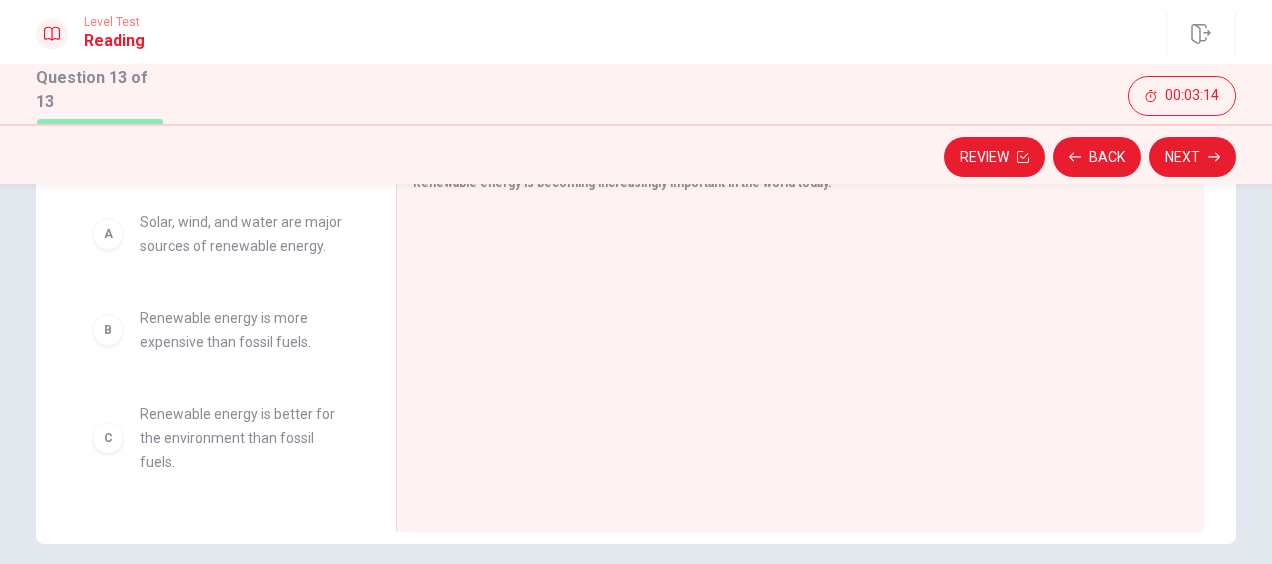 click on "Renewable energy is more expensive than fossil fuels." at bounding box center [244, 330] 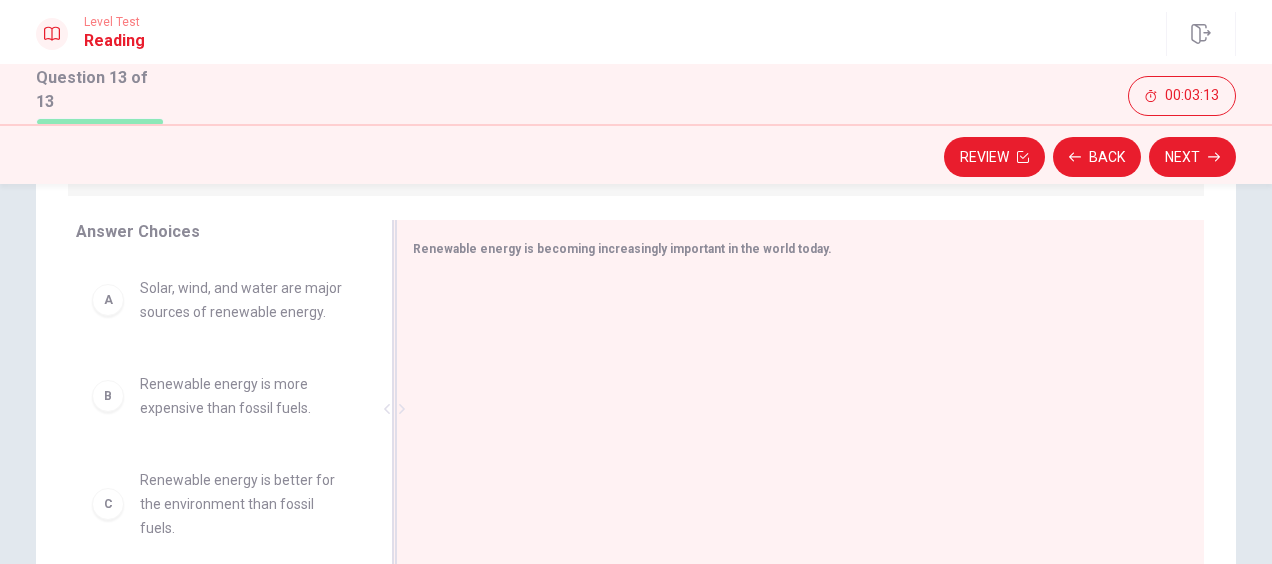 scroll, scrollTop: 301, scrollLeft: 0, axis: vertical 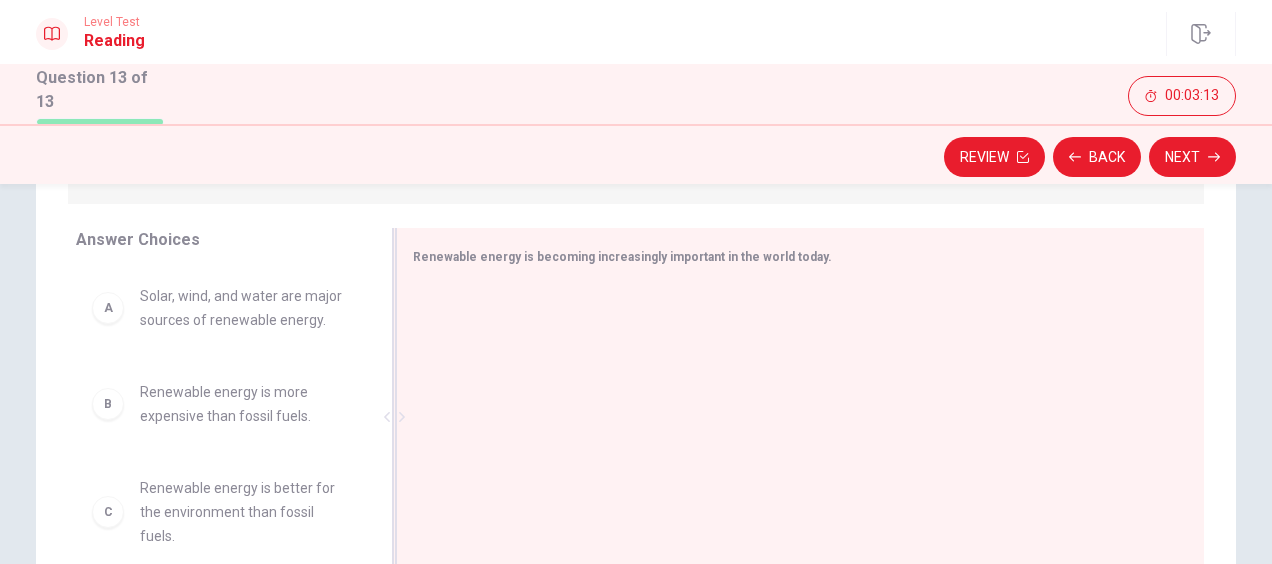 click on "Renewable energy is becoming increasingly important in the world today." at bounding box center (622, 257) 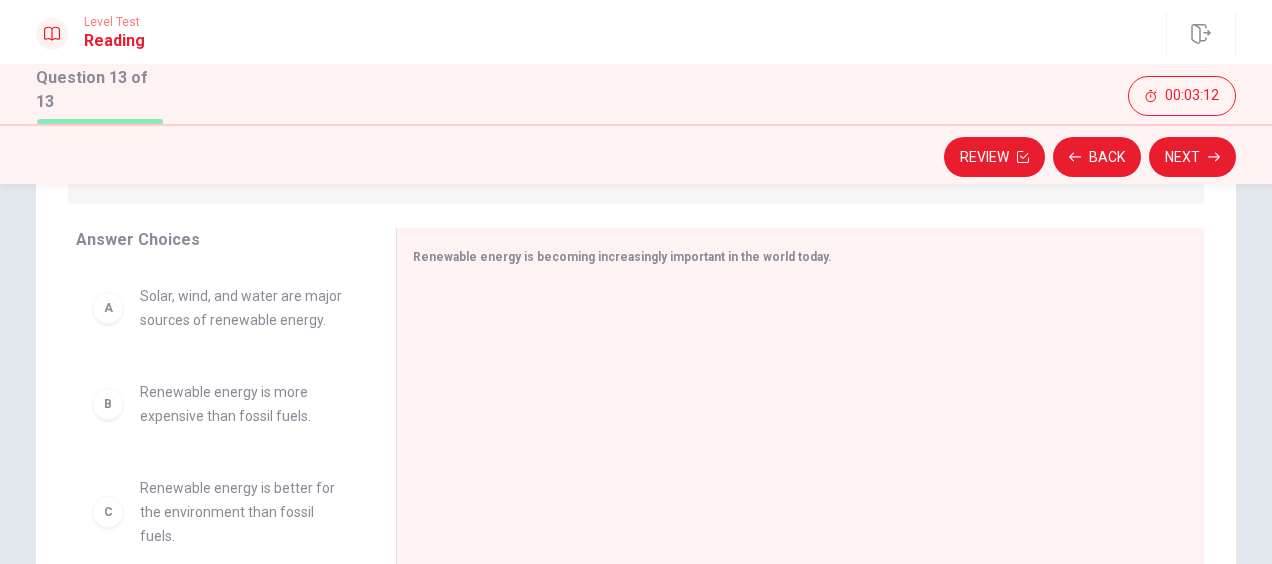 drag, startPoint x: 449, startPoint y: 254, endPoint x: 218, endPoint y: 388, distance: 267.05243 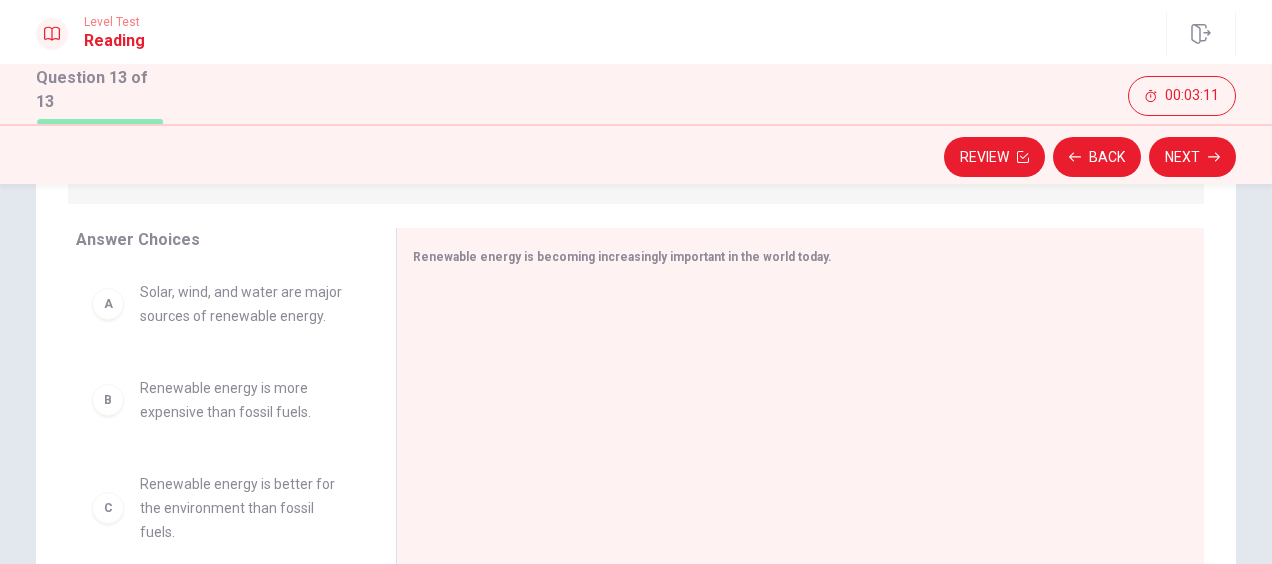 scroll, scrollTop: 25, scrollLeft: 0, axis: vertical 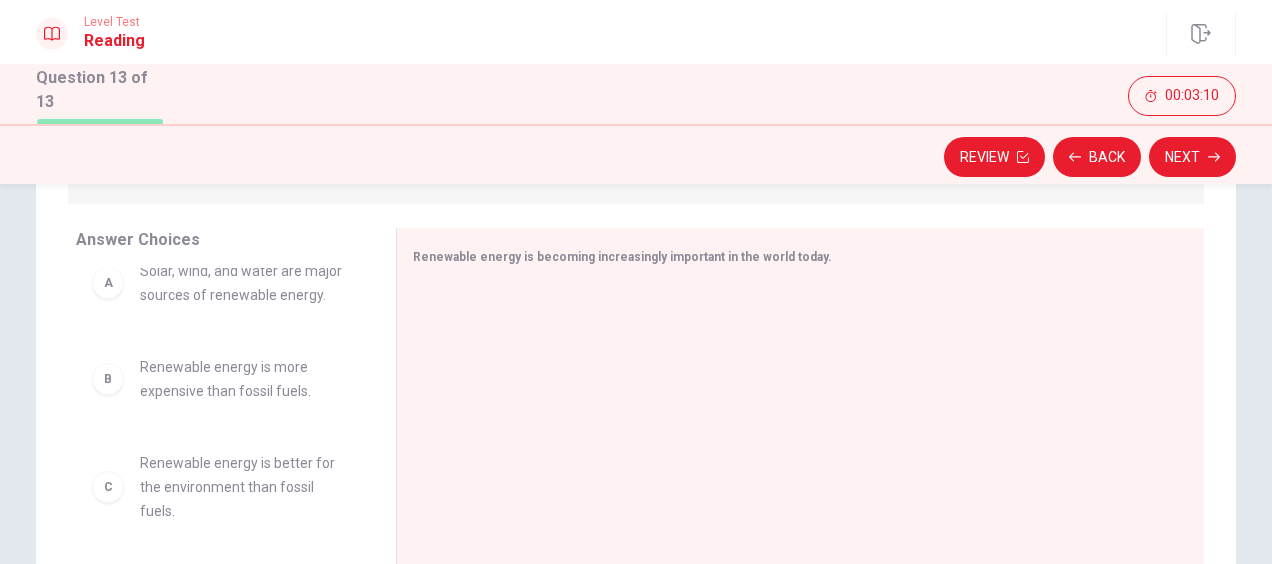 click on "Solar, wind, and water are major sources of renewable energy." at bounding box center [244, 283] 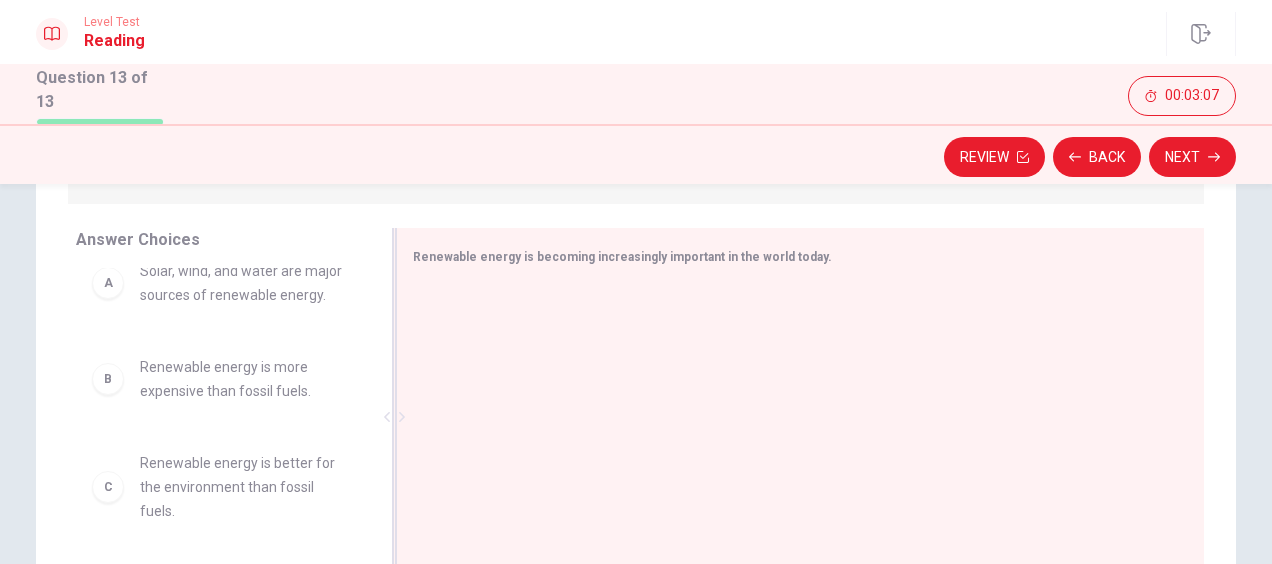 click on "Renewable energy is becoming increasingly important in the world today." at bounding box center (622, 257) 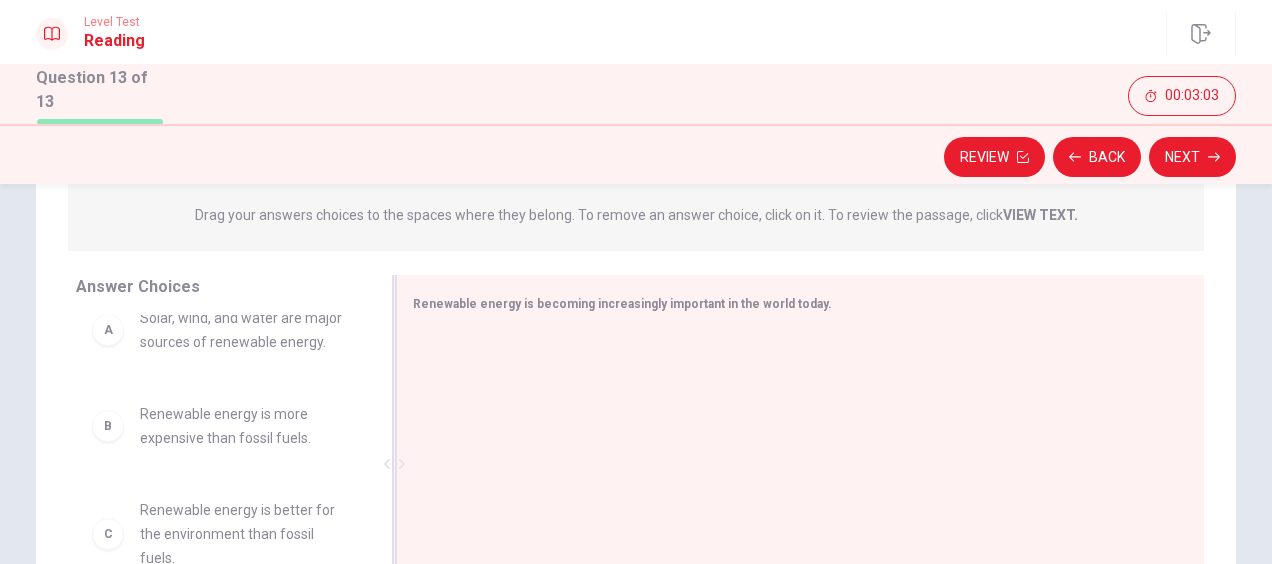 scroll, scrollTop: 255, scrollLeft: 0, axis: vertical 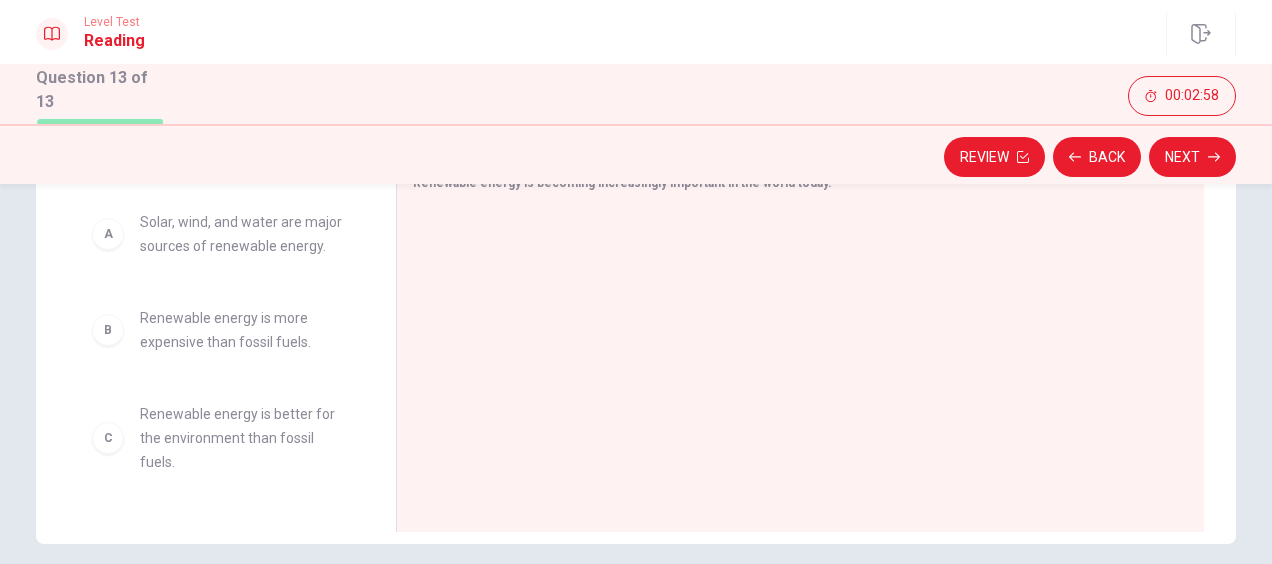 click on "Renewable energy is more expensive than fossil fuels." at bounding box center [244, 330] 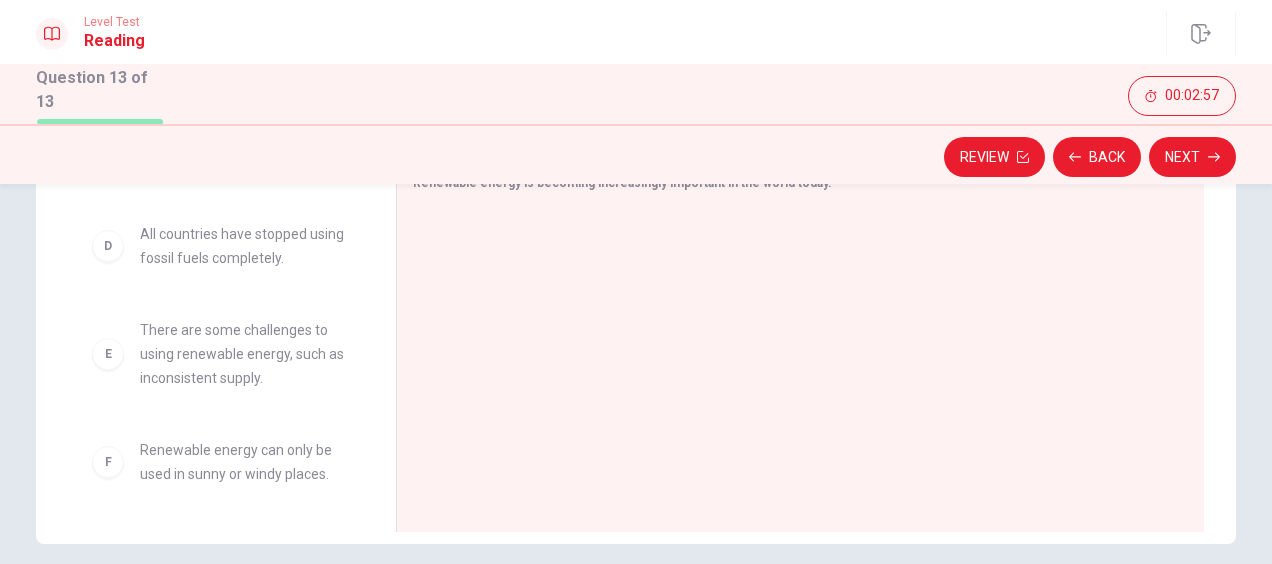 scroll, scrollTop: 324, scrollLeft: 0, axis: vertical 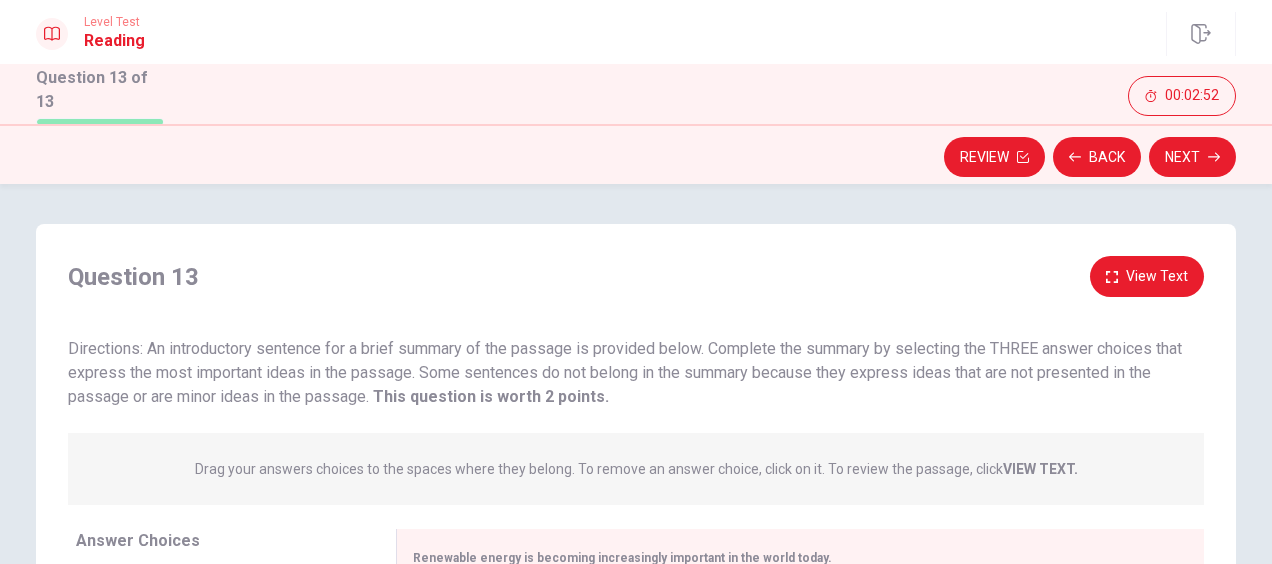 click on "Review Back Next" at bounding box center (636, 154) 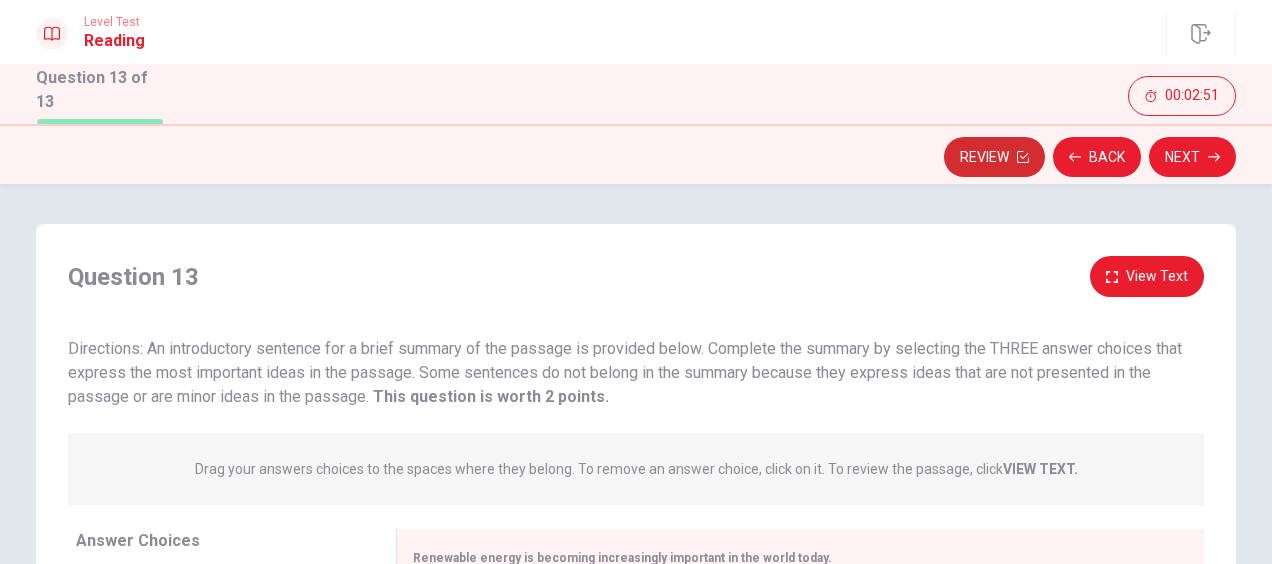 click on "Review" at bounding box center [994, 157] 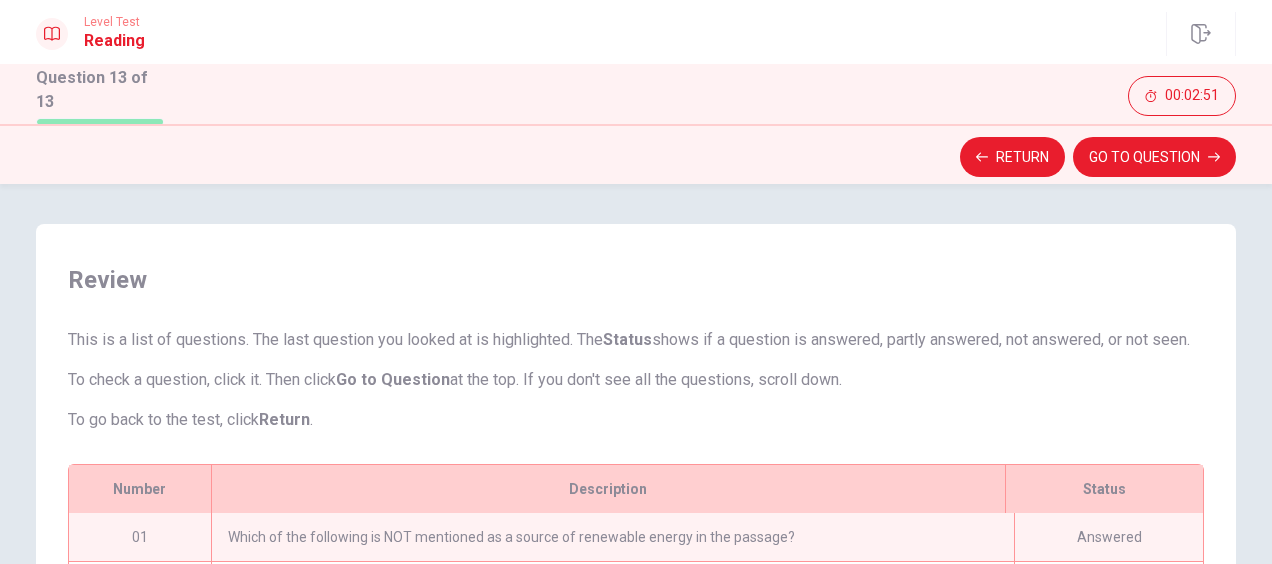 scroll, scrollTop: 168, scrollLeft: 0, axis: vertical 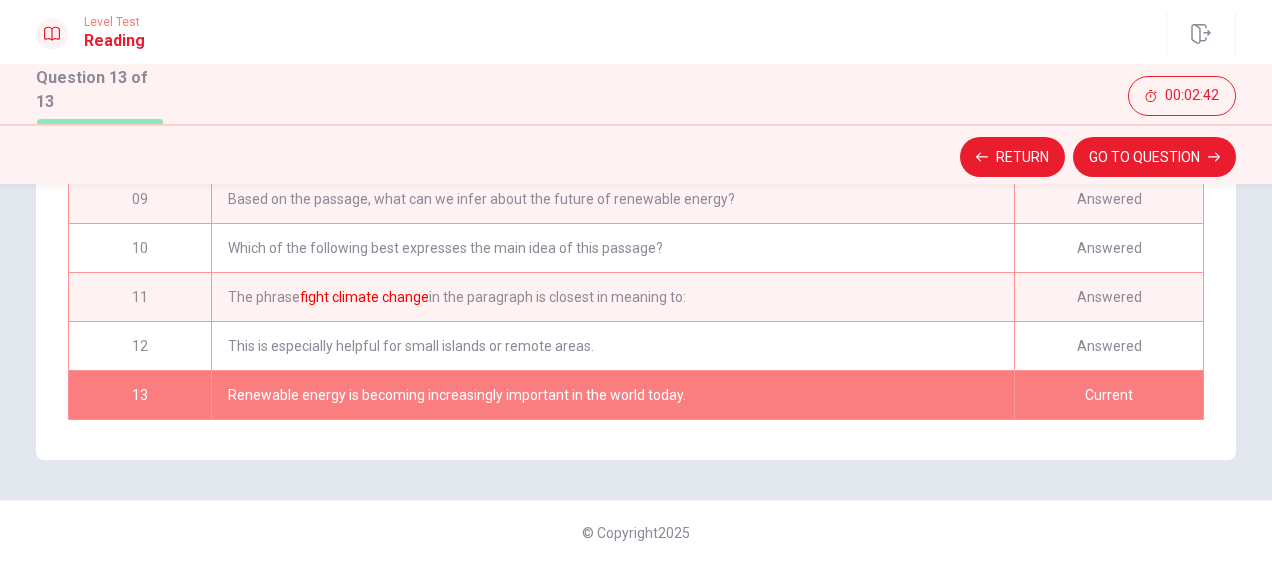 click on "Renewable energy is becoming increasingly important in the world today." at bounding box center [612, 395] 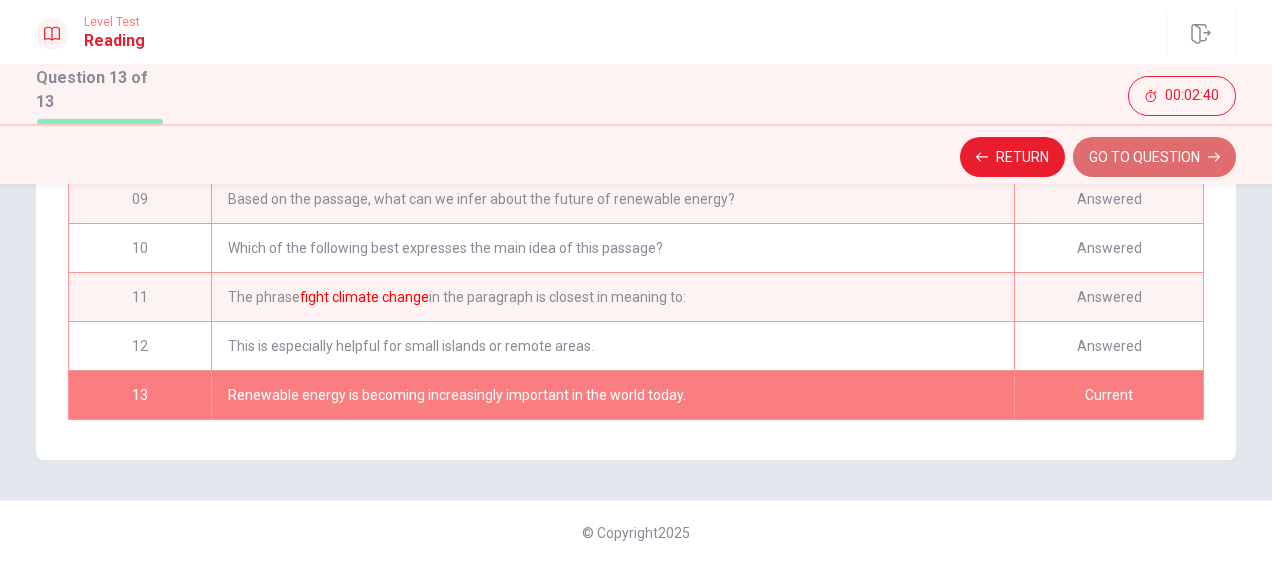 click on "GO TO QUESTION" at bounding box center [1154, 157] 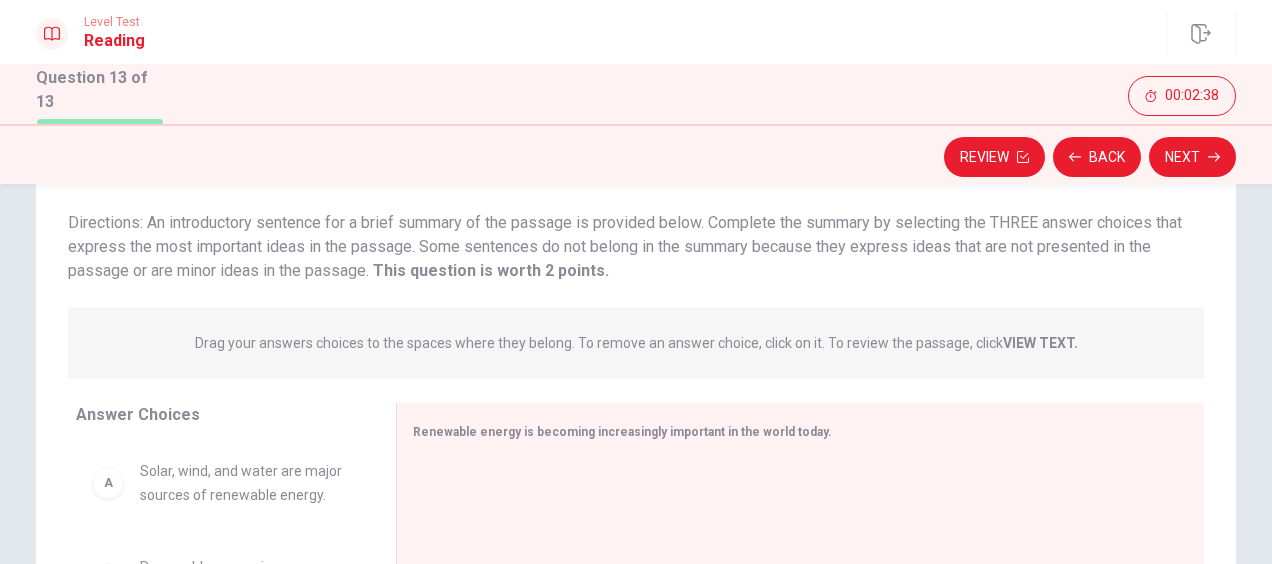 scroll, scrollTop: 125, scrollLeft: 0, axis: vertical 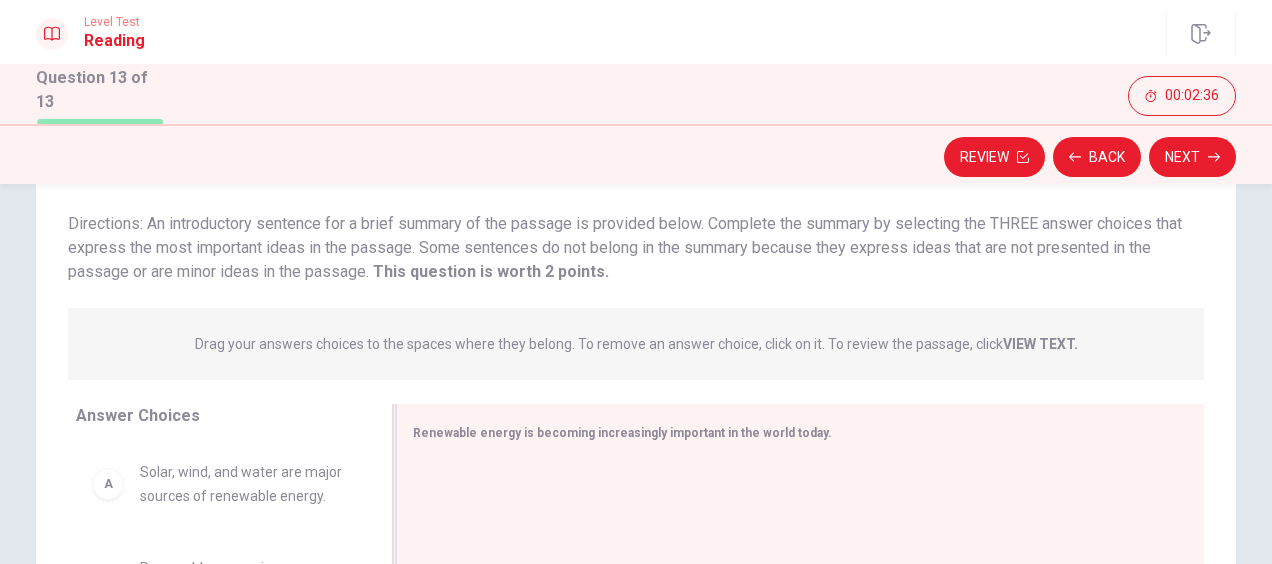 click on "Renewable energy is becoming increasingly important in the world today." at bounding box center [622, 433] 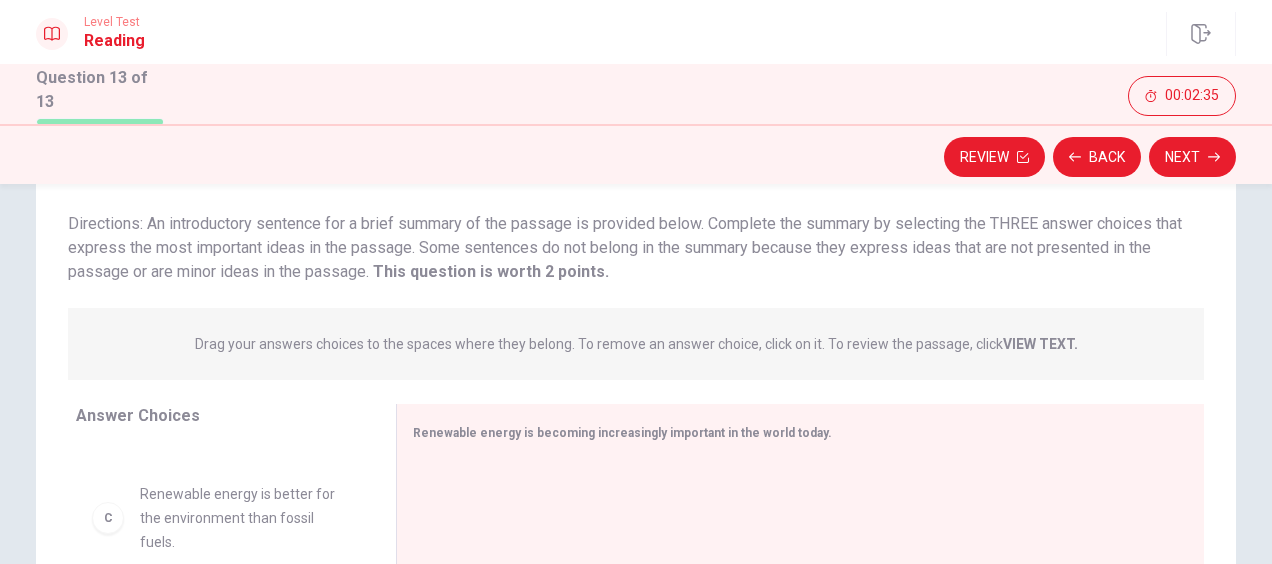 scroll, scrollTop: 324, scrollLeft: 0, axis: vertical 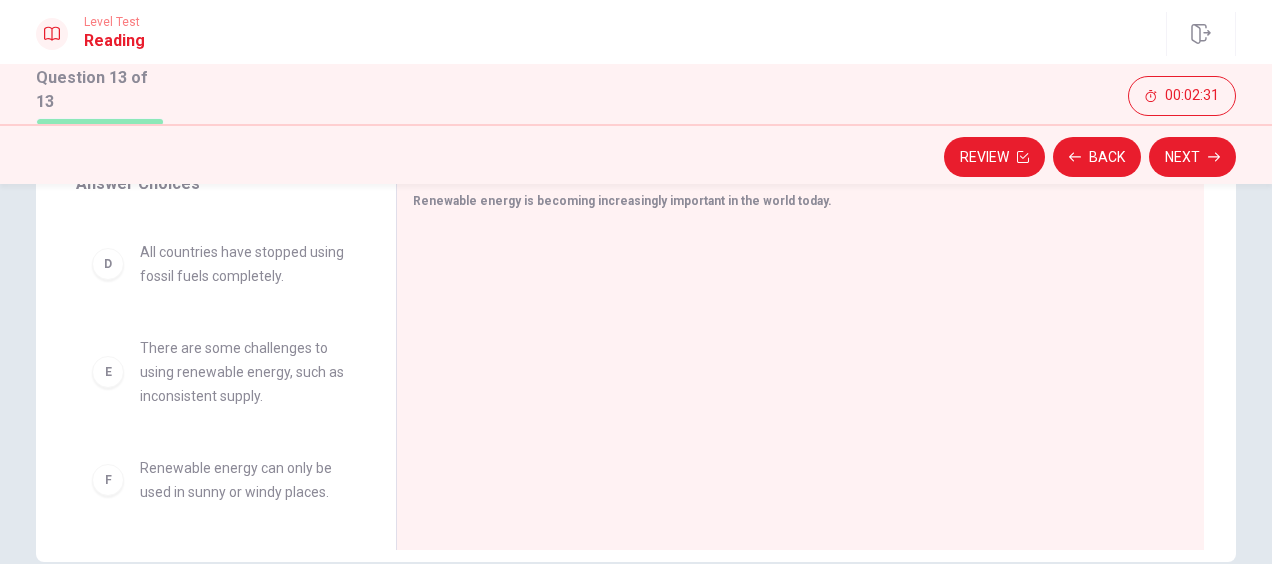 click on "Renewable energy can only be used in sunny or windy places." at bounding box center [244, 480] 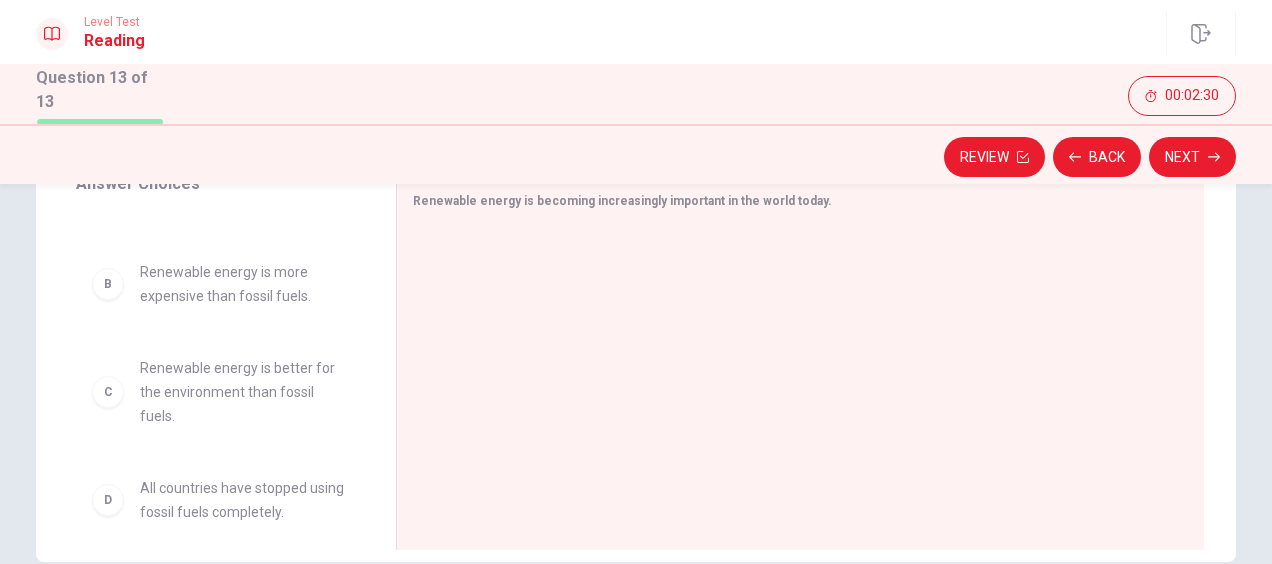 scroll, scrollTop: 63, scrollLeft: 0, axis: vertical 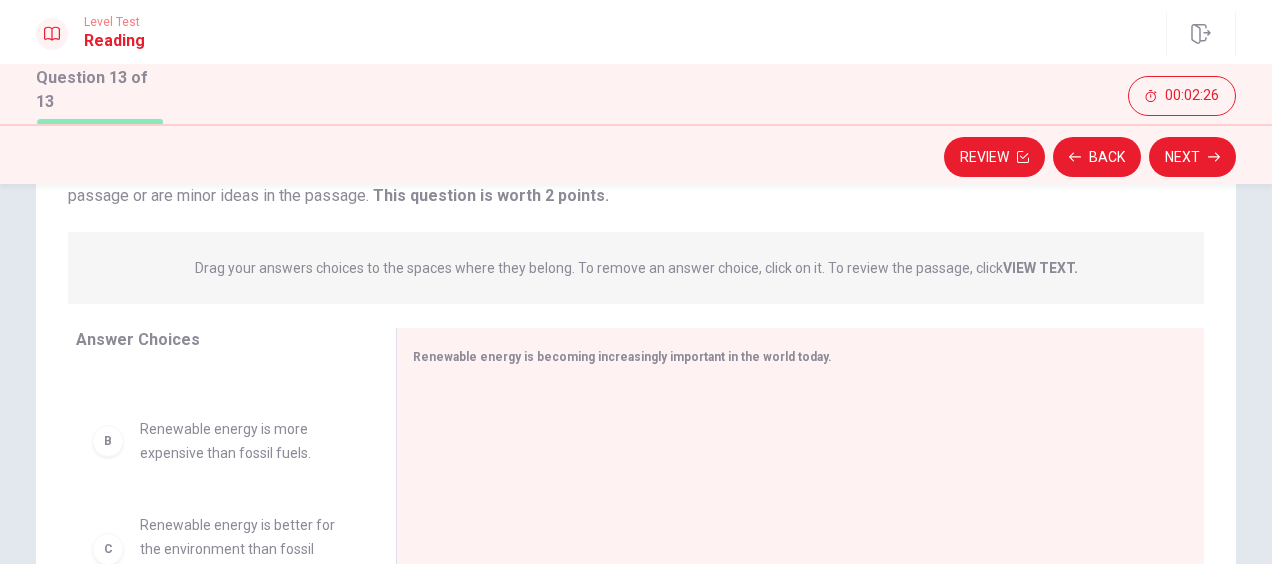 click on "Drag your answers choices to the spaces where they belong. To remove an answer choice, click on it. To review the passage, click   VIEW TEXT." at bounding box center (636, 268) 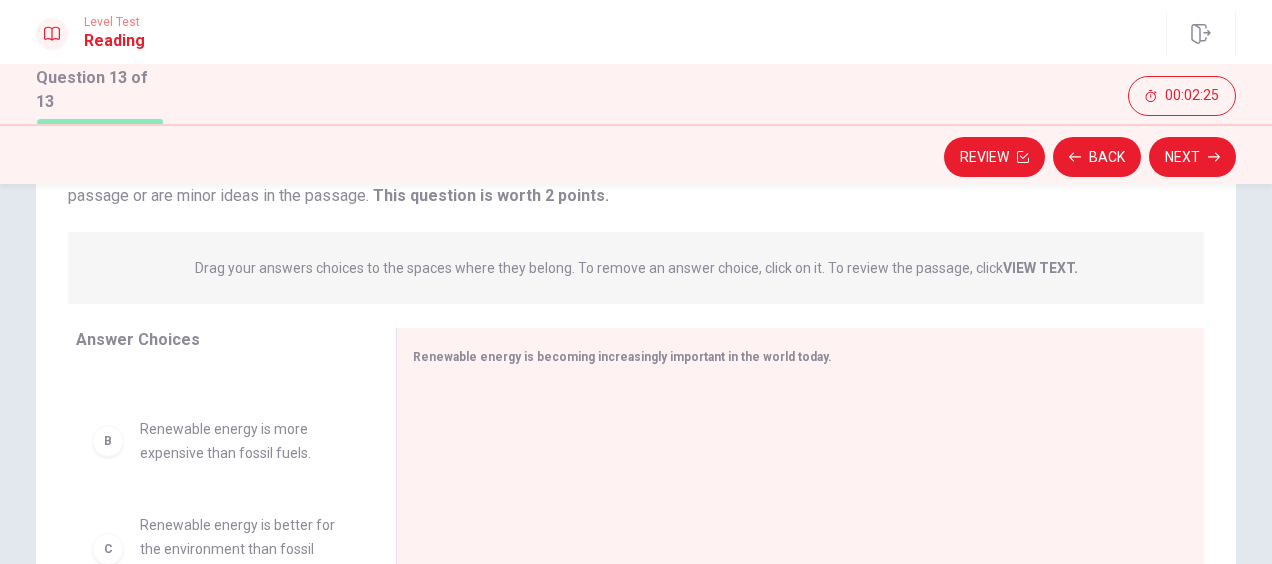 drag, startPoint x: 231, startPoint y: 268, endPoint x: 376, endPoint y: 269, distance: 145.00345 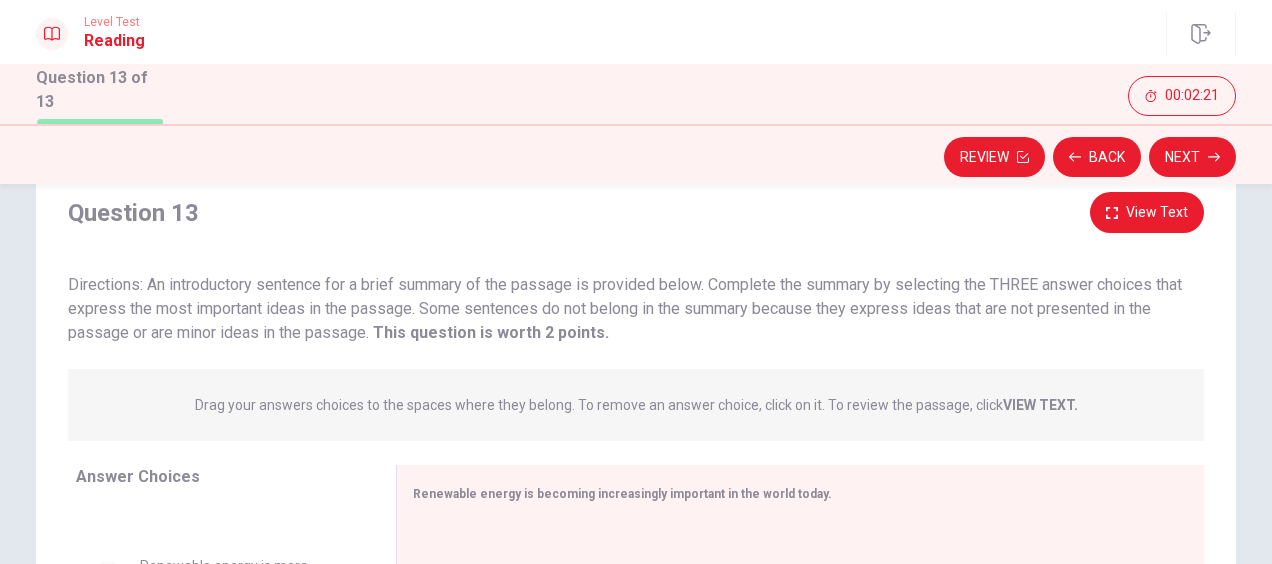 scroll, scrollTop: 141, scrollLeft: 0, axis: vertical 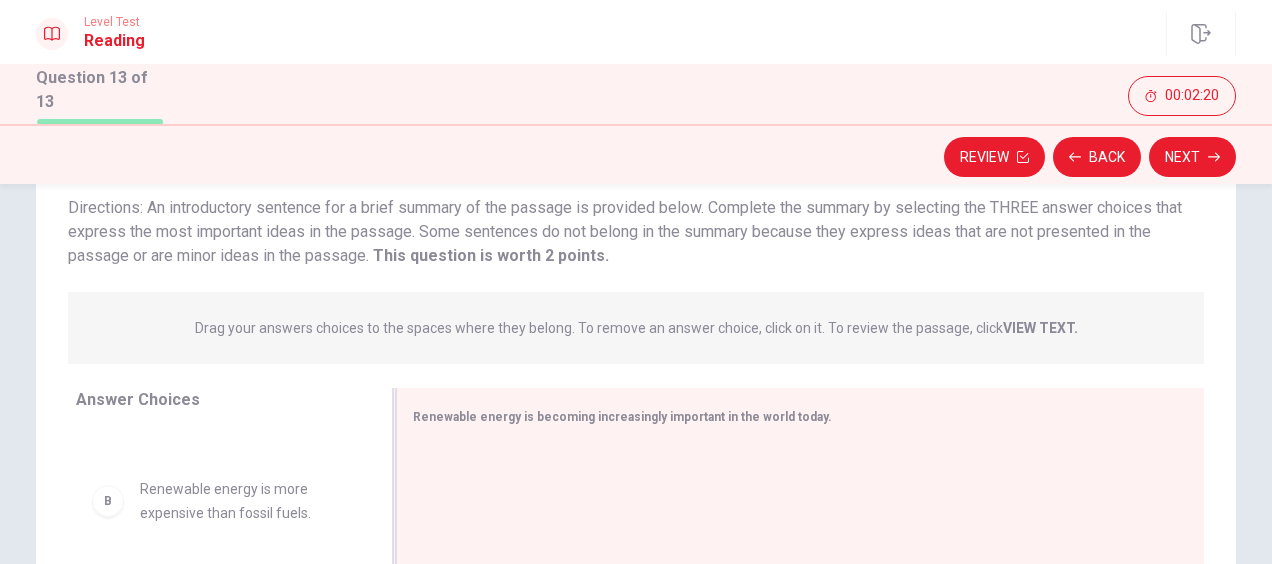 click at bounding box center [792, 579] 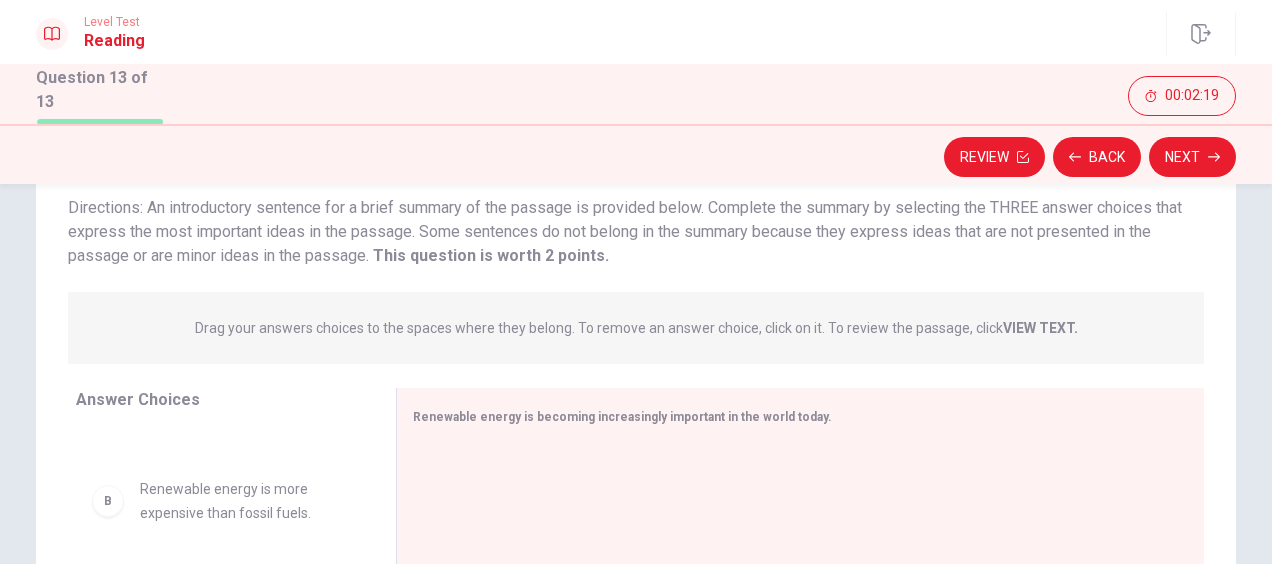 scroll, scrollTop: 0, scrollLeft: 0, axis: both 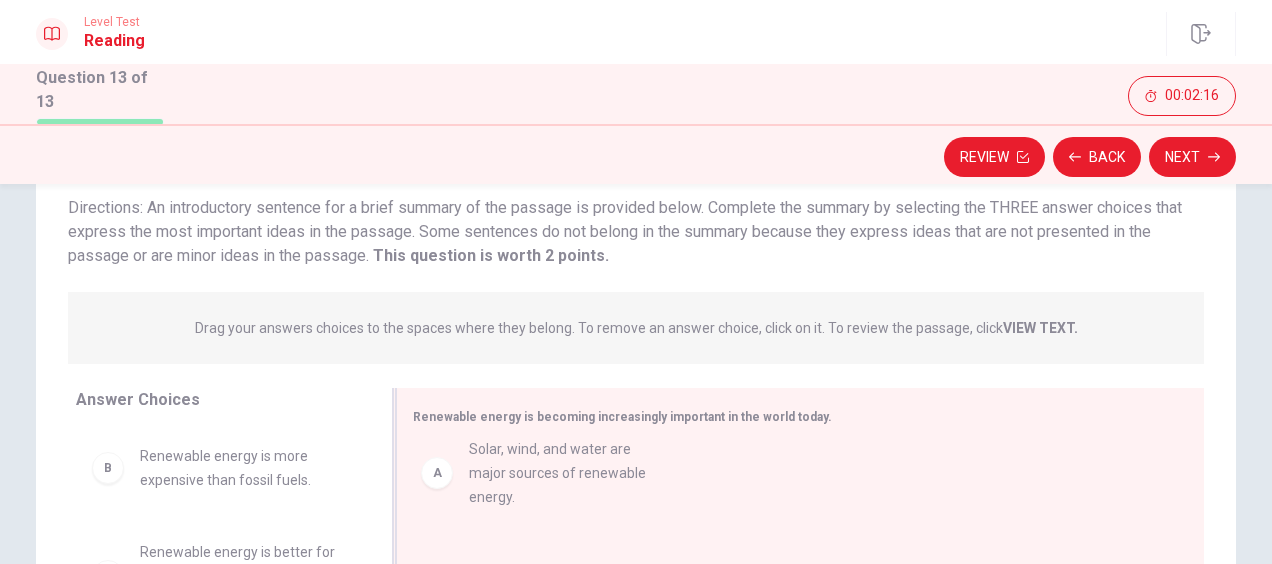 drag, startPoint x: 220, startPoint y: 470, endPoint x: 610, endPoint y: 492, distance: 390.62003 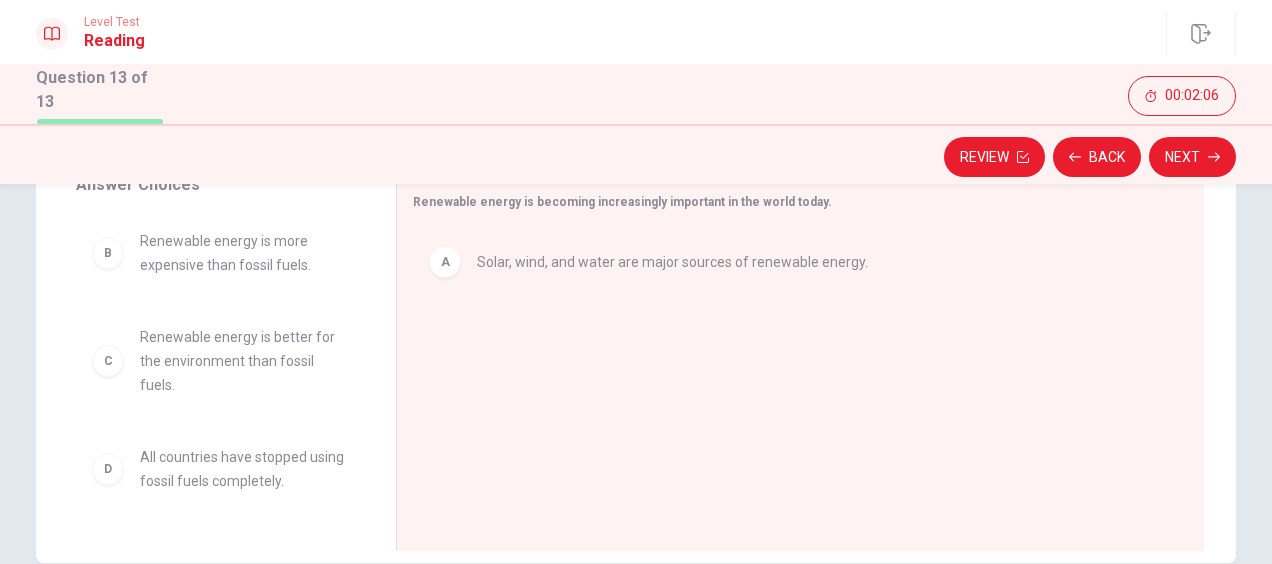scroll, scrollTop: 374, scrollLeft: 0, axis: vertical 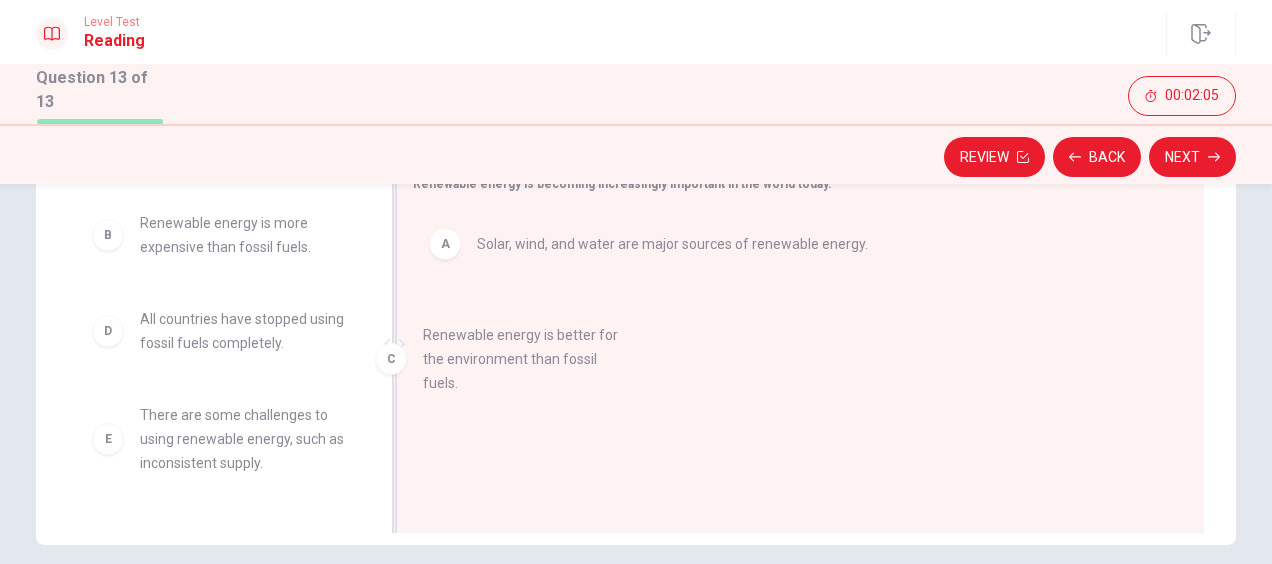 drag, startPoint x: 226, startPoint y: 356, endPoint x: 564, endPoint y: 374, distance: 338.47894 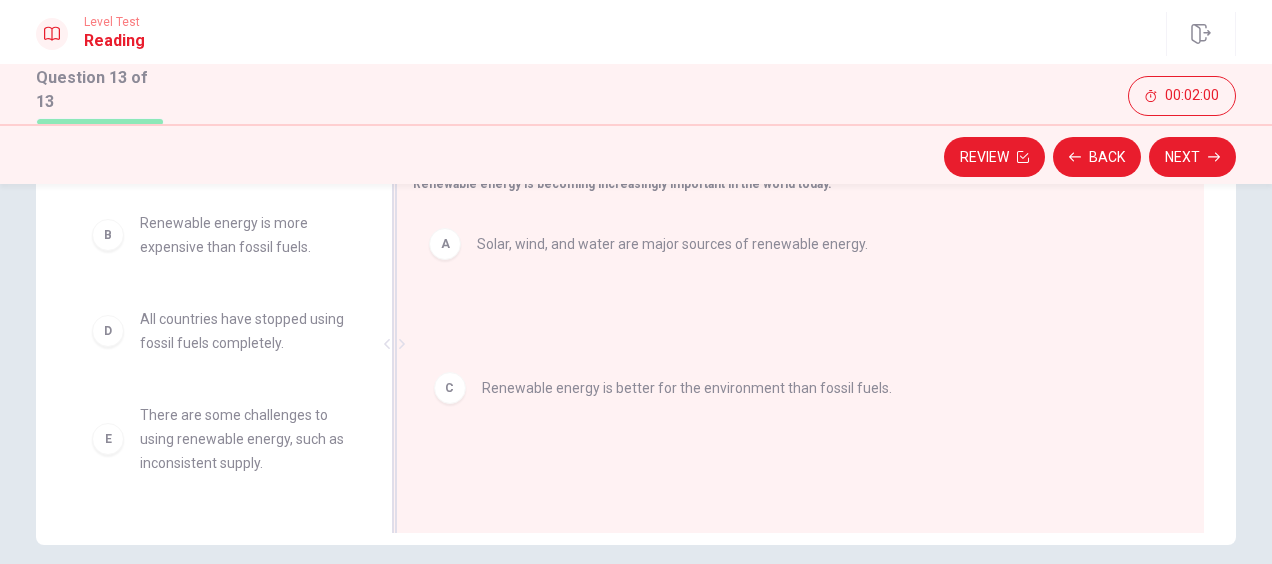 drag, startPoint x: 518, startPoint y: 324, endPoint x: 530, endPoint y: 382, distance: 59.22837 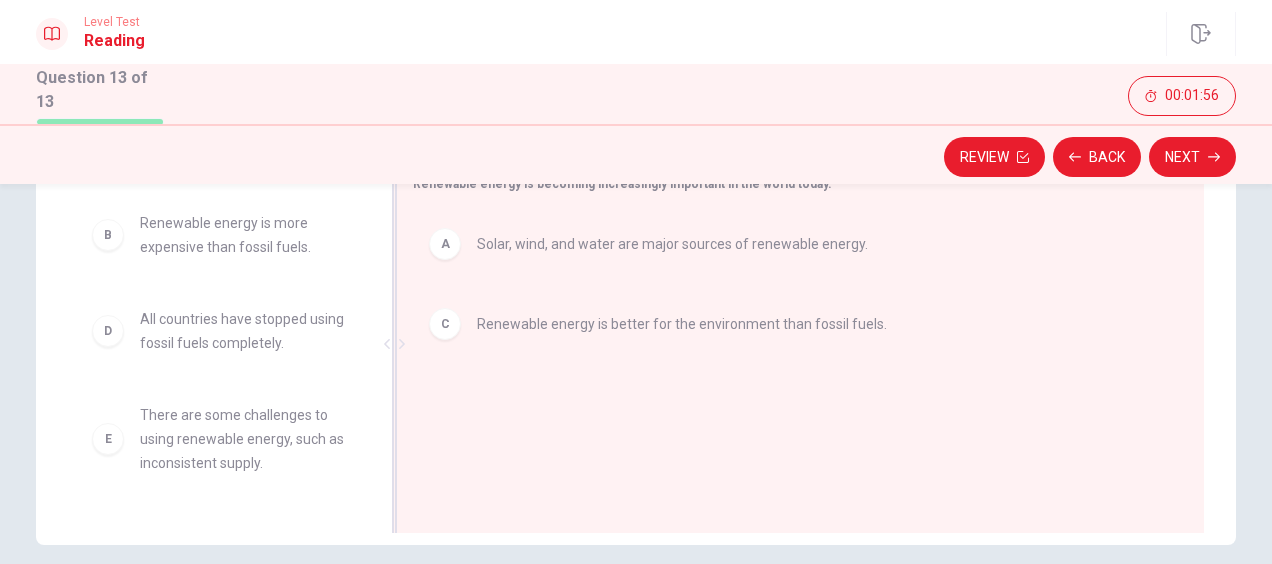 scroll, scrollTop: 375, scrollLeft: 0, axis: vertical 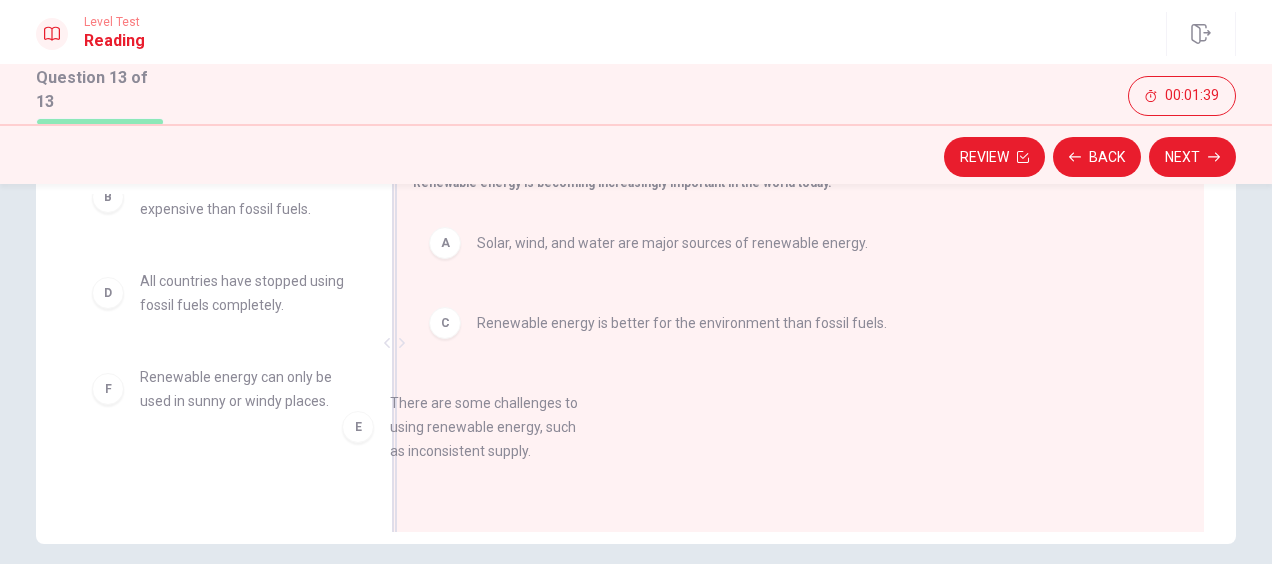 drag, startPoint x: 253, startPoint y: 428, endPoint x: 573, endPoint y: 438, distance: 320.15622 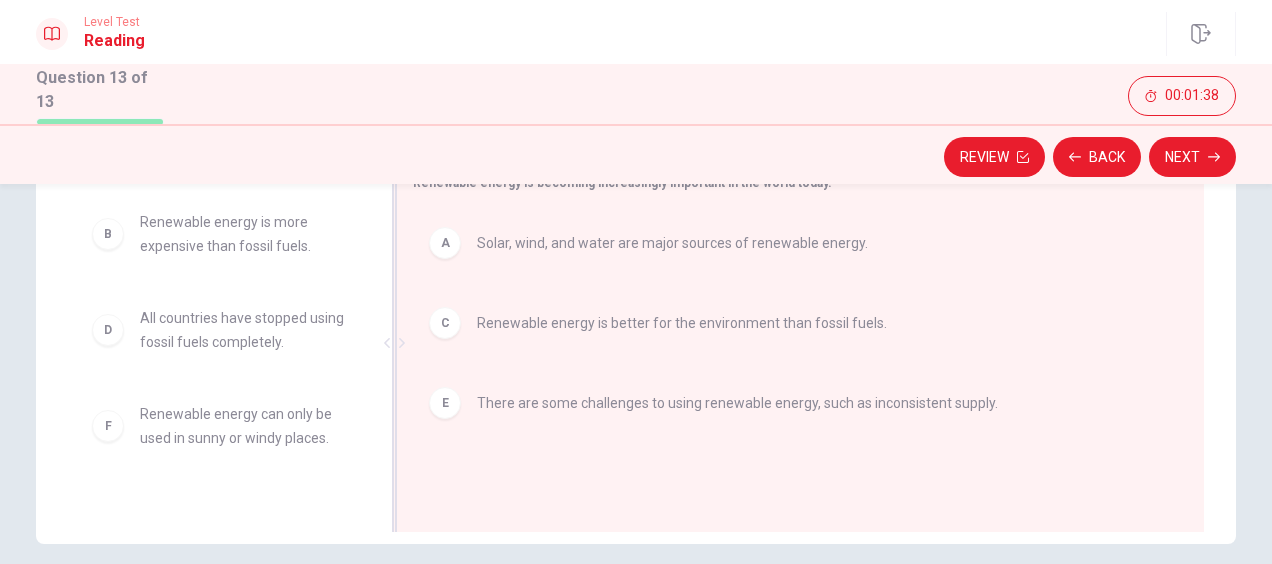 scroll, scrollTop: 0, scrollLeft: 0, axis: both 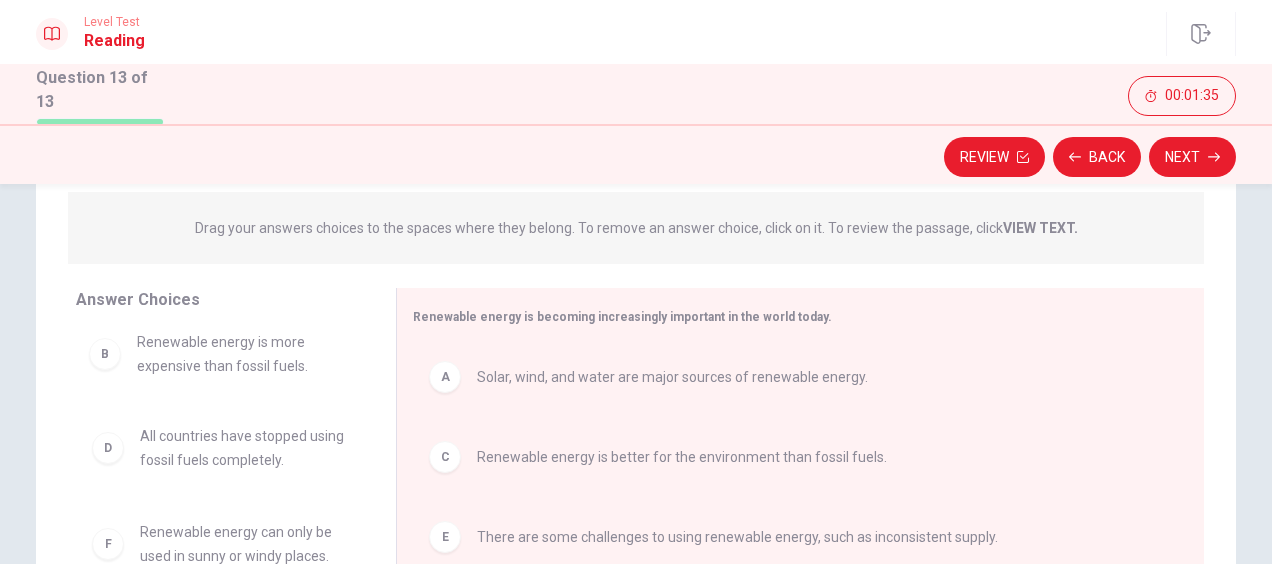 drag, startPoint x: 173, startPoint y: 377, endPoint x: 190, endPoint y: 370, distance: 18.384777 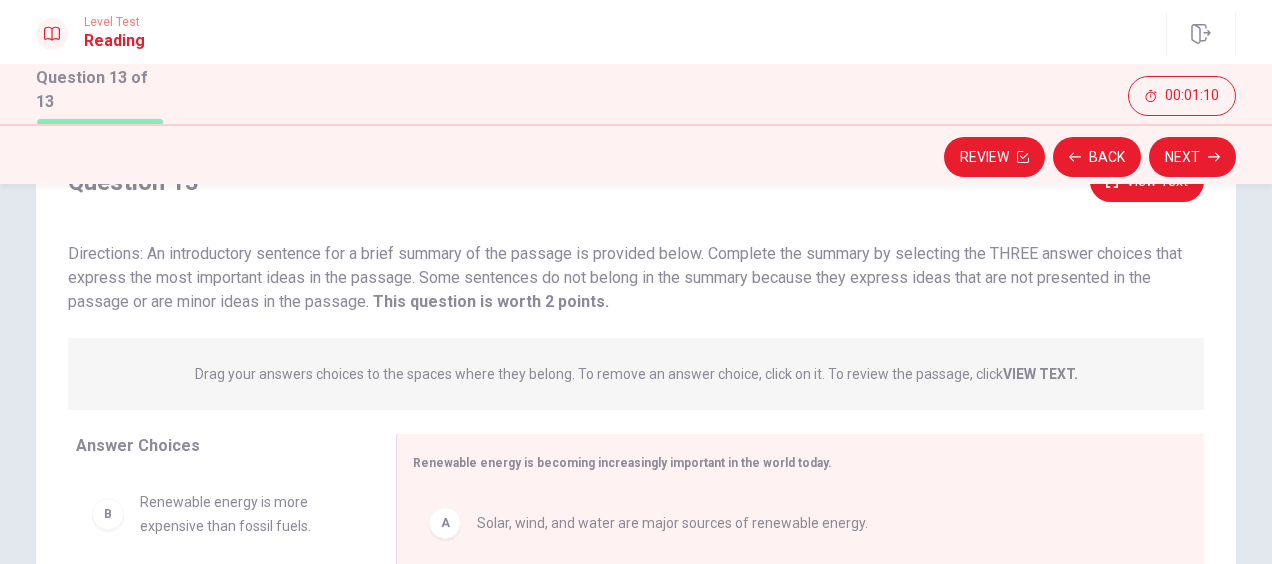 scroll, scrollTop: 94, scrollLeft: 0, axis: vertical 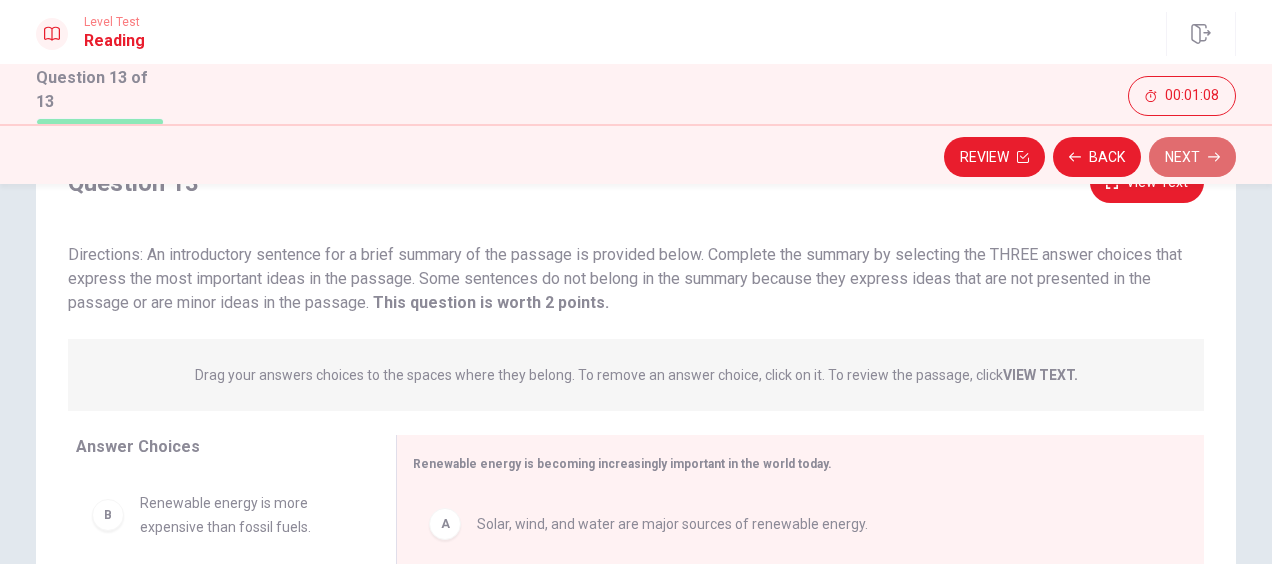click on "Next" at bounding box center [1192, 157] 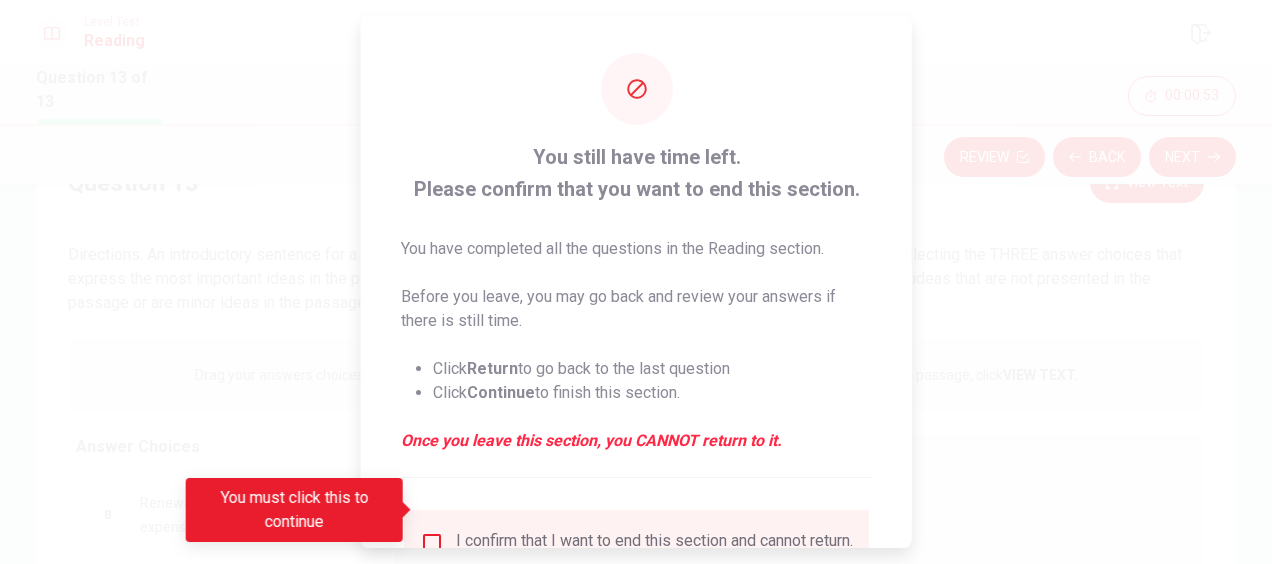 scroll, scrollTop: 0, scrollLeft: 0, axis: both 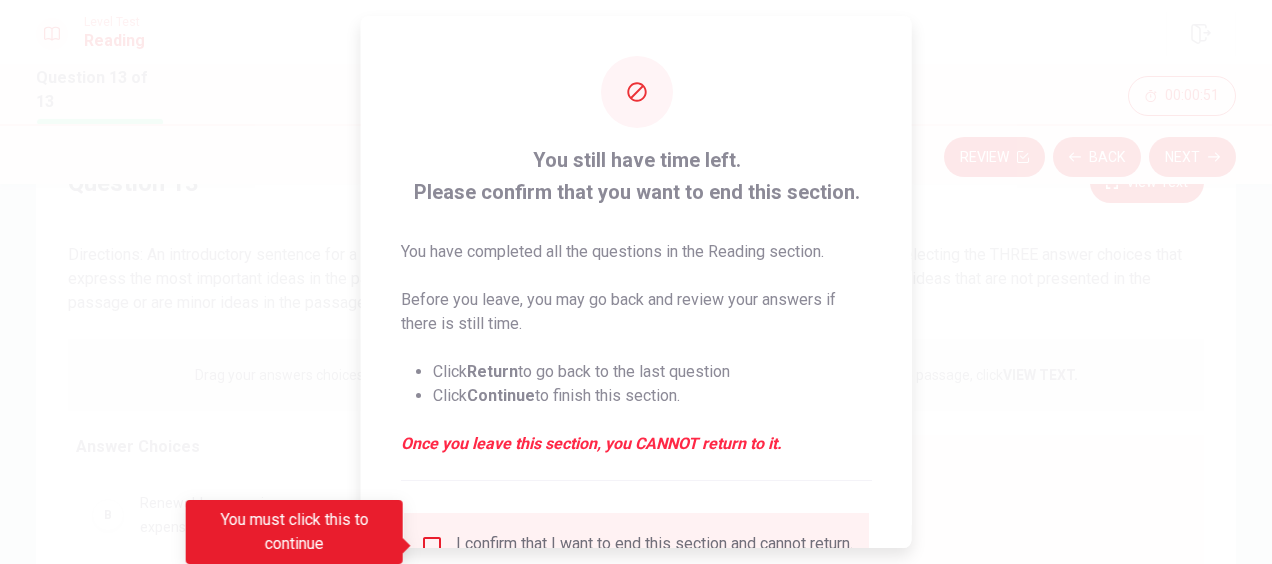 click at bounding box center [636, 282] 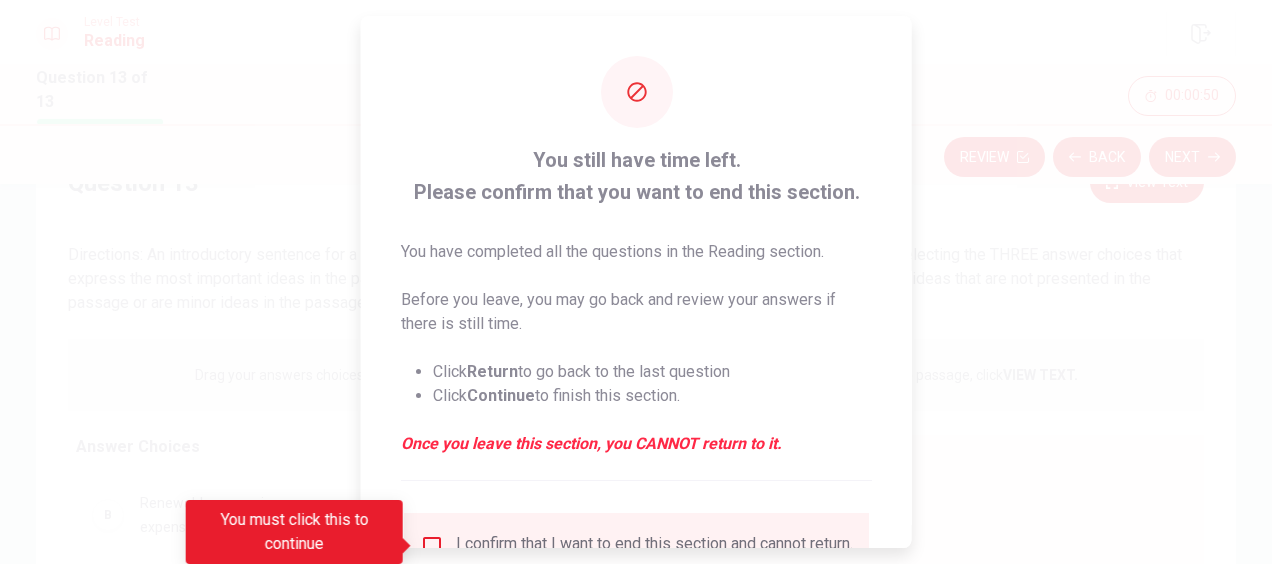 scroll, scrollTop: 182, scrollLeft: 0, axis: vertical 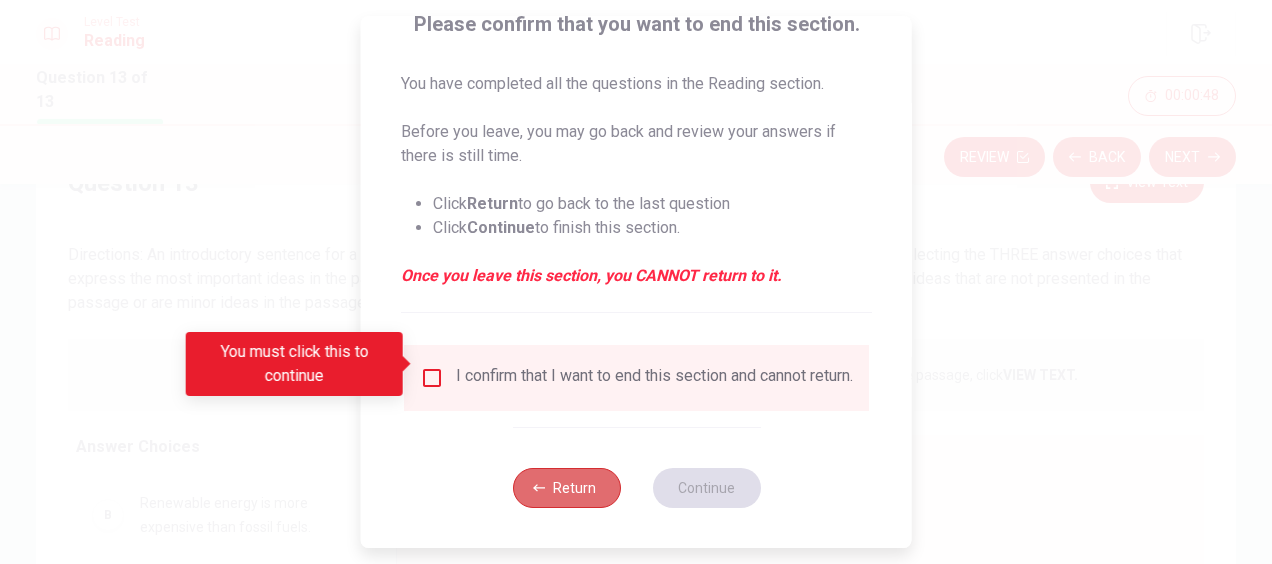 click on "Return" at bounding box center (566, 488) 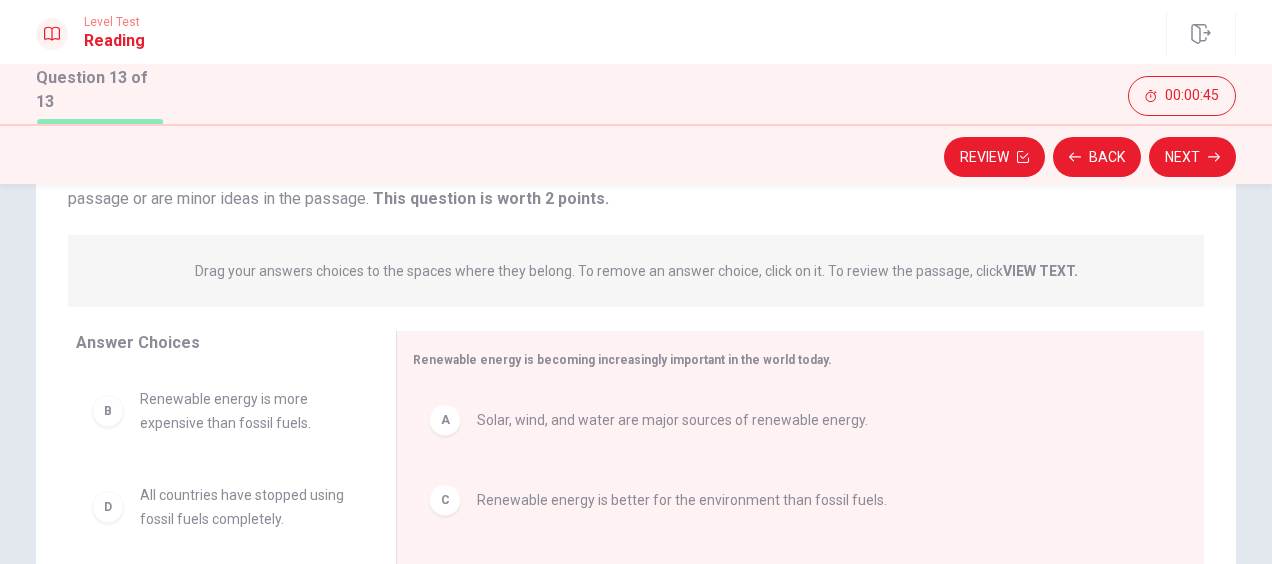 scroll, scrollTop: 390, scrollLeft: 0, axis: vertical 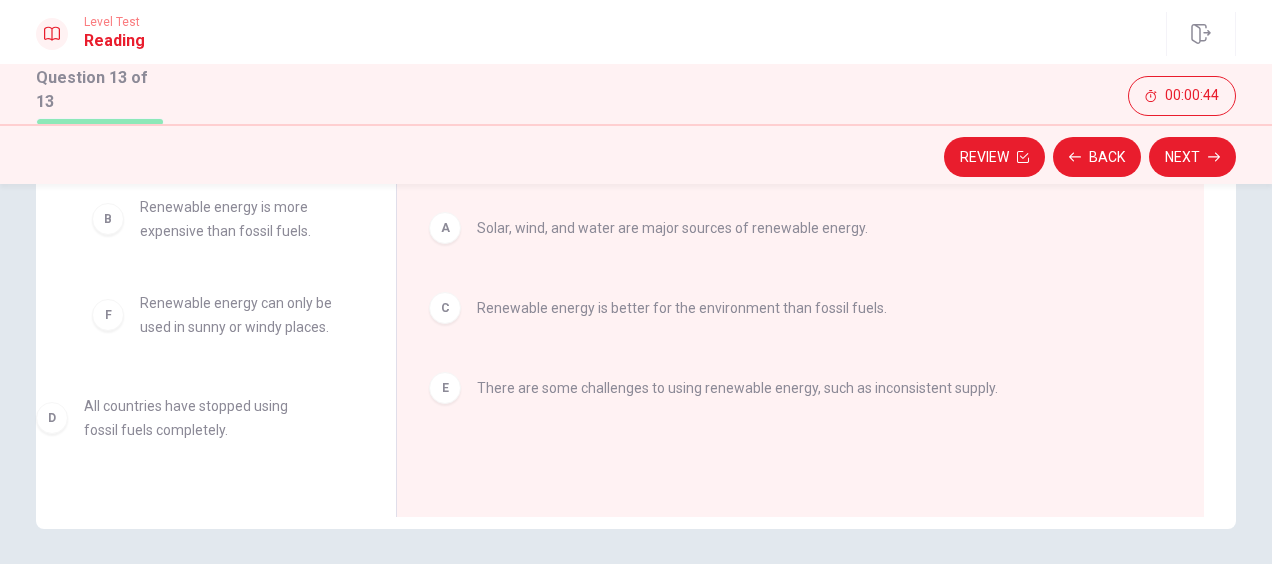 drag, startPoint x: 219, startPoint y: 330, endPoint x: 186, endPoint y: 434, distance: 109.11004 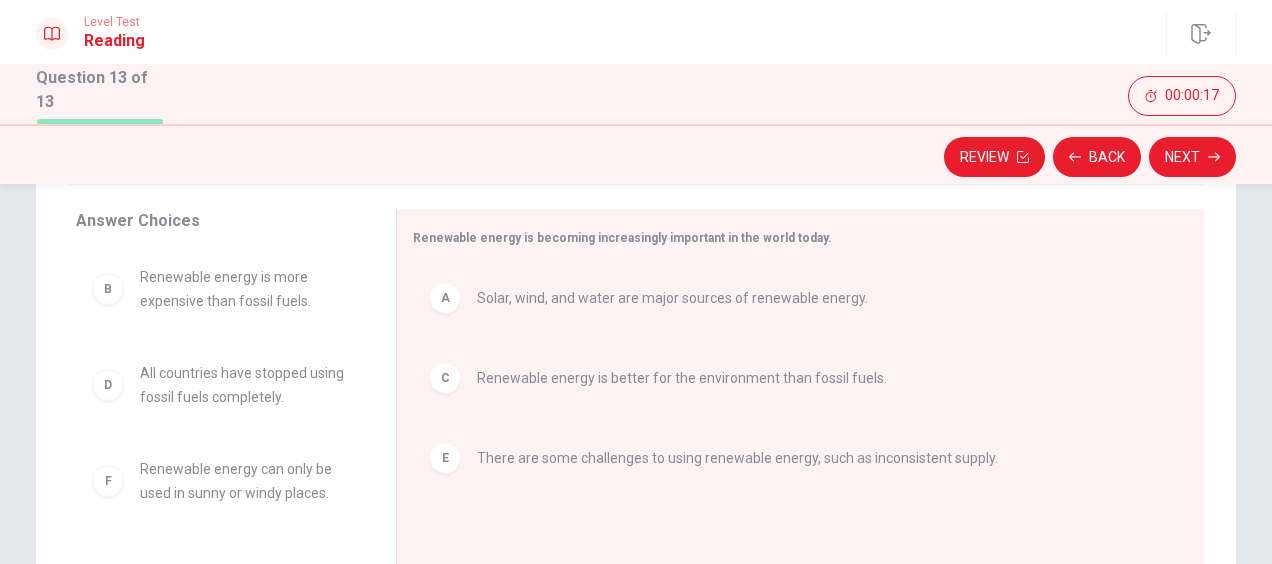 scroll, scrollTop: 391, scrollLeft: 0, axis: vertical 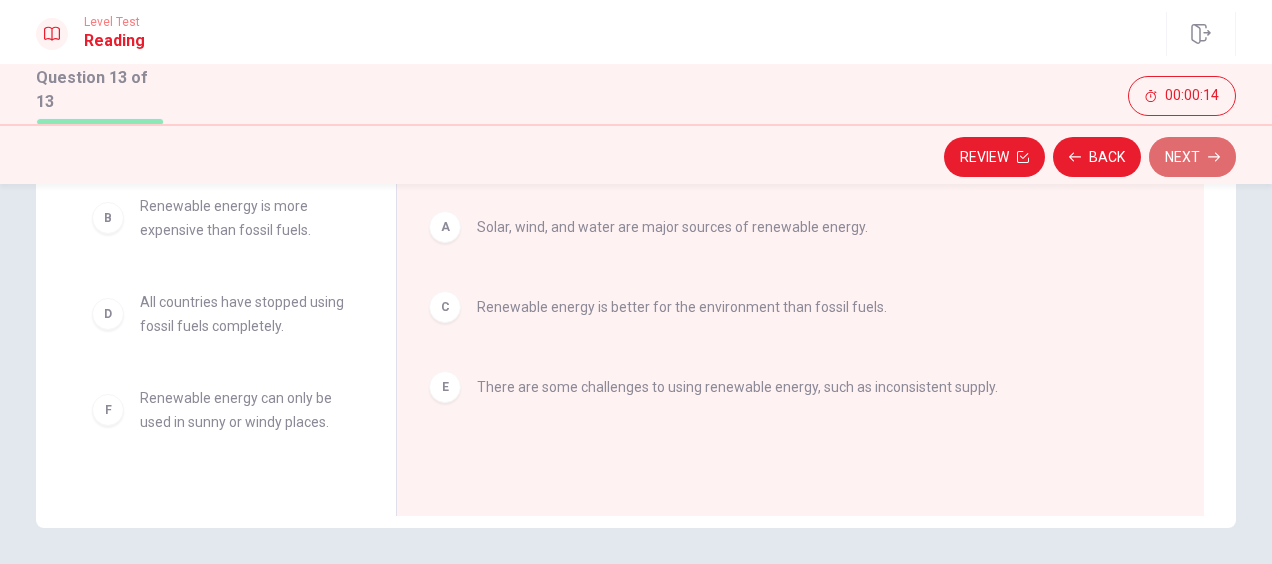 click on "Next" at bounding box center (1192, 157) 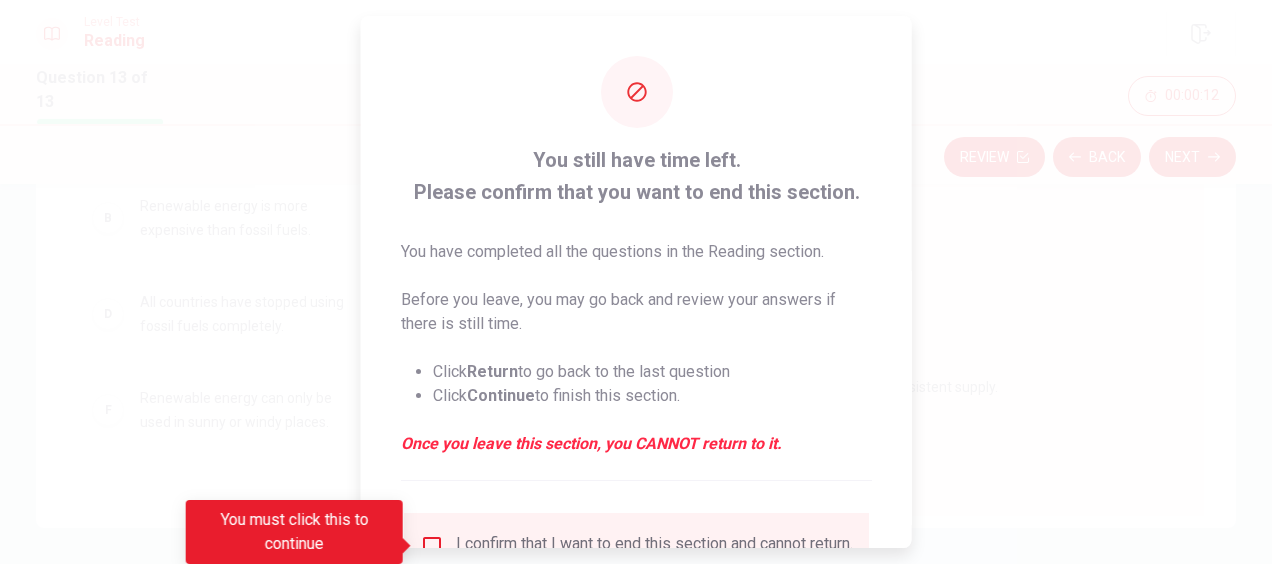 scroll, scrollTop: 182, scrollLeft: 0, axis: vertical 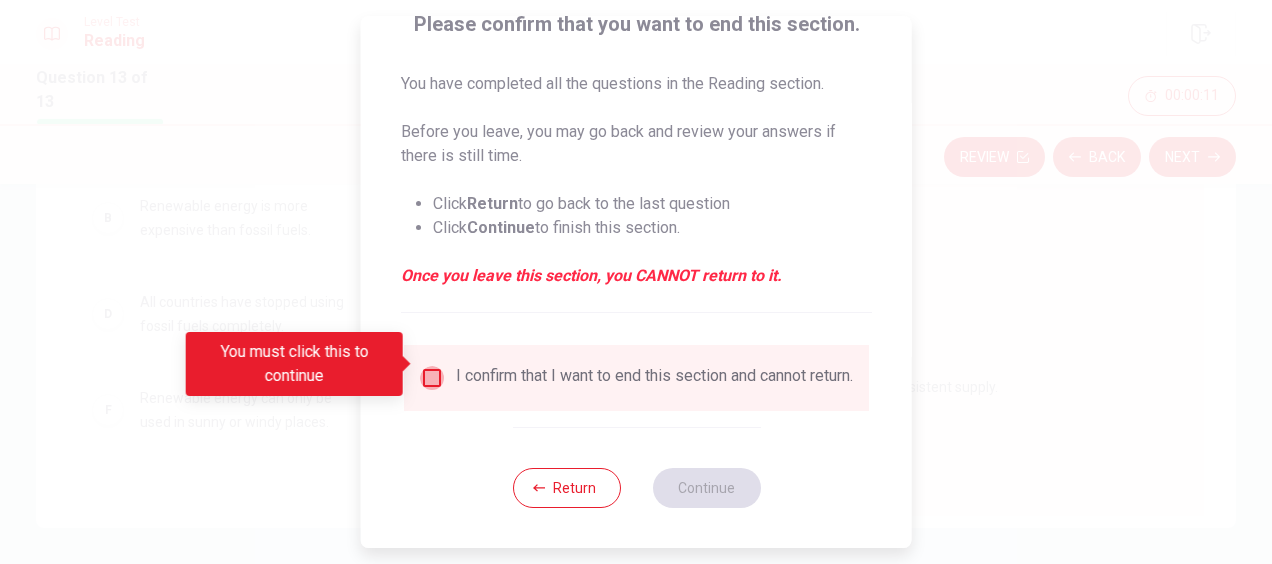 click at bounding box center [432, 378] 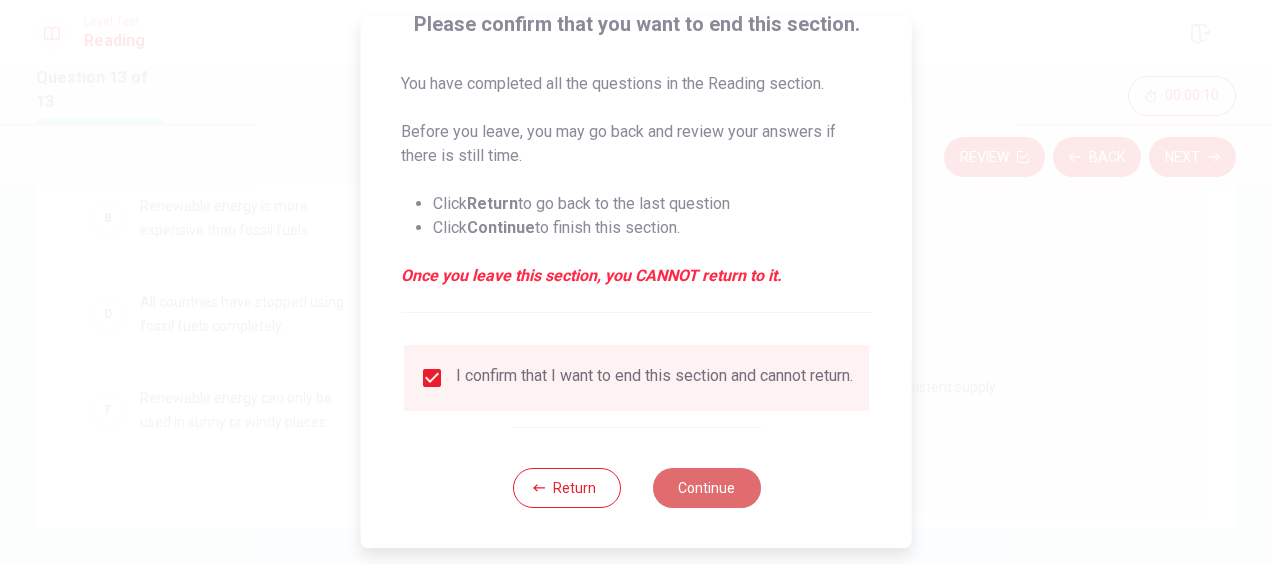 click on "Continue" at bounding box center [706, 488] 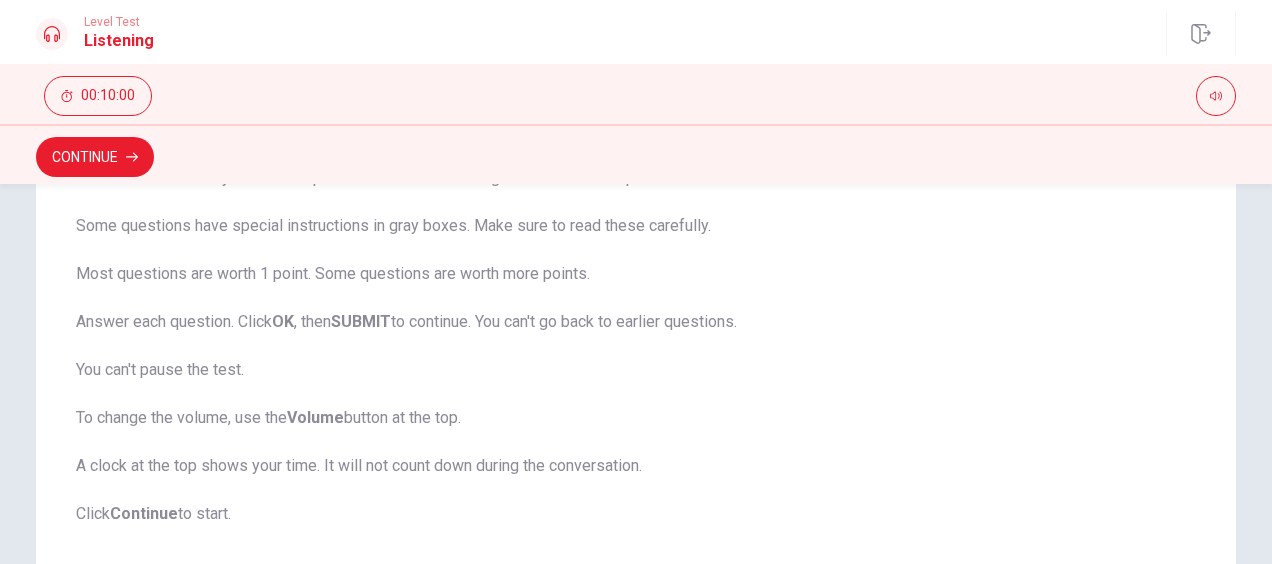 scroll, scrollTop: 455, scrollLeft: 0, axis: vertical 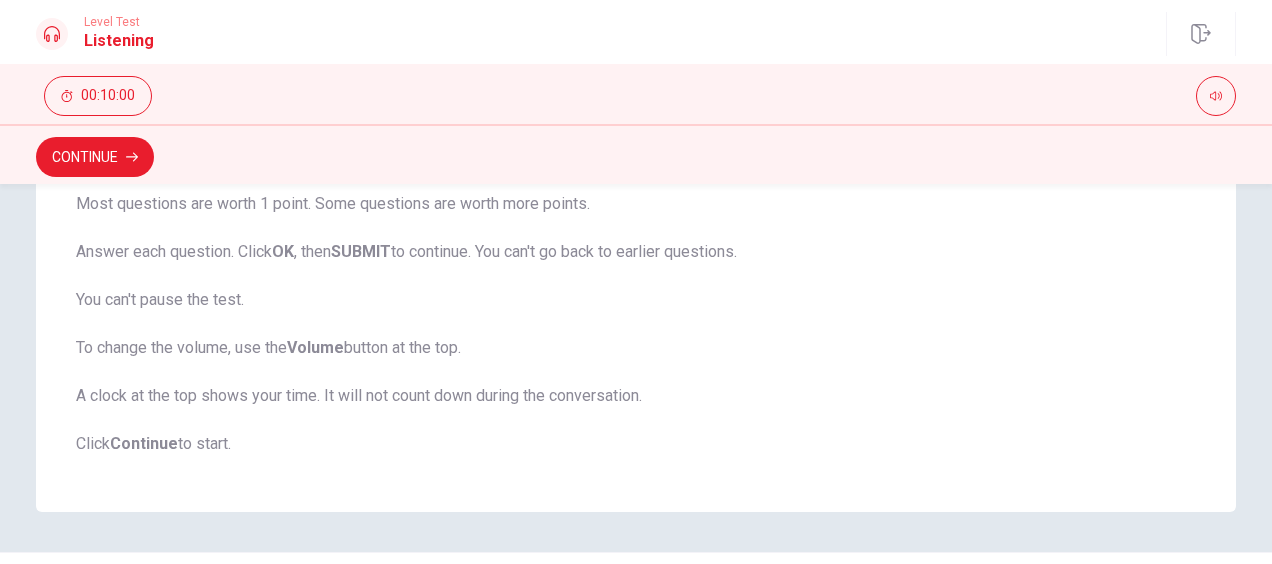 click on "This test checks how well you understand spoken English.
You will listen to 1 conversation. You will hear it only  one  time.
You can take notes with a pen and paper. Your notes will not be graded.
After hearing the conversation, you will answer questions about the main idea, details, why people are talking, and how they feel.
This icon    means you will hear part of the conversation again and answer a question about it.
Some questions have special instructions in gray boxes. Make sure to read these carefully.
Most questions are worth 1 point. Some questions are worth more points.
Answer each question. Click  OK , then  SUBMIT  to continue. You can't go back to earlier questions.
You can't pause the test.
To change the volume, use the  Volume  button at the top.
A clock at the top shows your time. It will not count down during the conversation.
Click  Continue  to start." at bounding box center (636, 176) 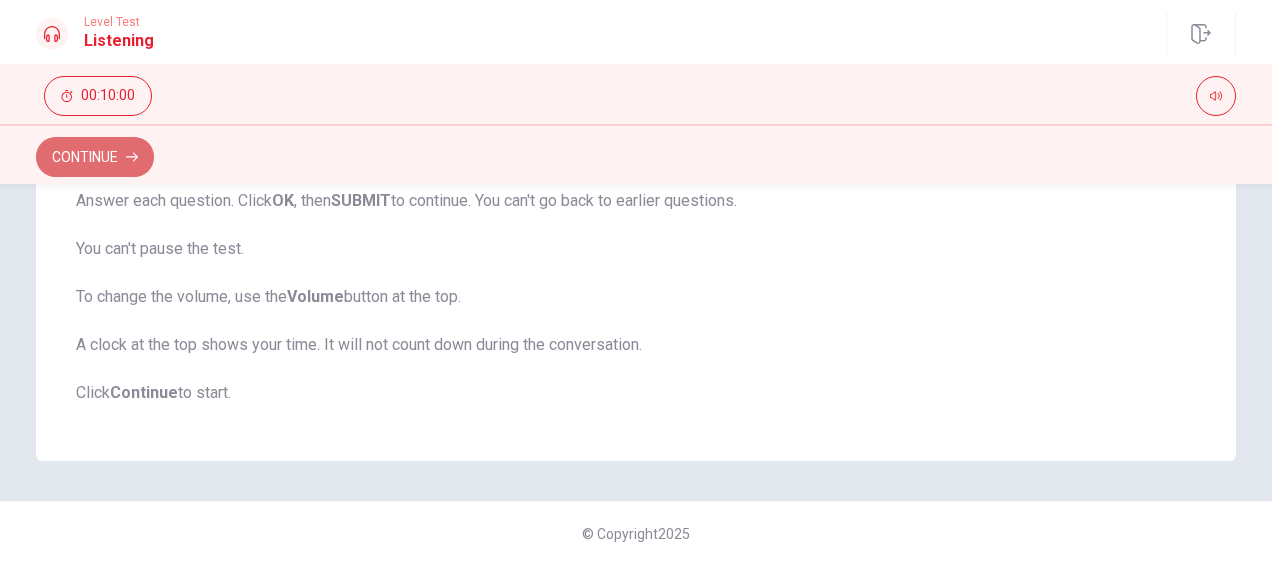 click 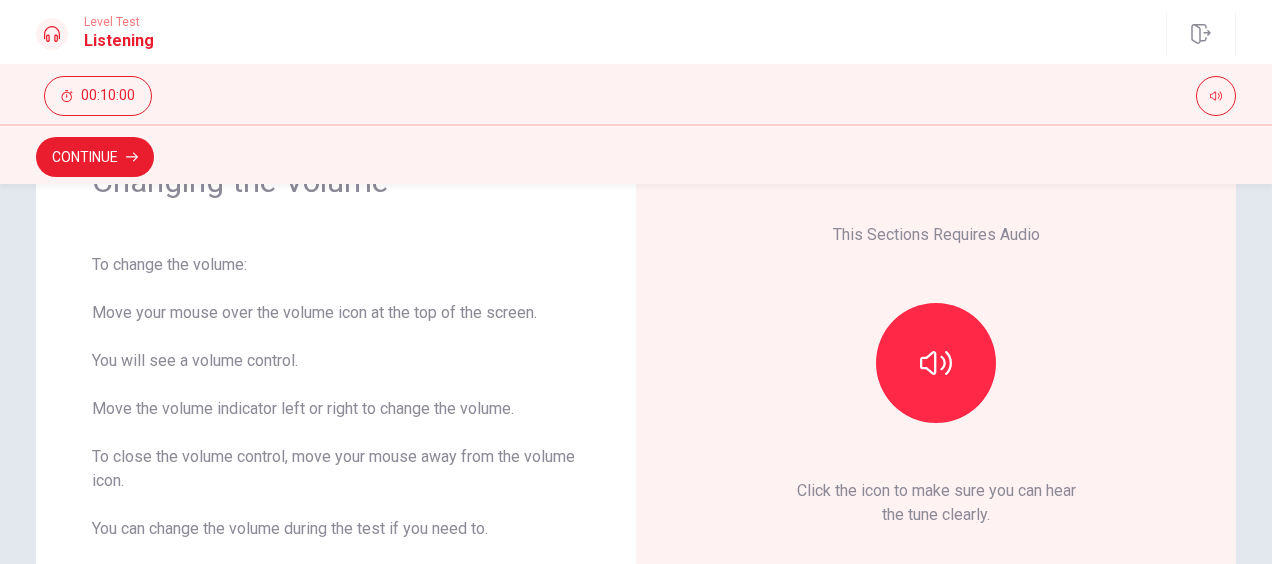 scroll, scrollTop: 128, scrollLeft: 0, axis: vertical 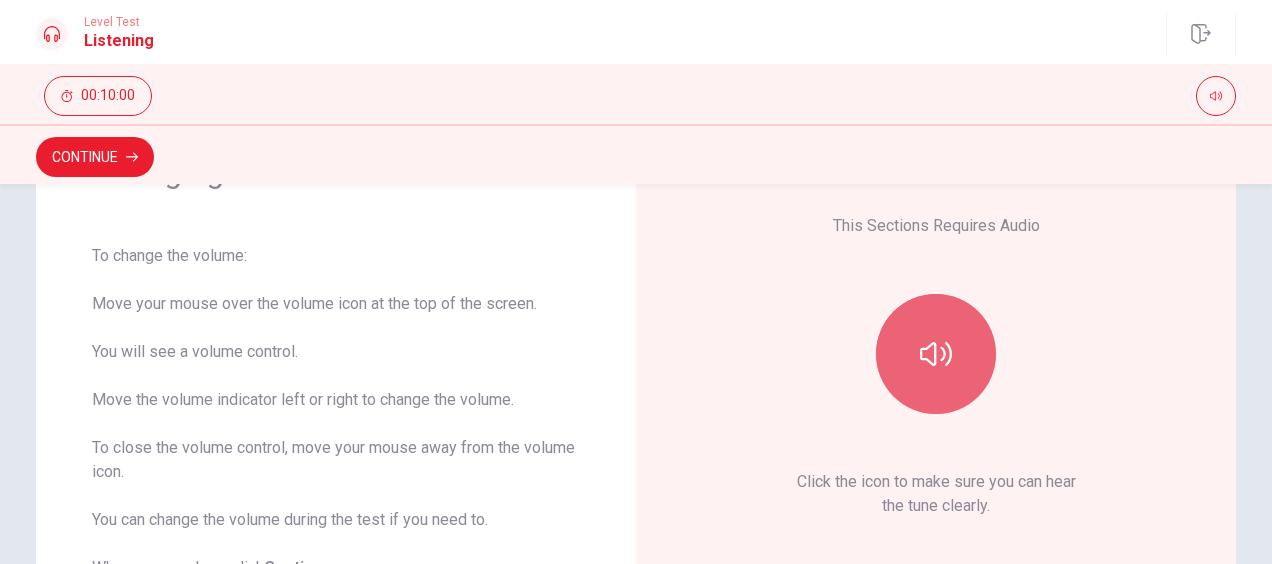 click at bounding box center (936, 354) 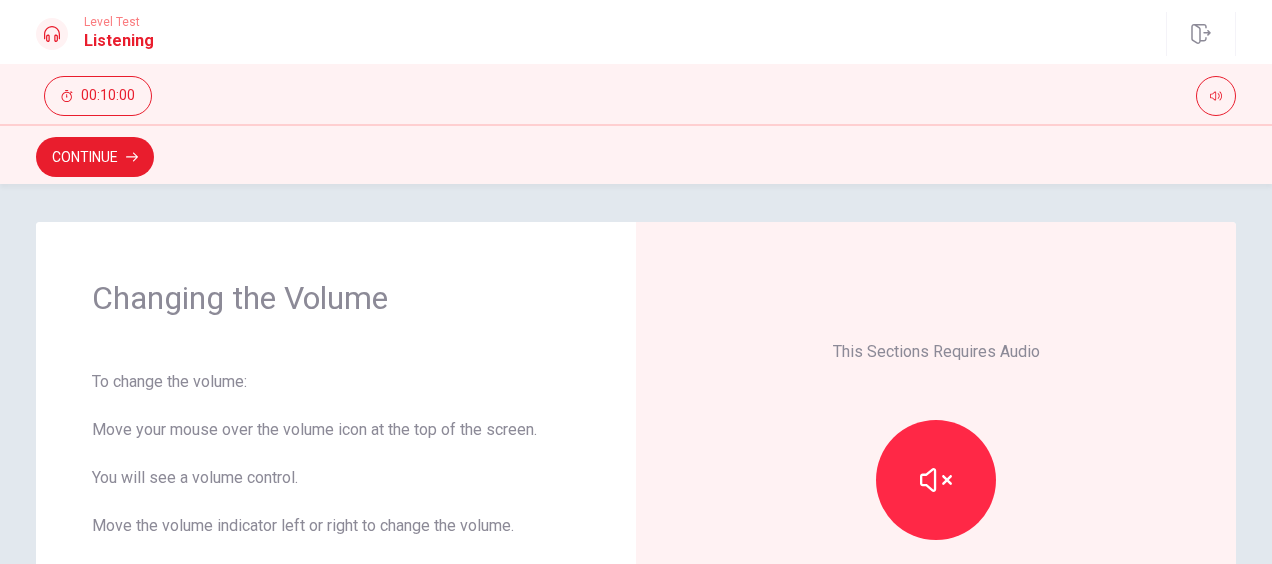 scroll, scrollTop: 1, scrollLeft: 0, axis: vertical 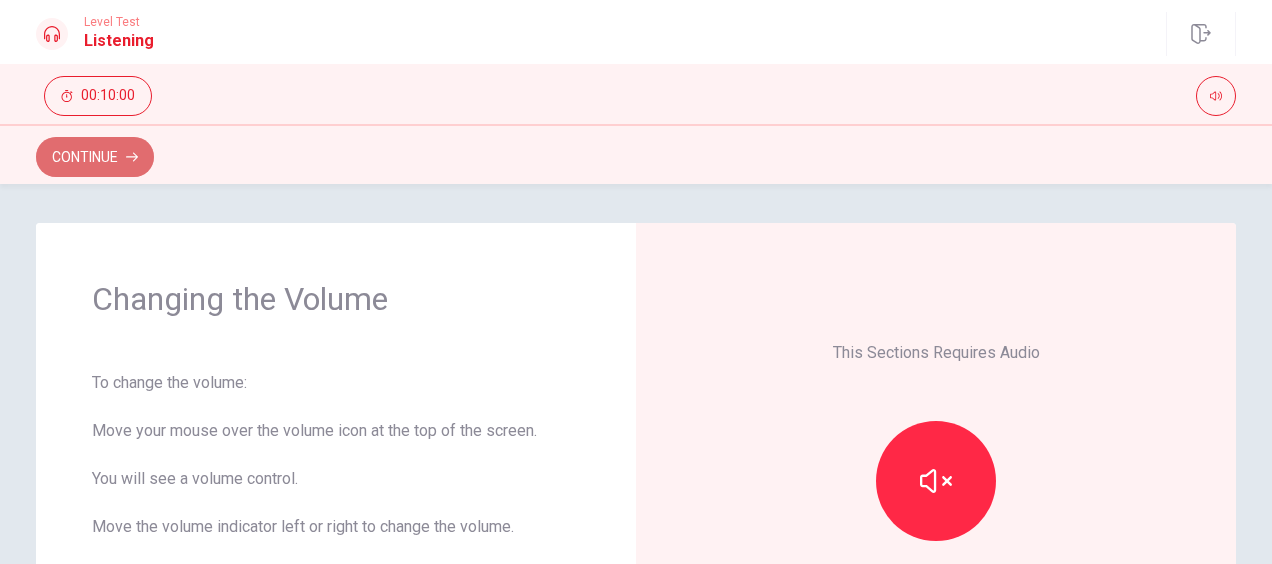 click 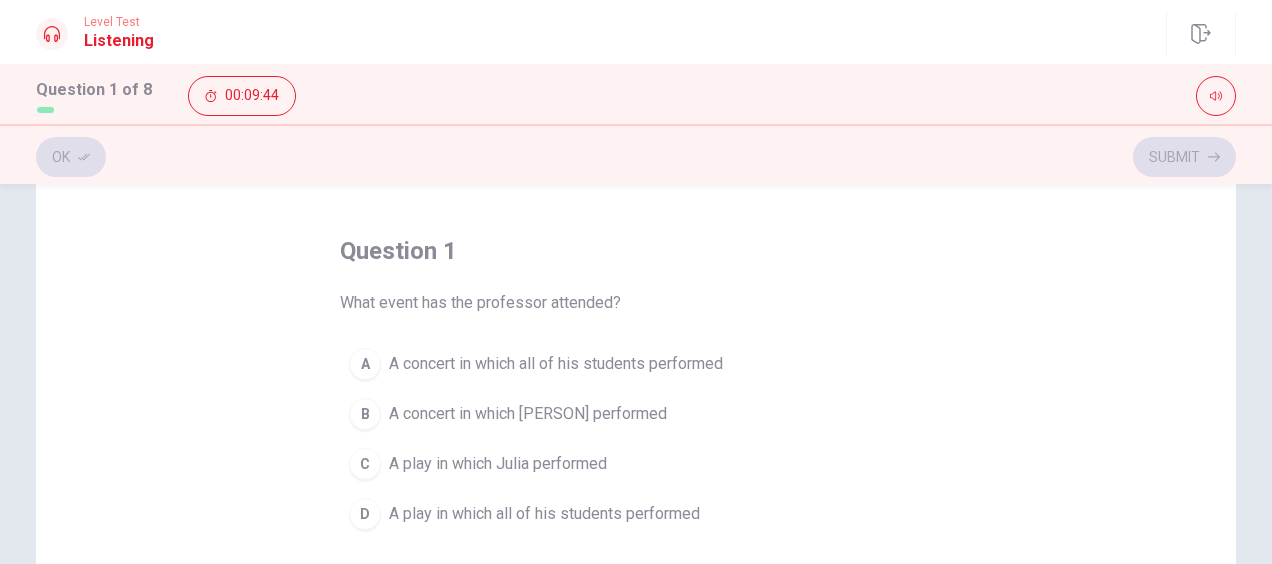 scroll, scrollTop: 103, scrollLeft: 0, axis: vertical 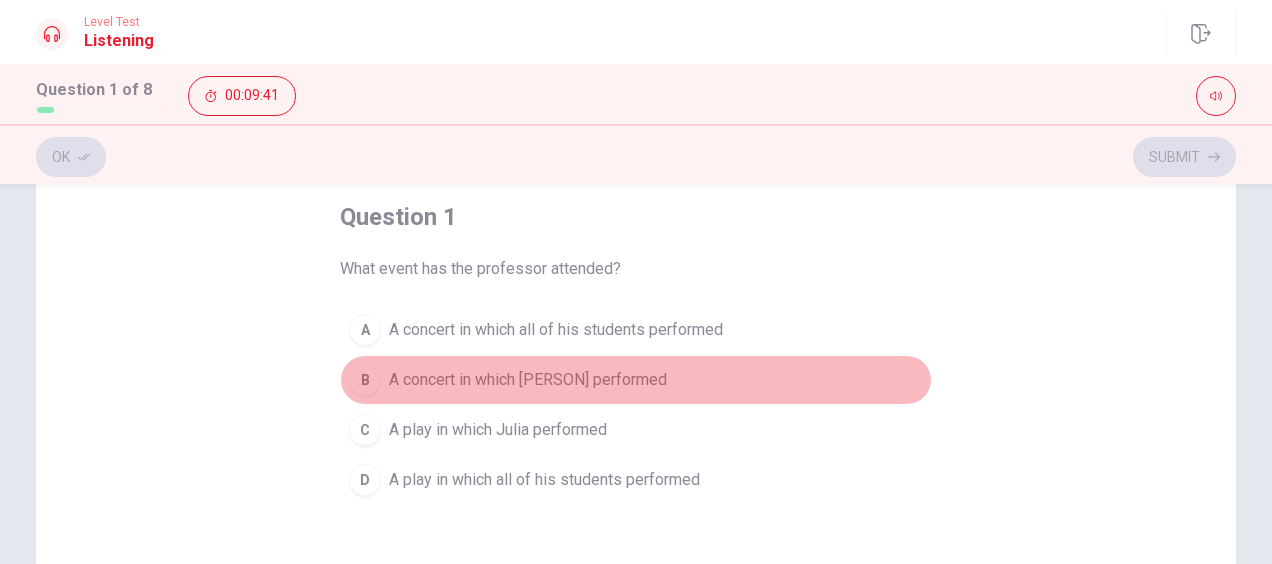 click on "B concert in which [NAME] performed" at bounding box center [636, 380] 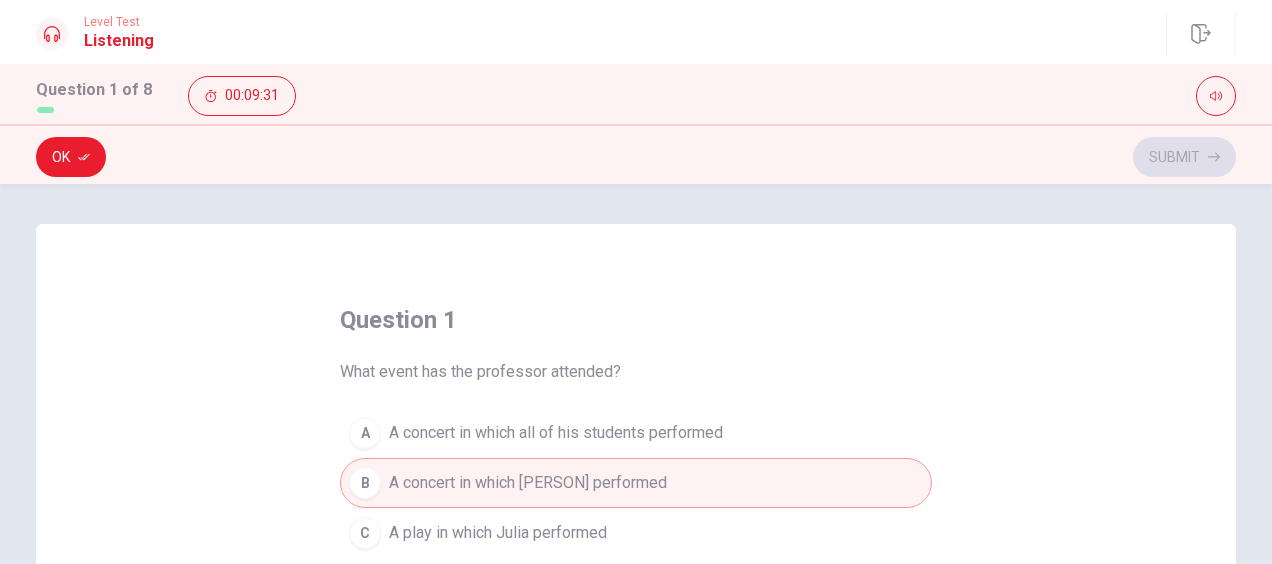 scroll, scrollTop: 151, scrollLeft: 0, axis: vertical 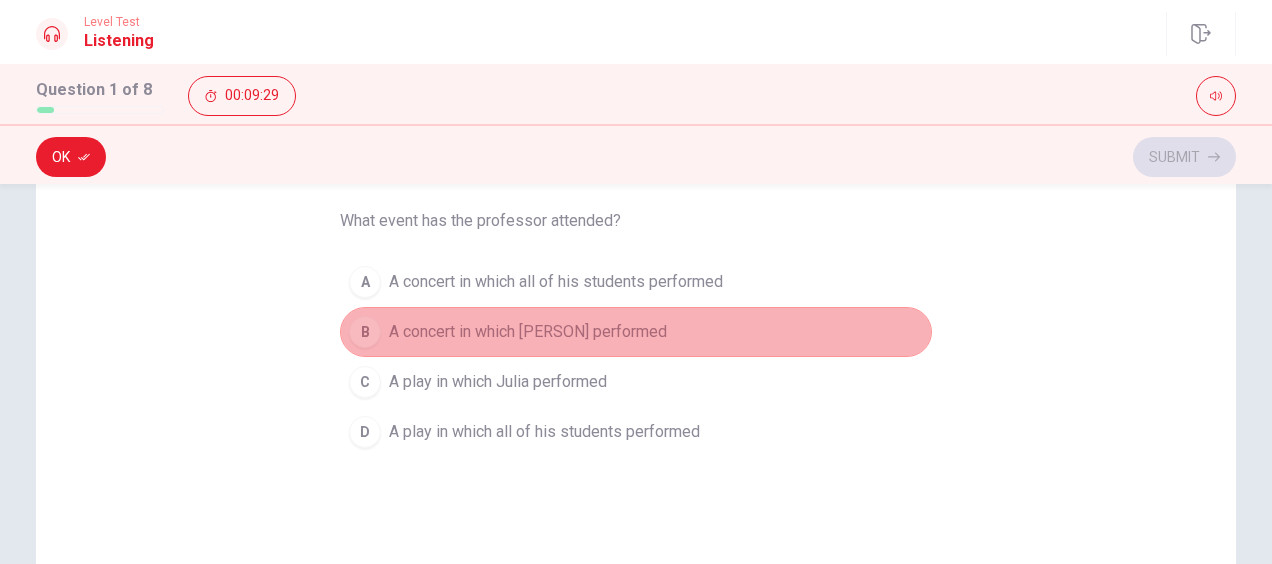 click on "B concert in which [NAME] performed" at bounding box center [636, 332] 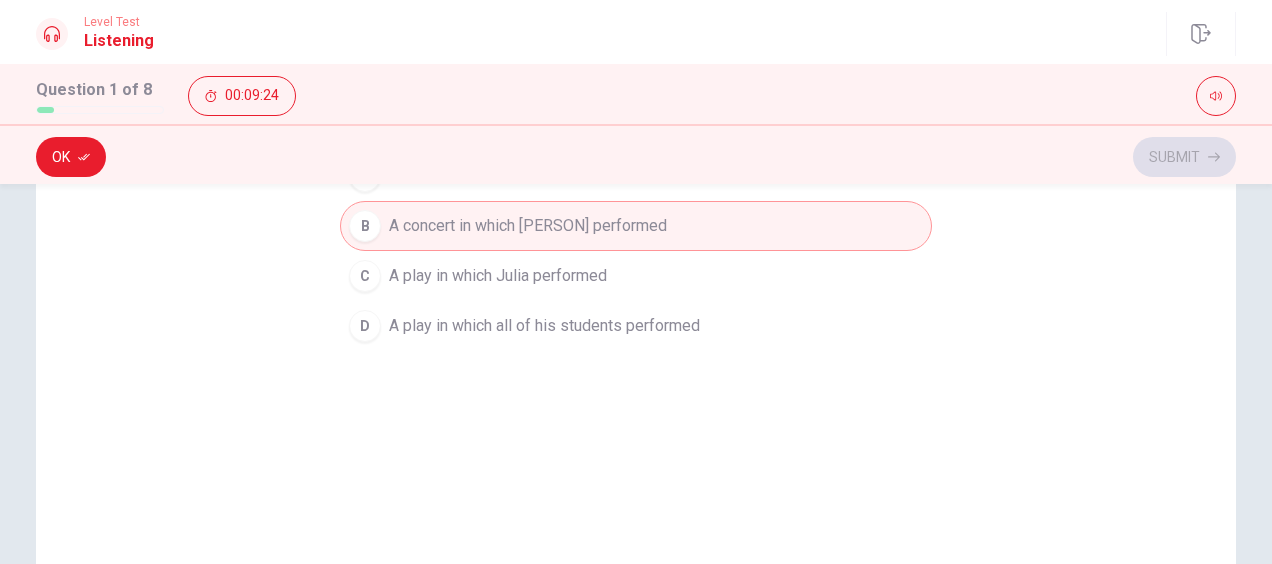 scroll, scrollTop: 0, scrollLeft: 0, axis: both 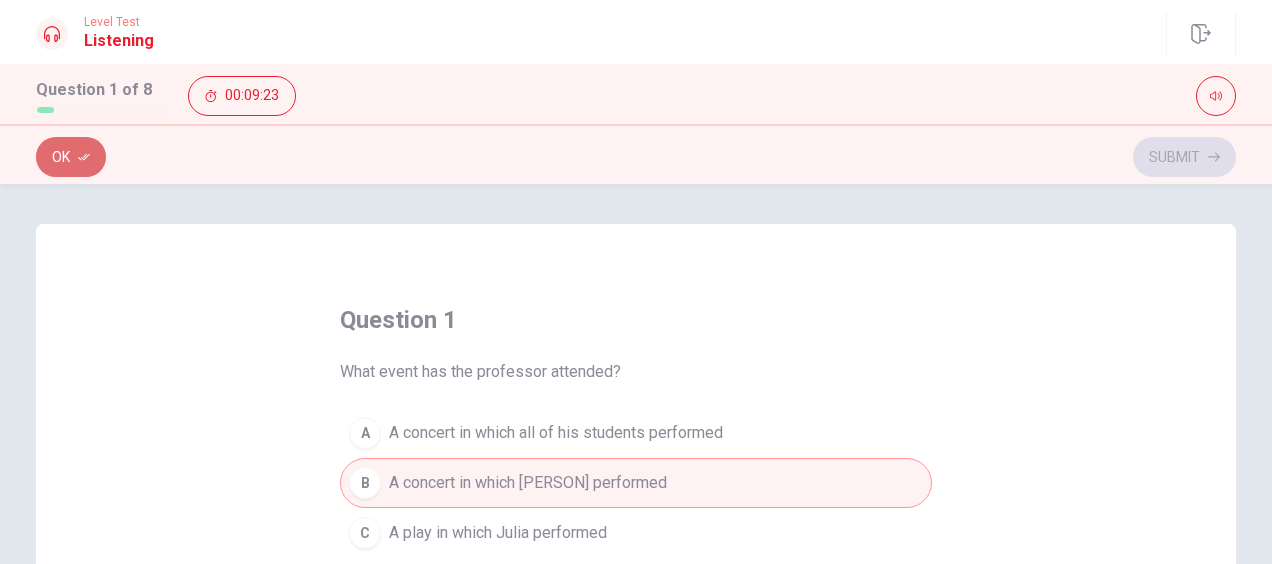 click 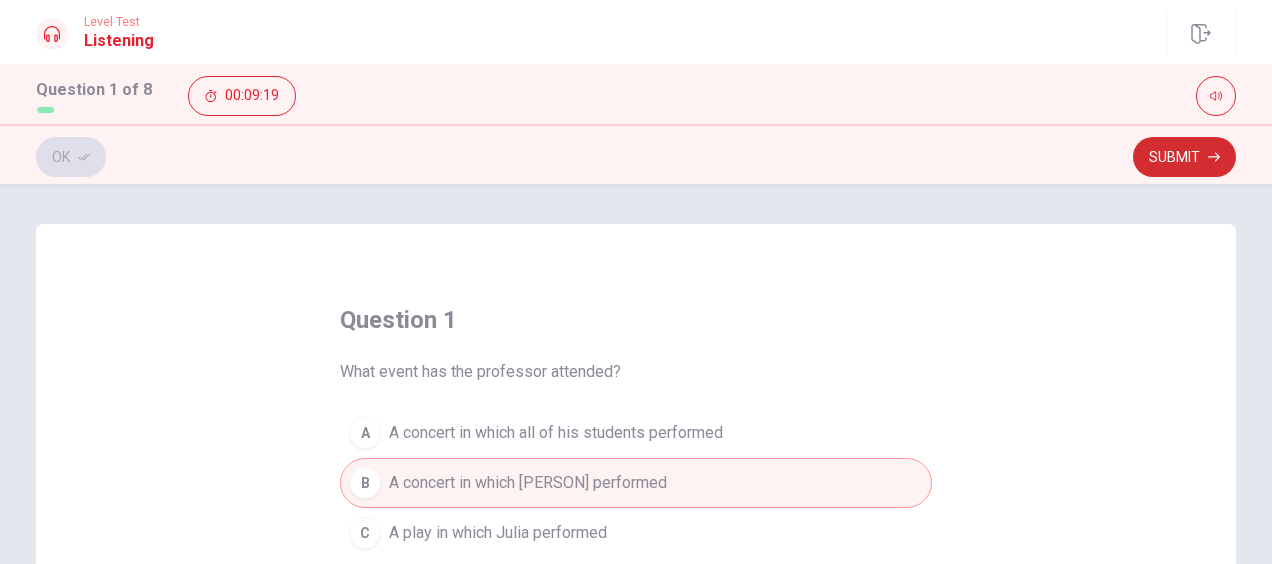 click on "Submit" at bounding box center [1184, 157] 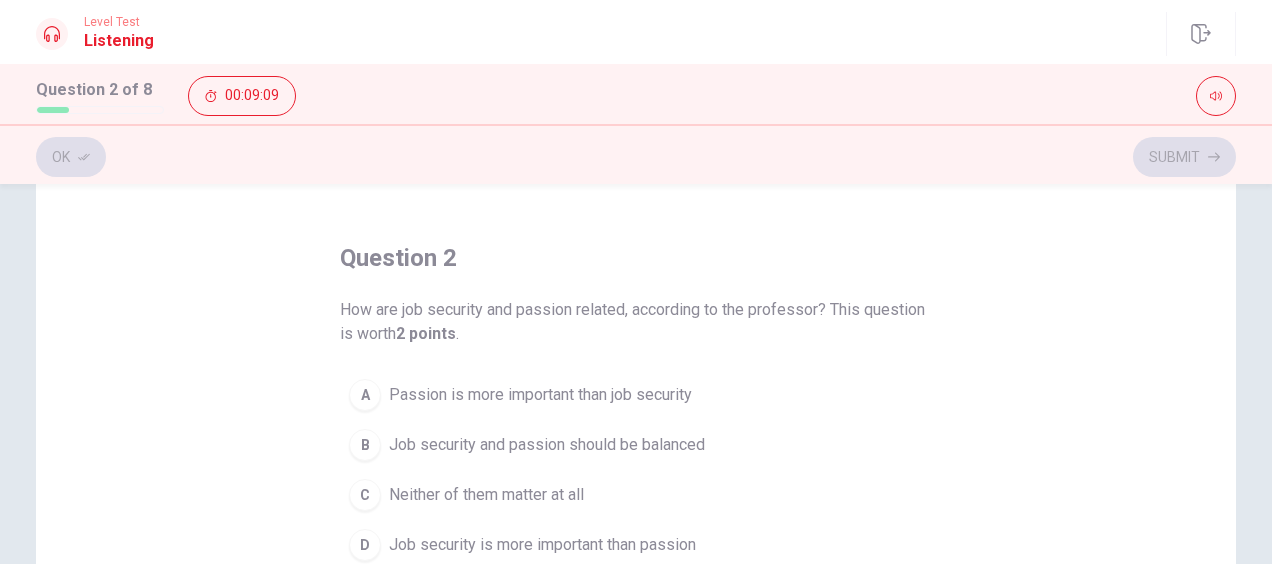 scroll, scrollTop: 99, scrollLeft: 0, axis: vertical 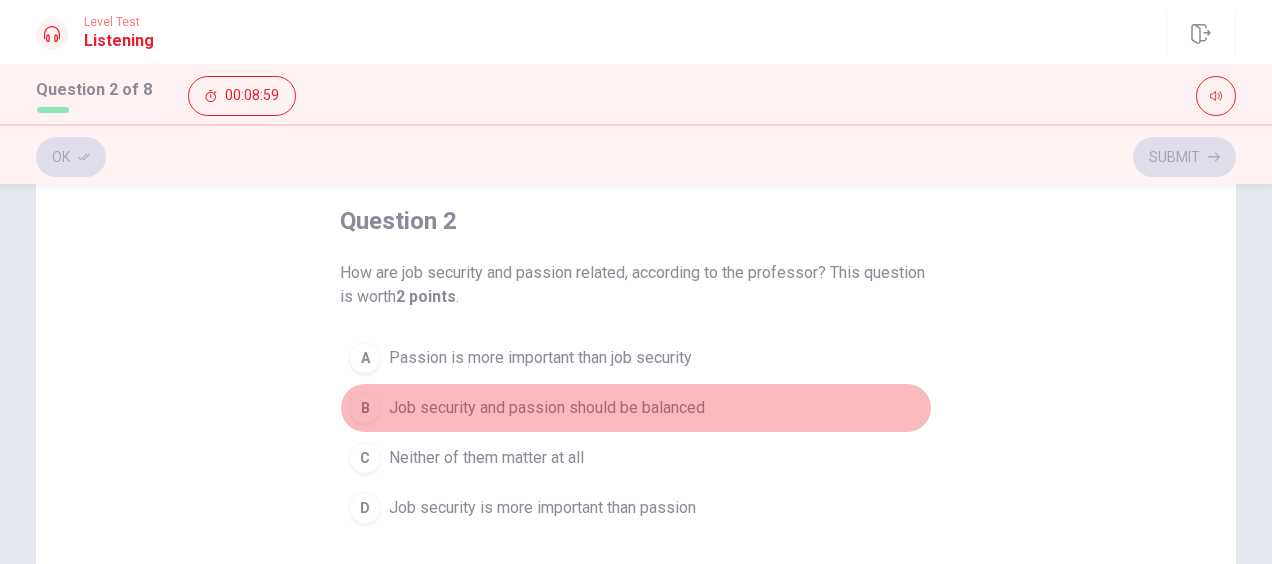 click on "Job security and passion should be balanced" at bounding box center [547, 408] 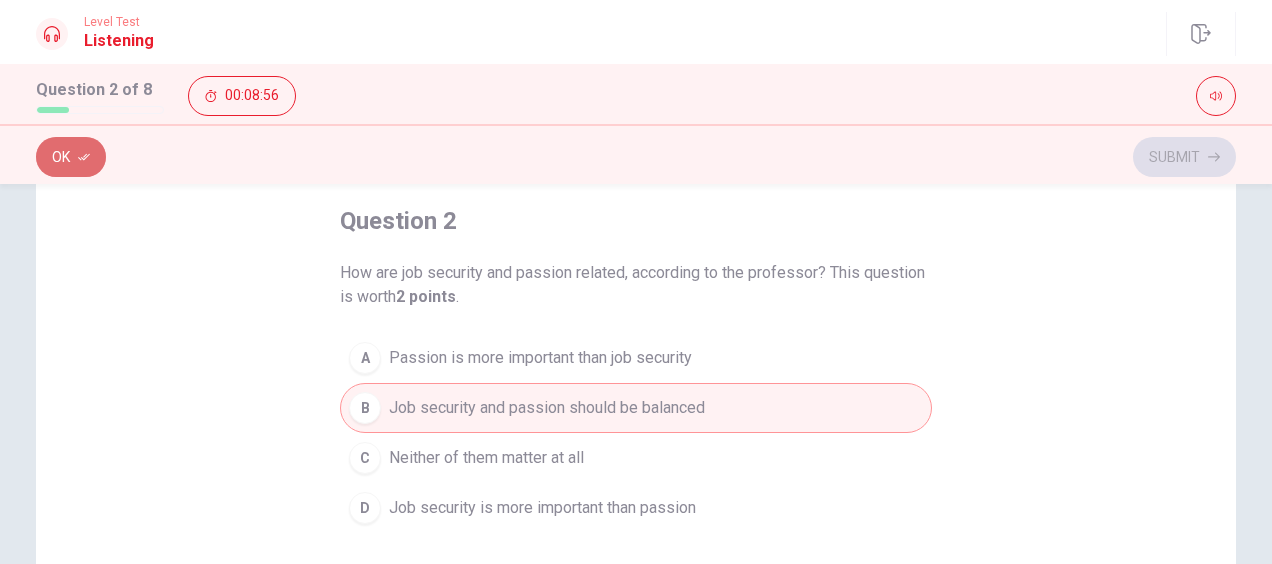 click on "Ok" at bounding box center [71, 157] 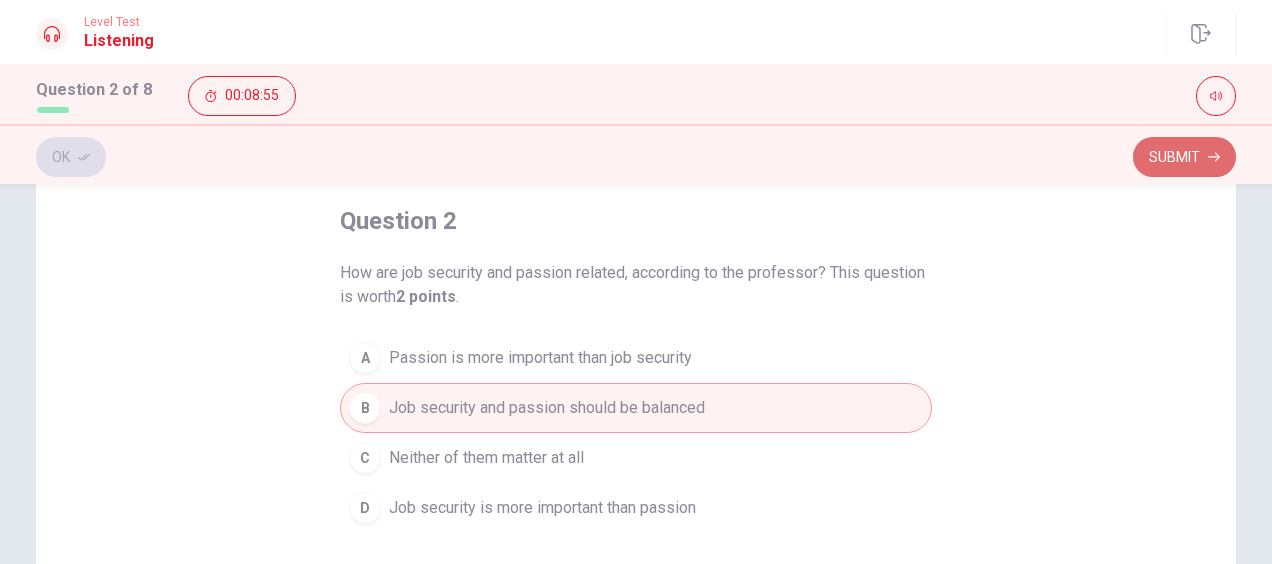 click 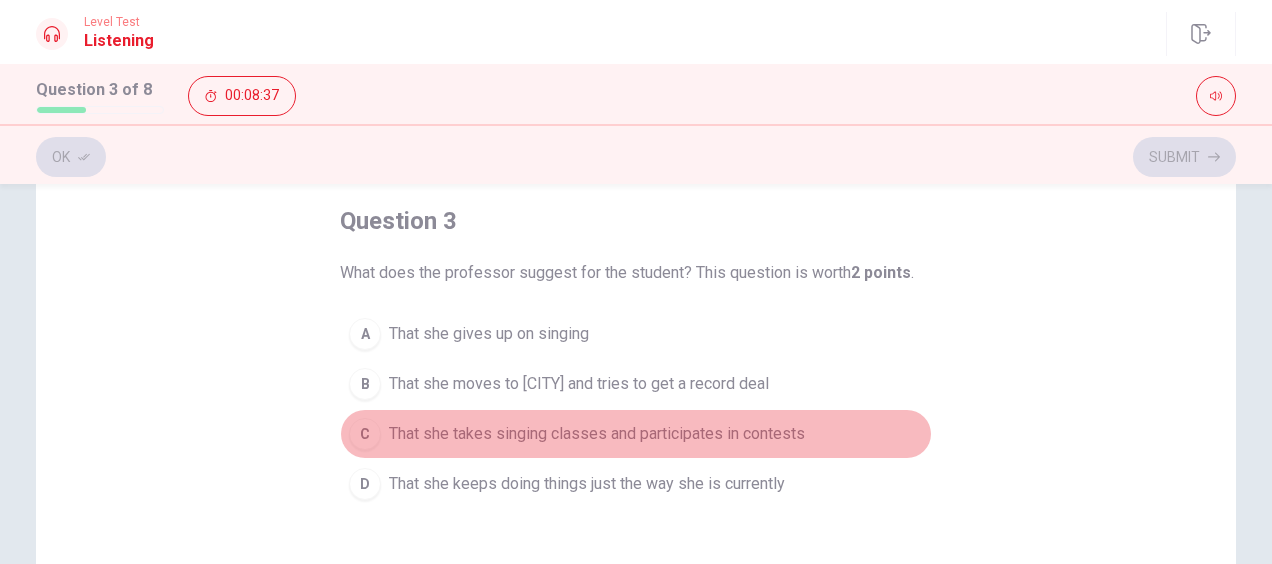 click on "That she takes singing classes and participates in contests" at bounding box center [597, 434] 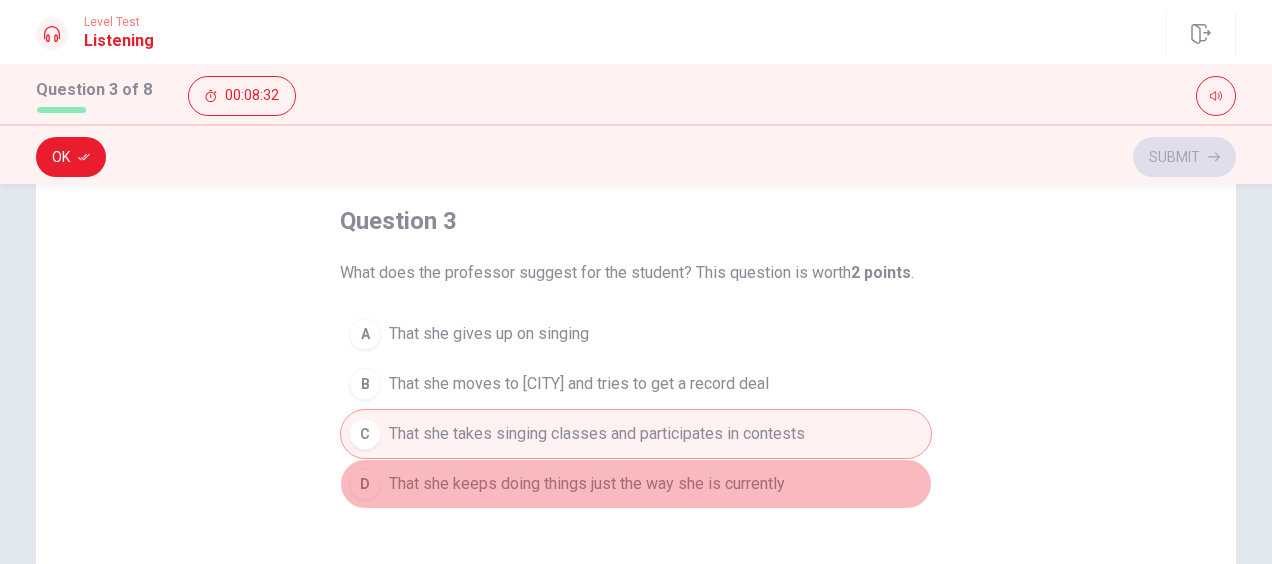 click on "D That she keeps doing things just the way she is currently" at bounding box center [636, 484] 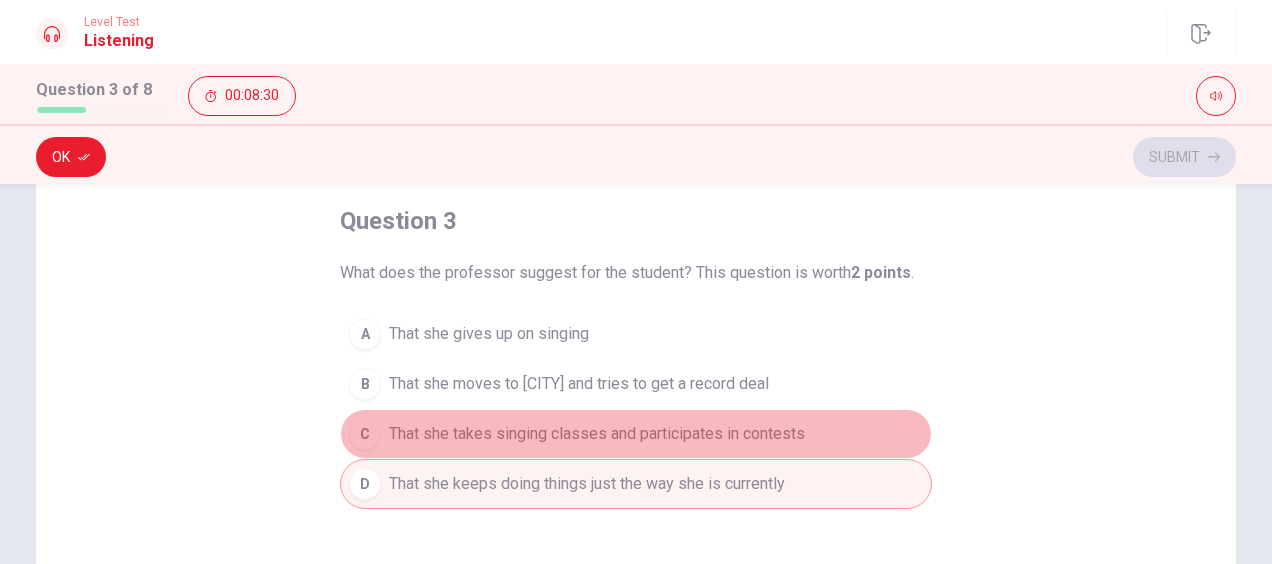 click on "That she takes singing classes and participates in contests" at bounding box center (597, 434) 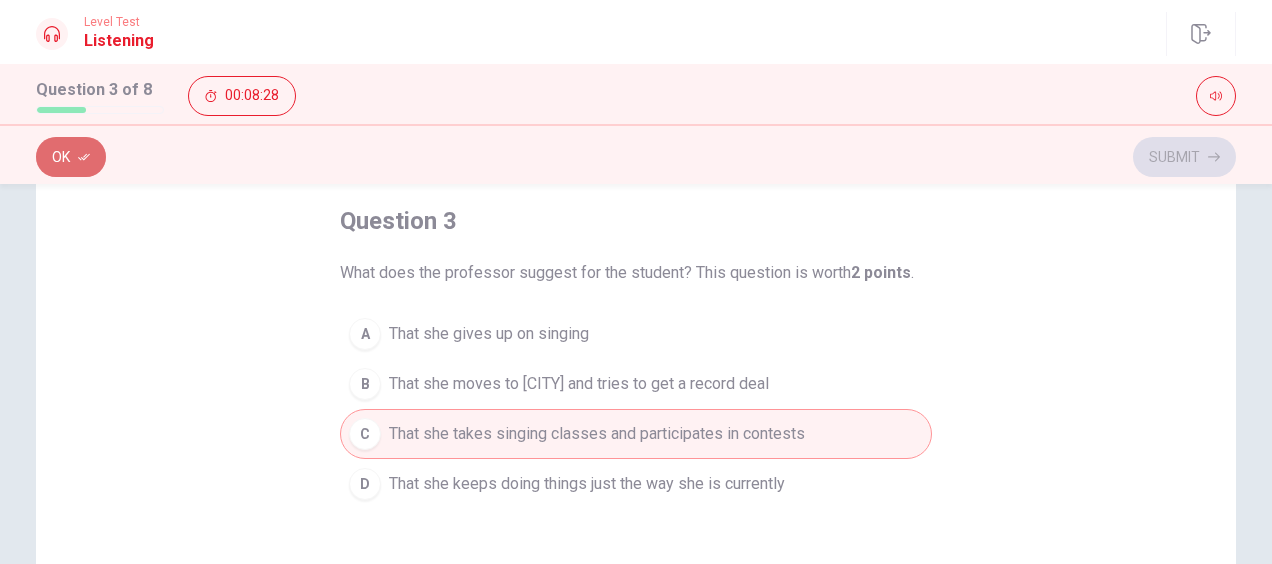 click on "Ok" at bounding box center (71, 157) 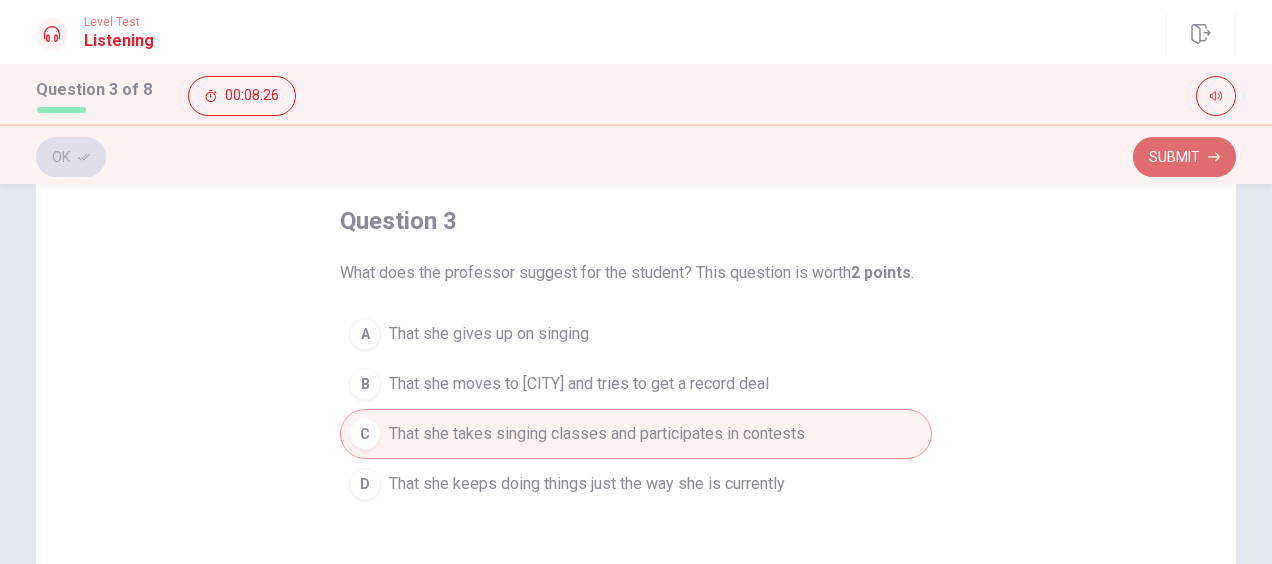 click on "Submit" at bounding box center (1184, 157) 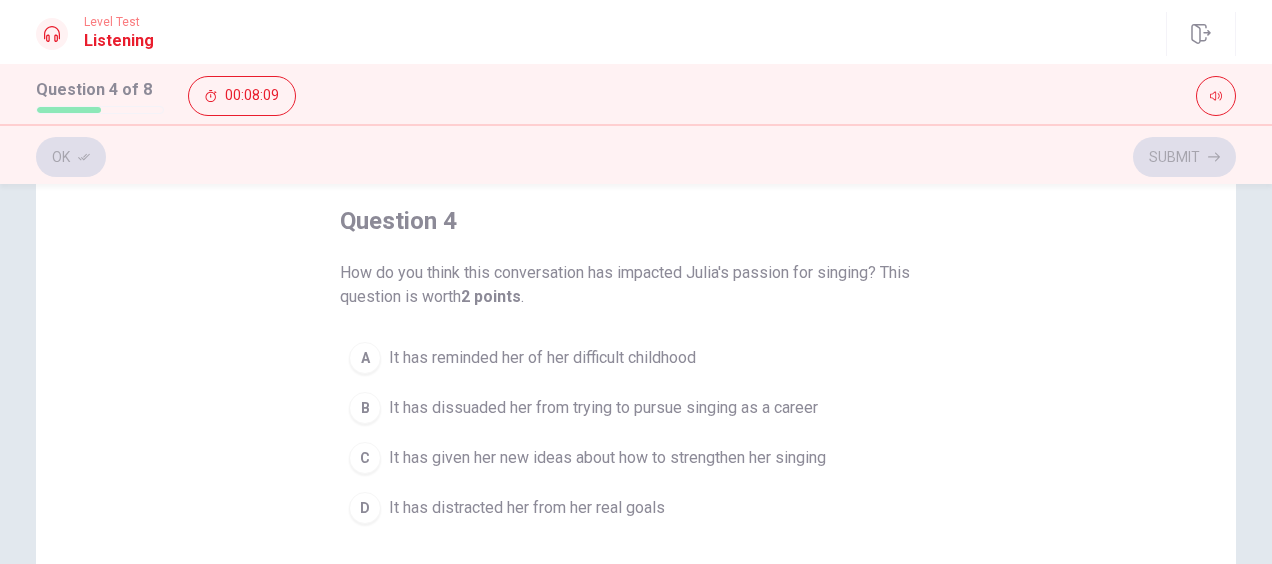 scroll, scrollTop: 116, scrollLeft: 0, axis: vertical 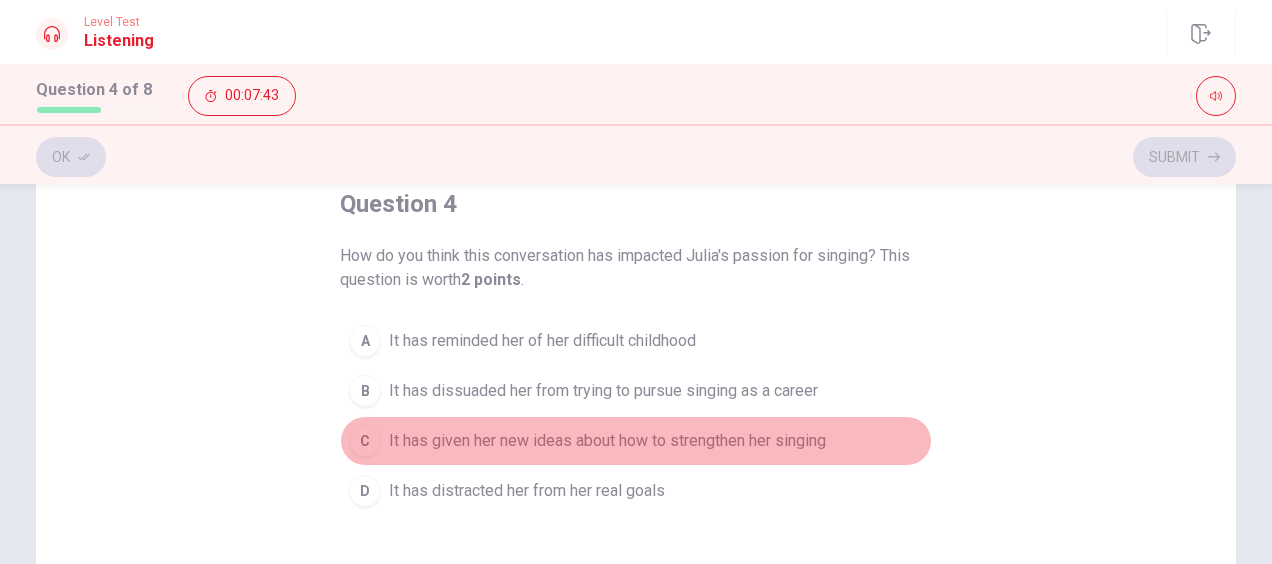 click on "It has given her new ideas about how to strengthen her singing" at bounding box center [607, 441] 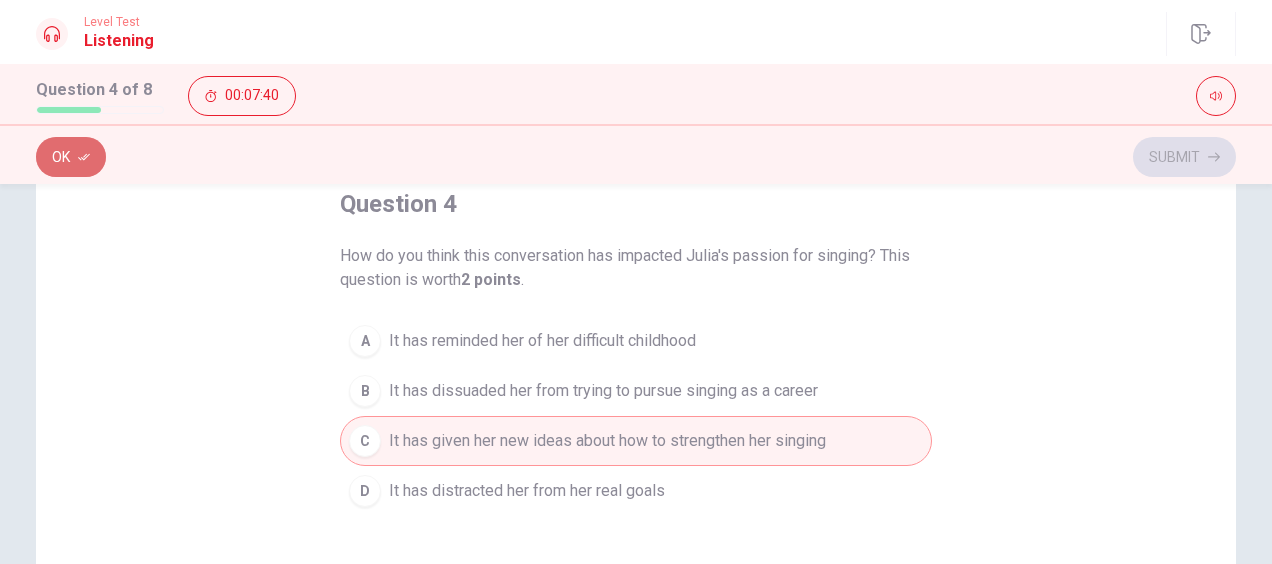click on "Ok" at bounding box center [71, 157] 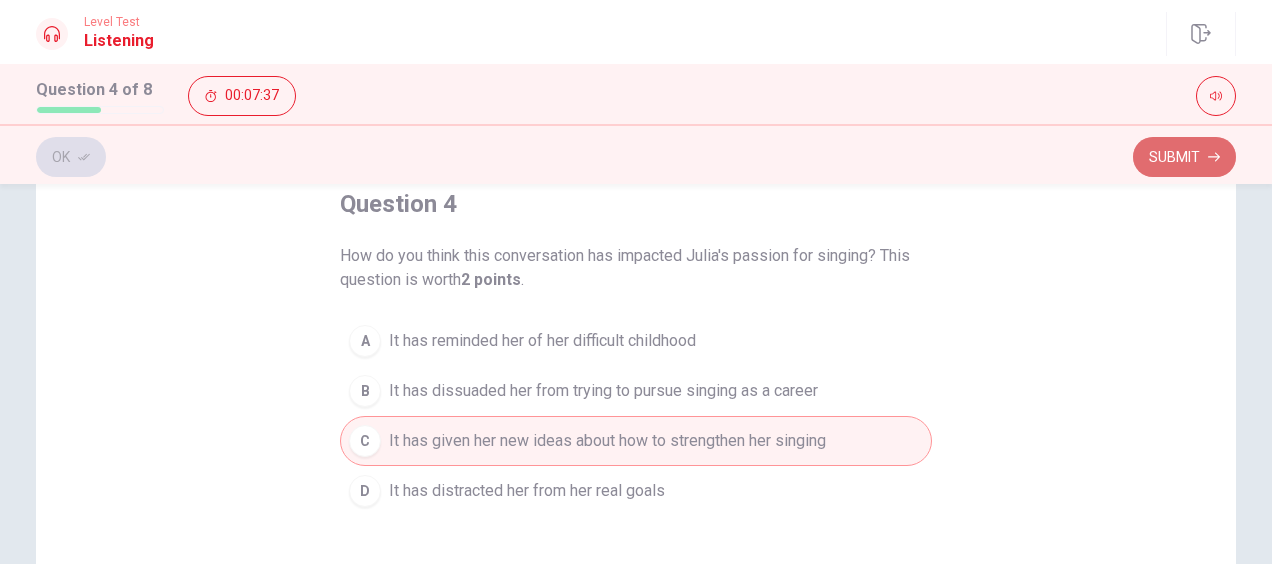 click 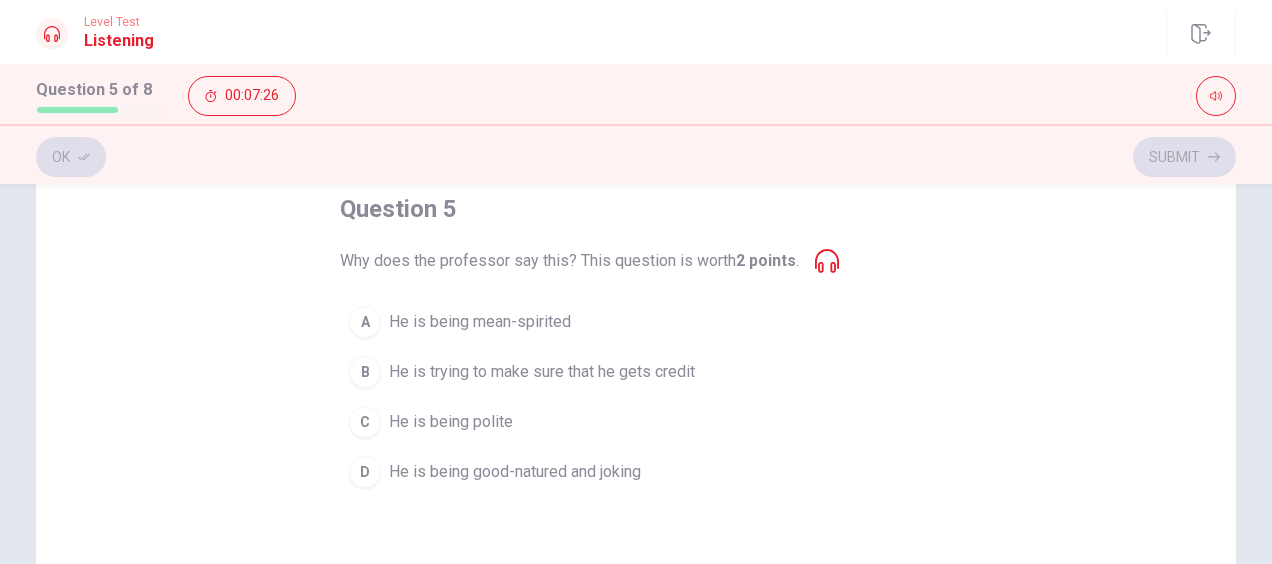 scroll, scrollTop: 110, scrollLeft: 0, axis: vertical 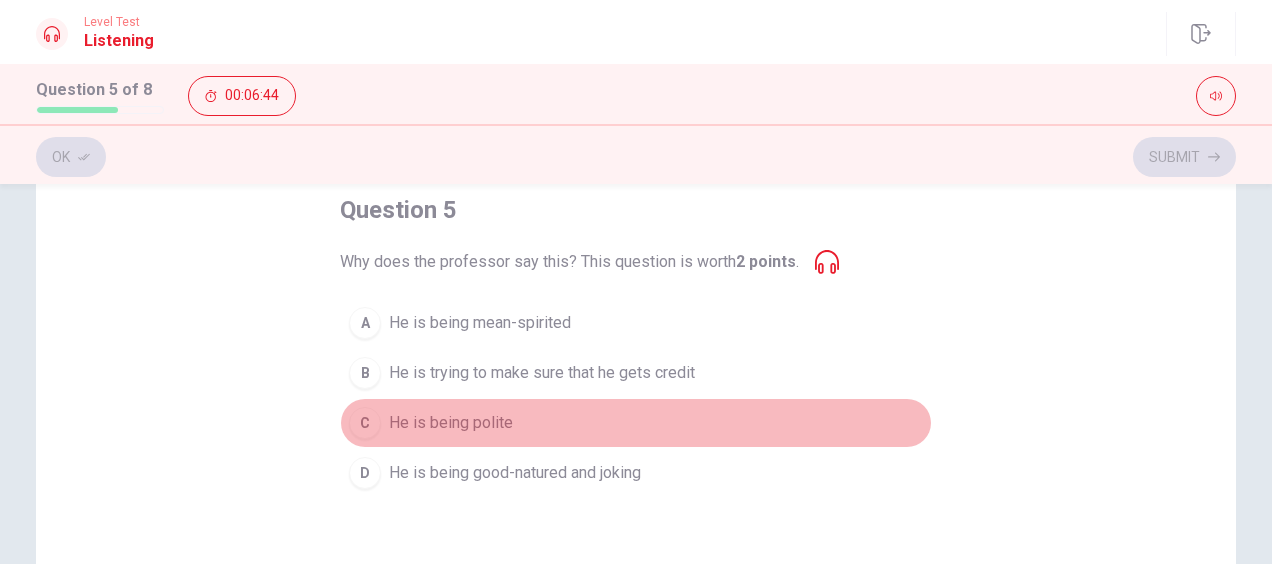 click on "C He is being polite" at bounding box center [636, 423] 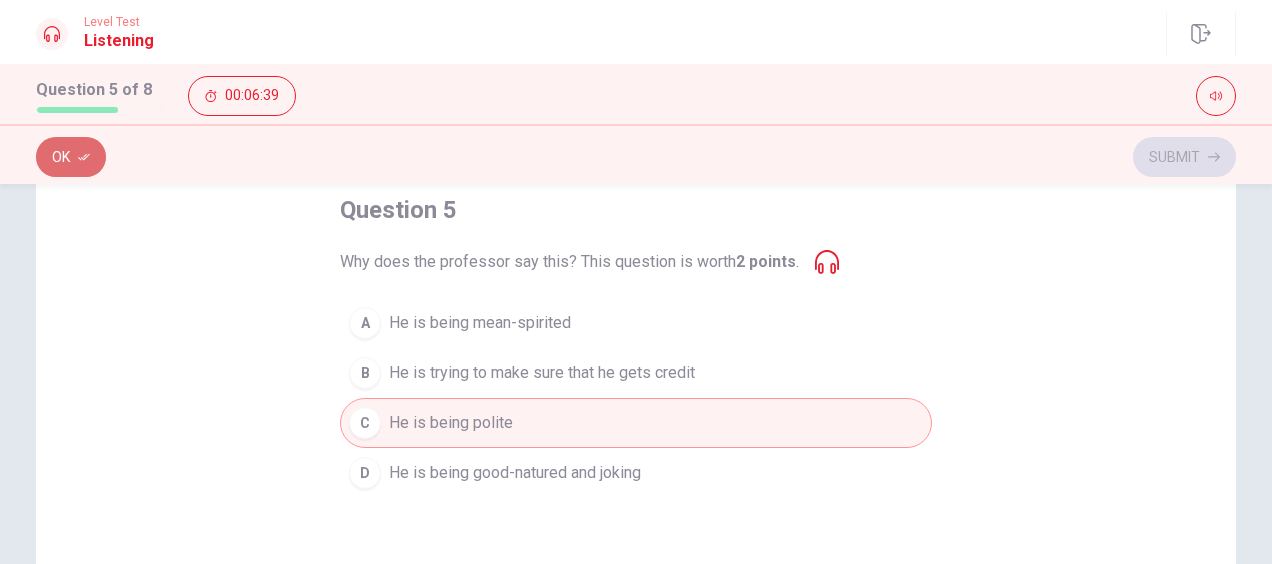 click 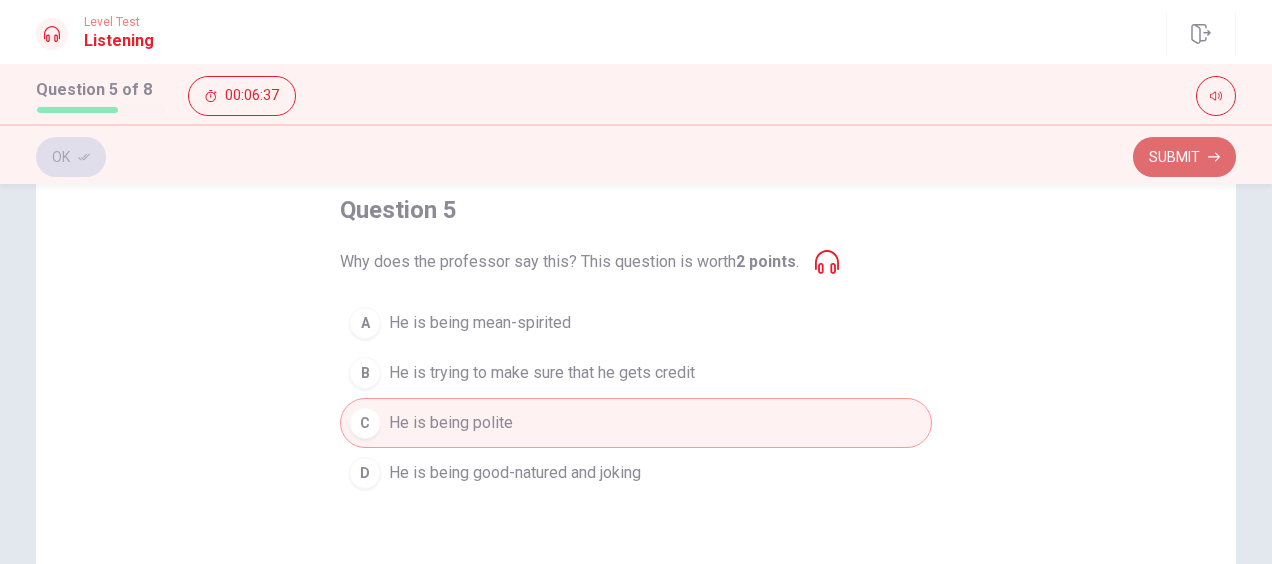 click on "Submit" at bounding box center [1184, 157] 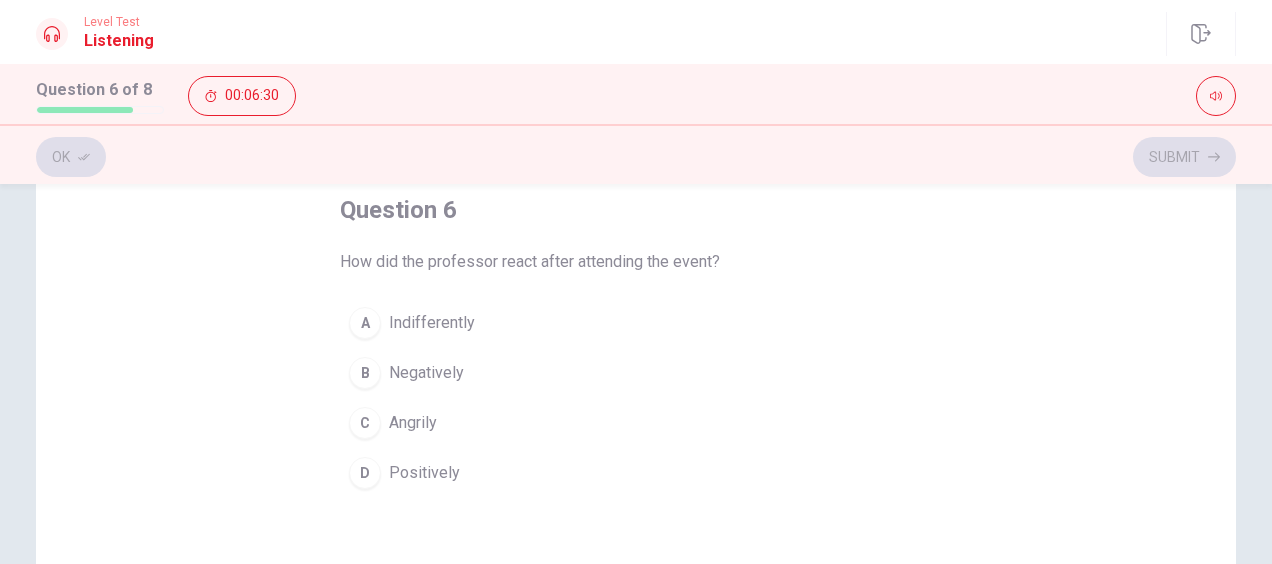 click on "Positively" at bounding box center (424, 473) 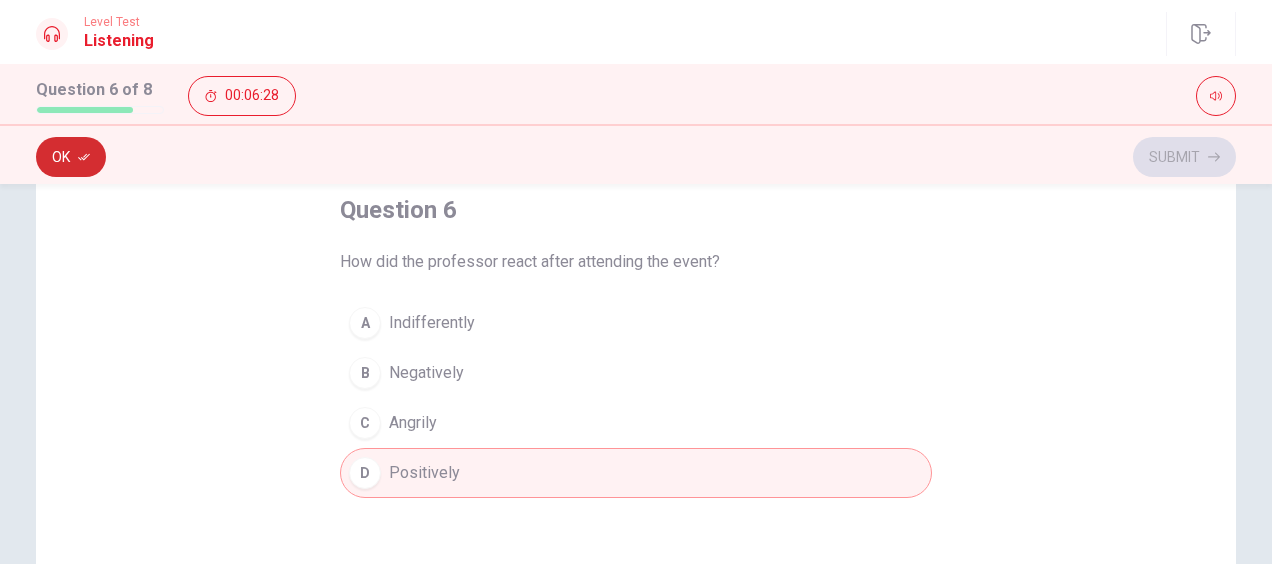 click on "Ok" at bounding box center (71, 157) 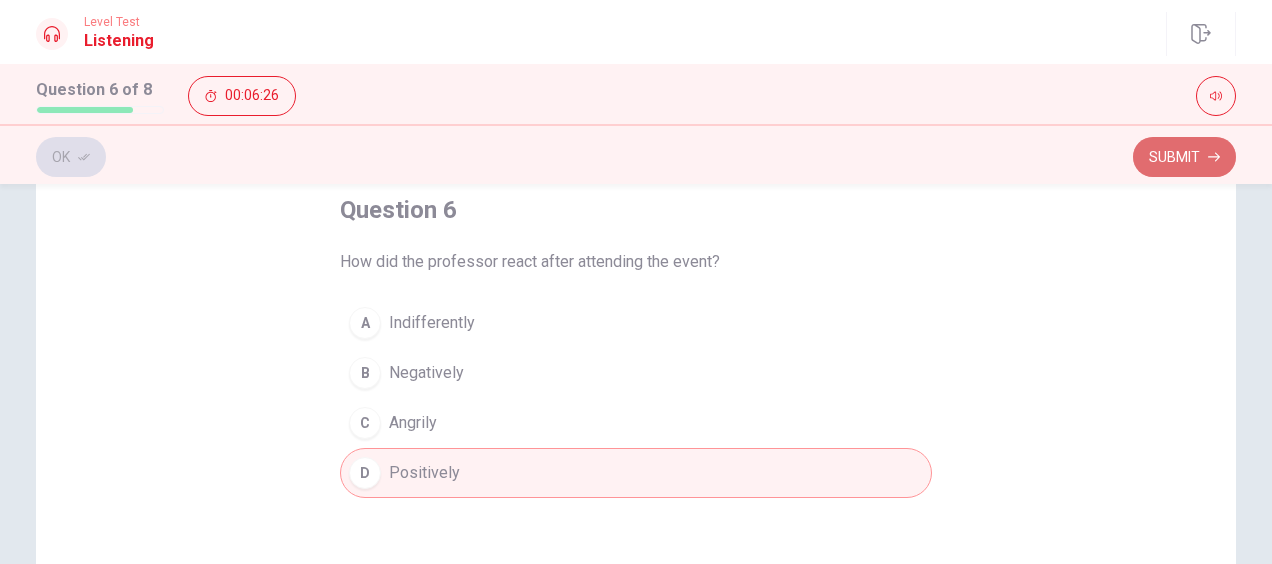 click on "Submit" at bounding box center (1184, 157) 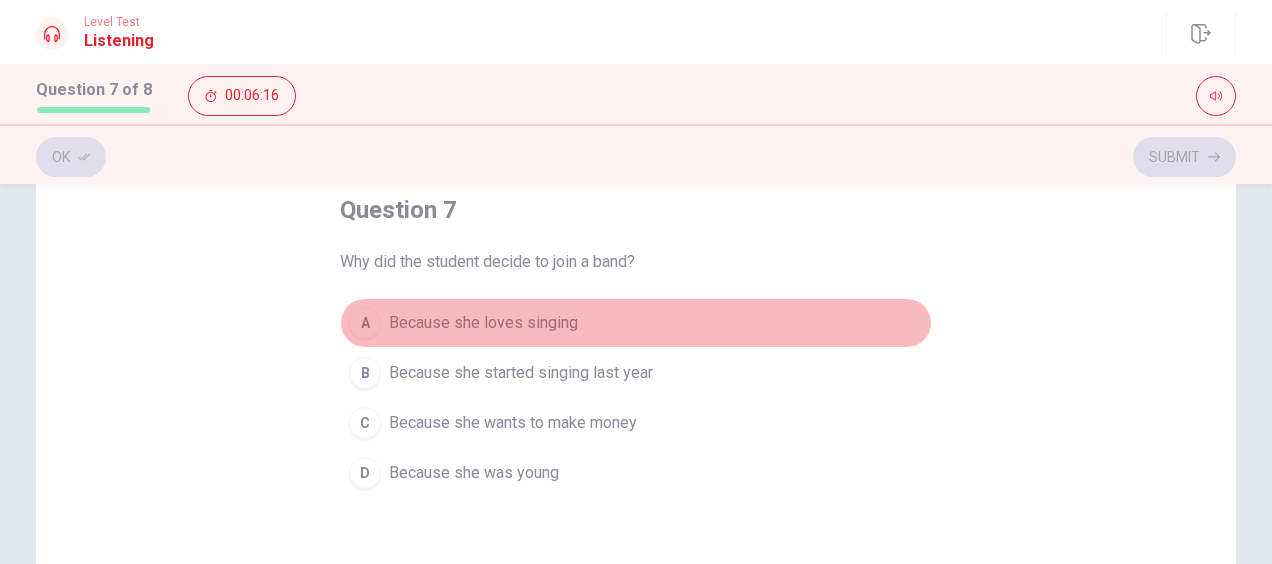 click on "A Because she loves singing" at bounding box center (636, 323) 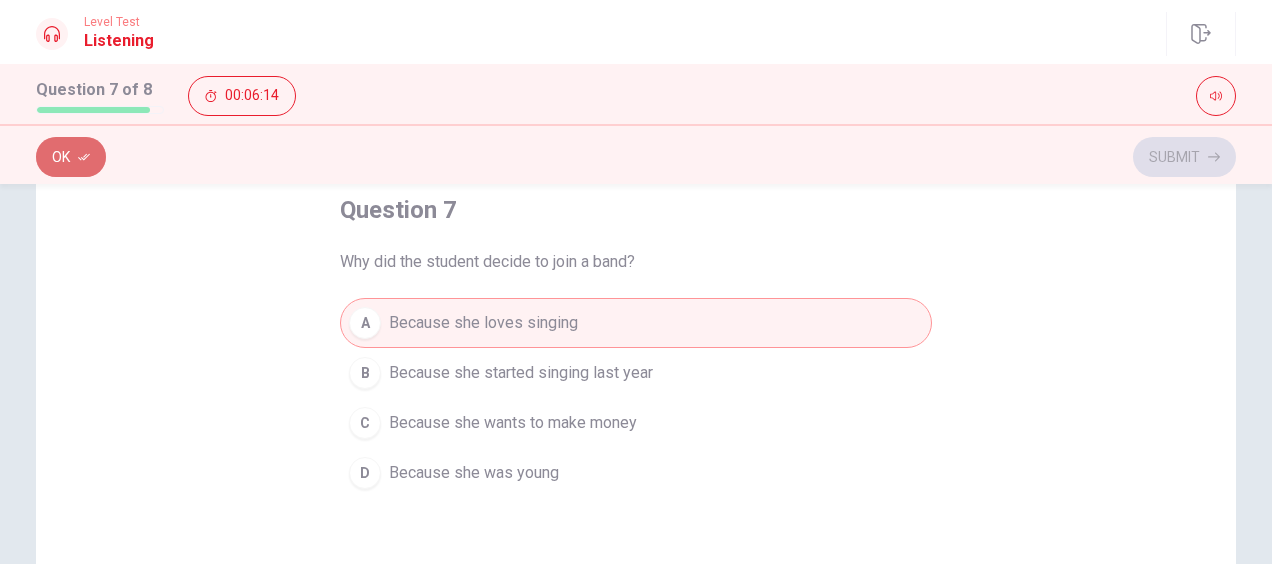 click on "Ok" at bounding box center [71, 157] 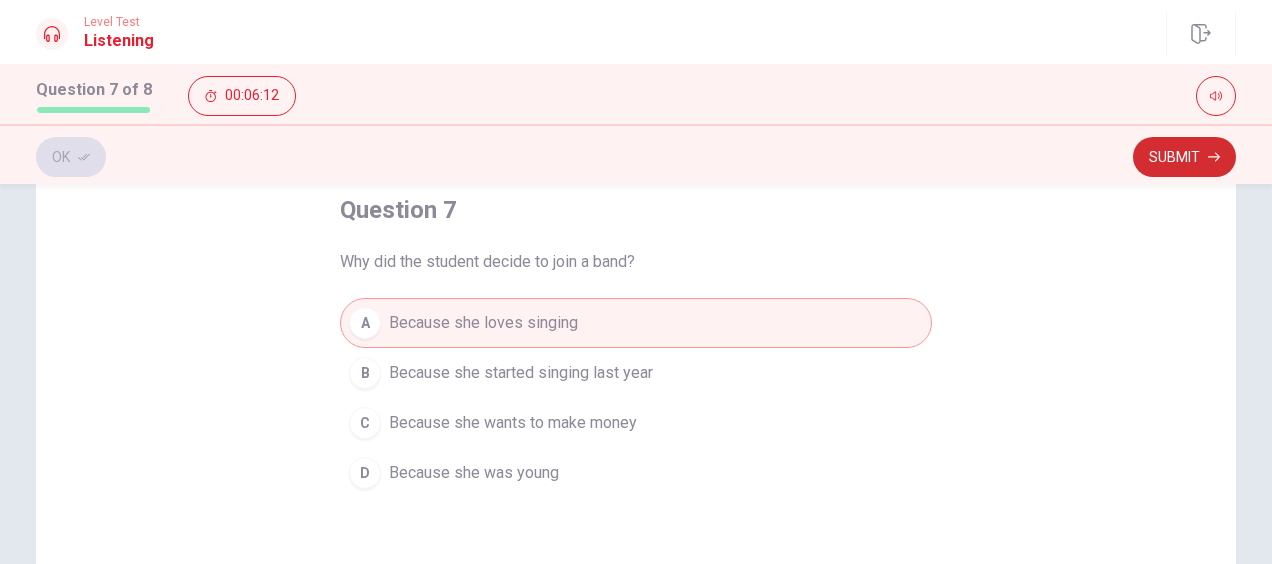 click on "Submit" at bounding box center [1184, 157] 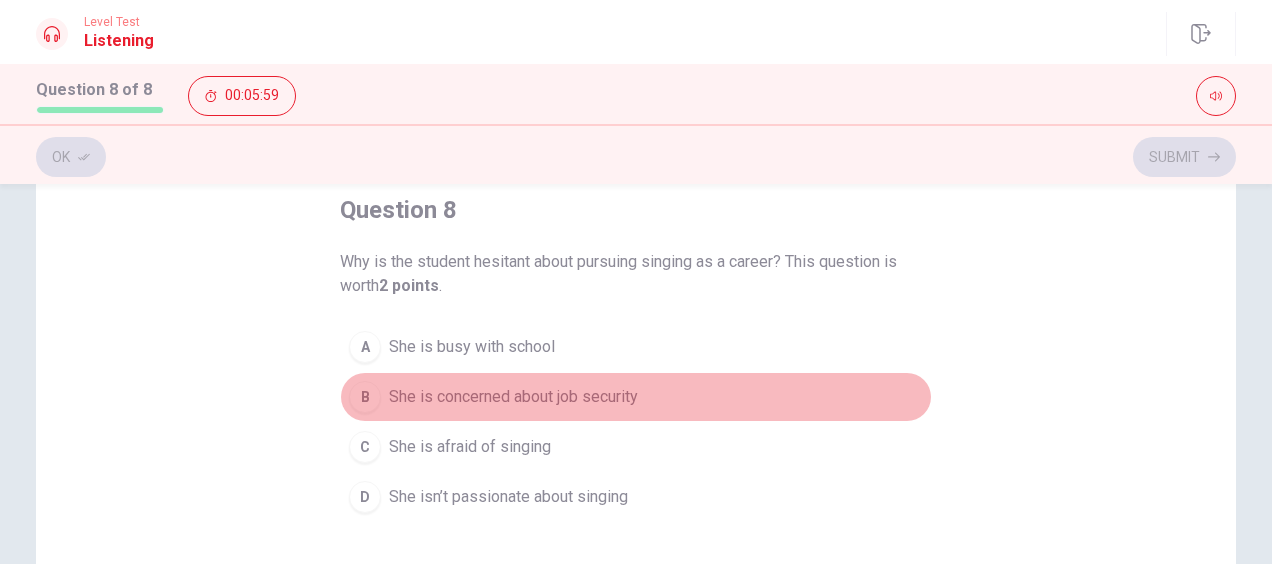 click on "B She is concerned about job security" at bounding box center [636, 397] 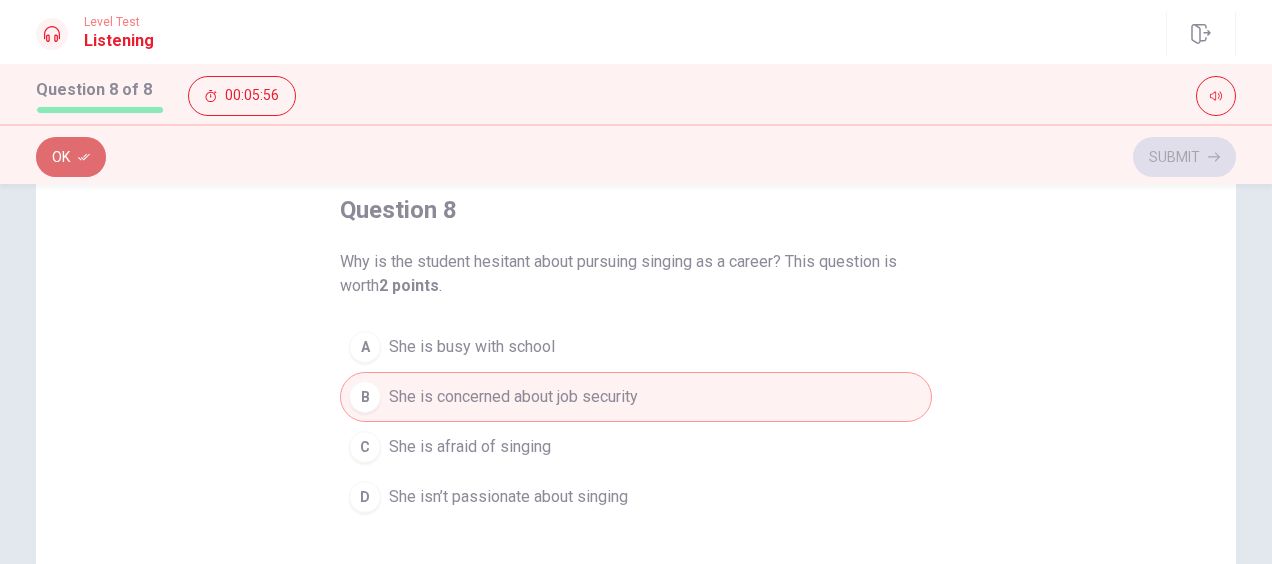 click on "Ok" at bounding box center (71, 157) 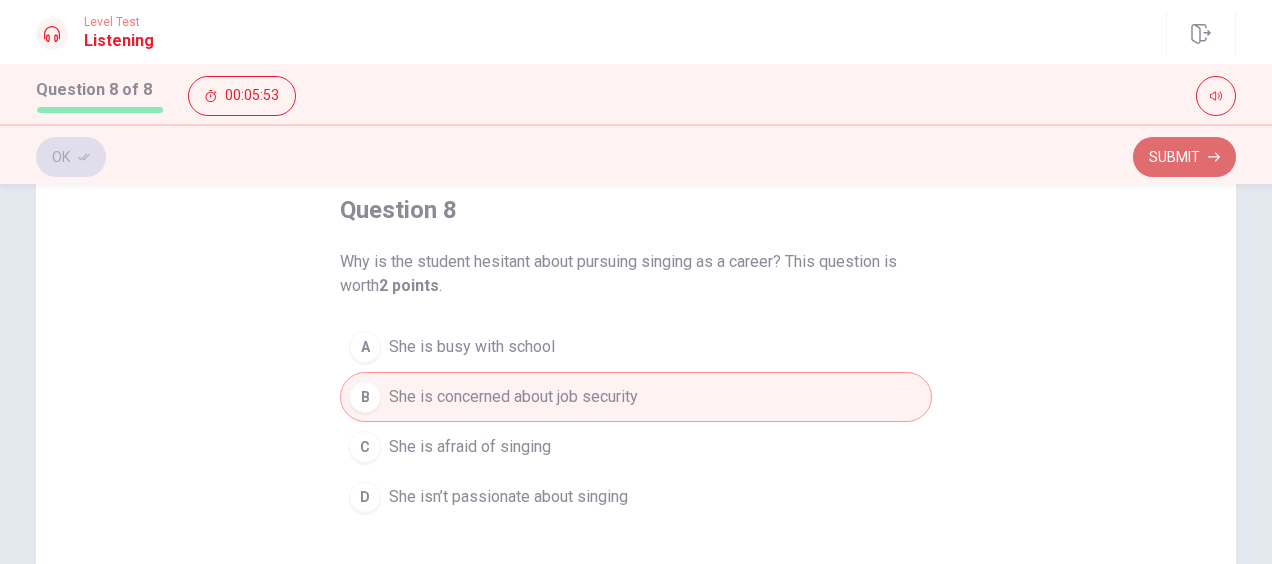 click on "Submit" at bounding box center [1184, 157] 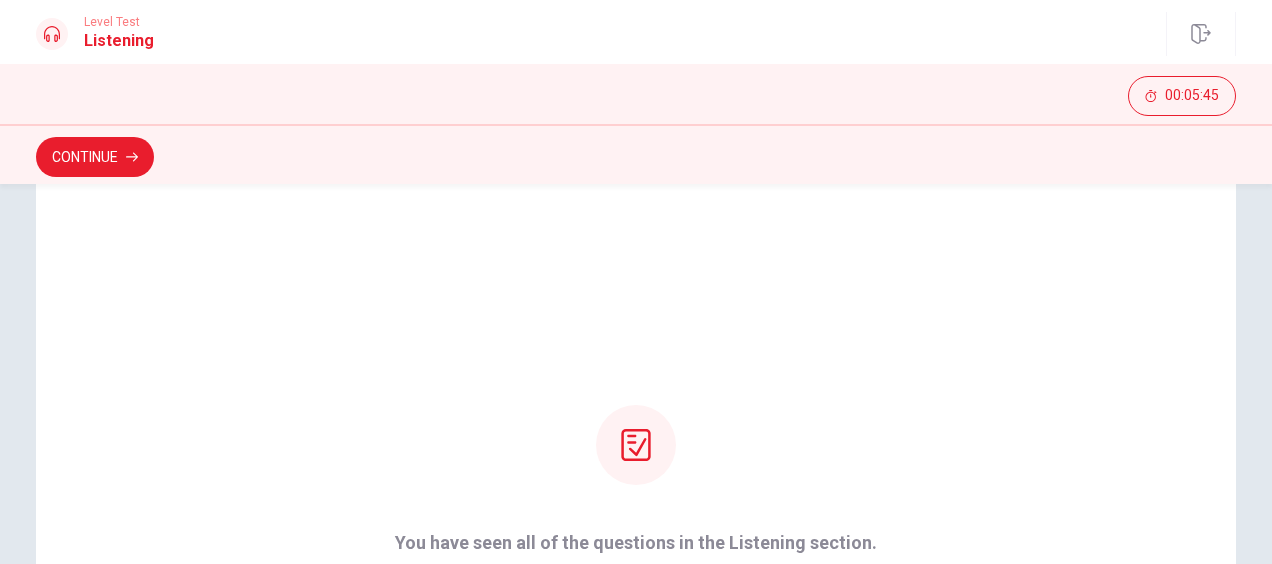 scroll, scrollTop: 40, scrollLeft: 0, axis: vertical 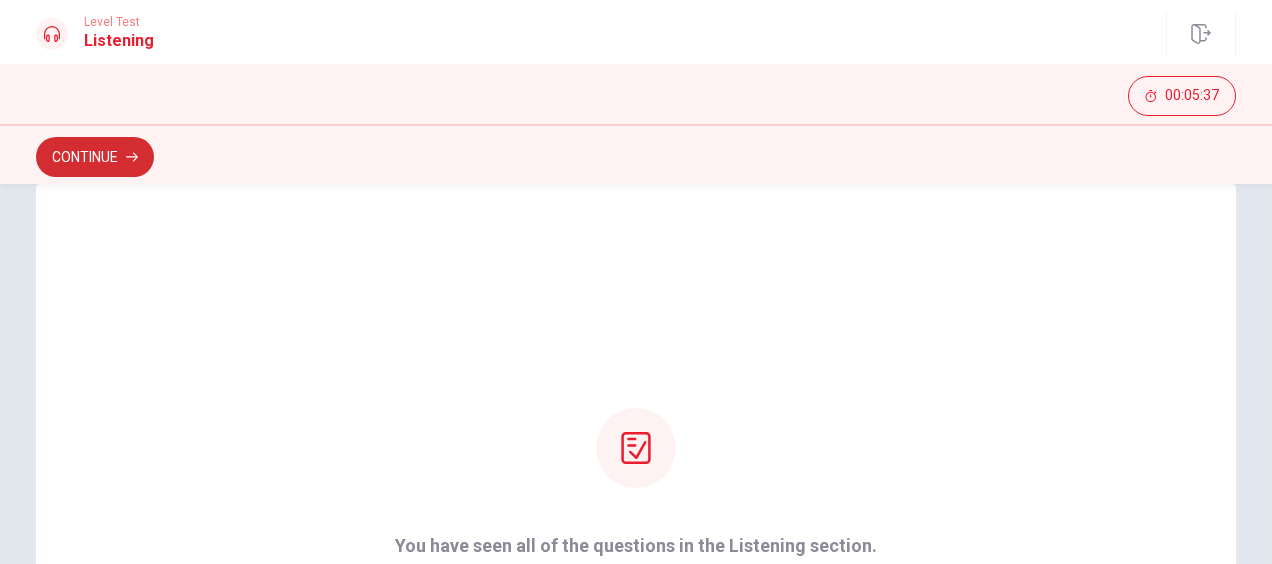click on "Continue" at bounding box center (95, 157) 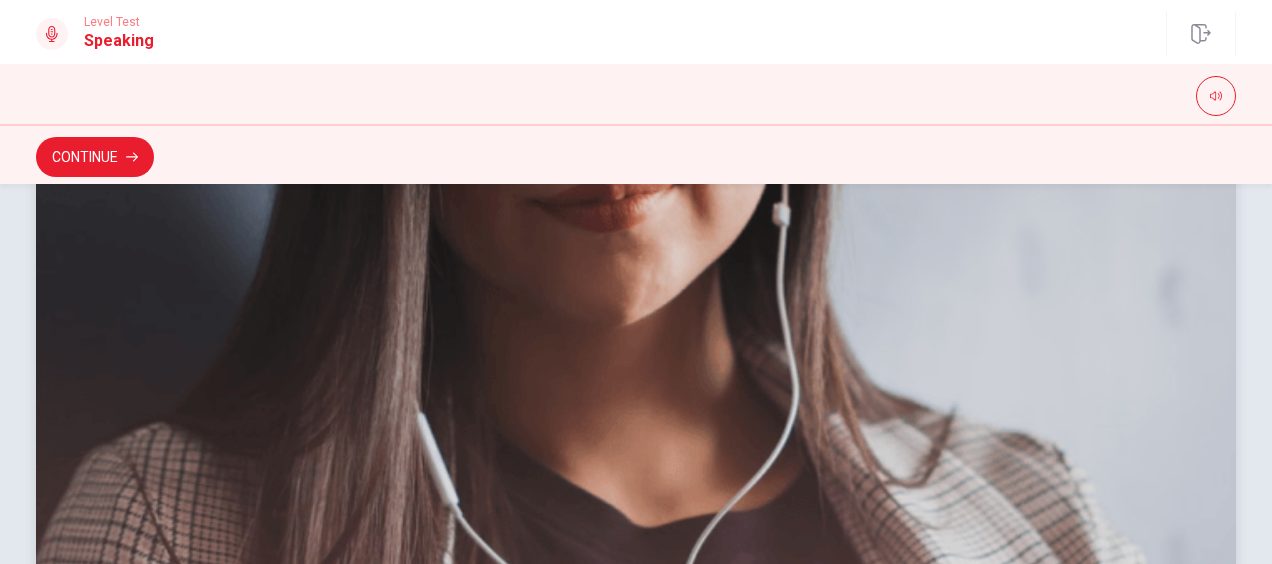 scroll, scrollTop: 720, scrollLeft: 0, axis: vertical 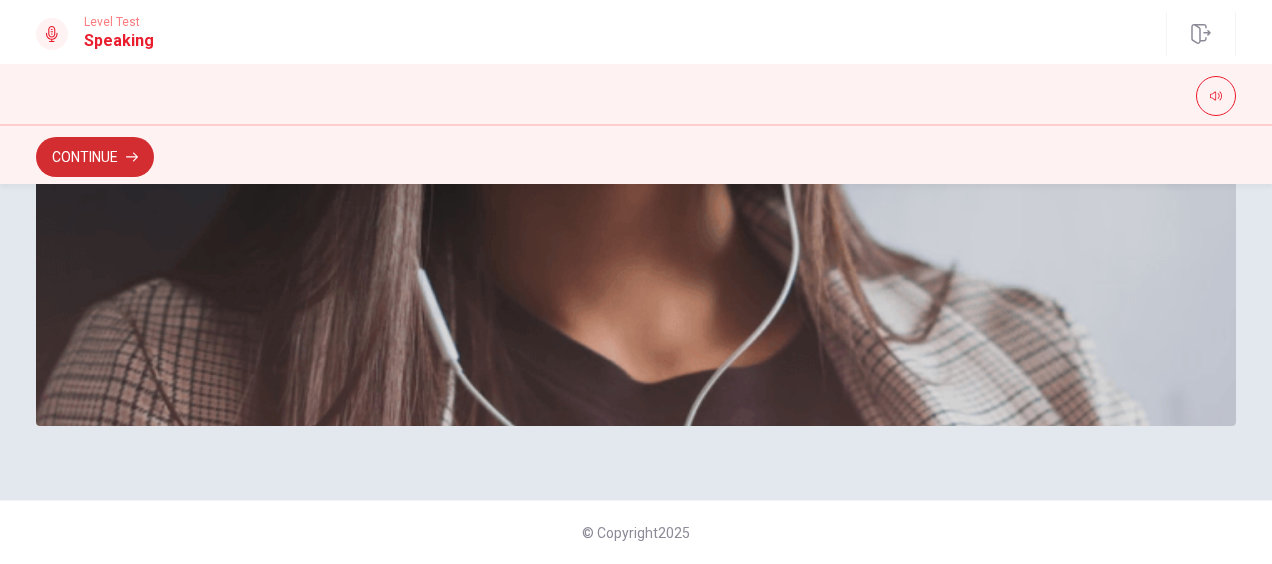 click on "Continue" at bounding box center [95, 157] 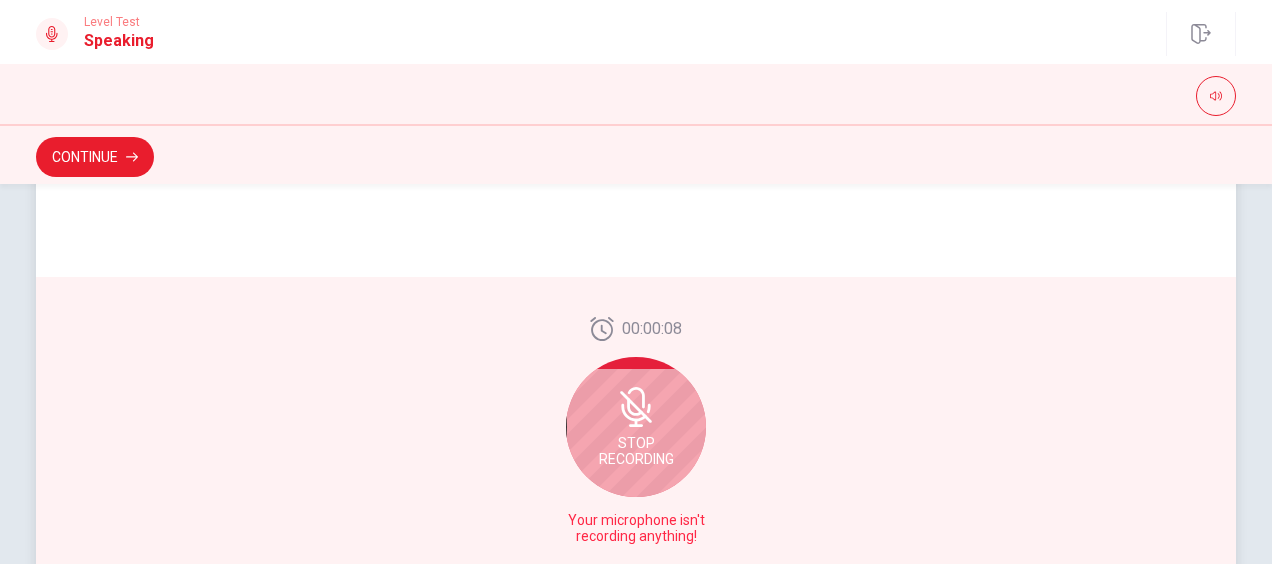 scroll, scrollTop: 492, scrollLeft: 0, axis: vertical 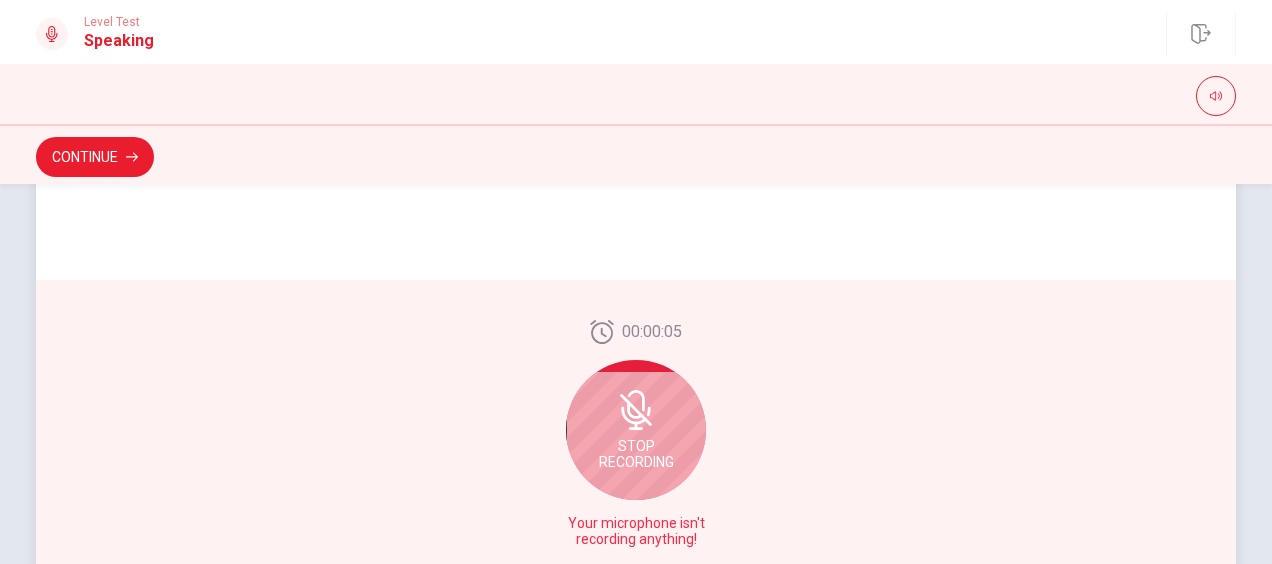 click on "Stop   Recording" at bounding box center (636, 430) 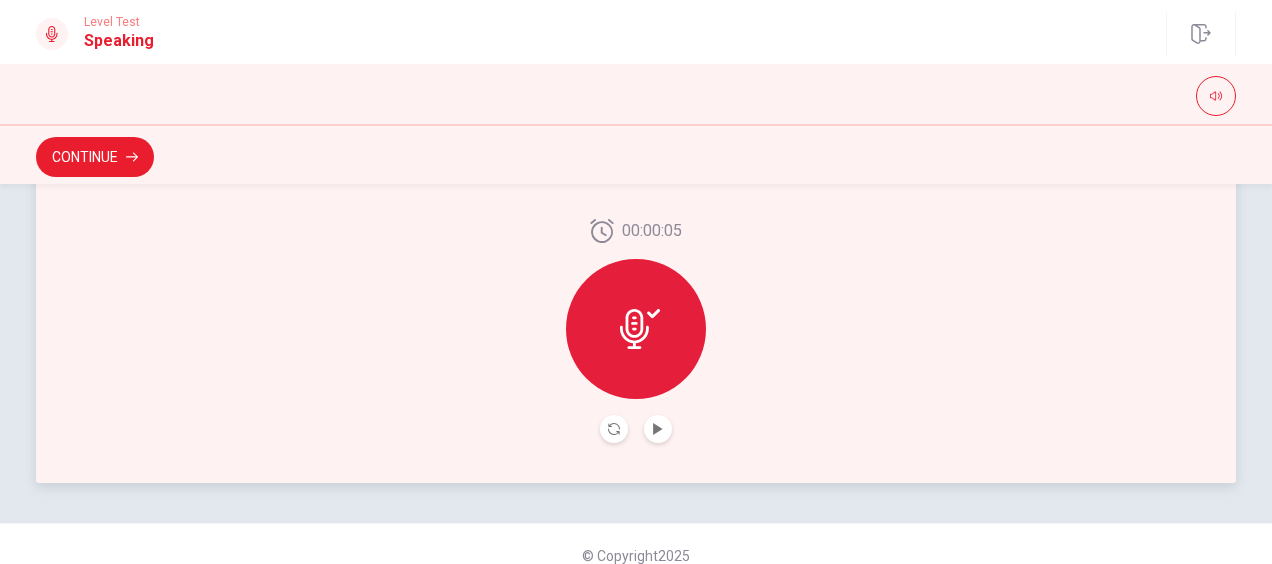 scroll, scrollTop: 614, scrollLeft: 0, axis: vertical 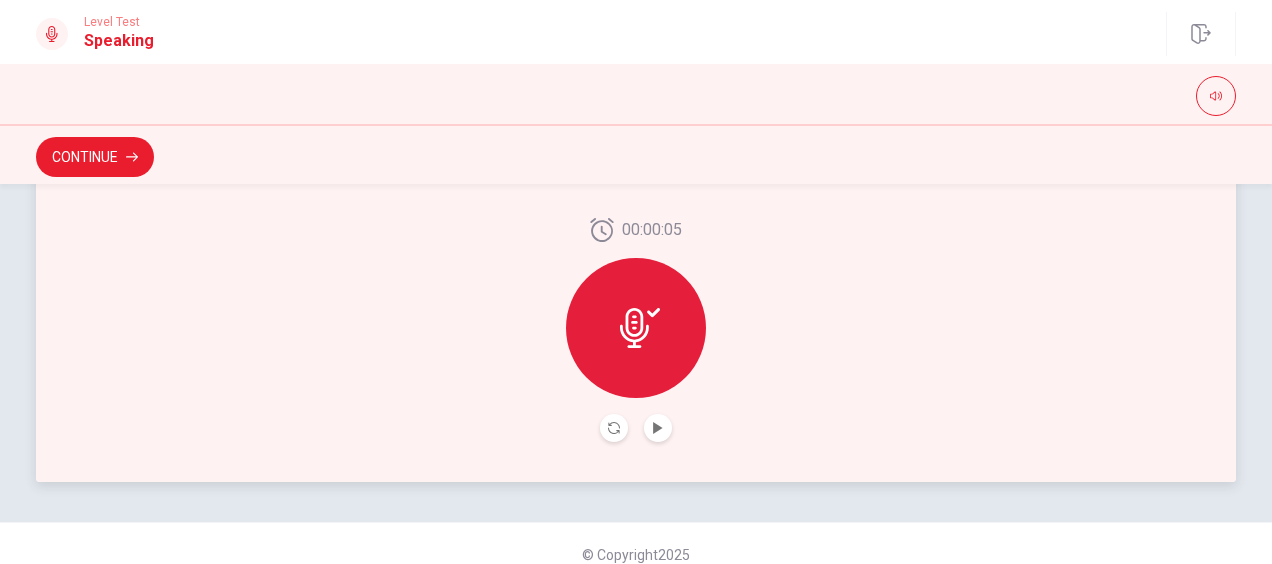 click 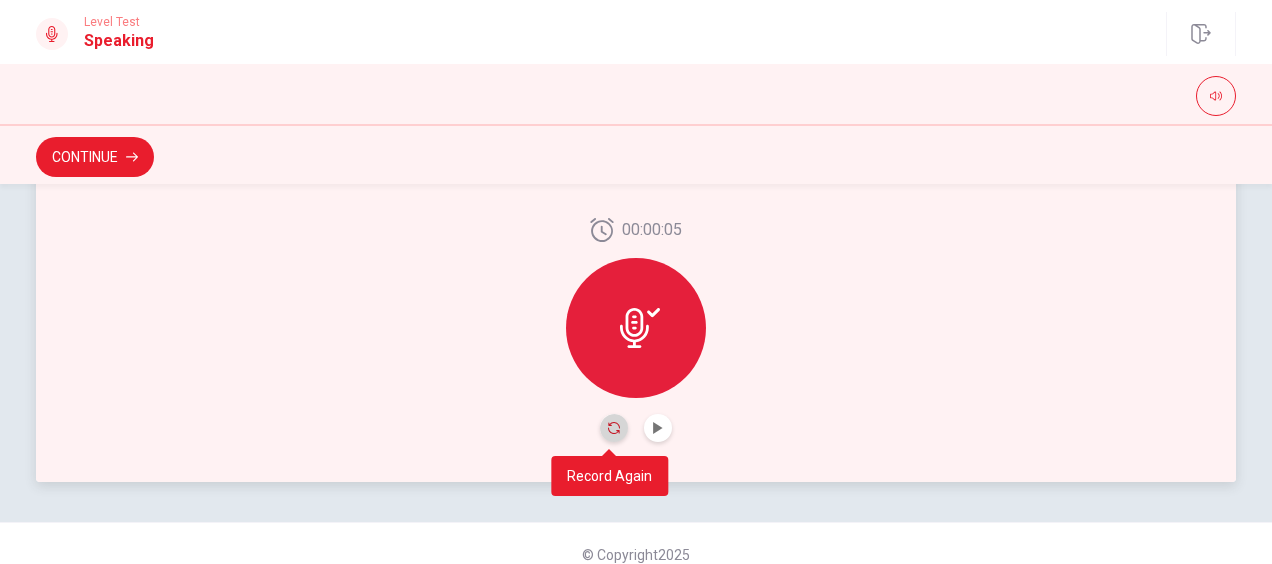 click 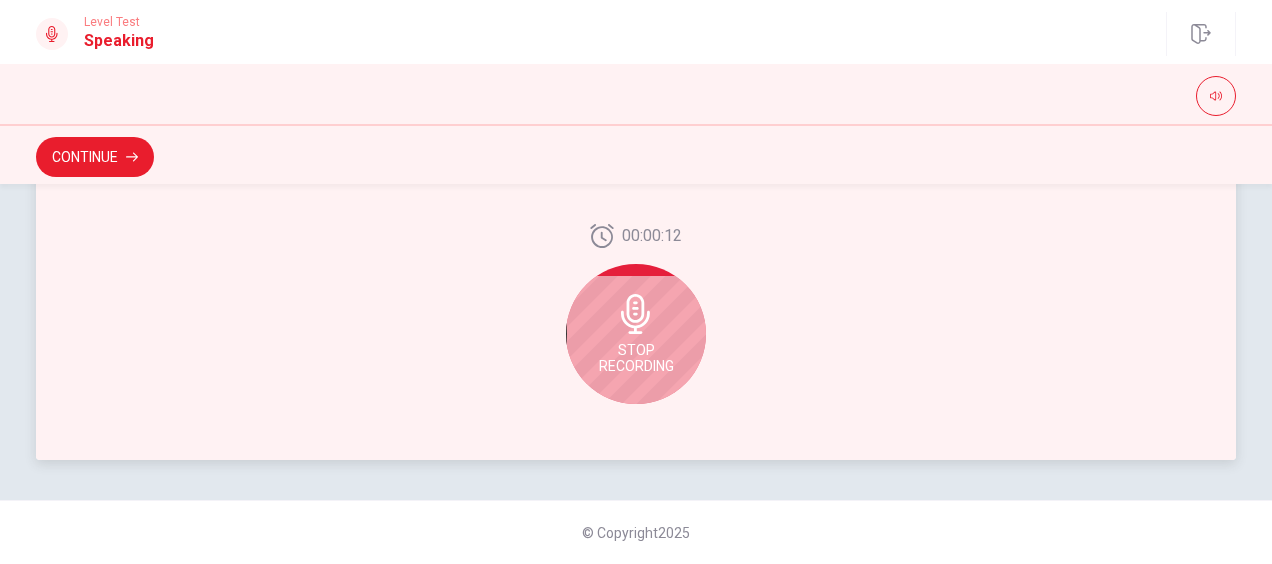 click 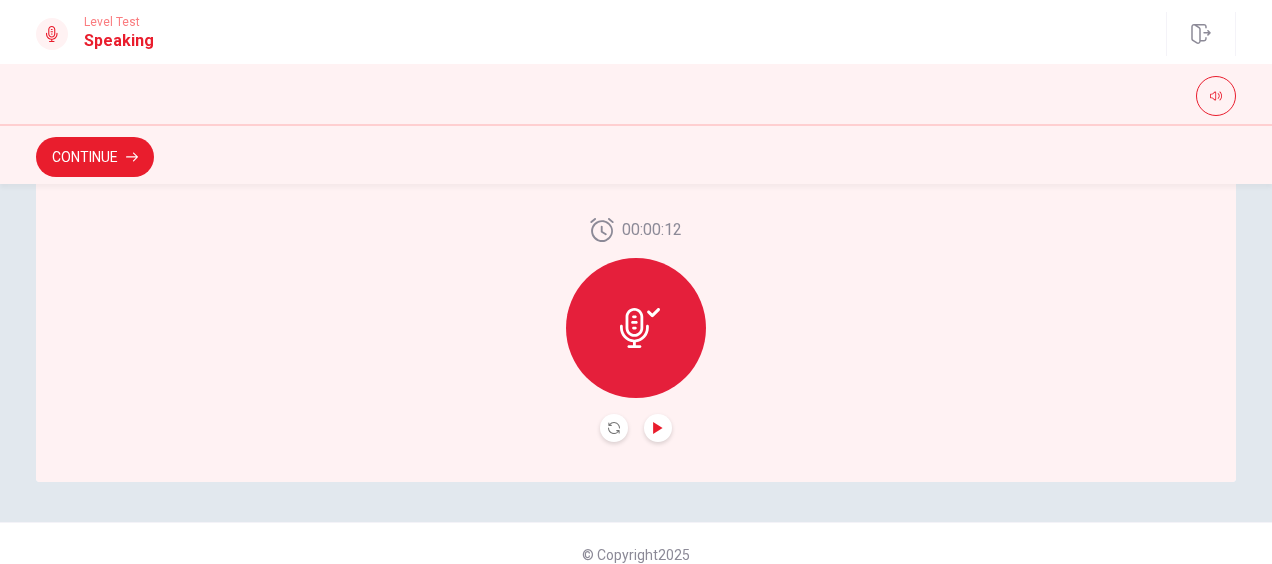 click 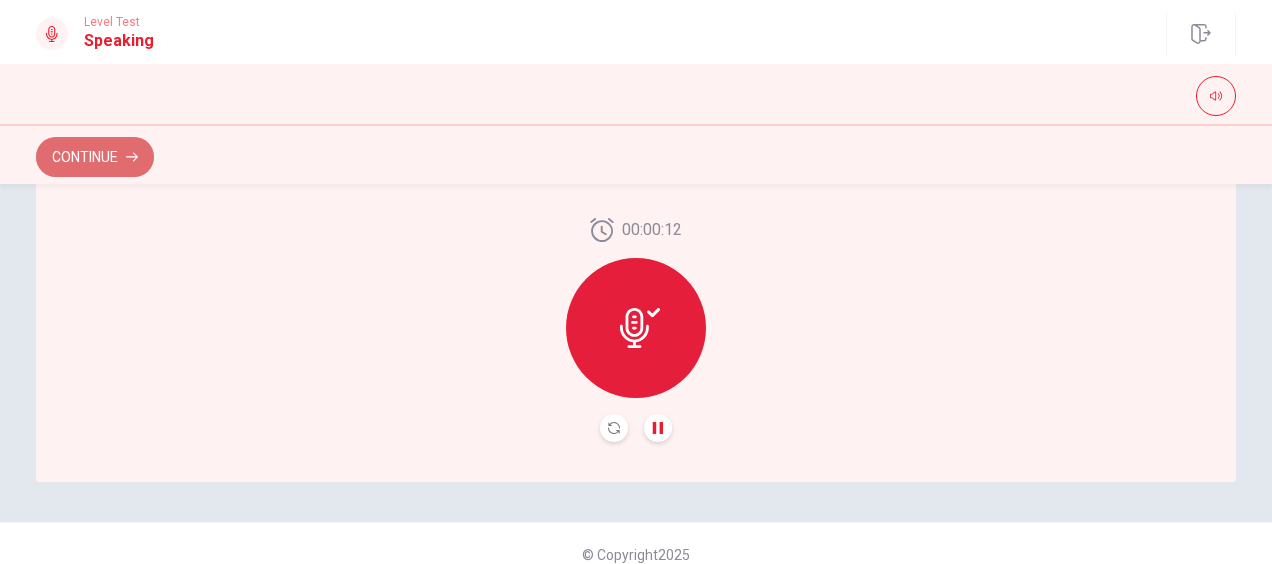 click 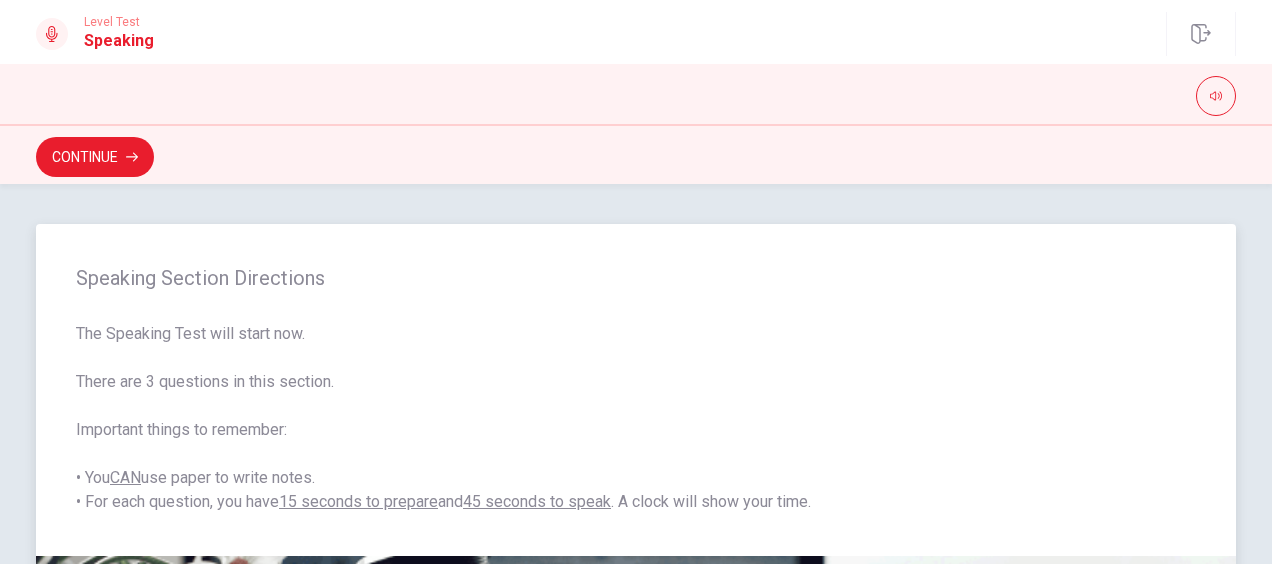 scroll, scrollTop: 34, scrollLeft: 0, axis: vertical 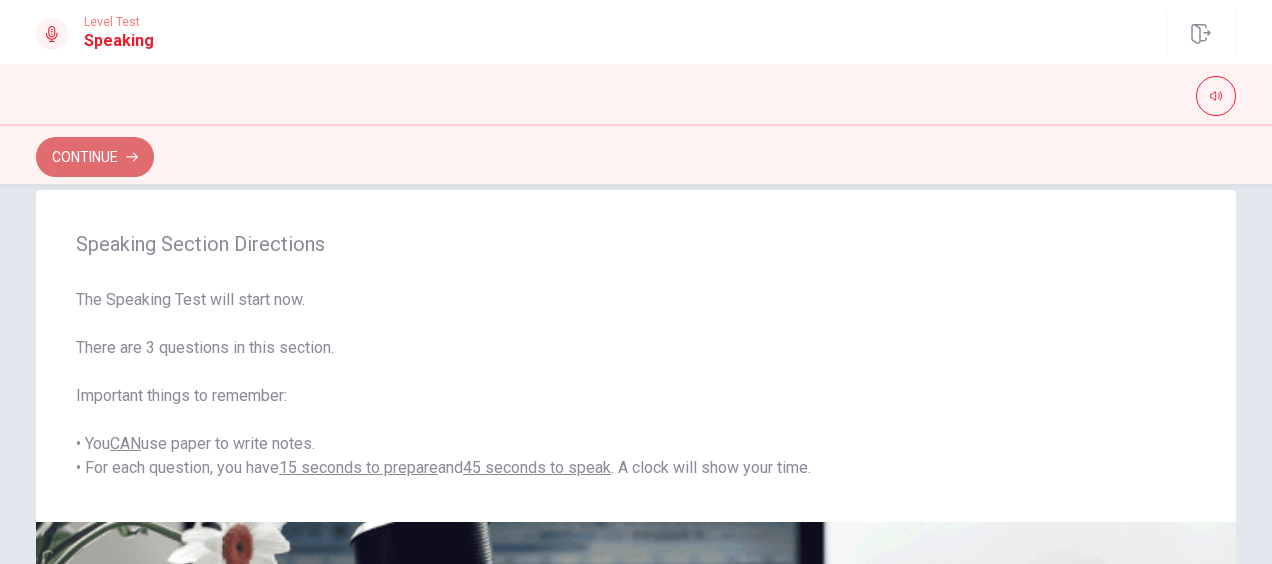 click on "Continue" at bounding box center [95, 157] 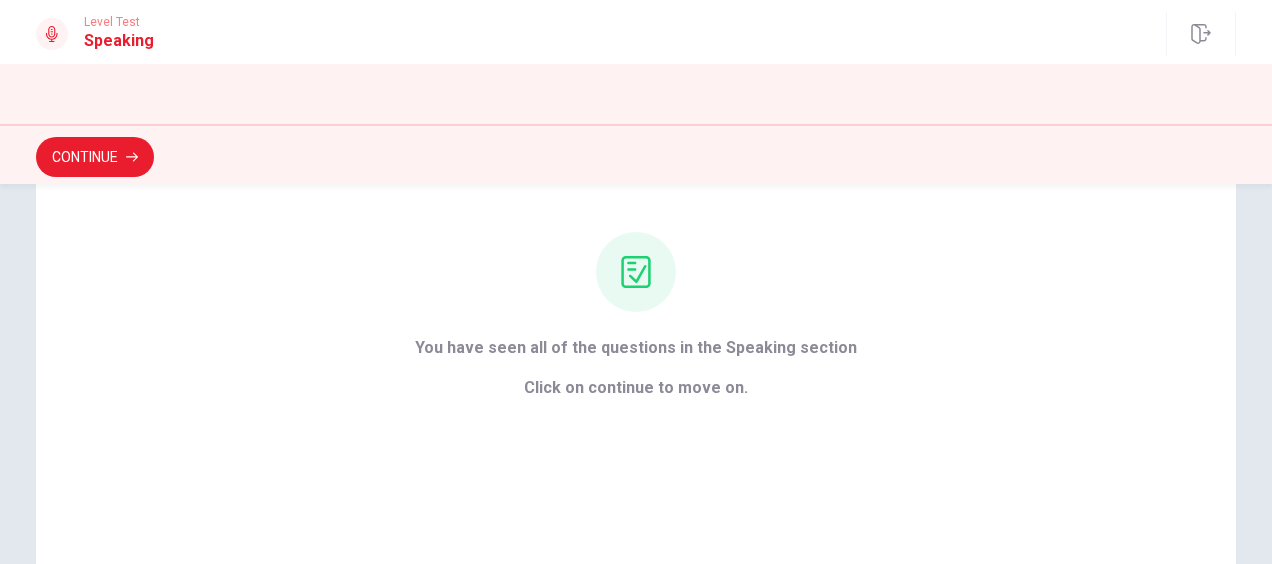 scroll, scrollTop: 160, scrollLeft: 0, axis: vertical 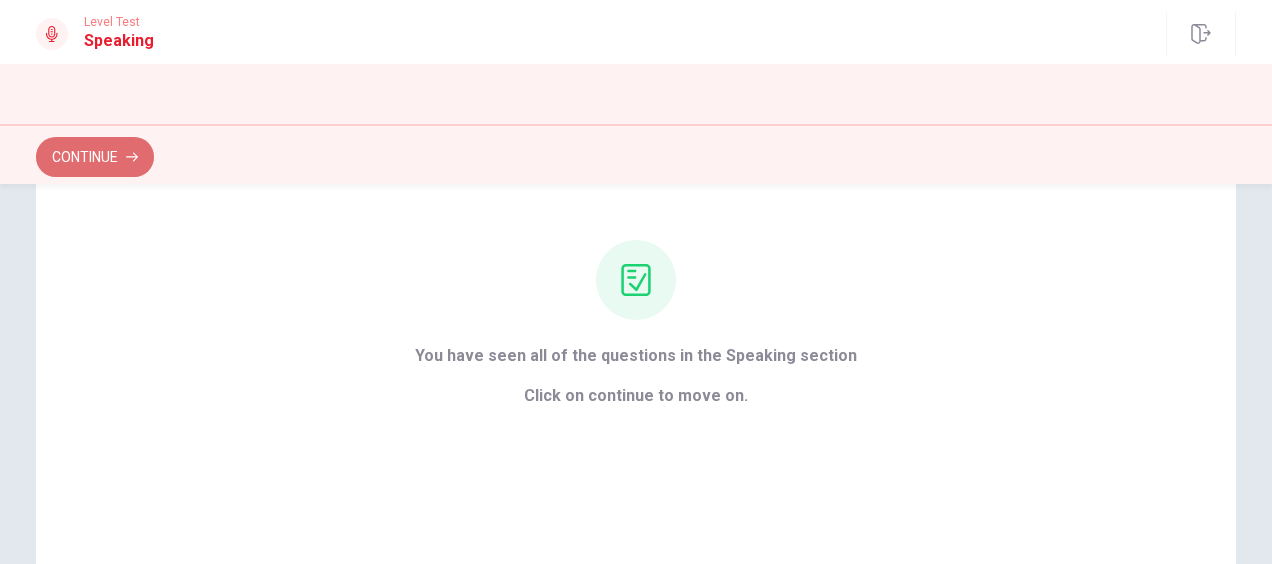 click on "Continue" at bounding box center [95, 157] 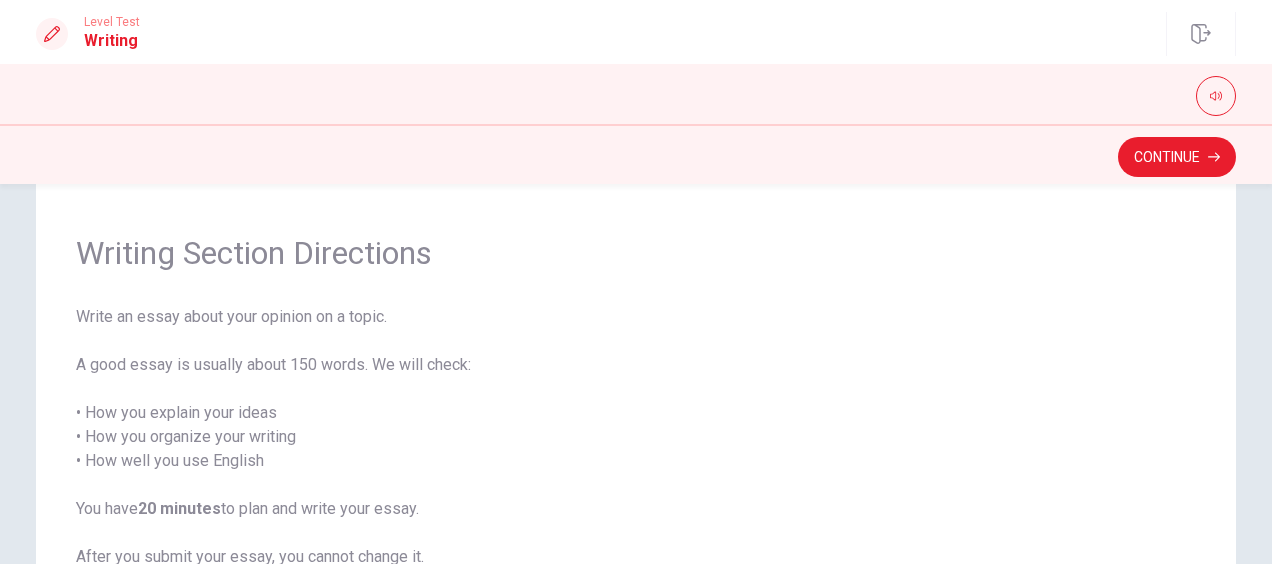 scroll, scrollTop: 0, scrollLeft: 0, axis: both 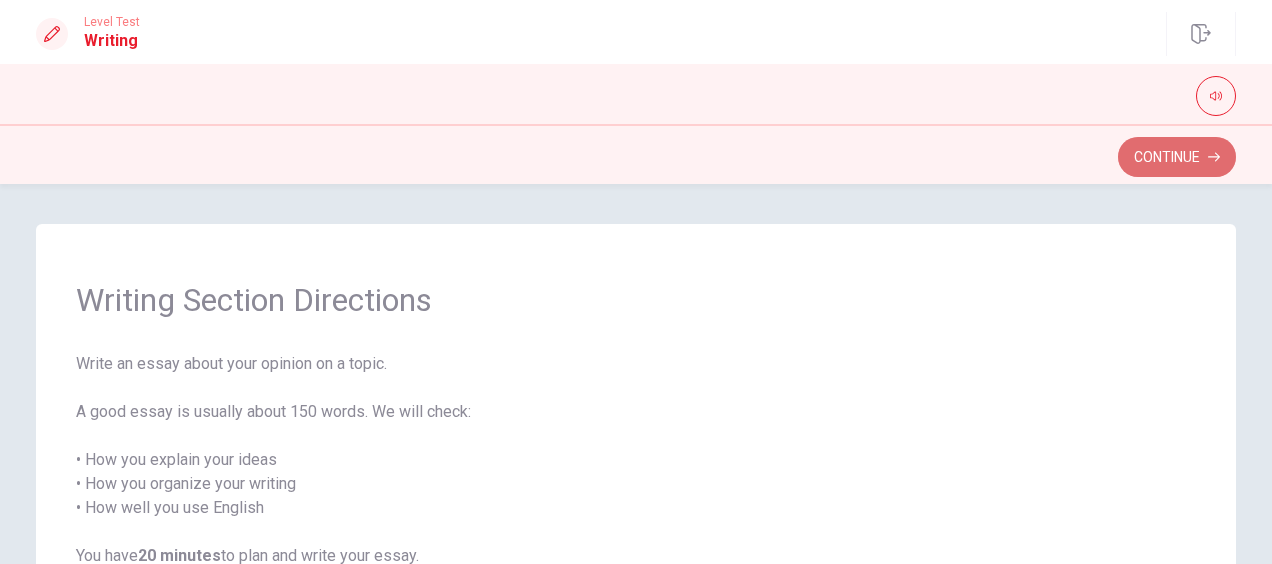 click on "Continue" at bounding box center [1177, 157] 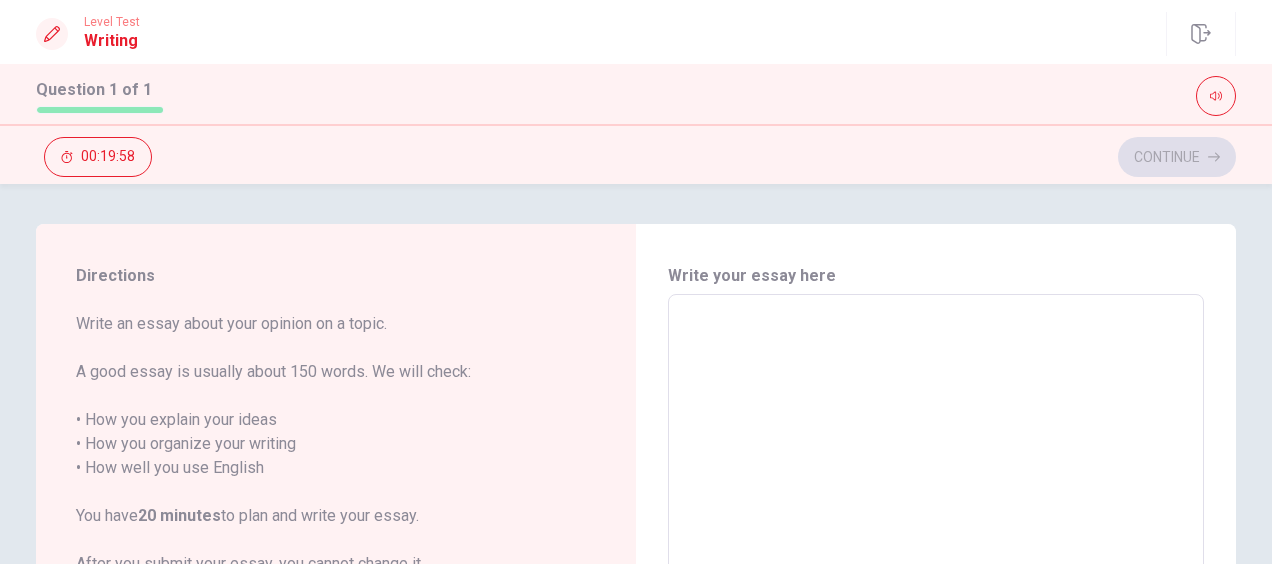 click at bounding box center (936, 571) 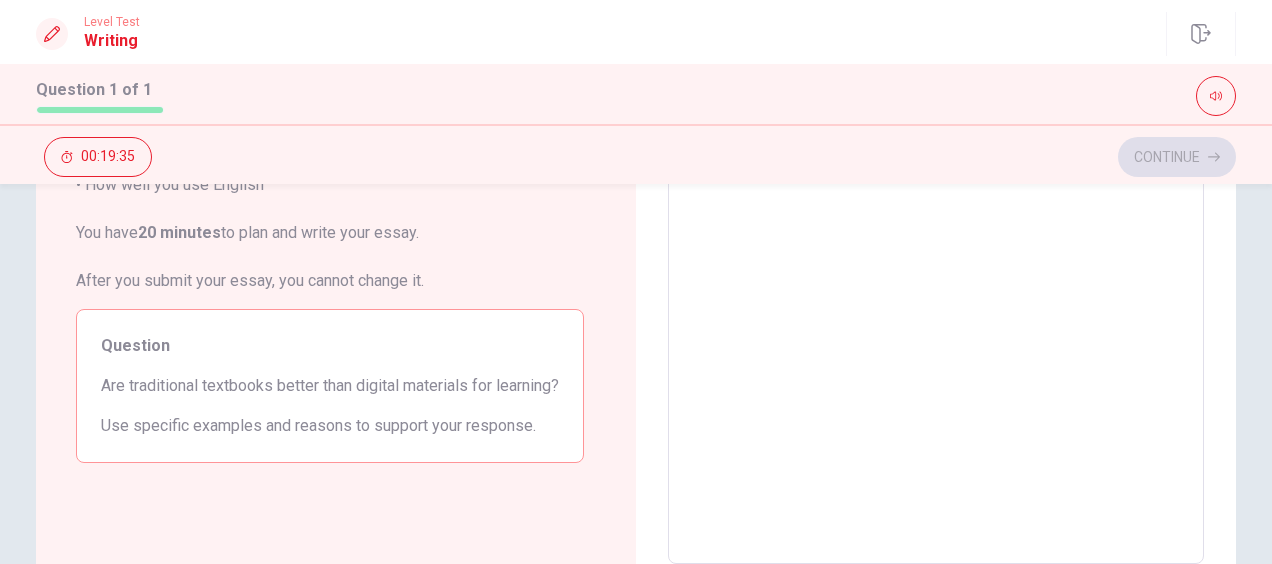 scroll, scrollTop: 0, scrollLeft: 0, axis: both 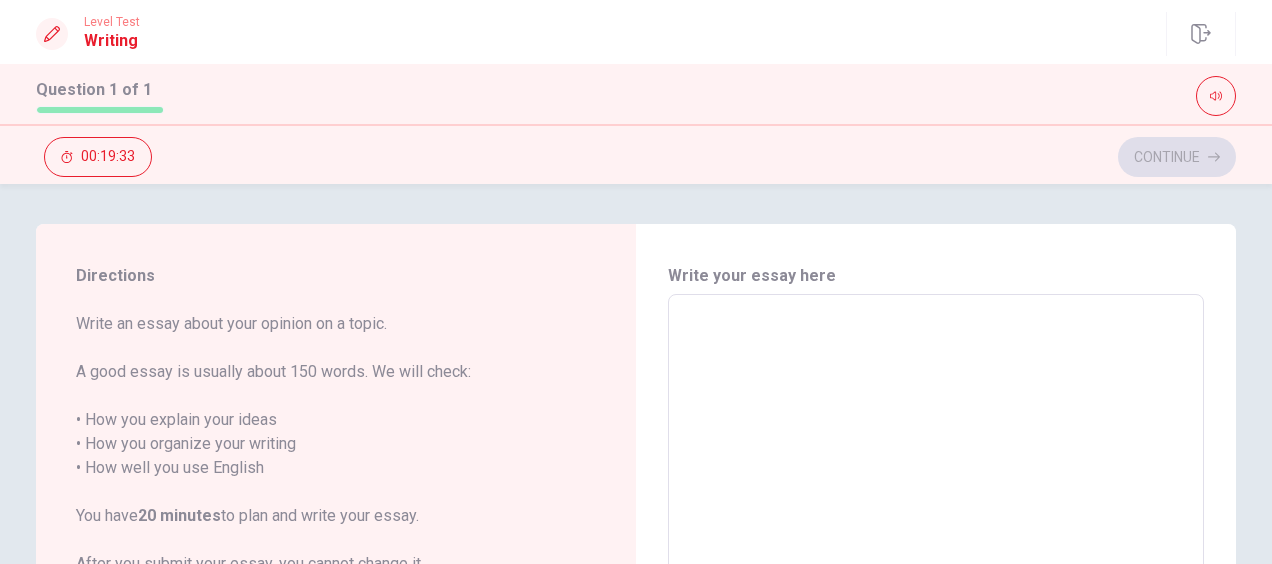 type on "ㄛ" 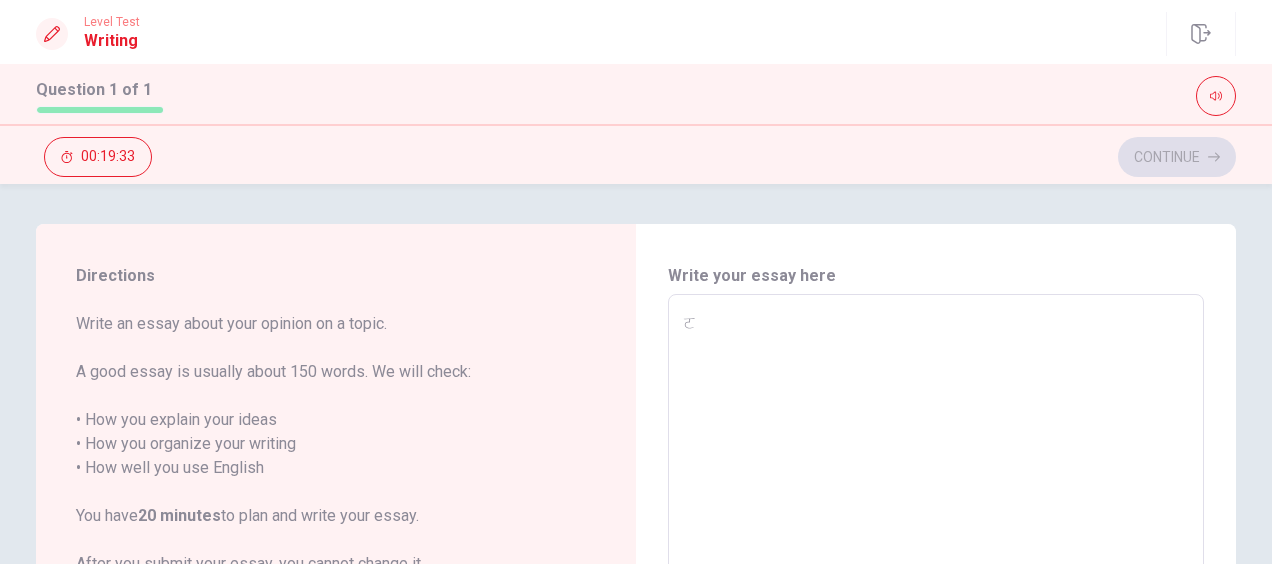 type on "x" 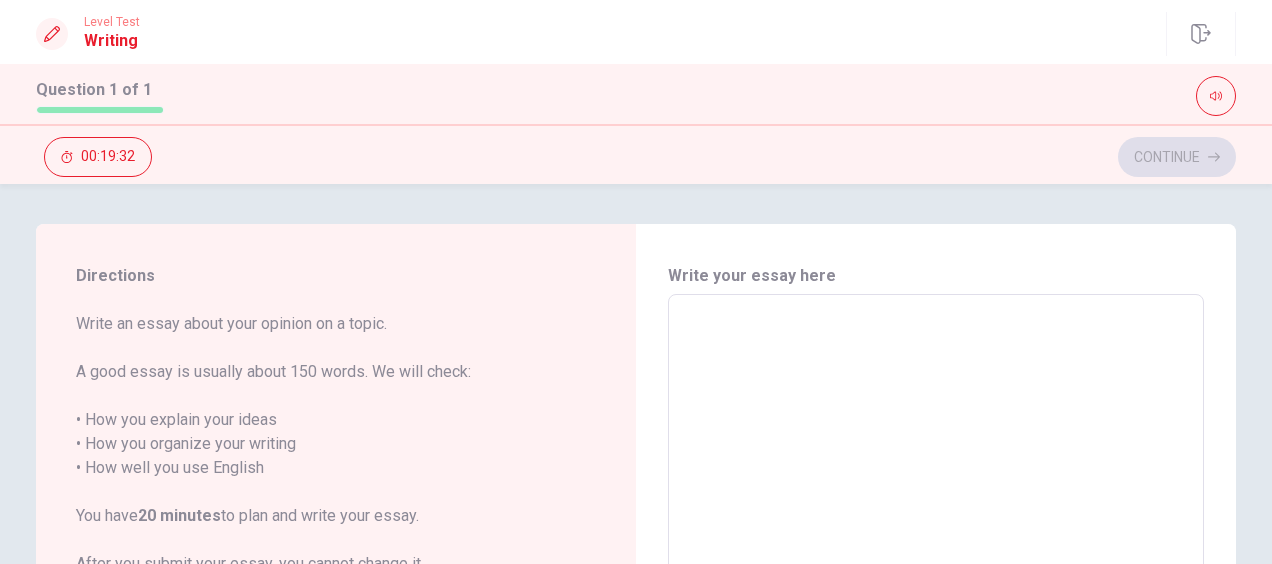 type on "i" 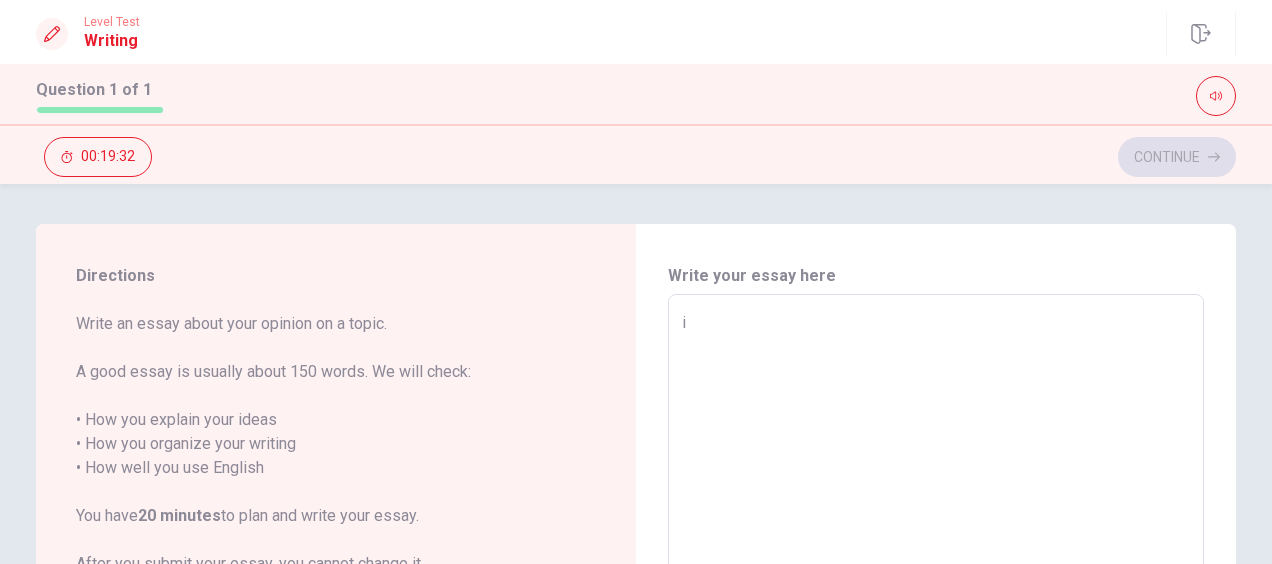 type on "x" 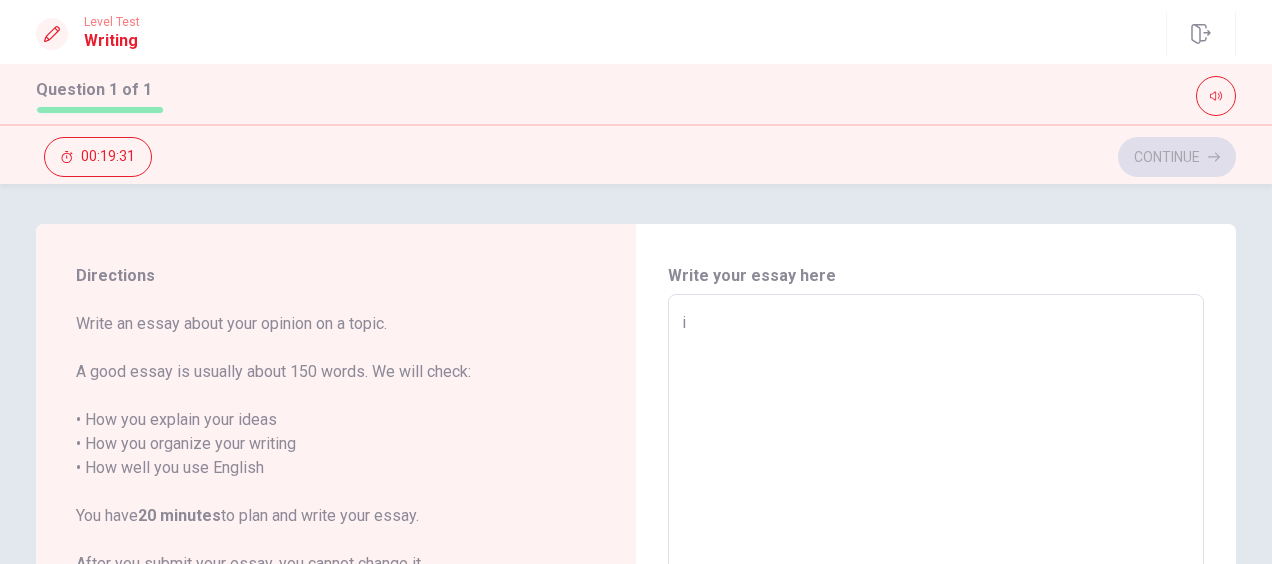 type on "i" 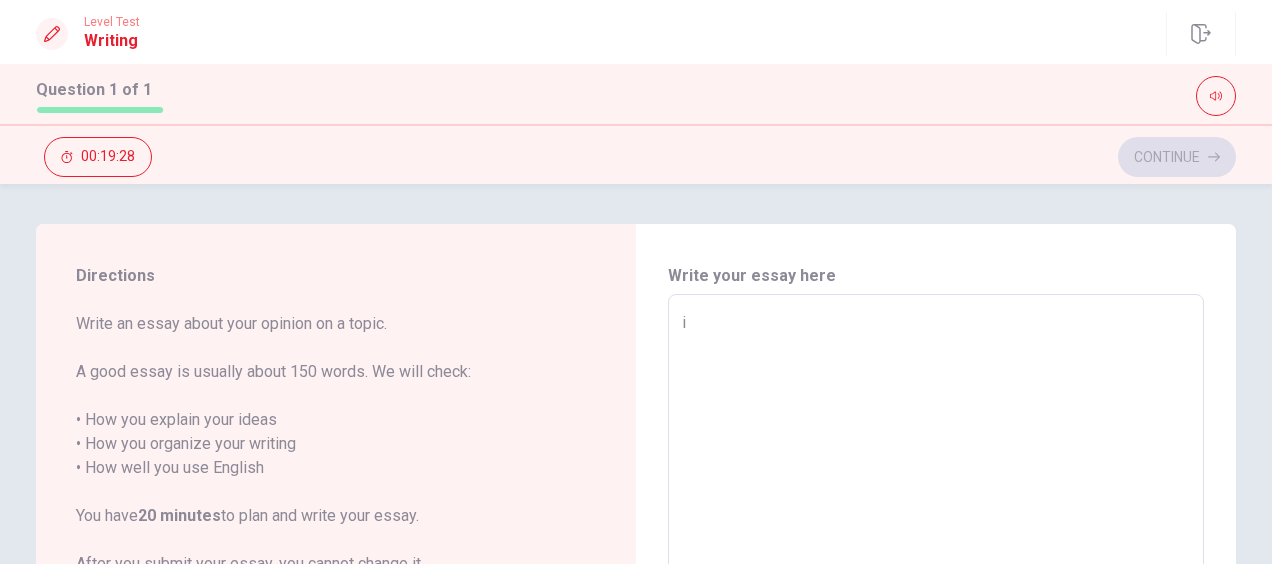 type on "x" 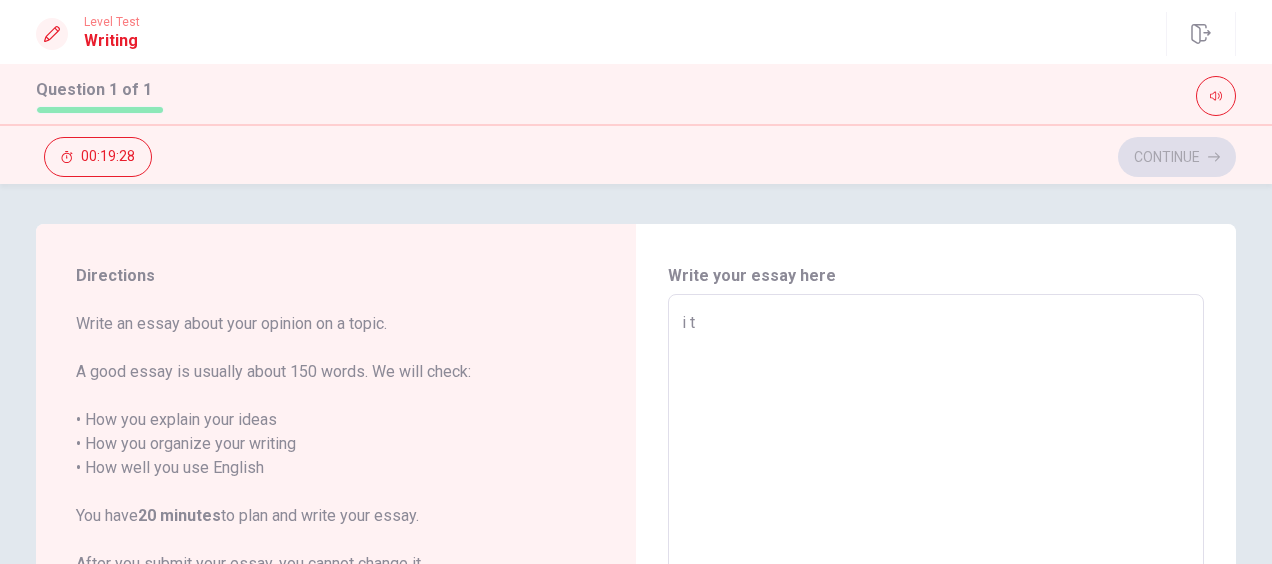 type on "x" 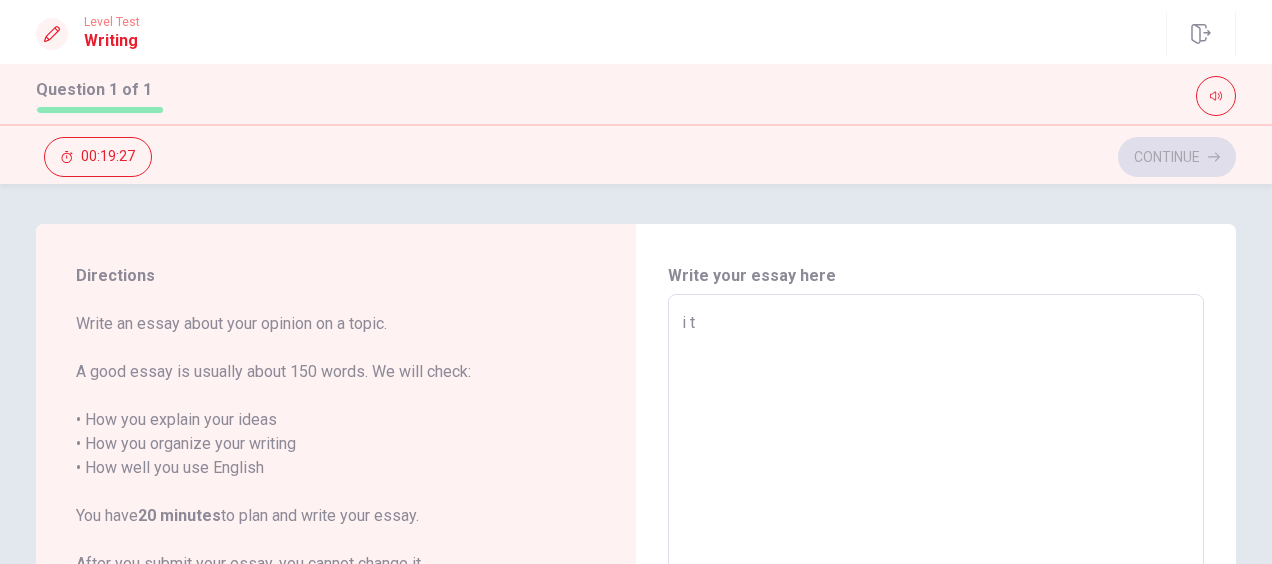 type on "i th" 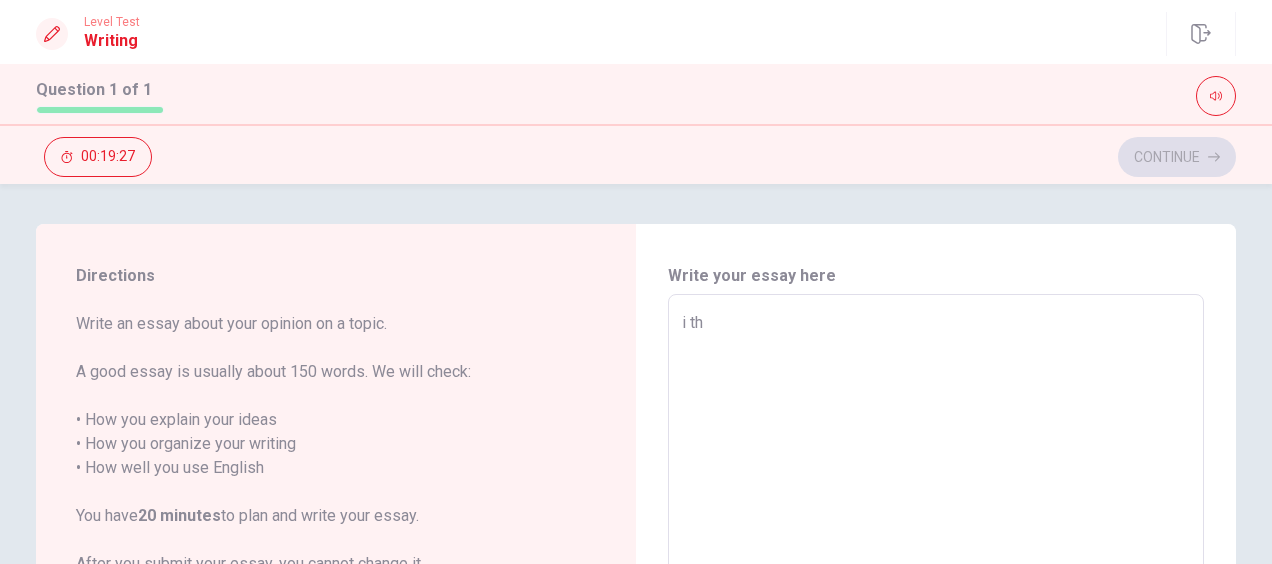 type on "x" 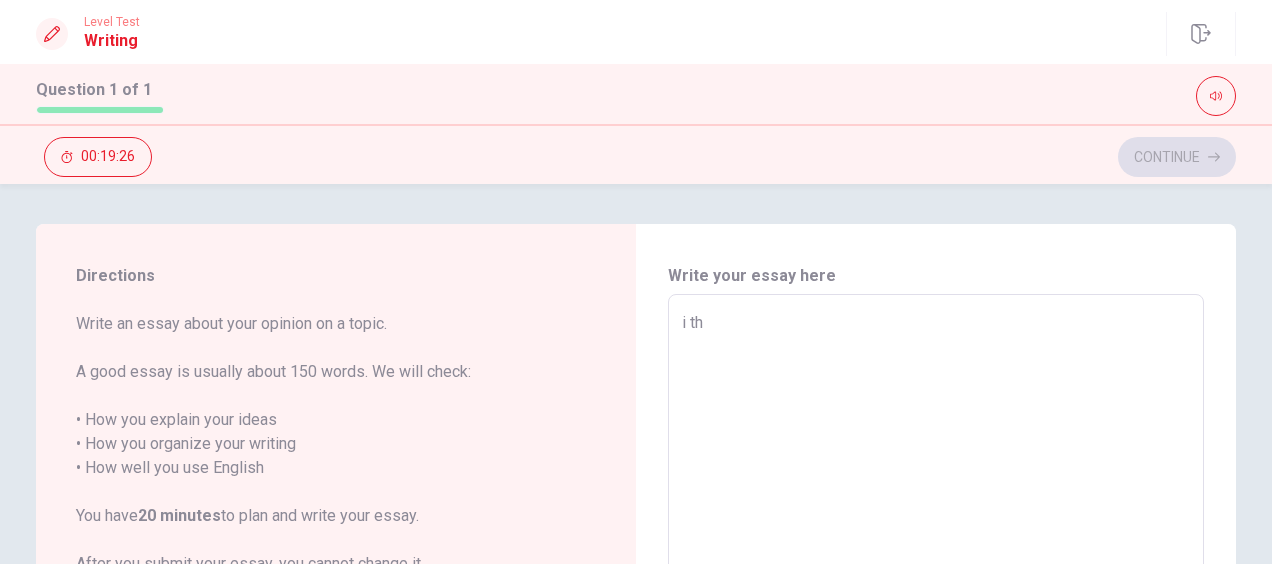 type on "i thi" 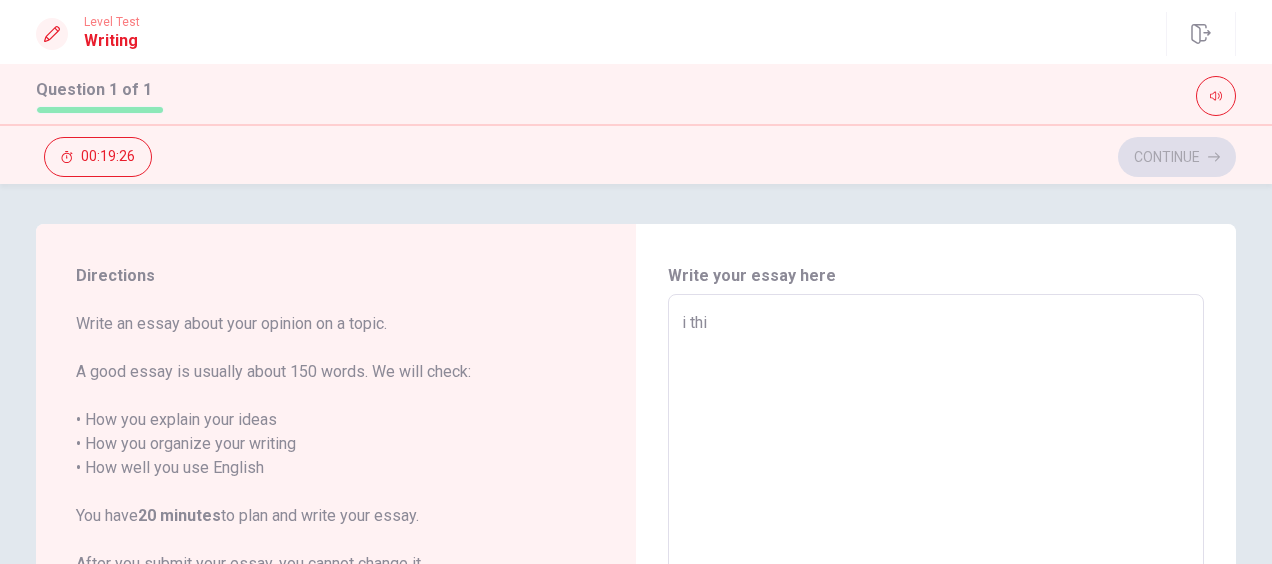 type on "x" 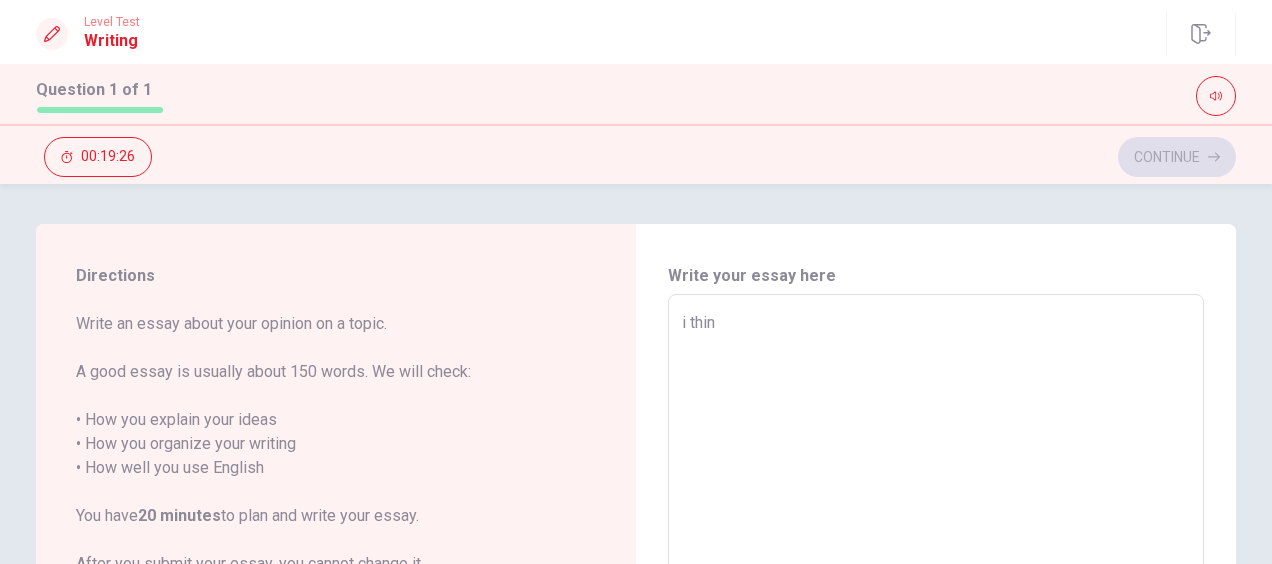type on "x" 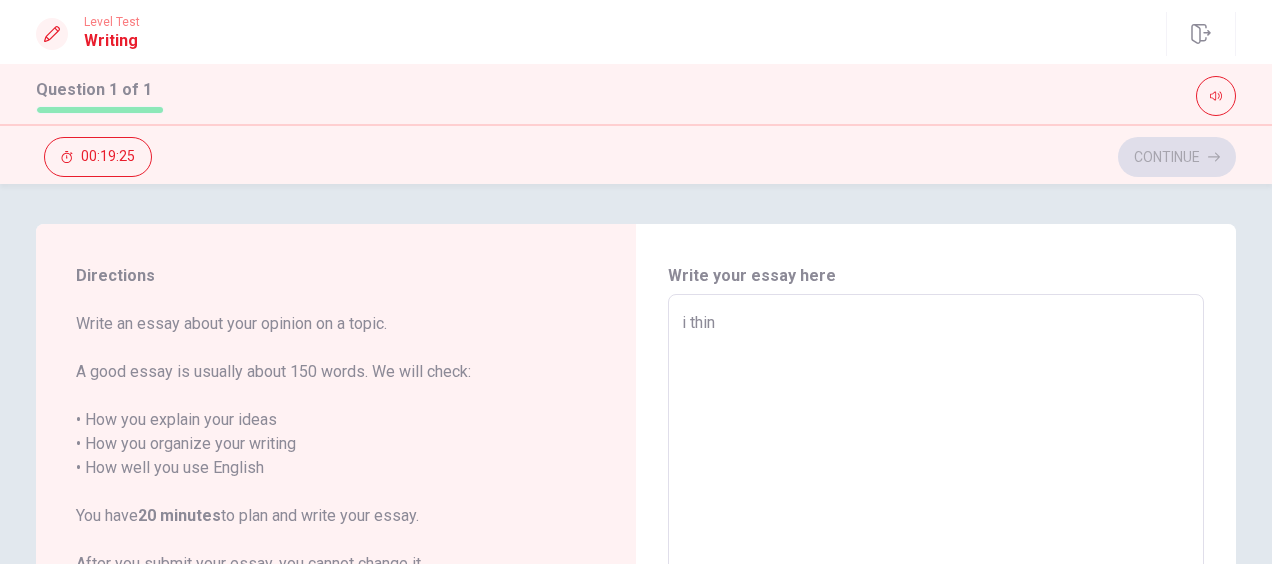 type on "i think" 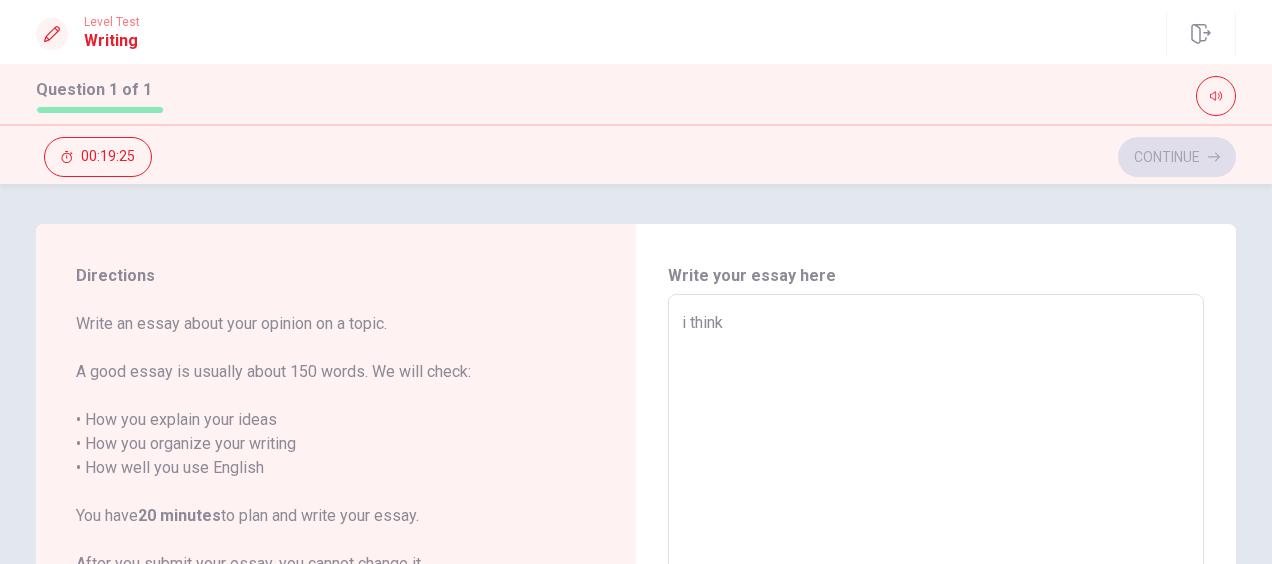 type on "x" 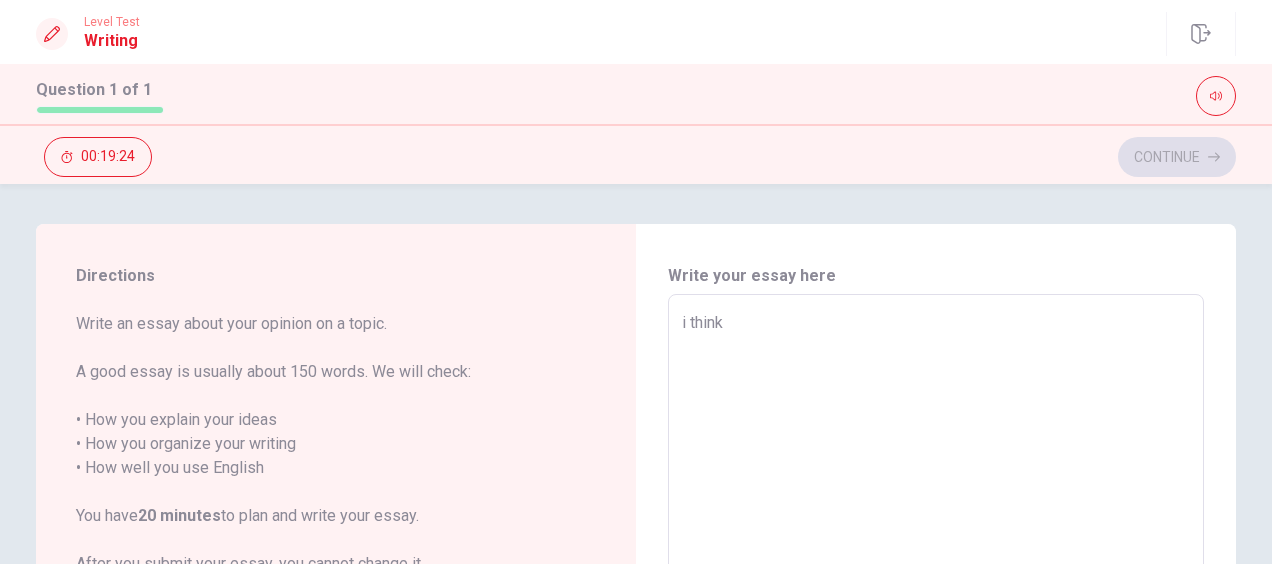 type on "x" 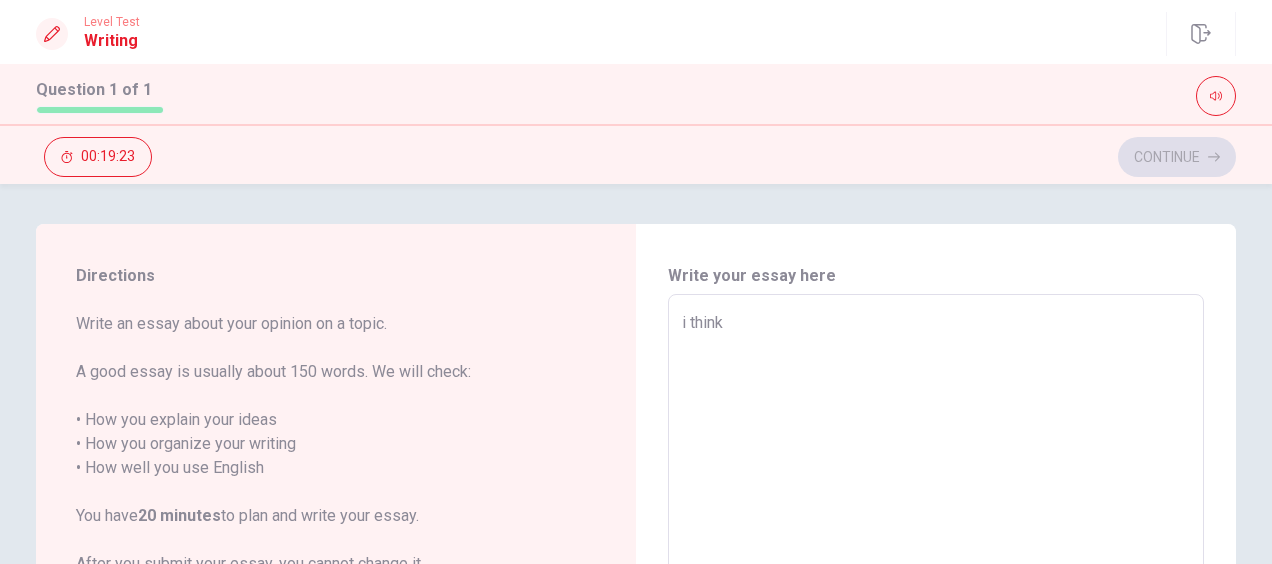 type on "i think b" 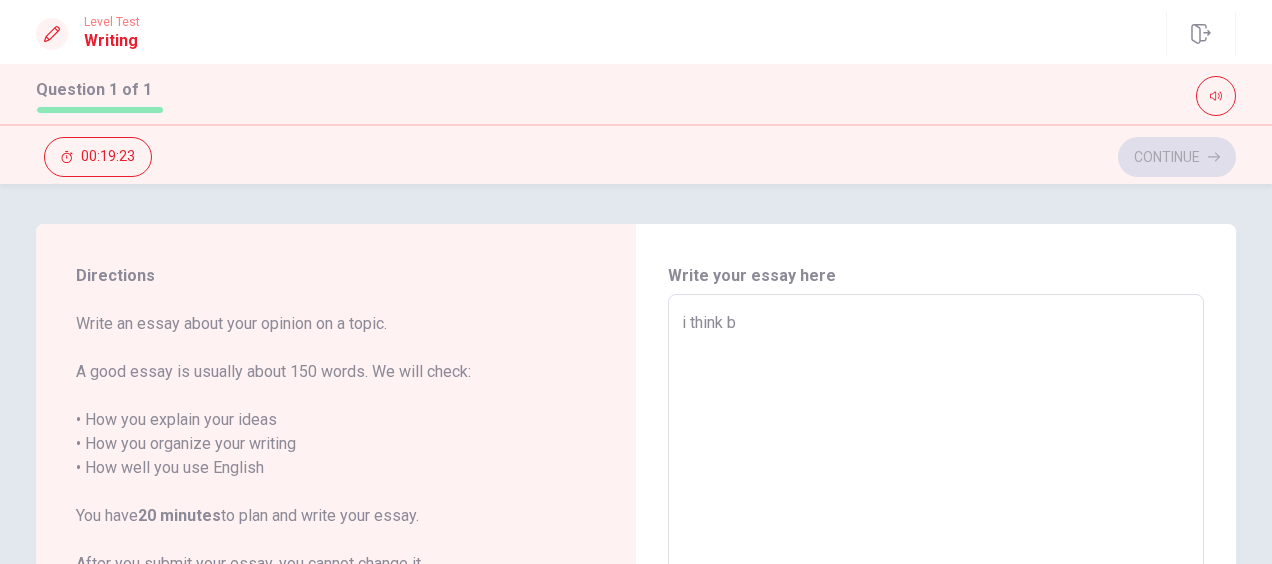 type on "x" 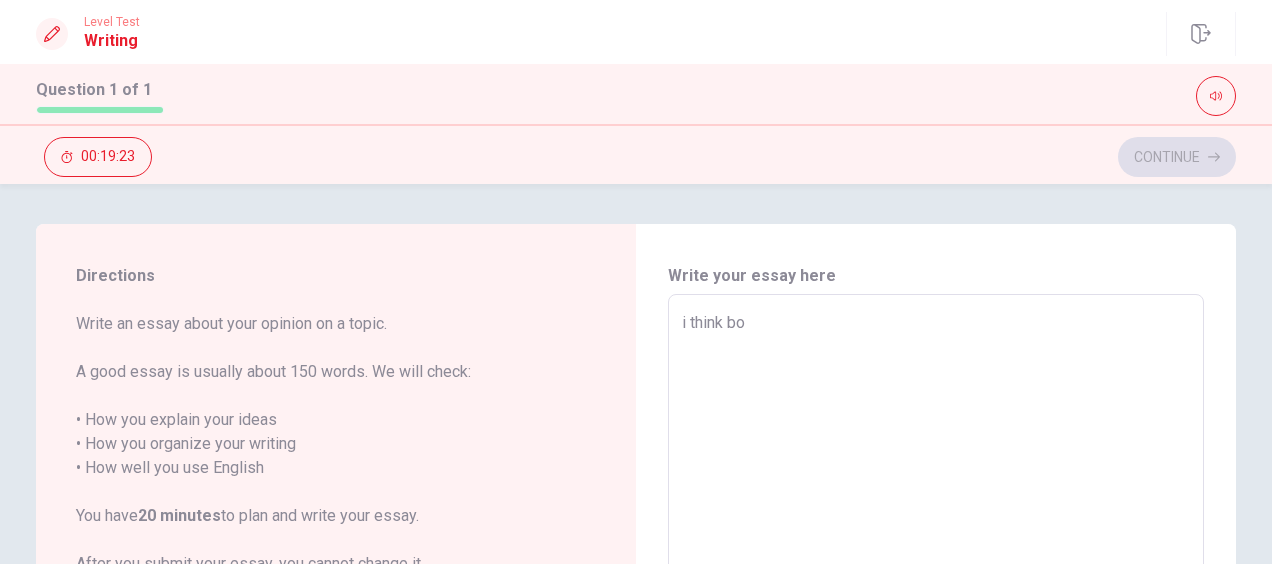 type on "x" 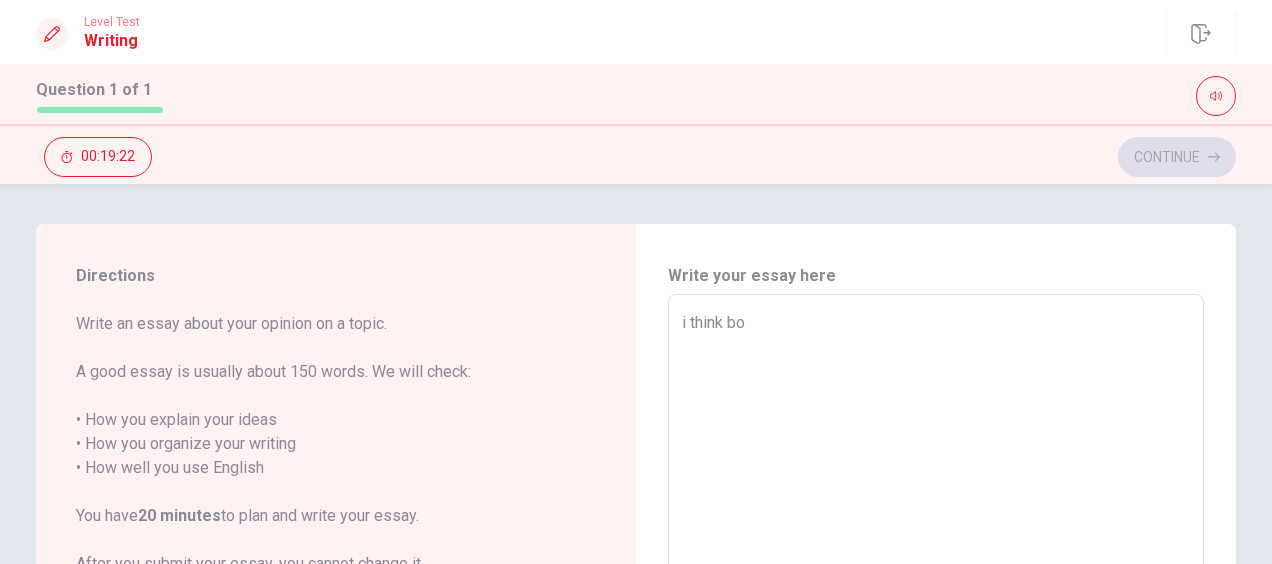 type on "i think bot" 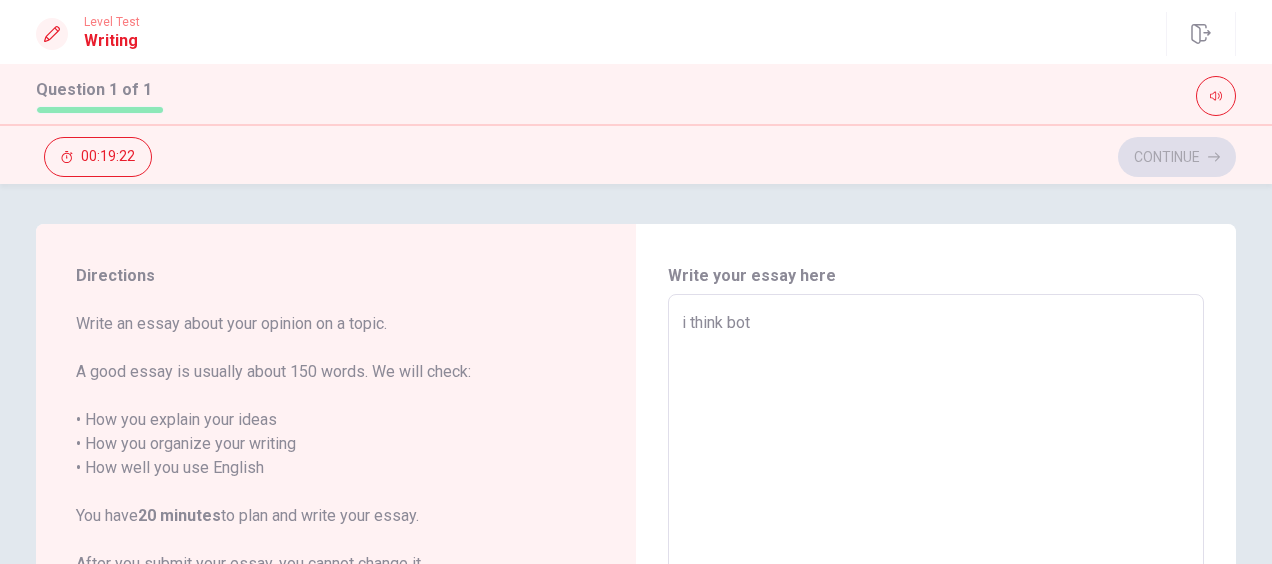 type on "x" 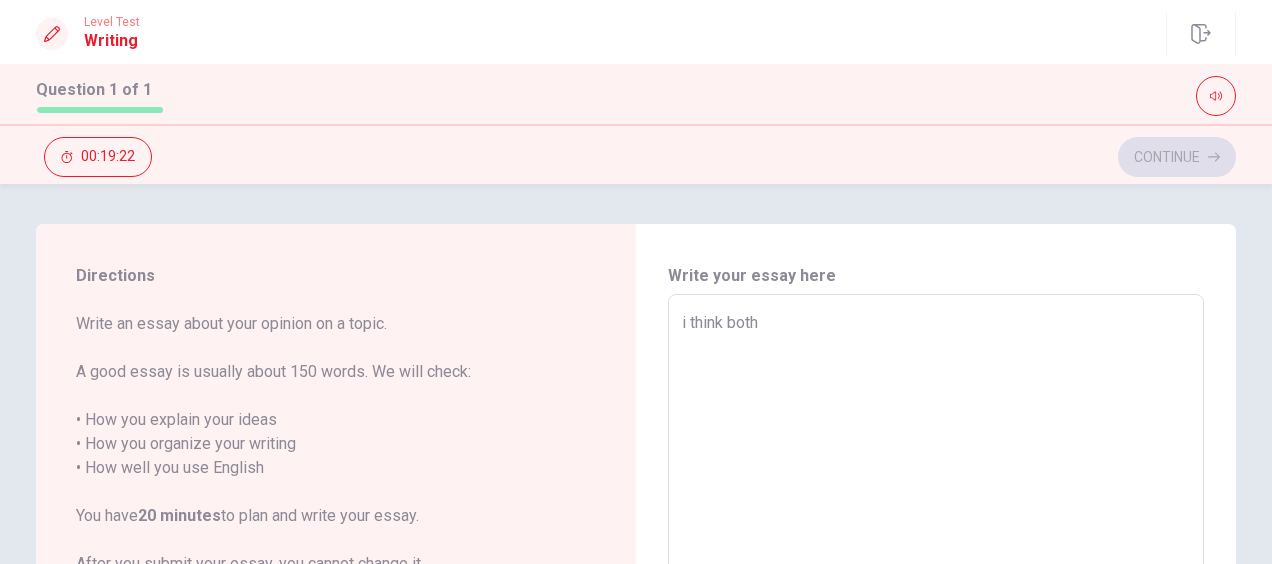 type on "x" 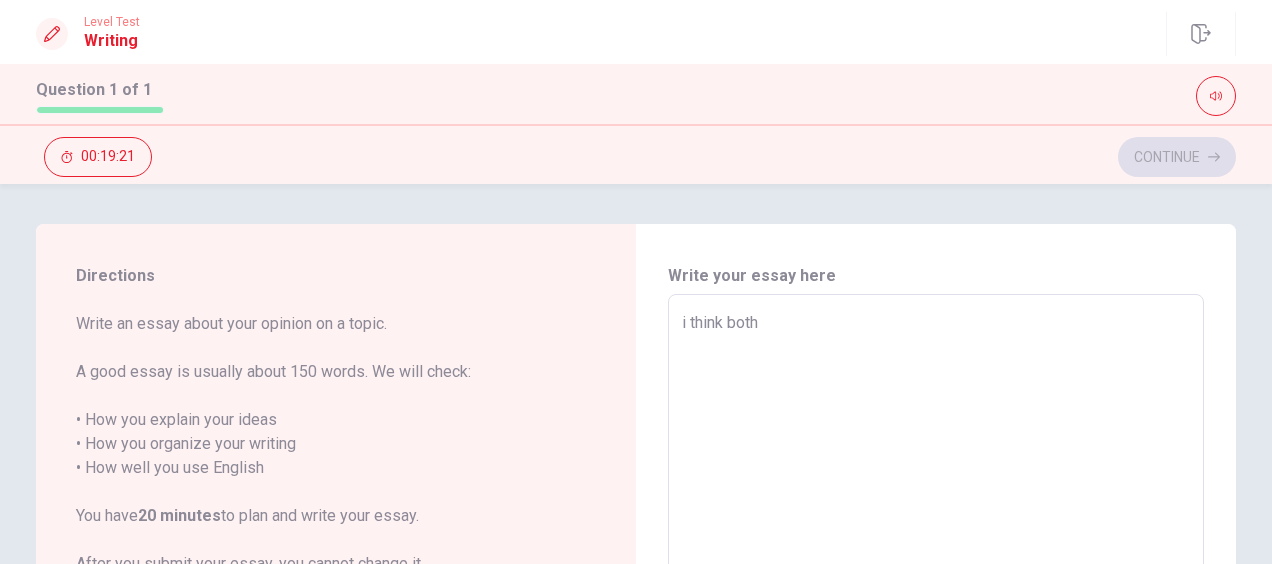 type on "i think both" 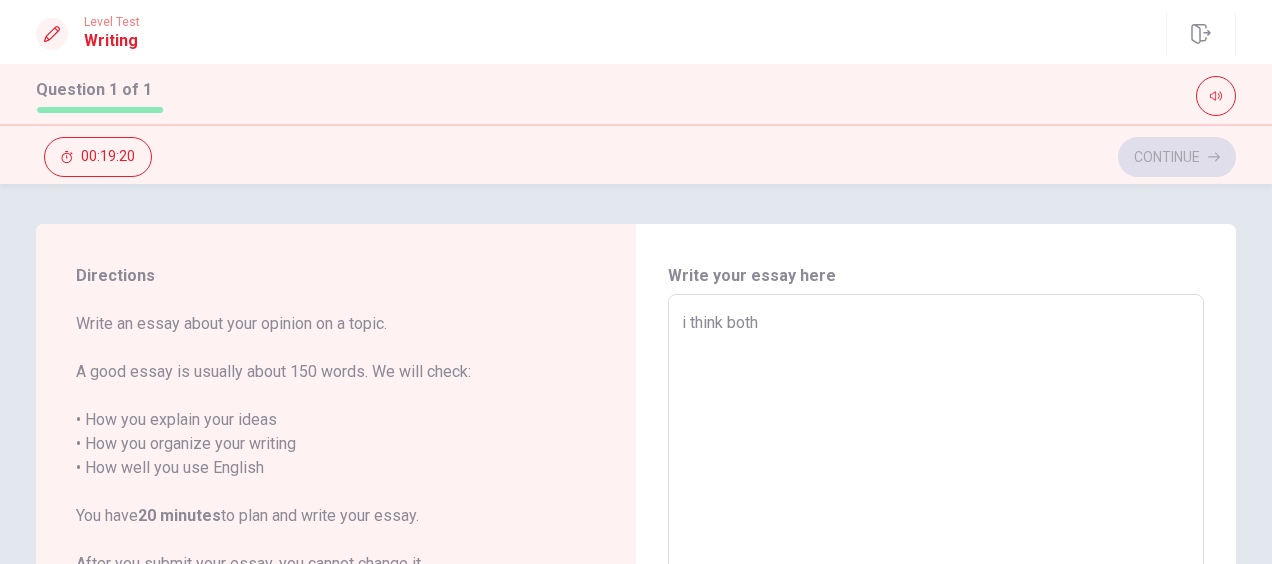 type on "i think both o" 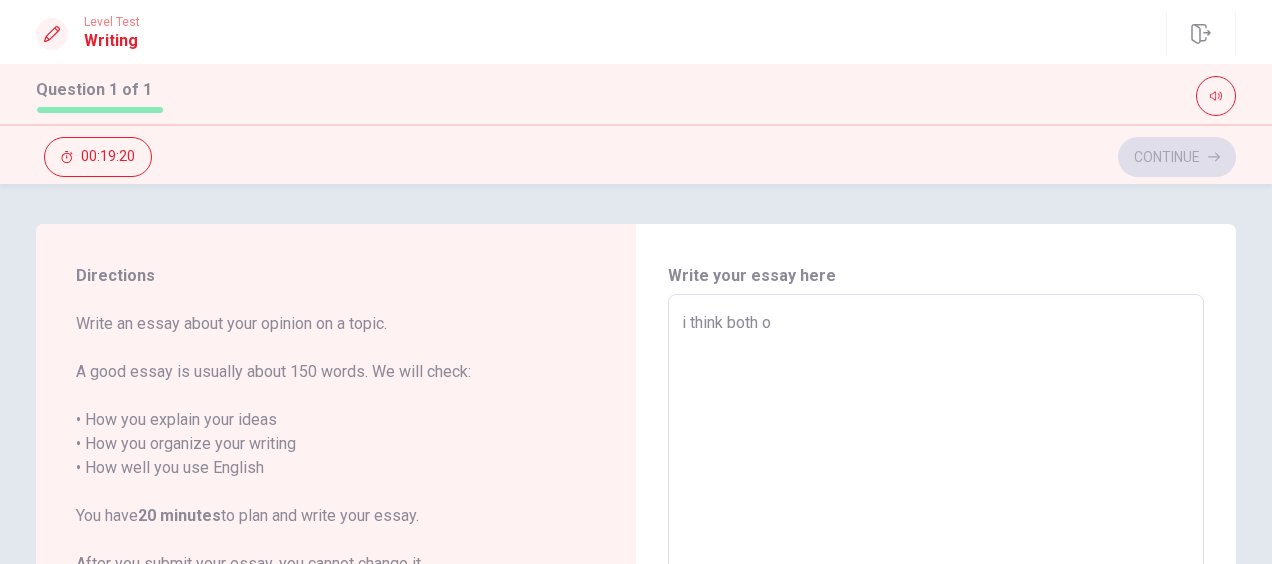 type on "x" 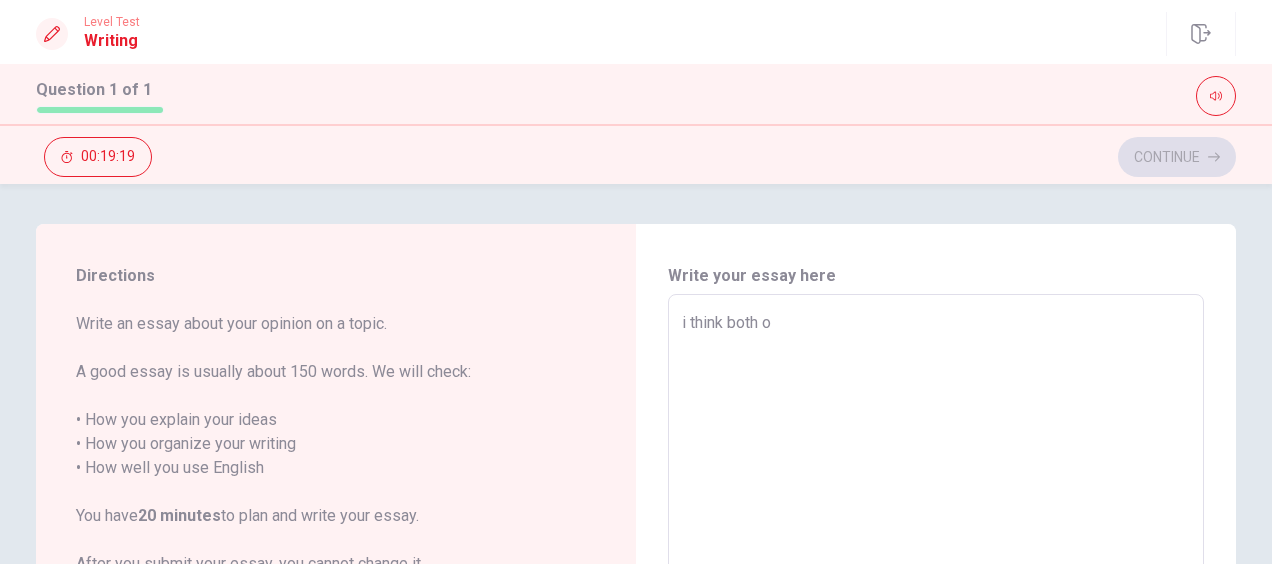 type on "i think both of" 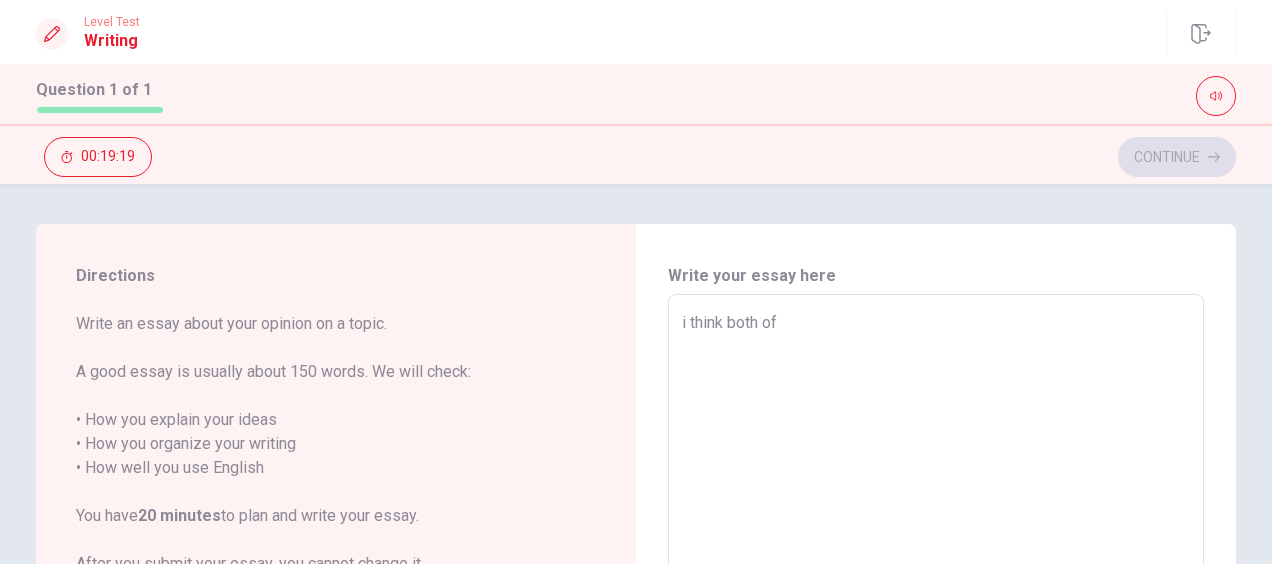 type on "x" 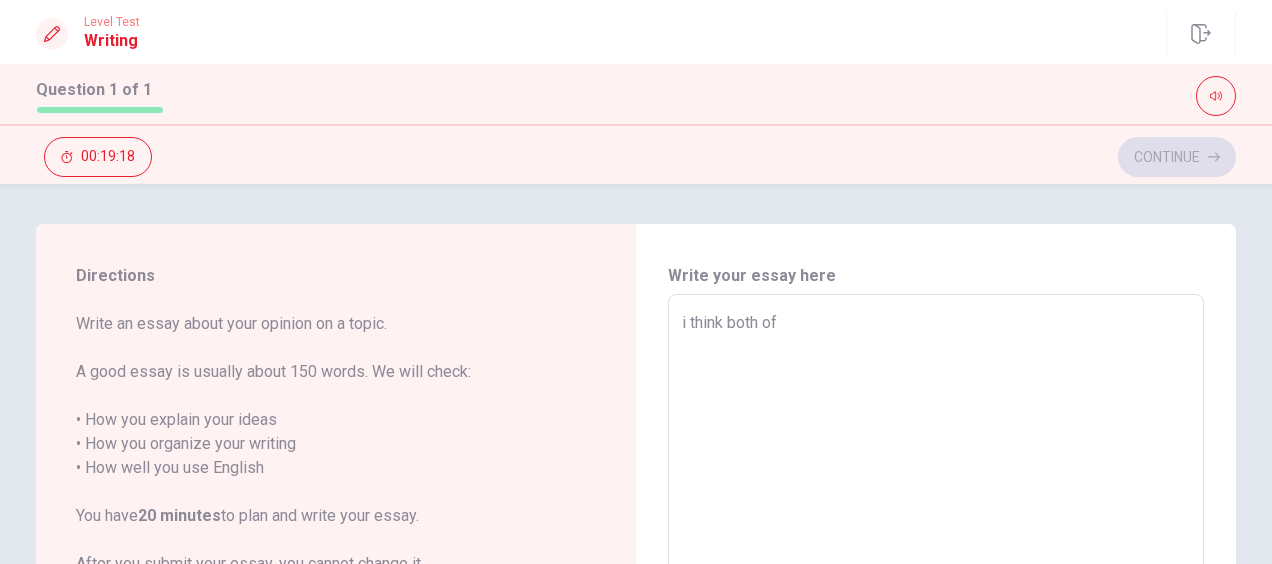 type on "x" 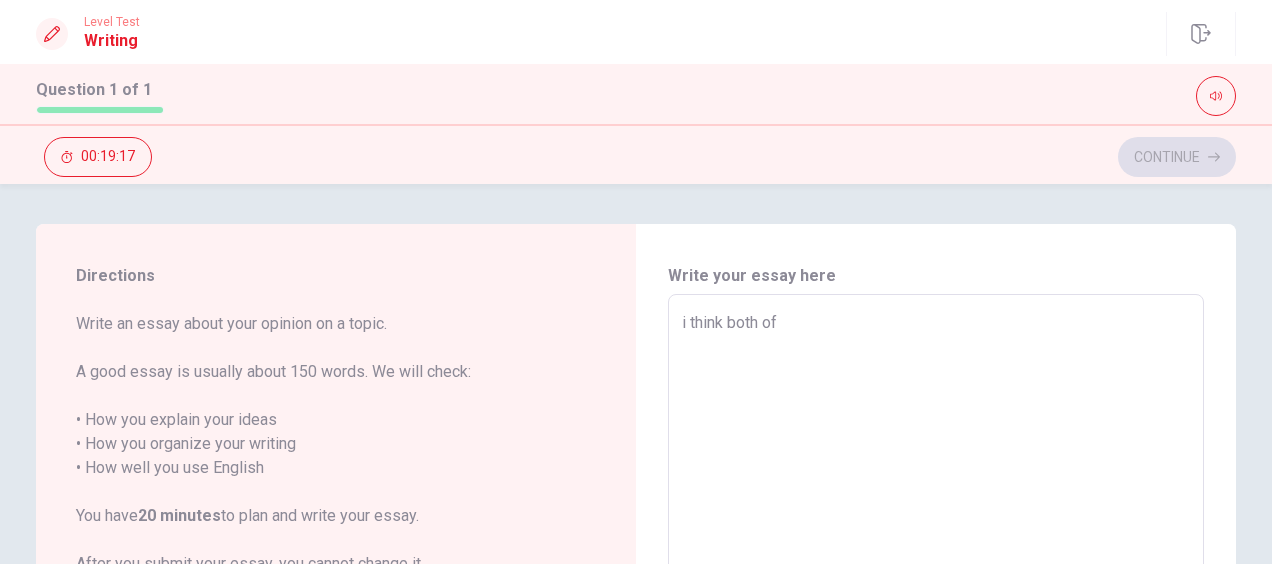 type on "i think both of t" 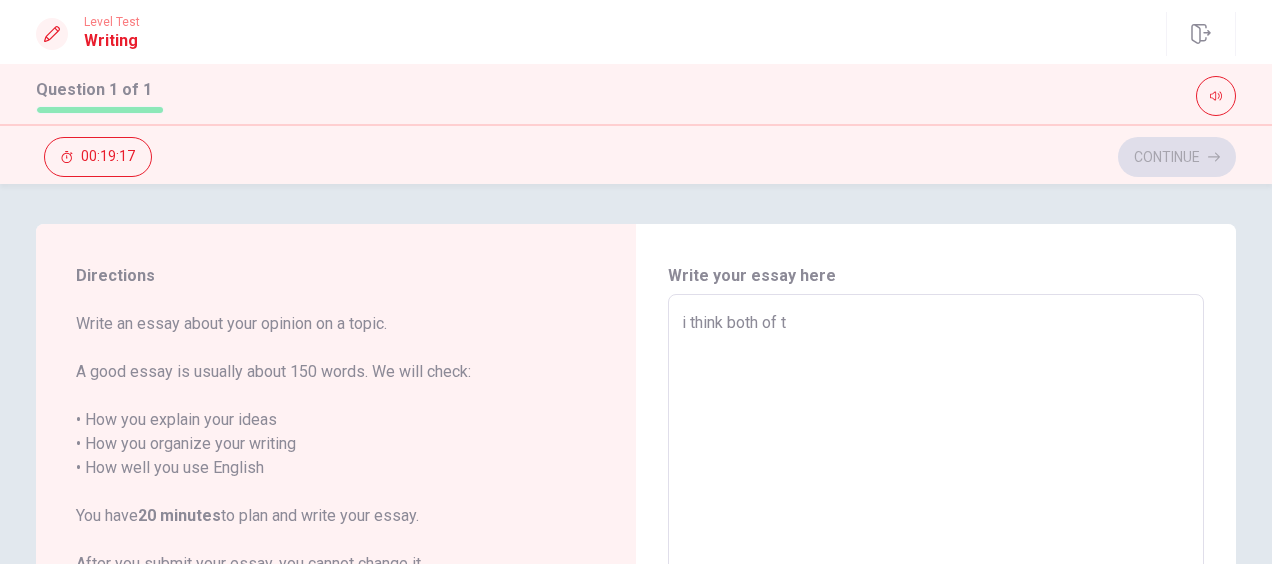 type on "x" 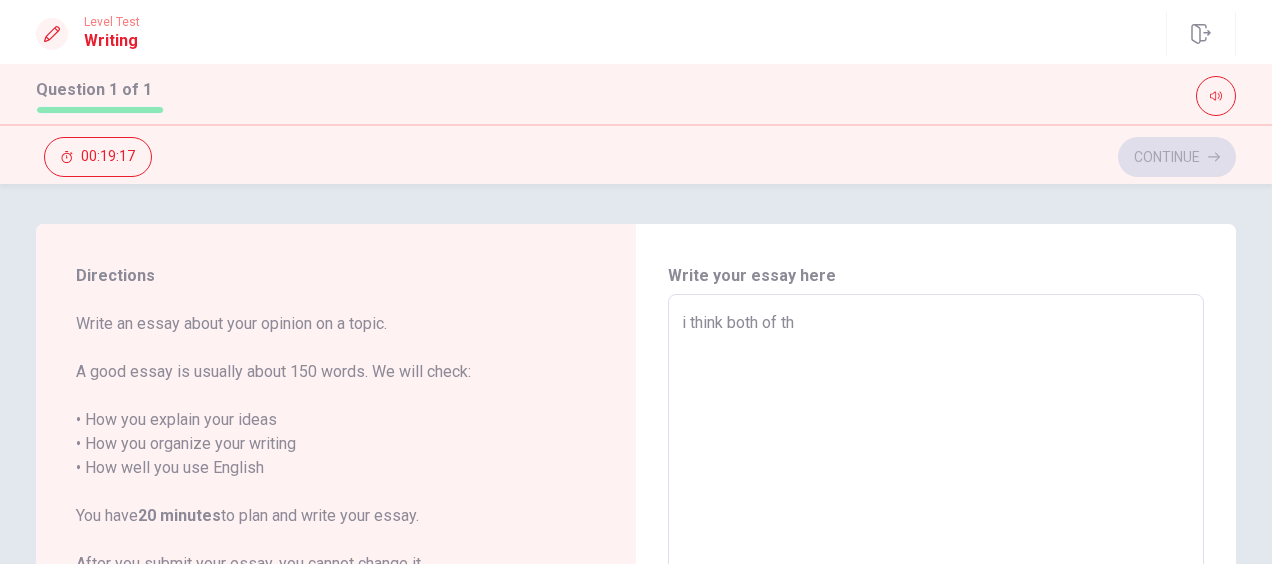 type on "x" 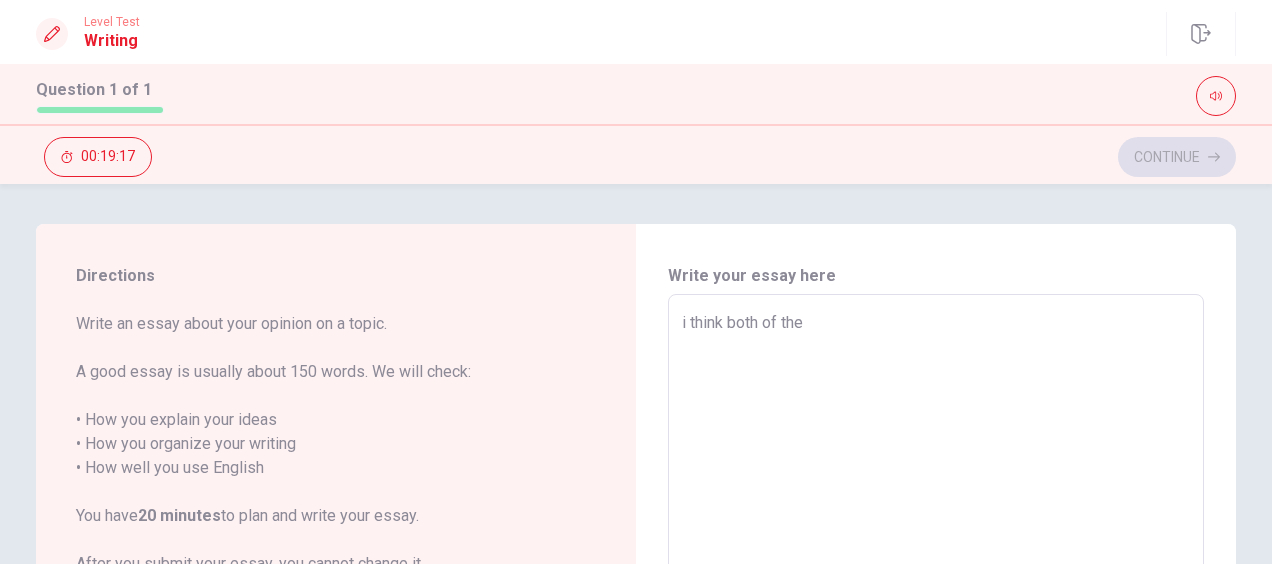 type on "x" 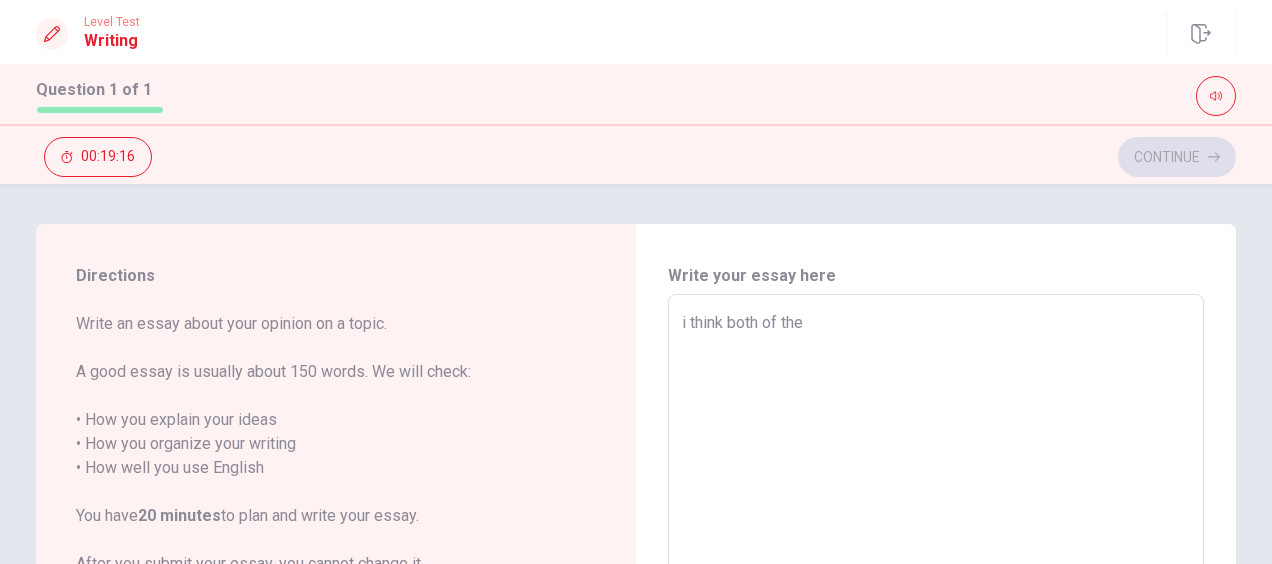 type on "i think both of the" 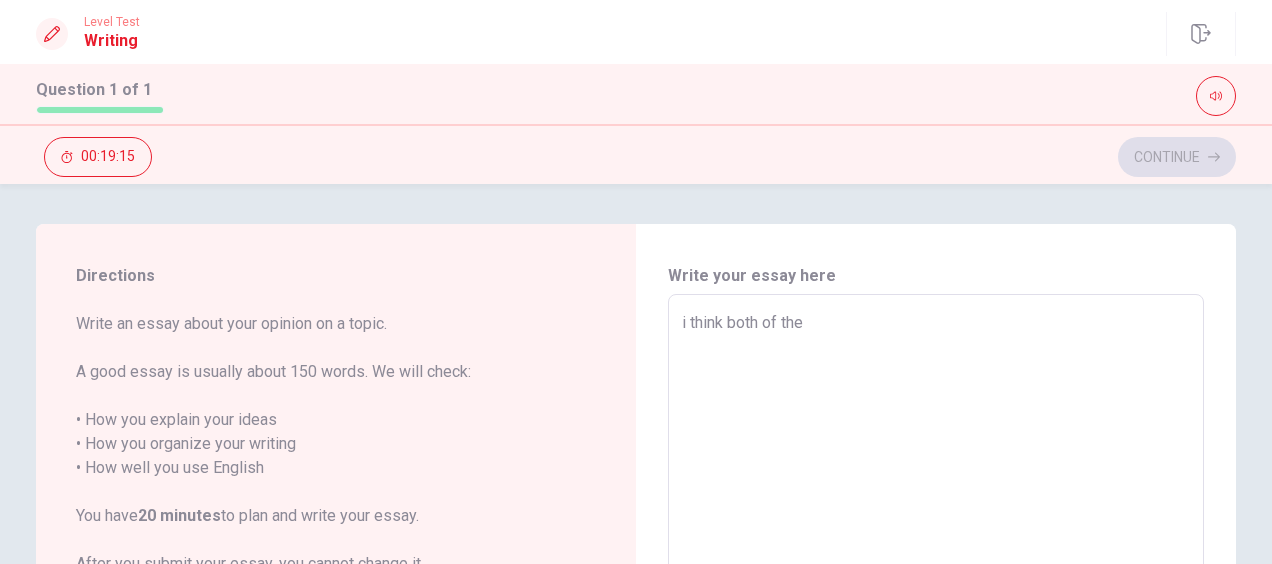 type on "i think both of the m" 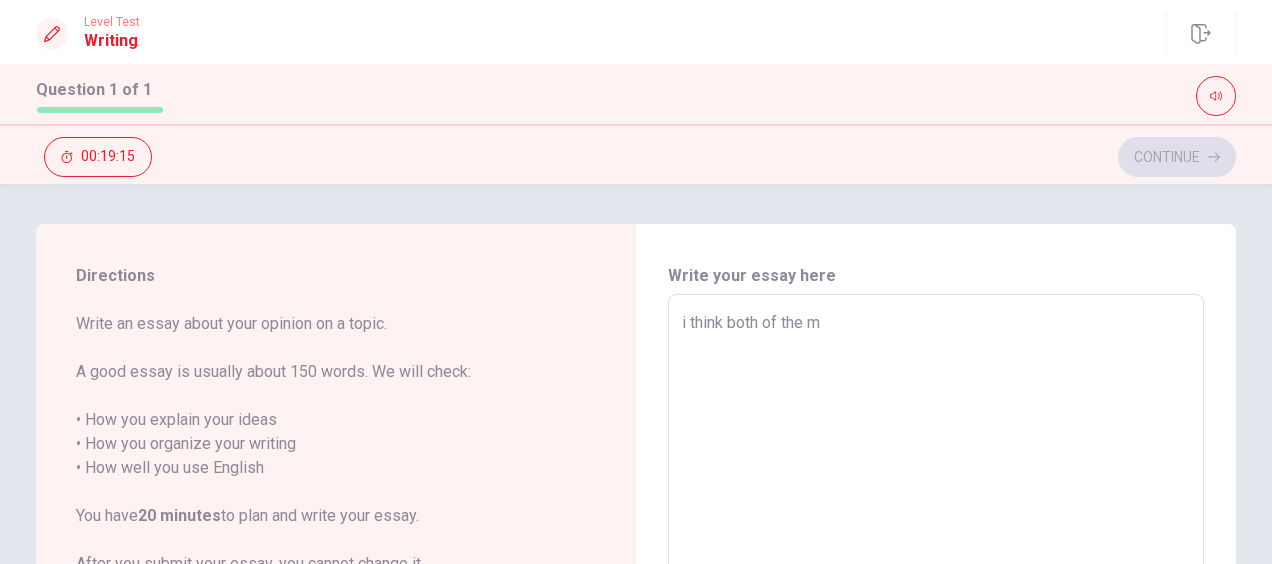 type on "x" 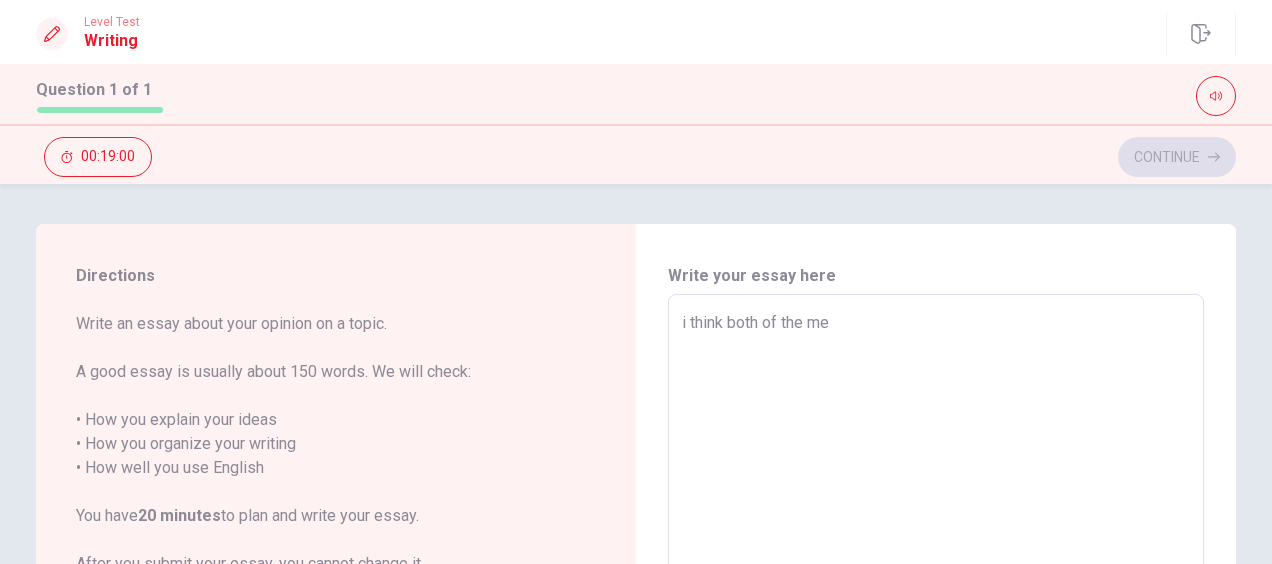 type on "x" 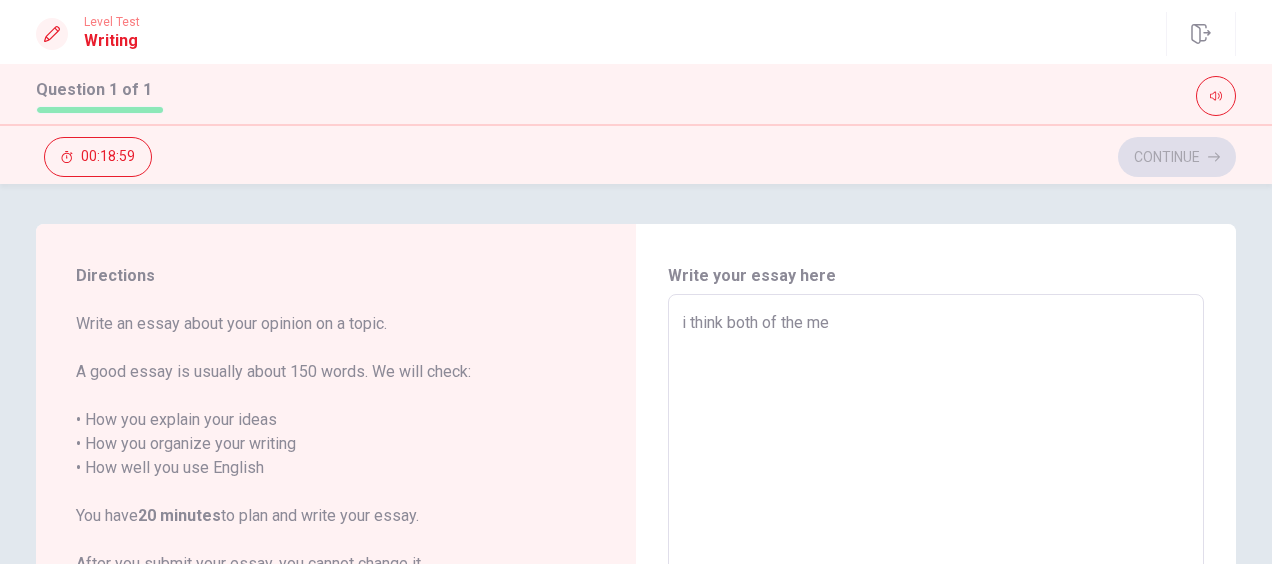 type on "i think both of the met" 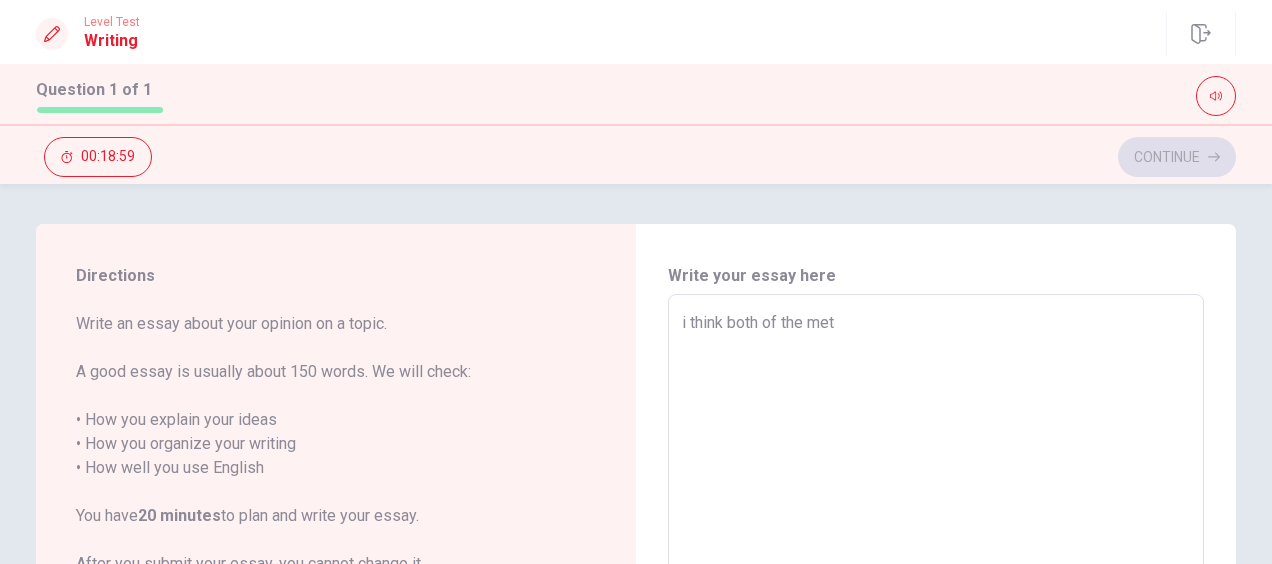 type on "x" 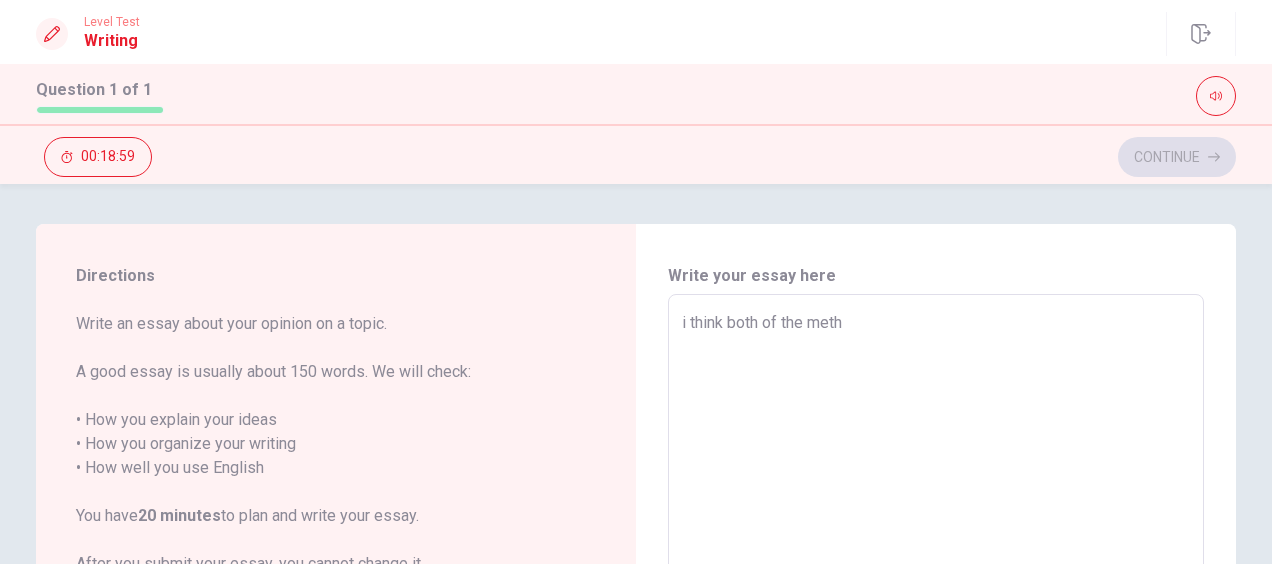 type on "x" 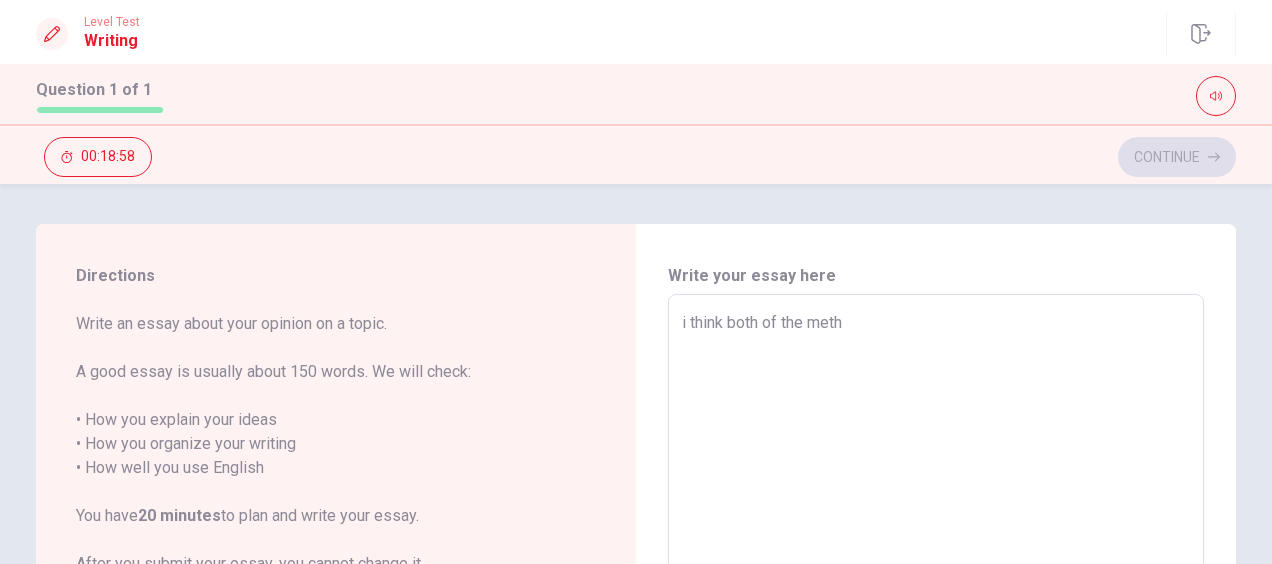 type on "i think both of the metho" 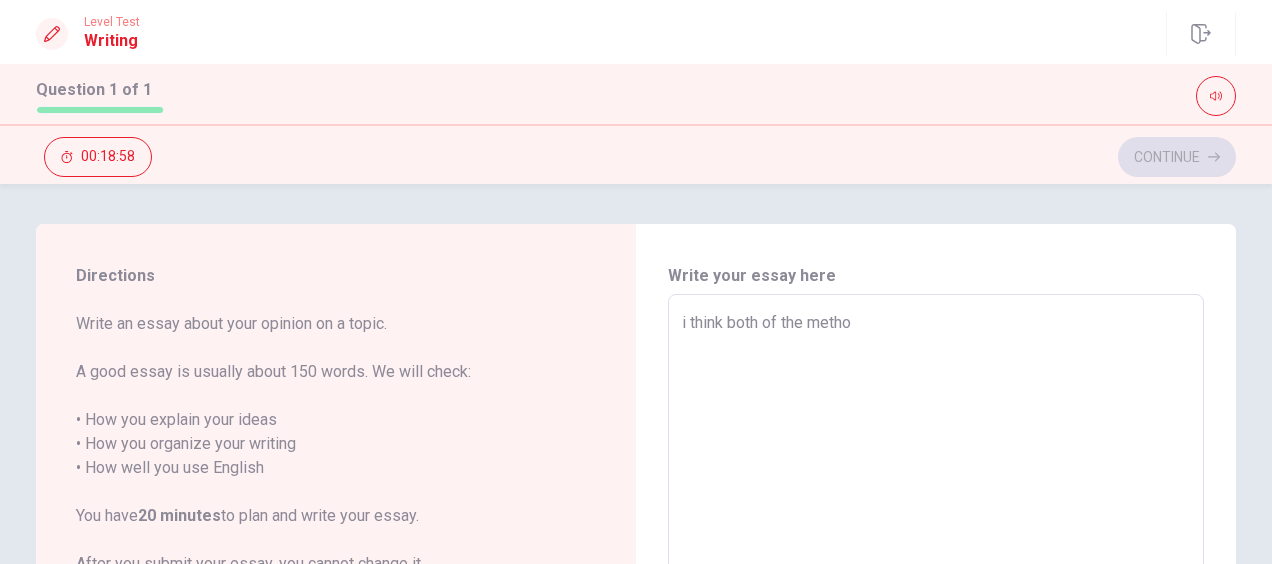 type on "x" 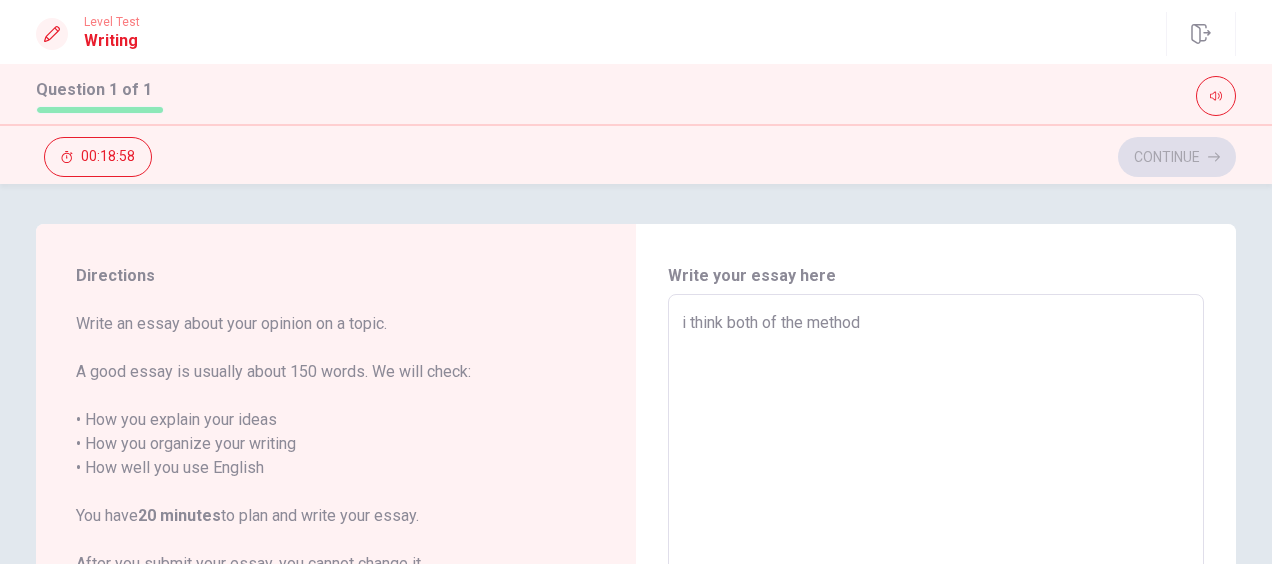 type on "x" 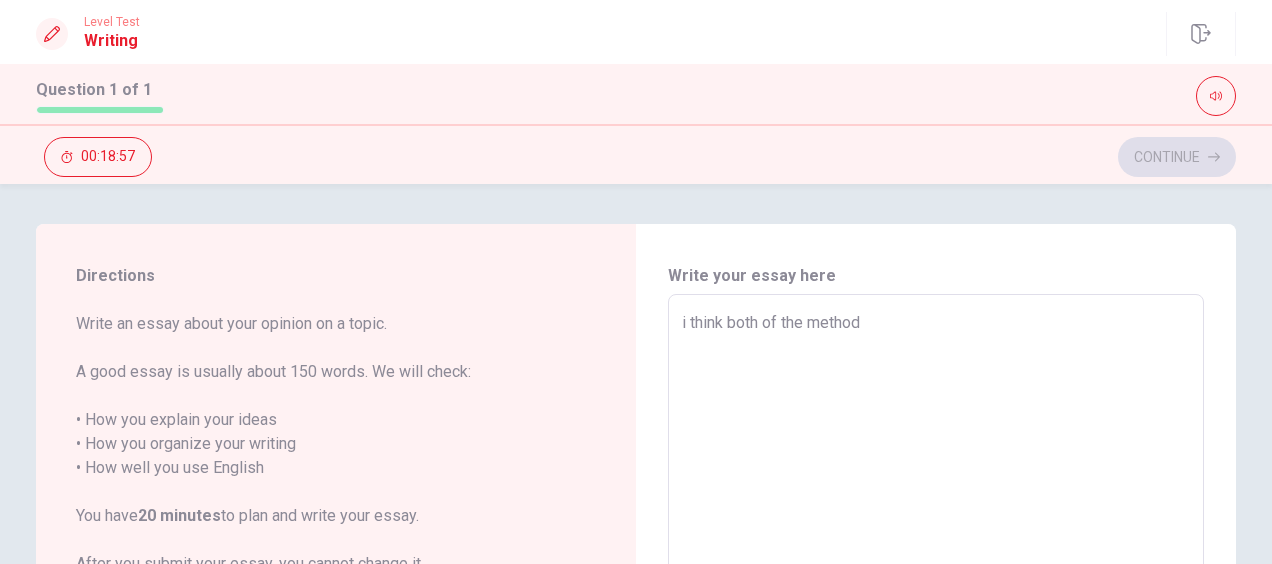 type on "i think both of the method" 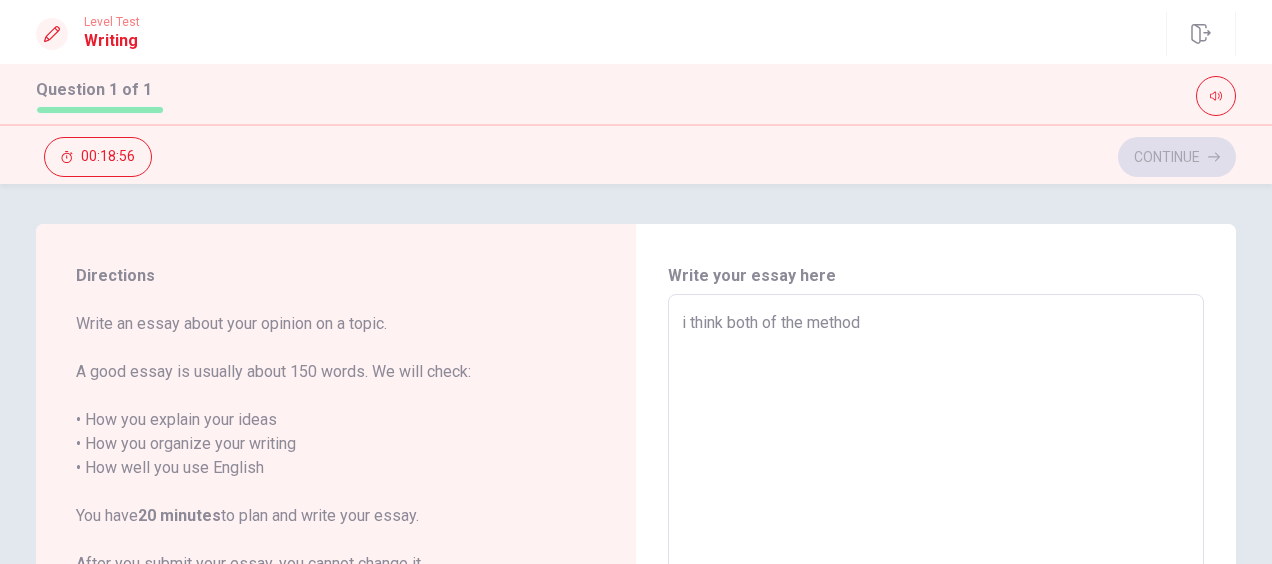 type on "x" 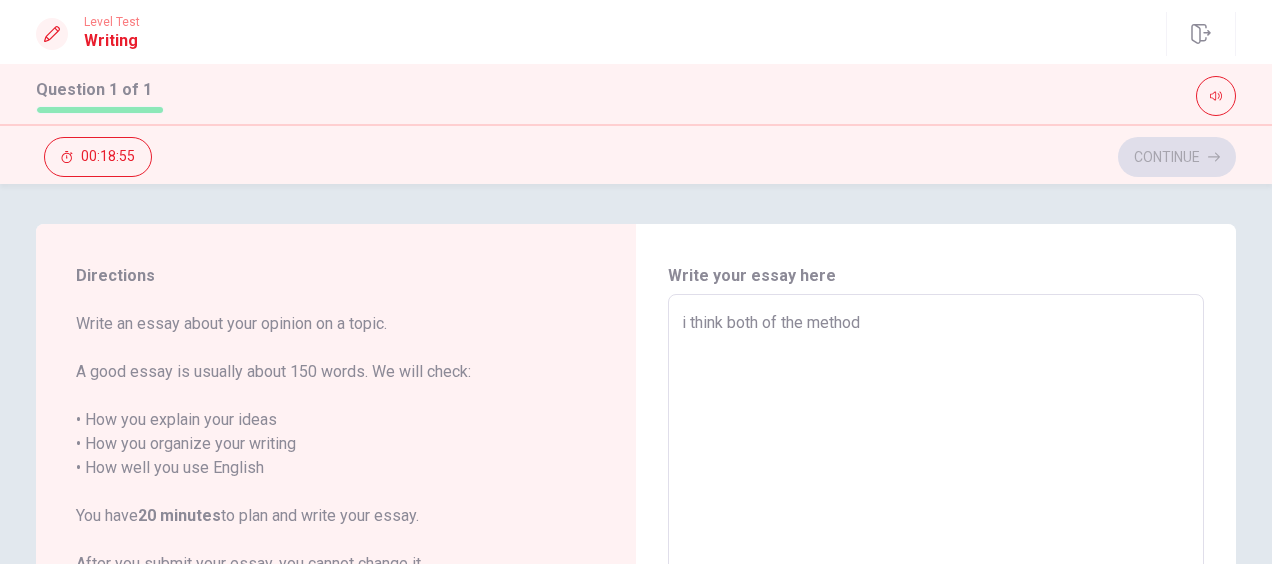type on "i think both of the method a" 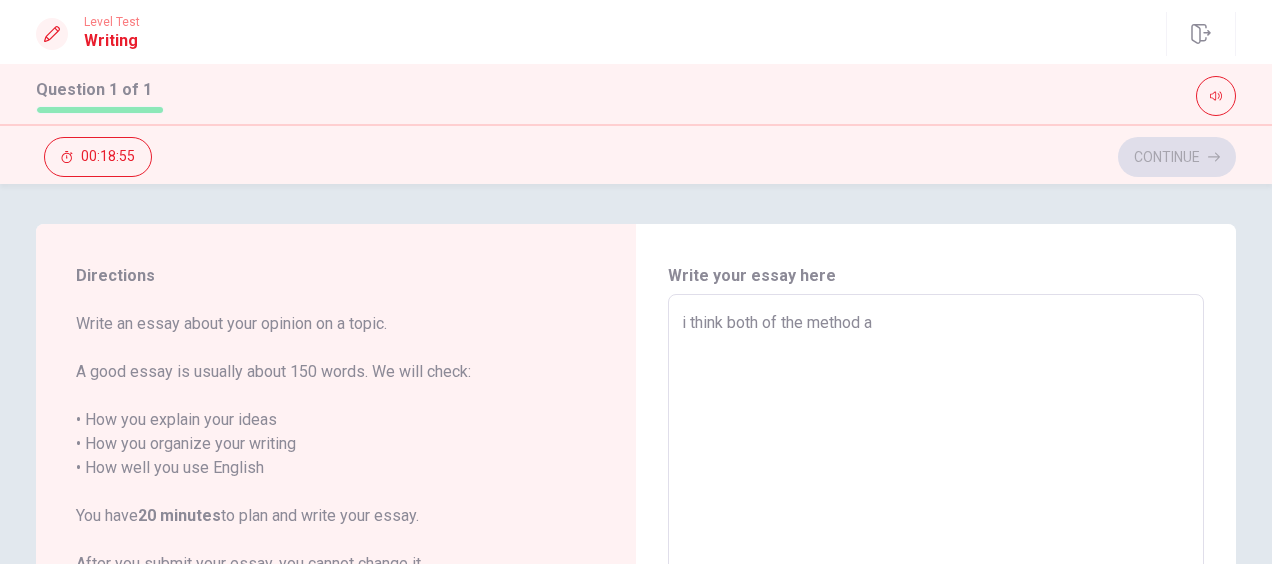 type on "x" 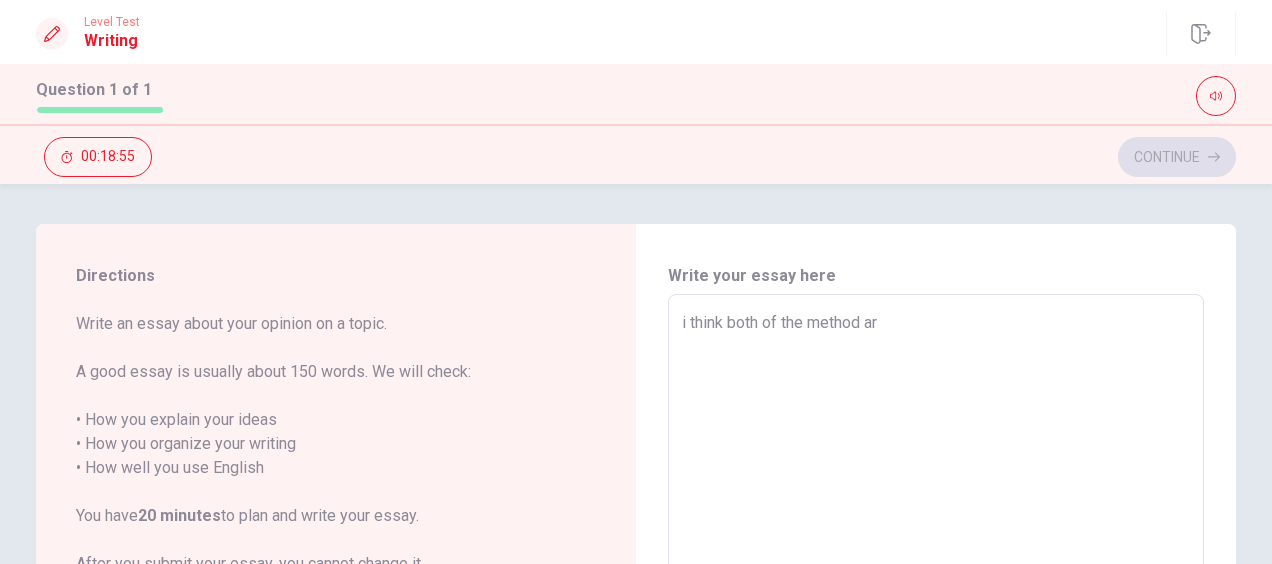 type on "x" 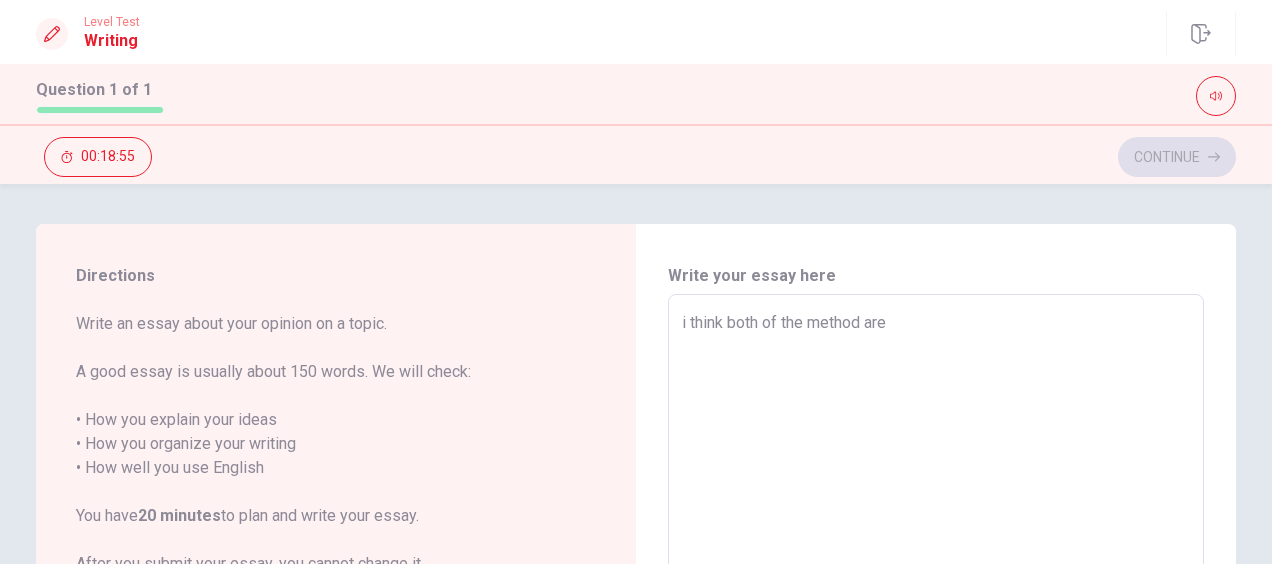 type on "x" 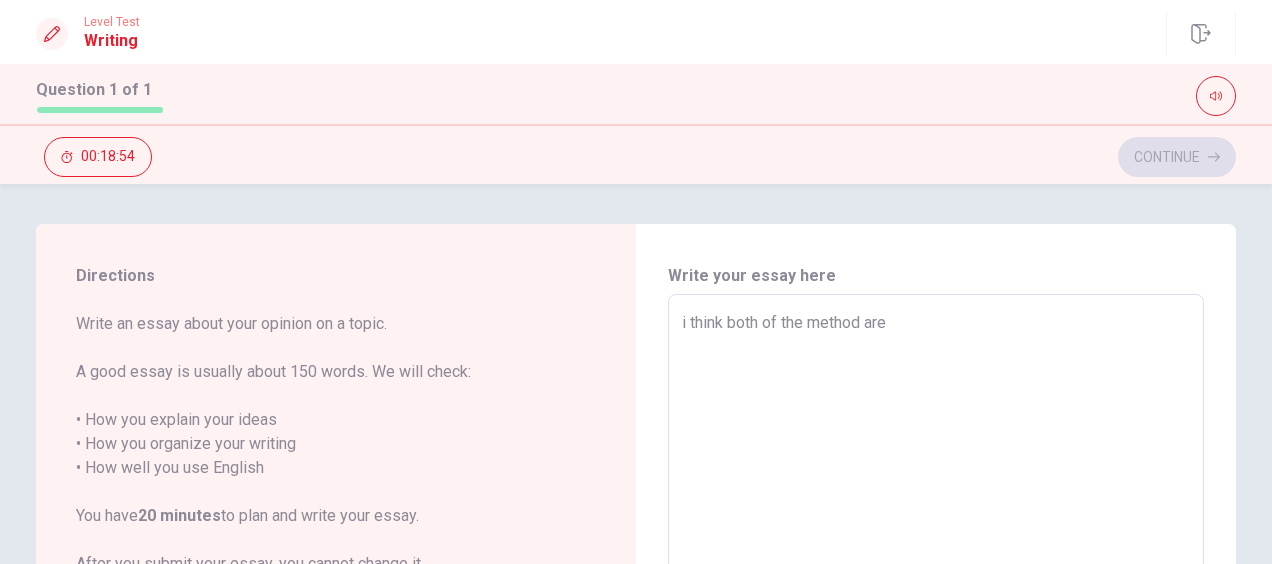 type on "i think both of the method are" 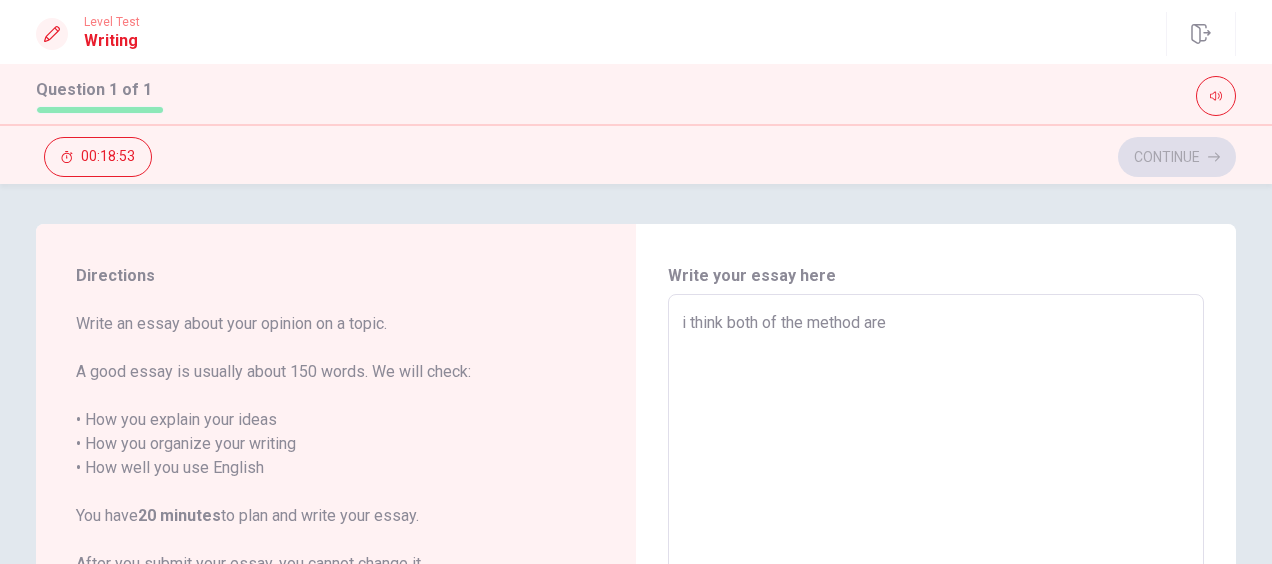 type on "x" 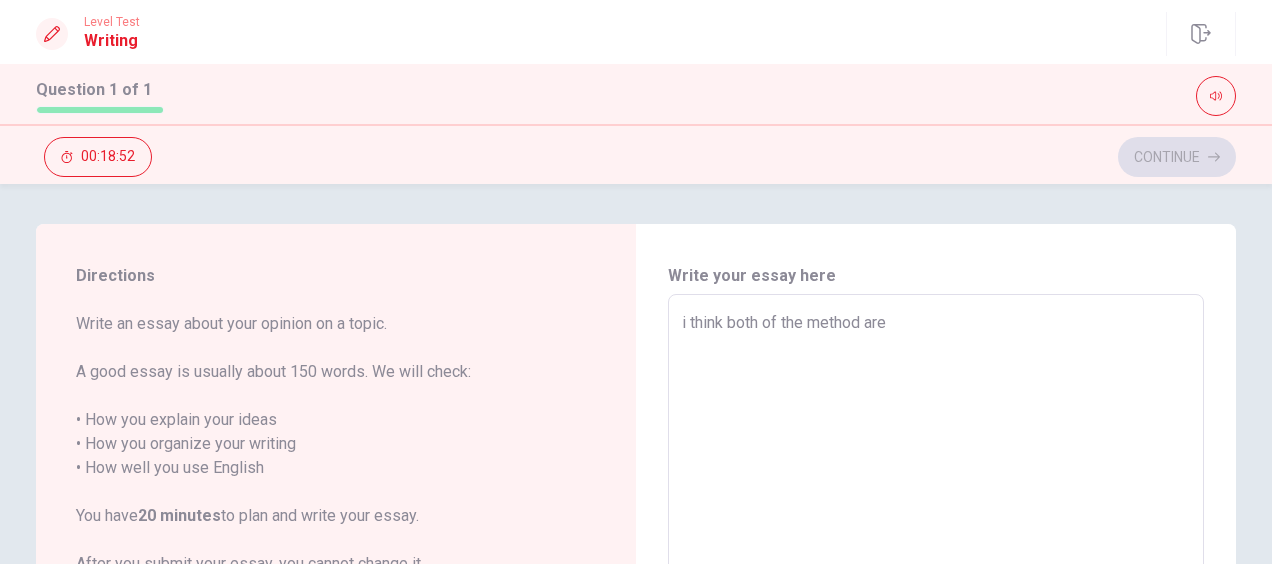 type on "i think both of the method are w" 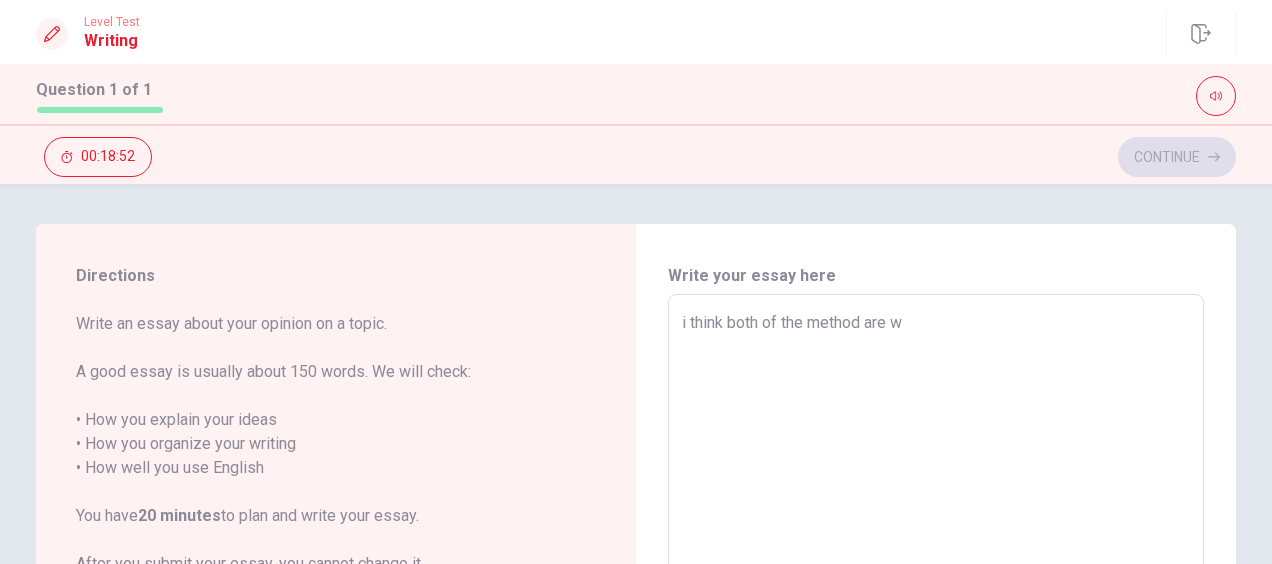 type on "x" 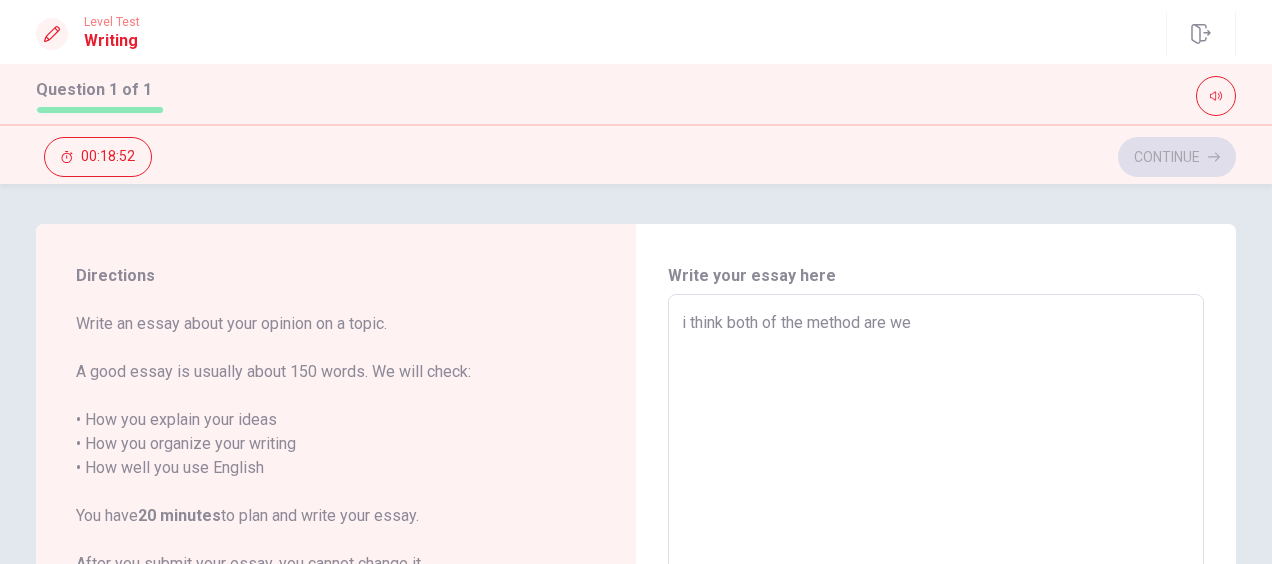 type on "x" 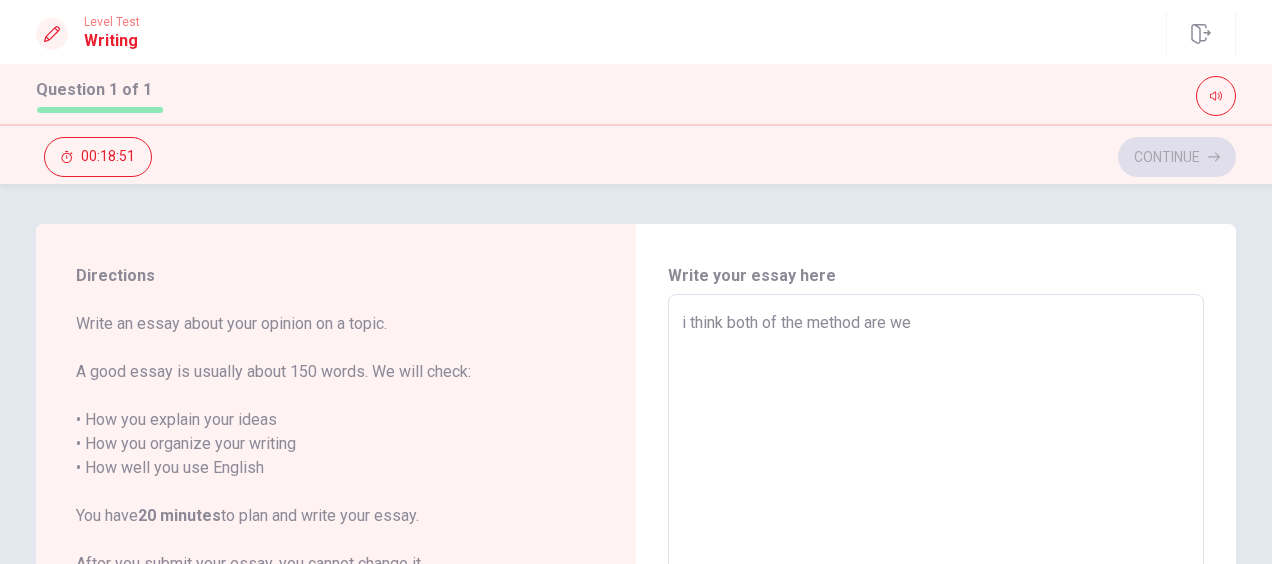 type on "i think both of the method are wel" 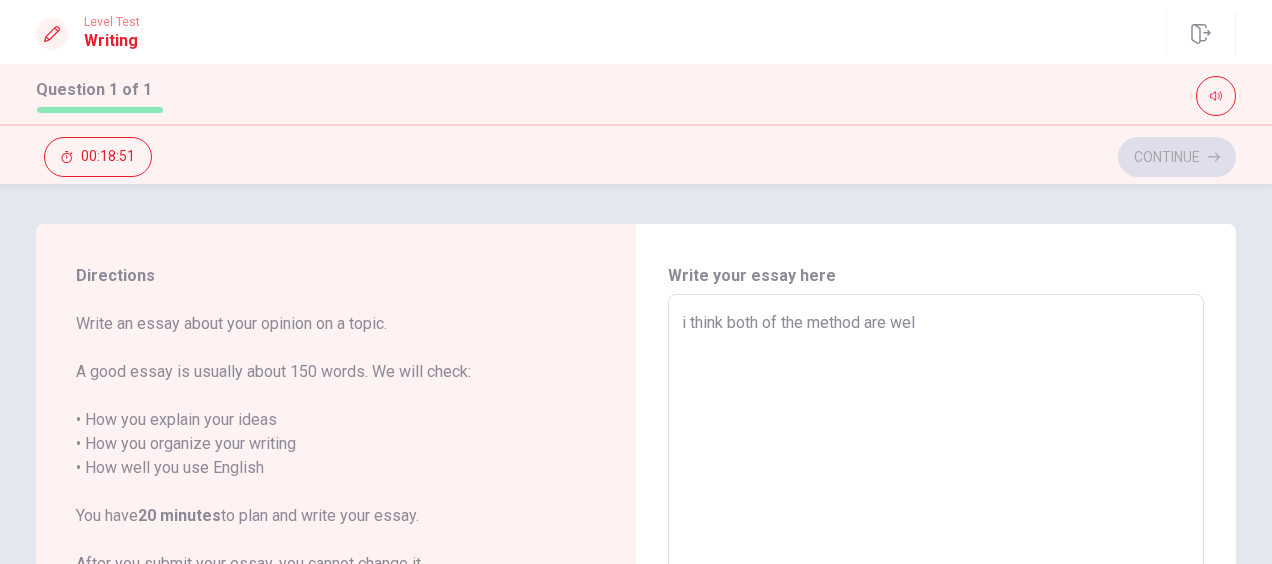 type on "x" 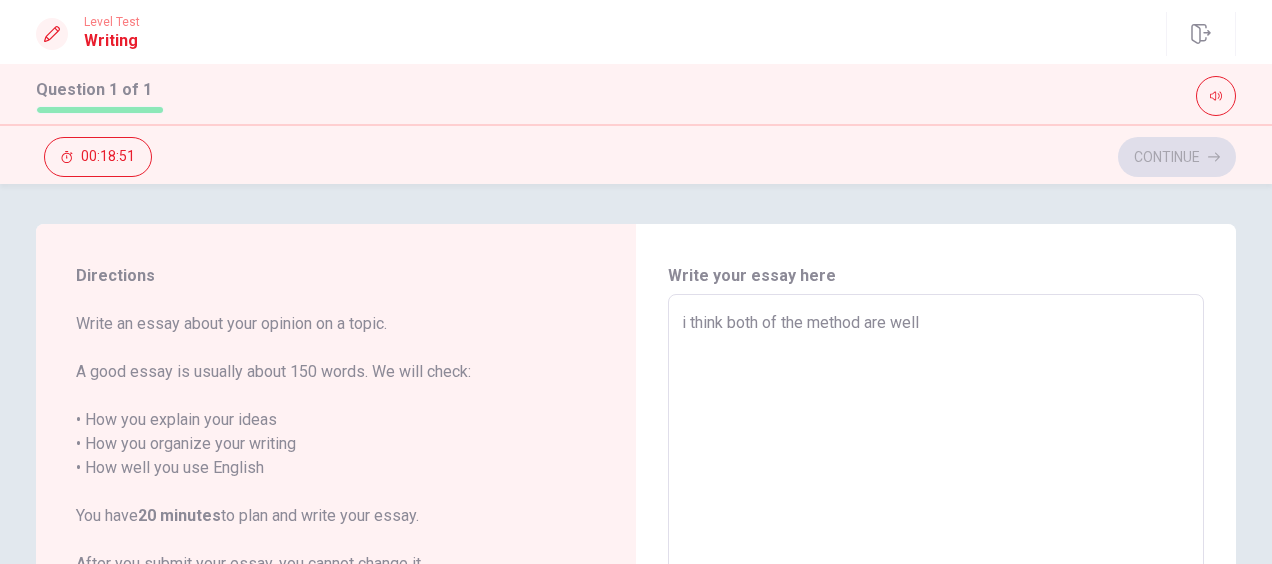 type on "x" 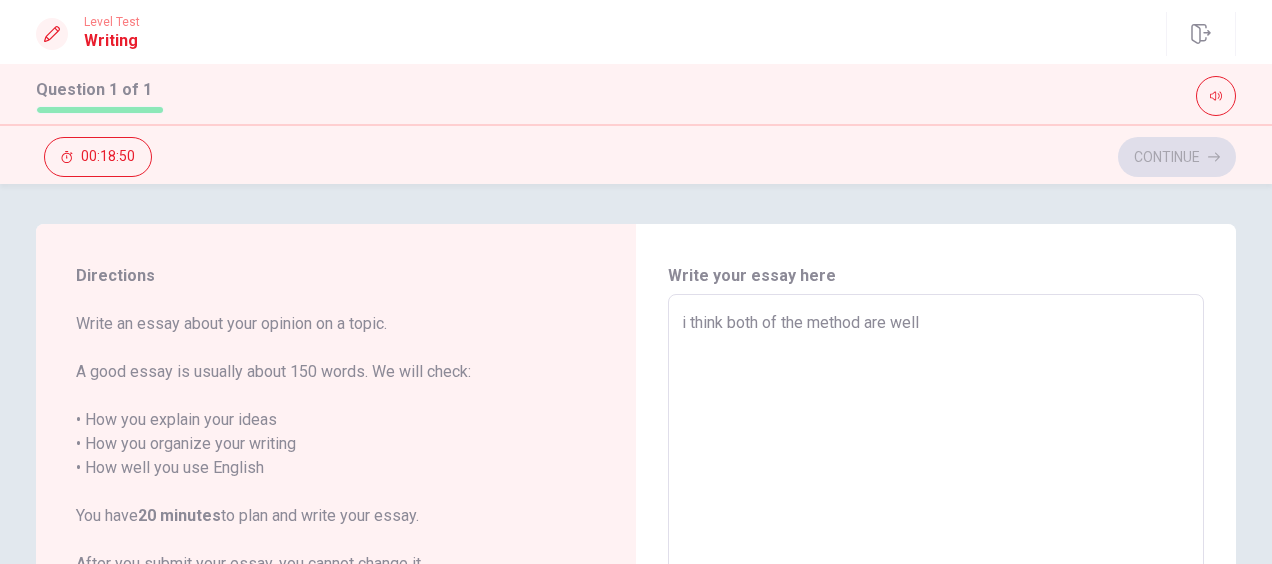 type on "x" 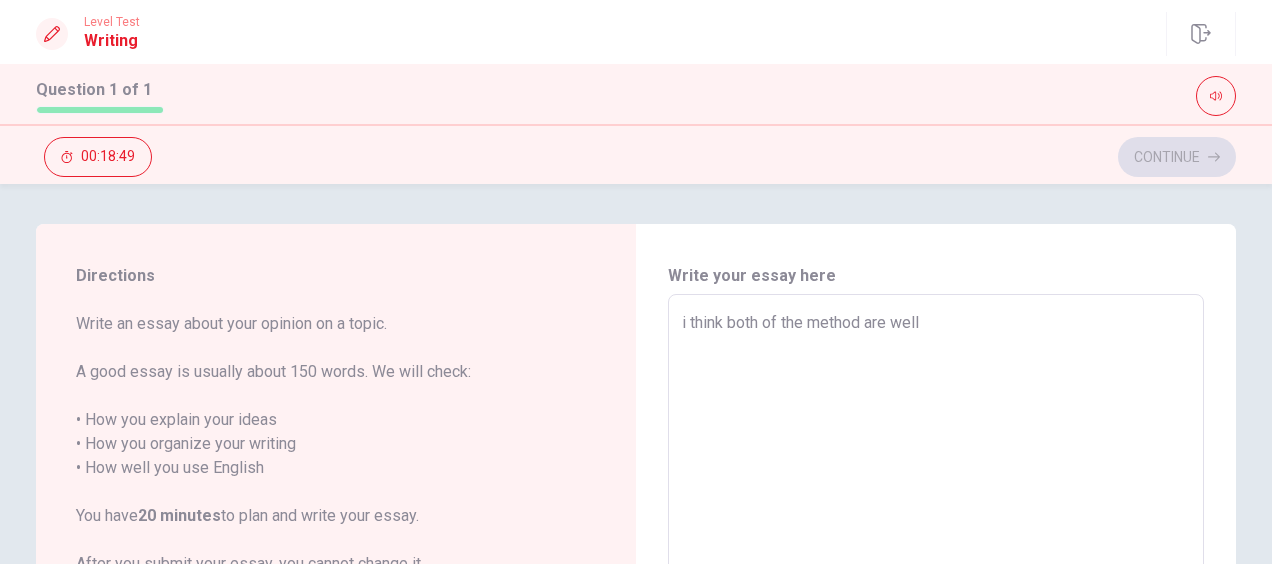 type on "i think both of the method are well t" 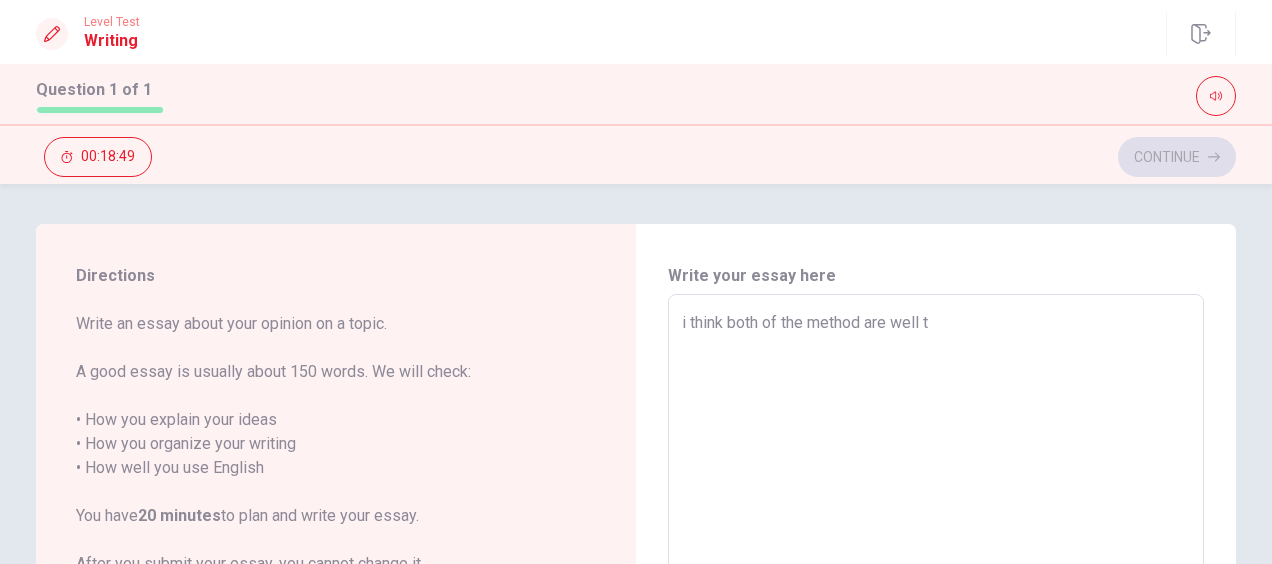 type on "x" 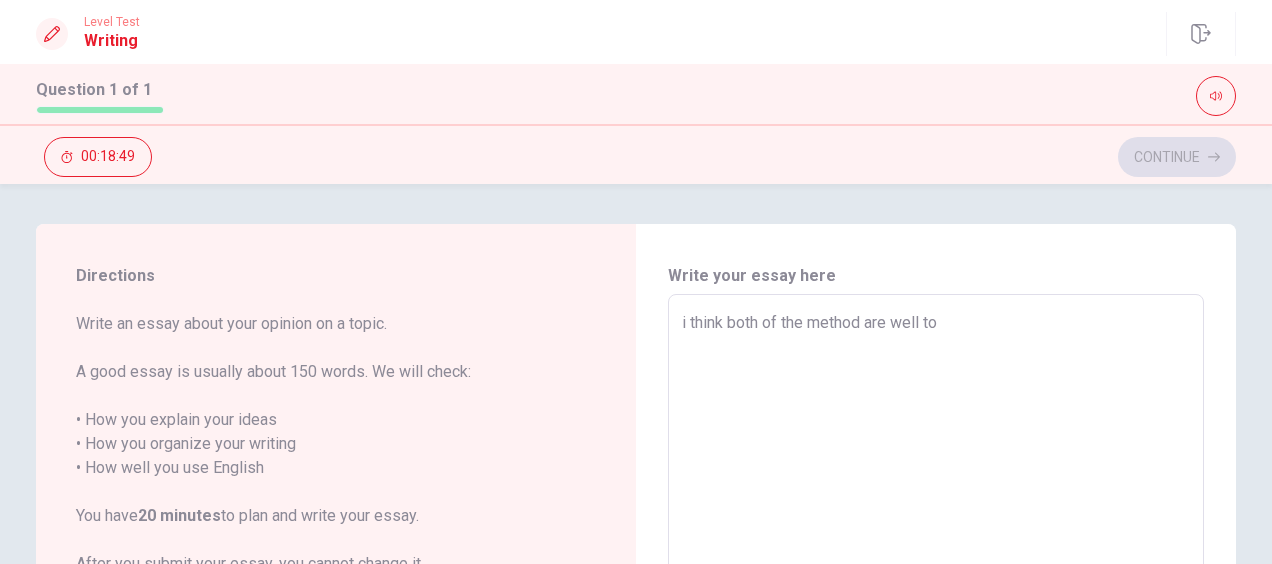 type on "x" 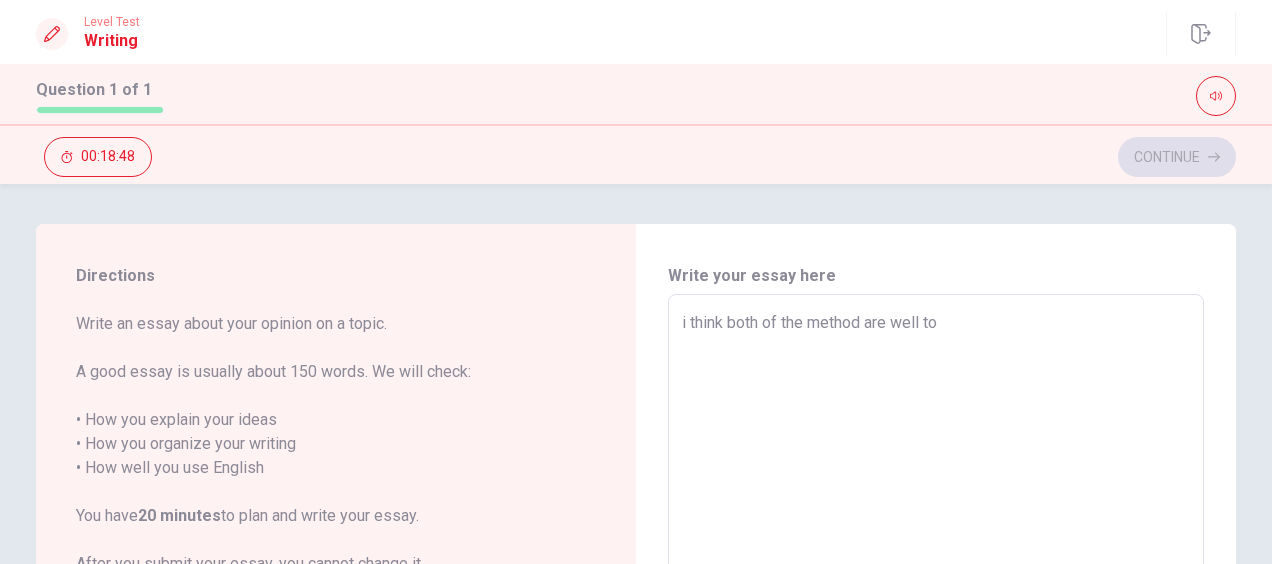 type on "x" 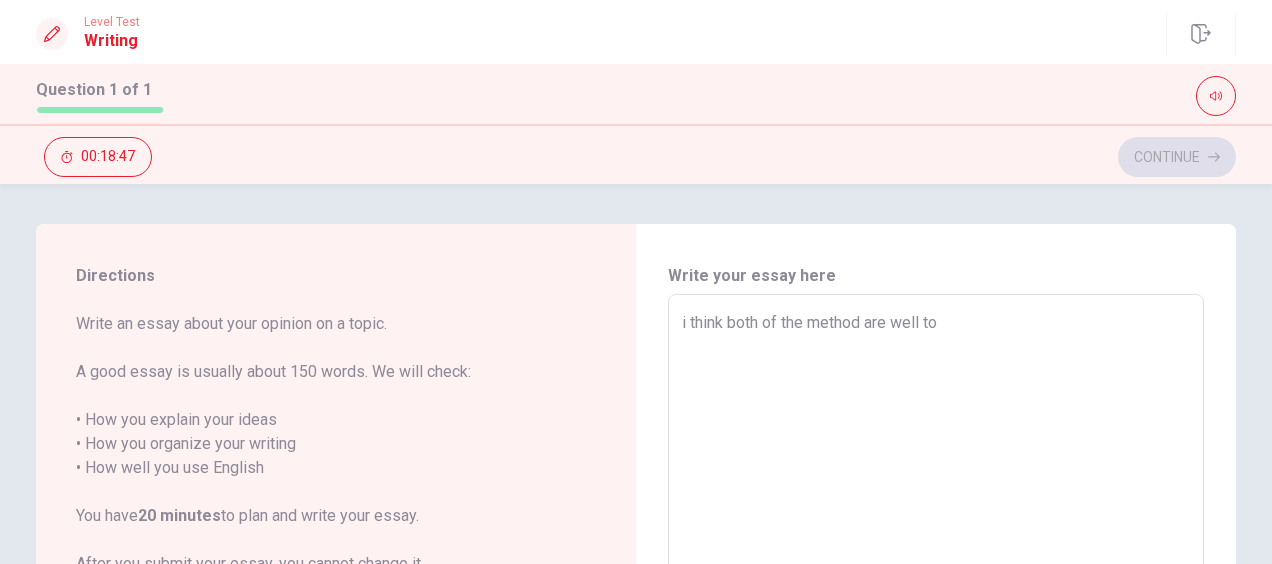 type on "i think both of the method are well to l" 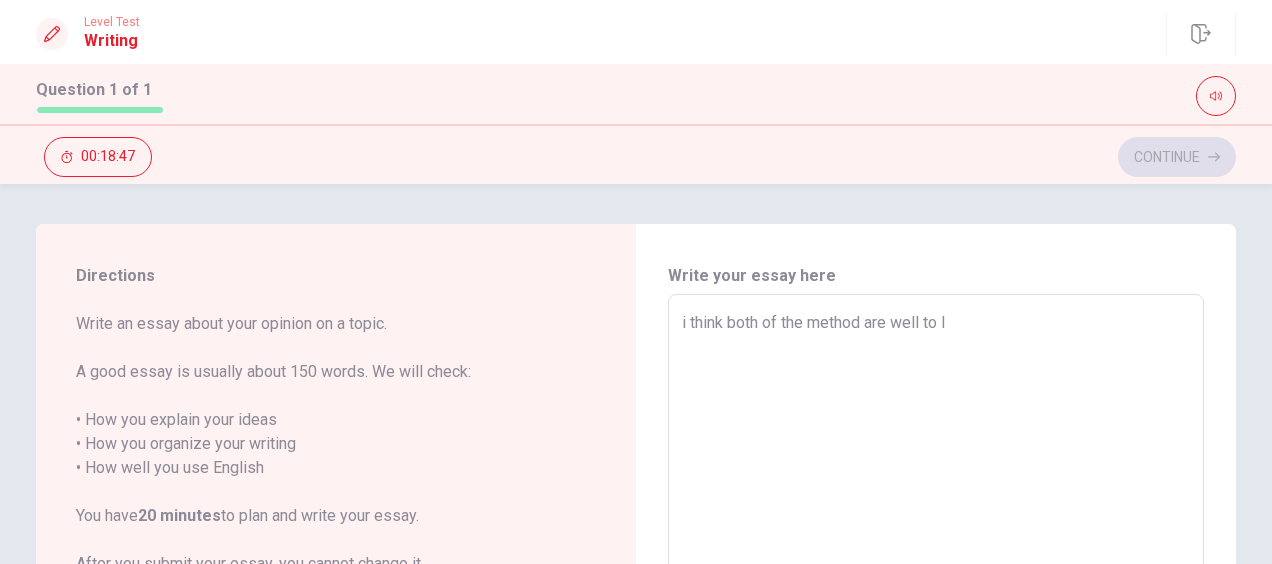 type on "x" 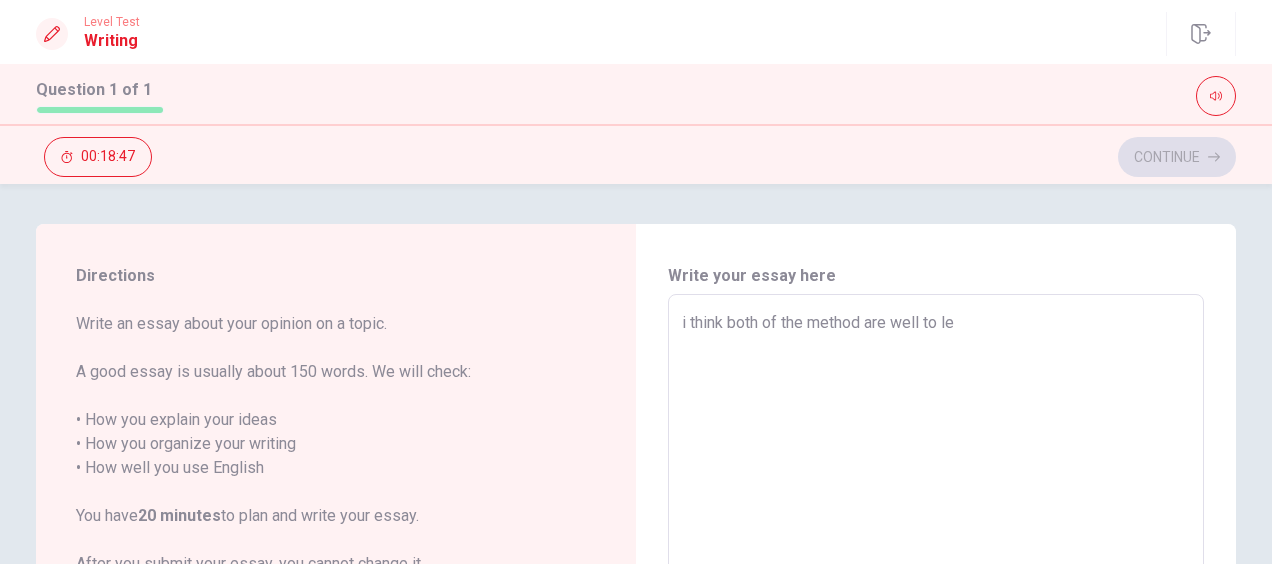 type on "x" 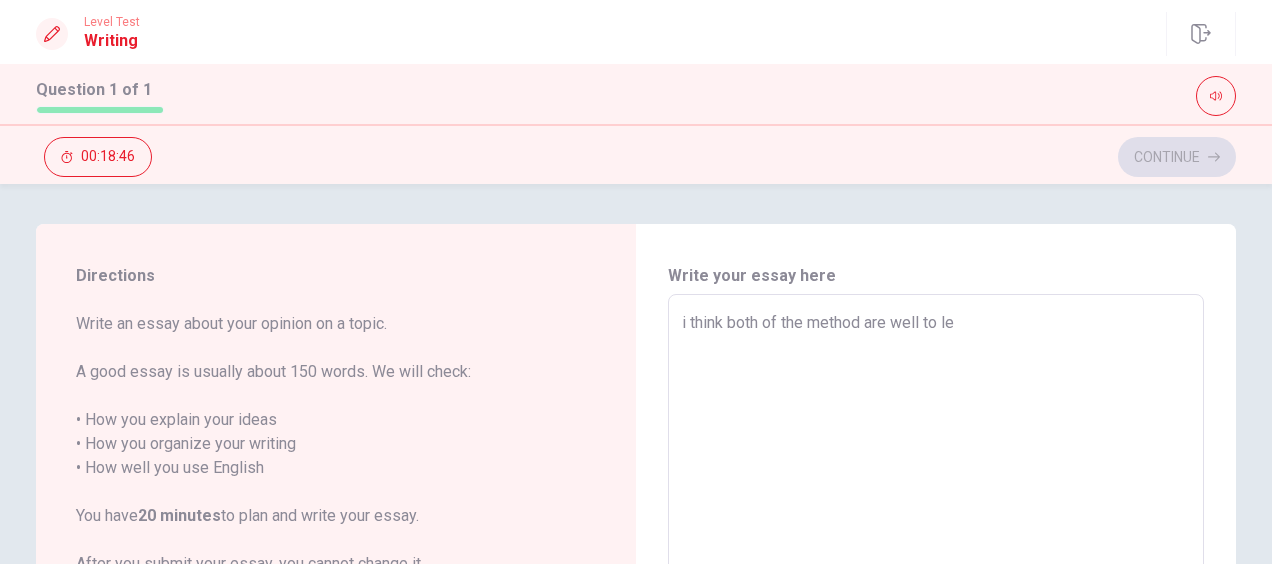 type on "i think both of the method are well to lea" 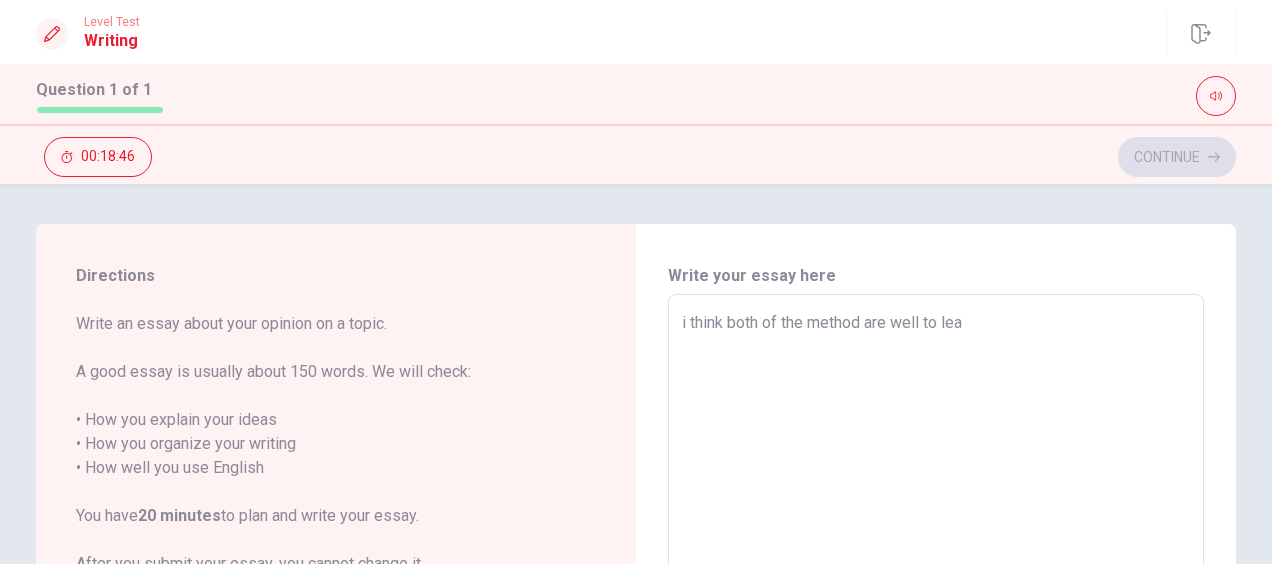 type on "x" 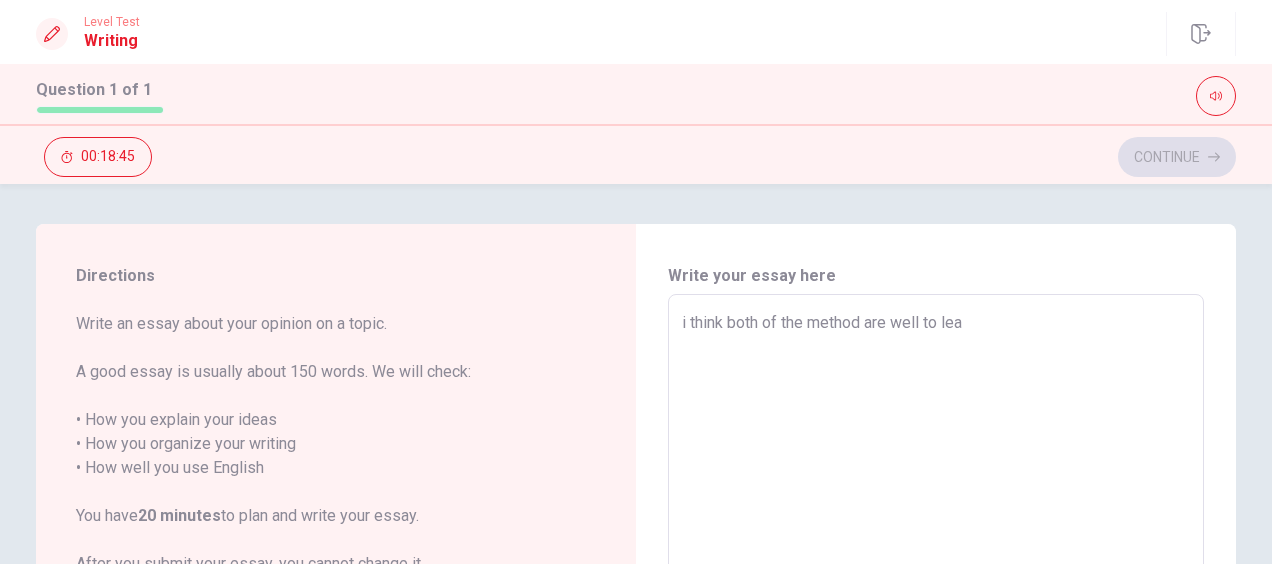 type on "i think both of the method are well to lear" 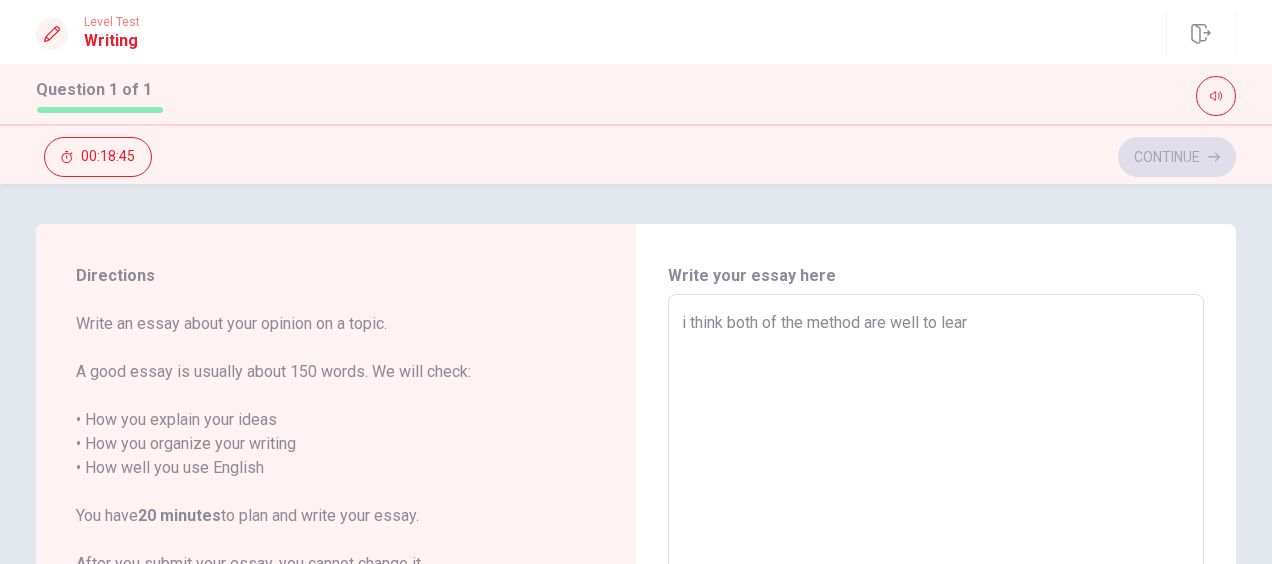 type on "x" 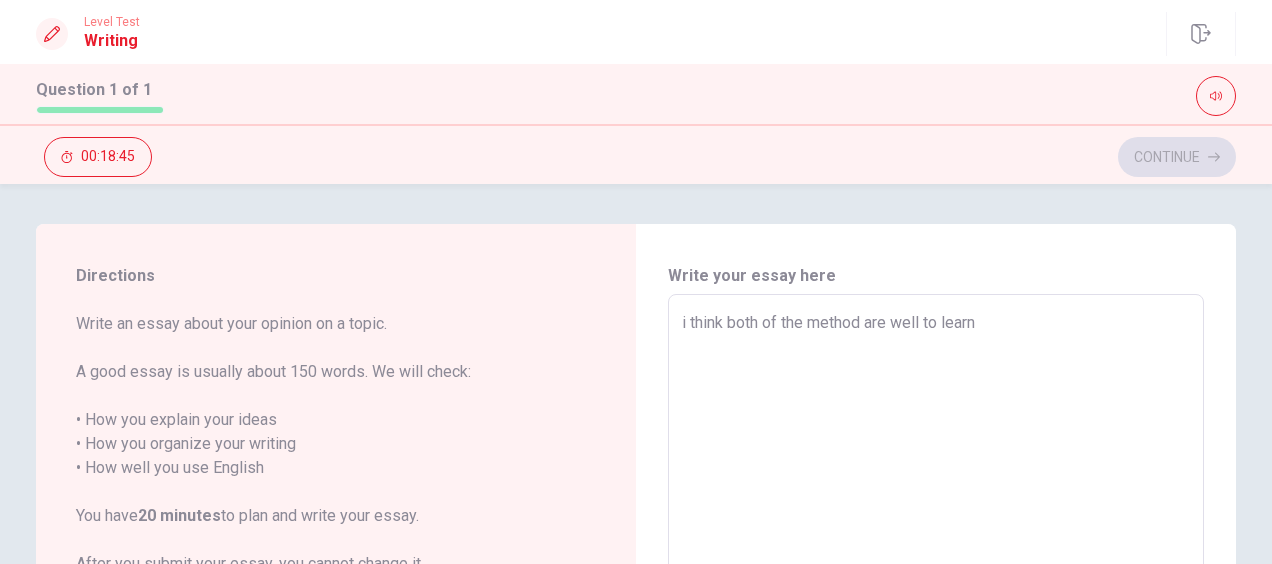type on "x" 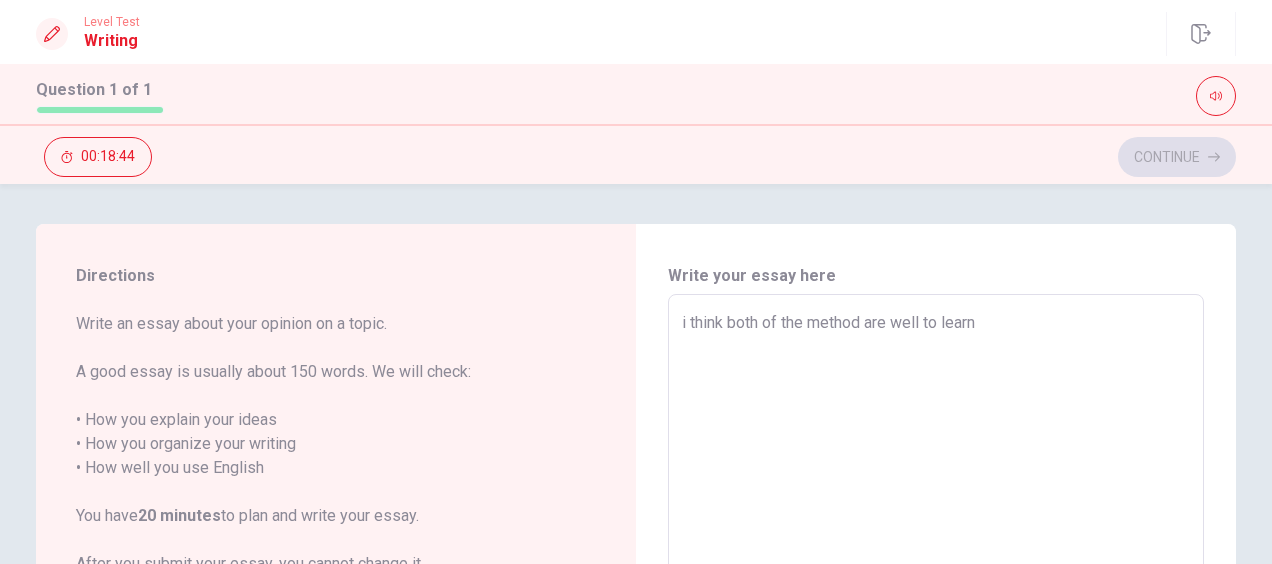 type on "i think both of the method are well to learn." 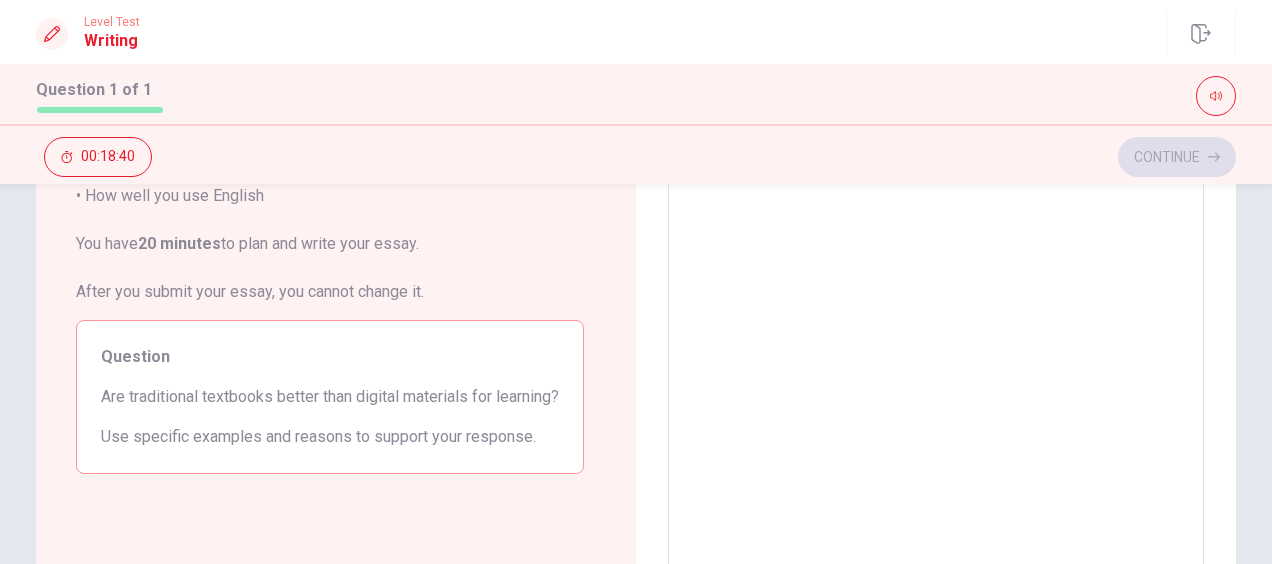type on "x" 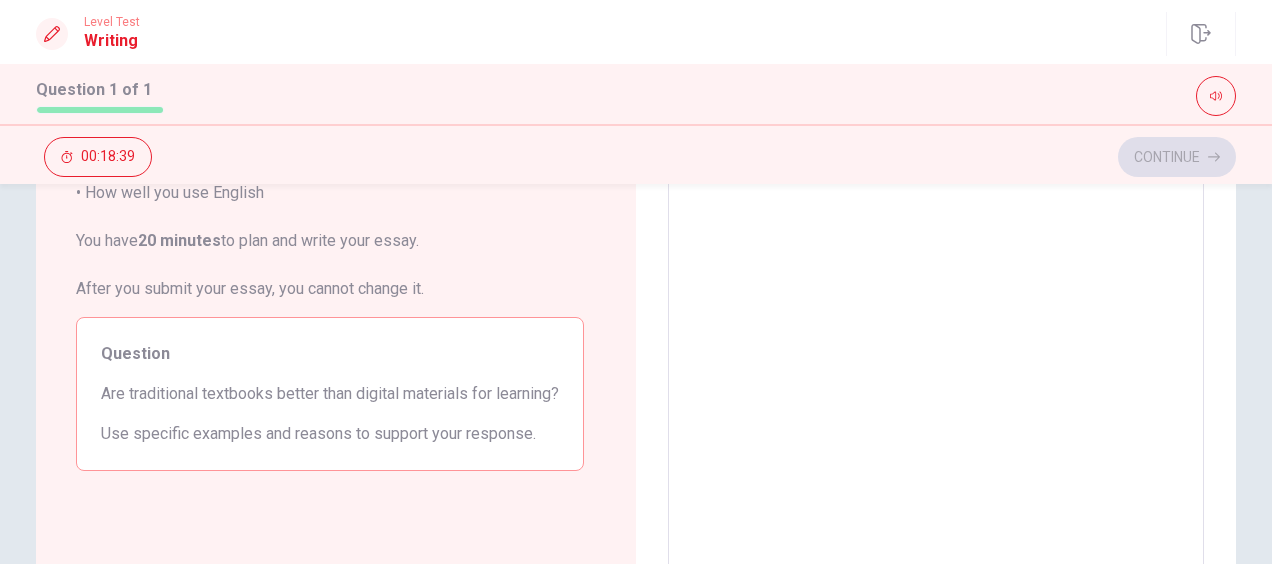 scroll, scrollTop: 0, scrollLeft: 0, axis: both 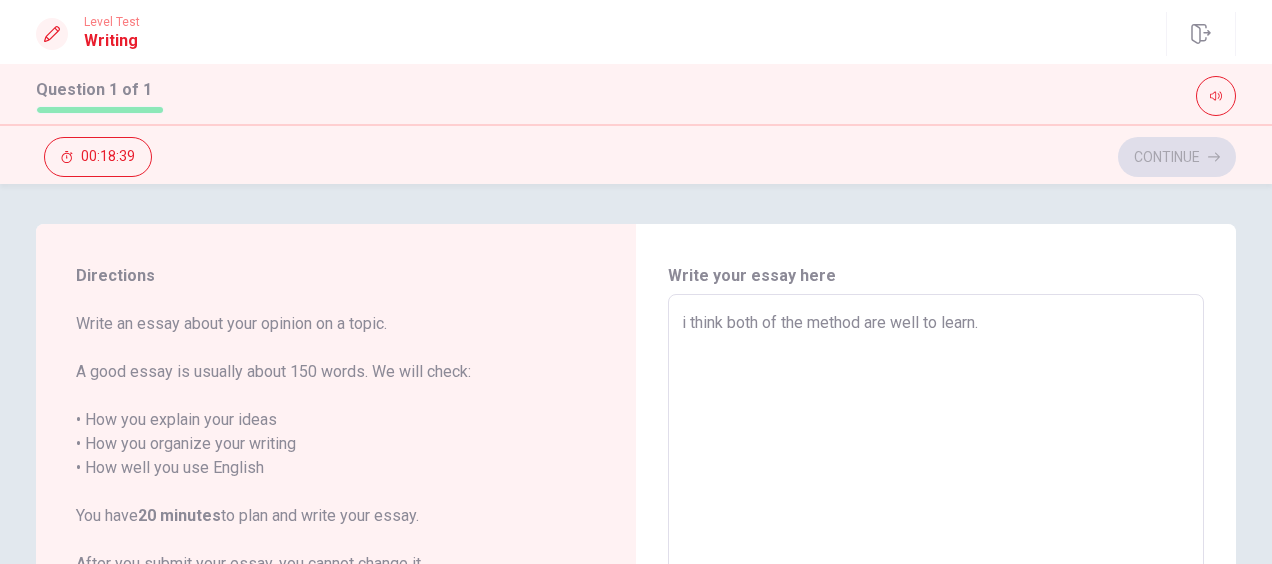 type on "i think both of the method are well to learn.i" 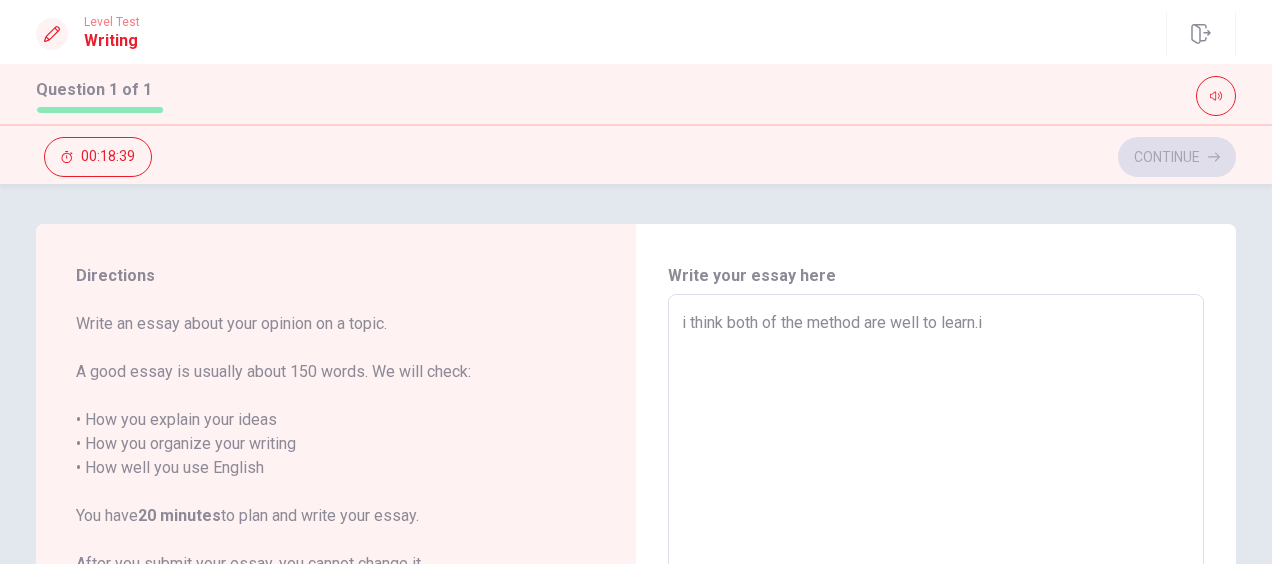 type on "x" 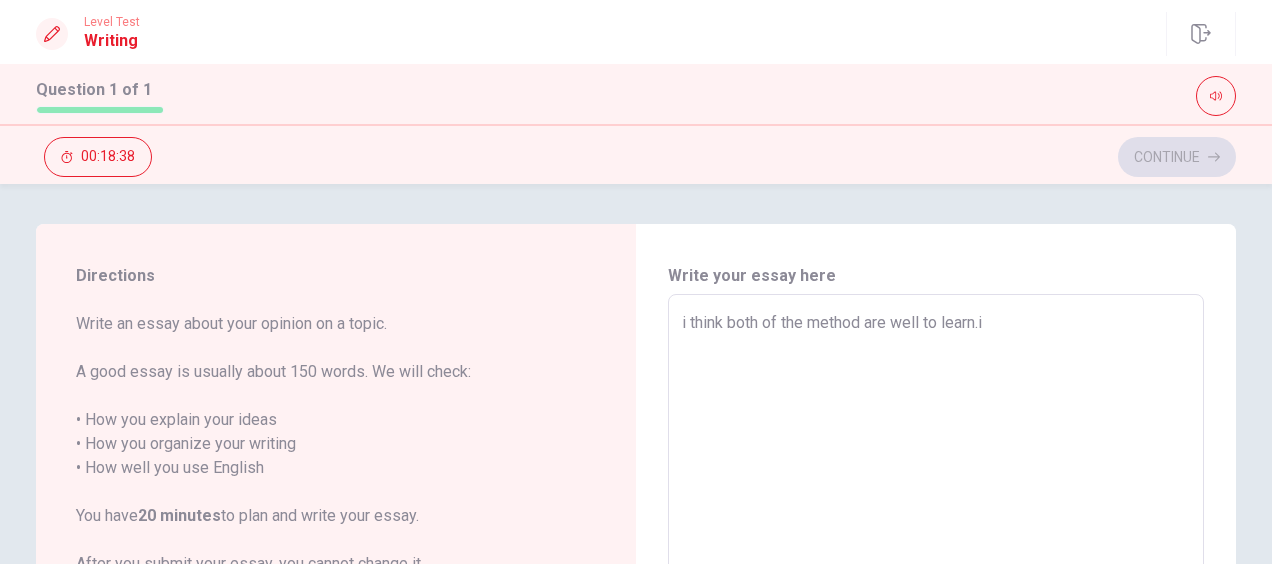 type on "i think both of the method are well to learn.im" 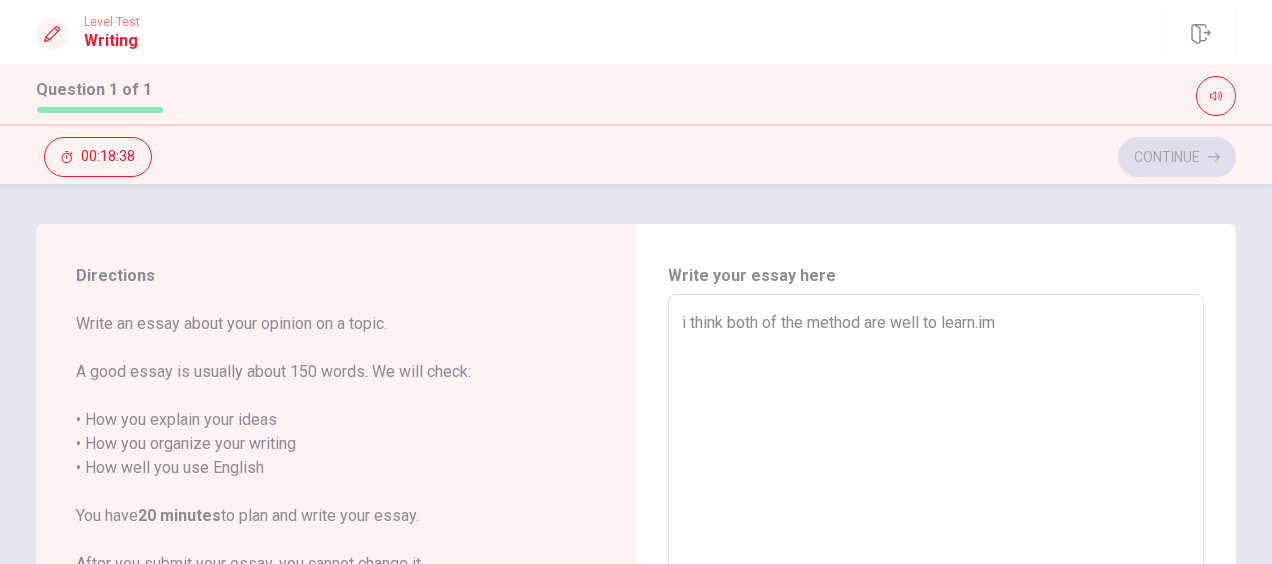 type on "x" 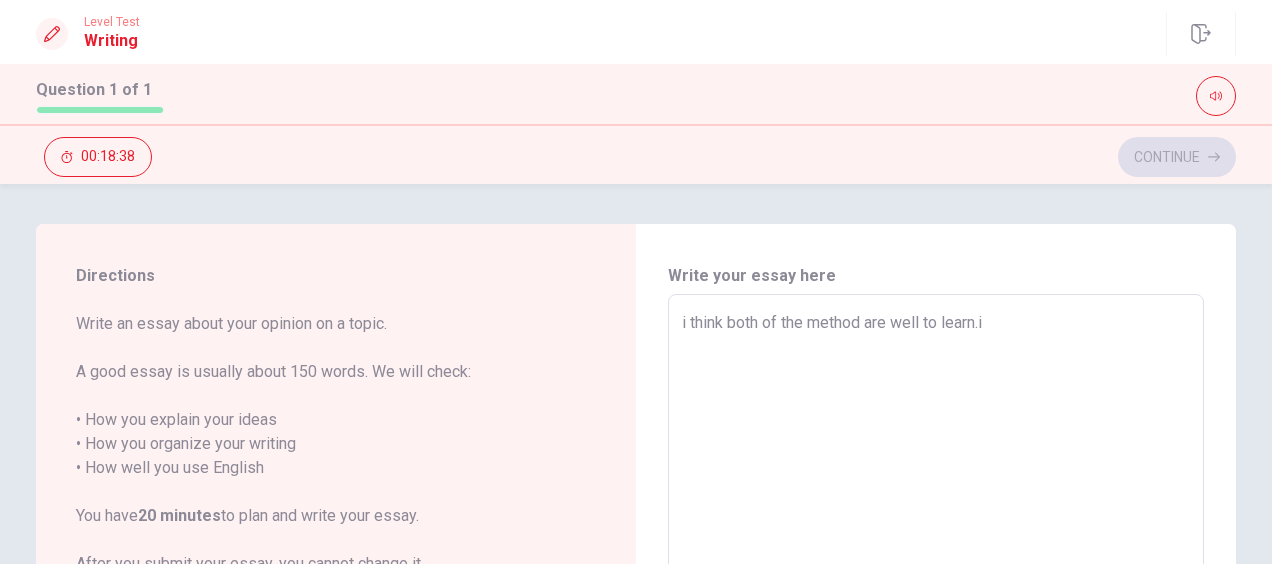 type on "x" 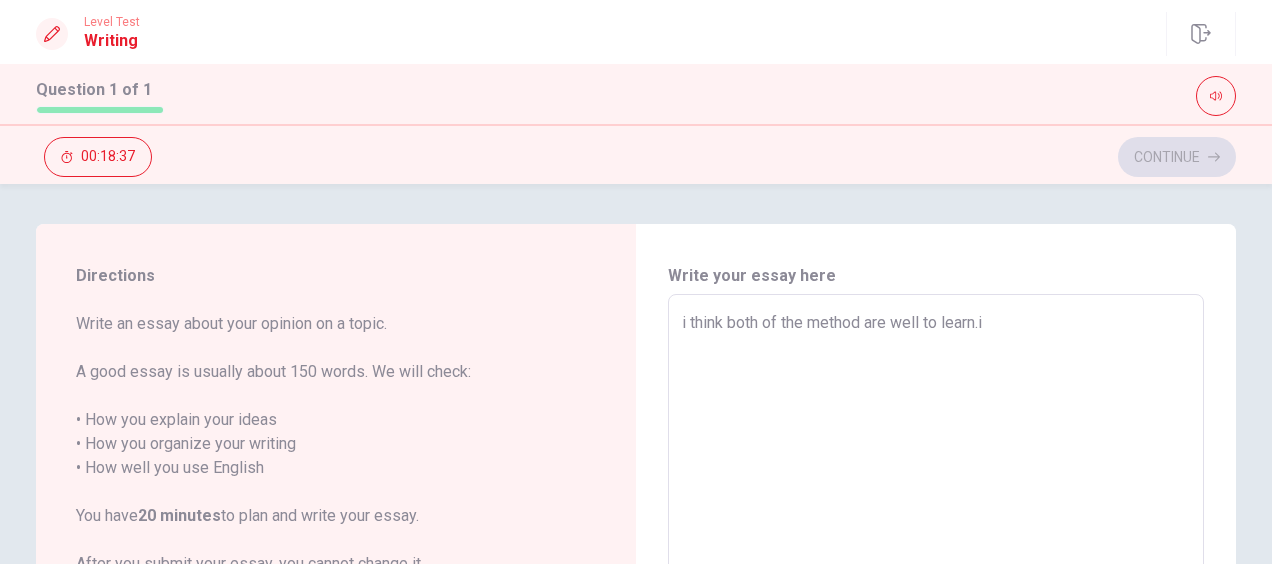 type on "i think both of the method are well to learn.in" 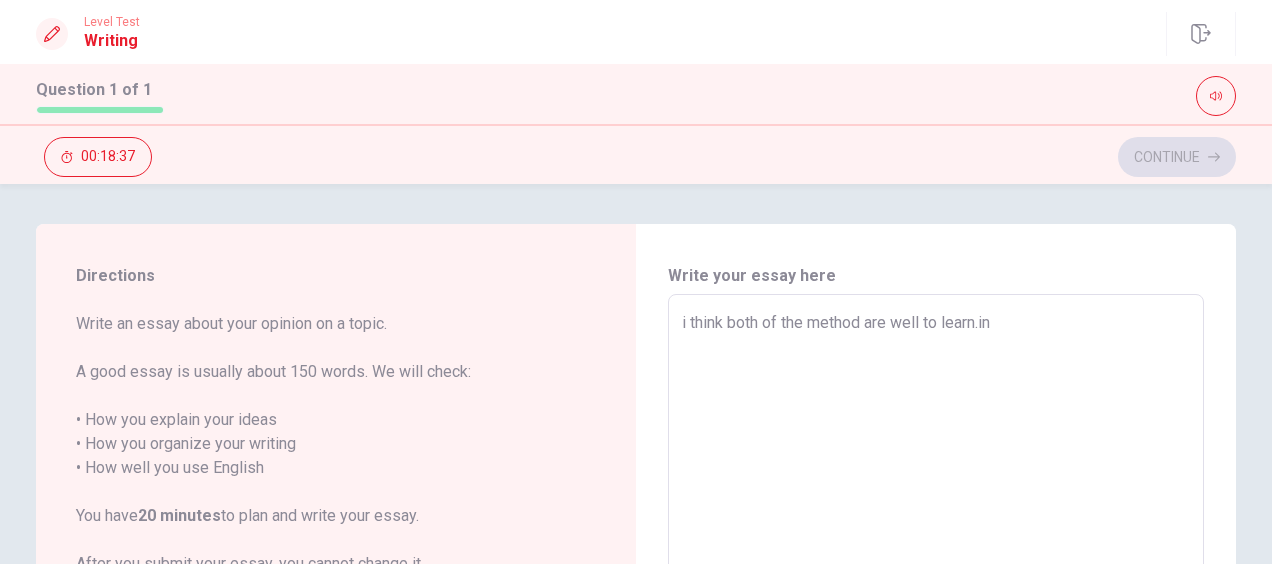 type on "x" 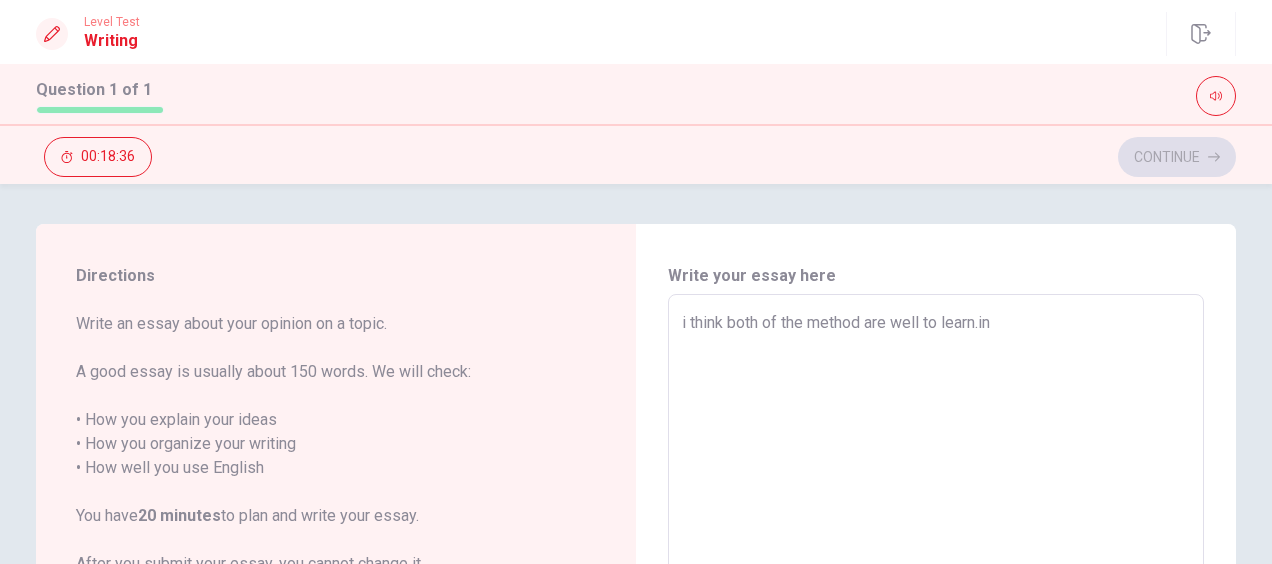 type on "x" 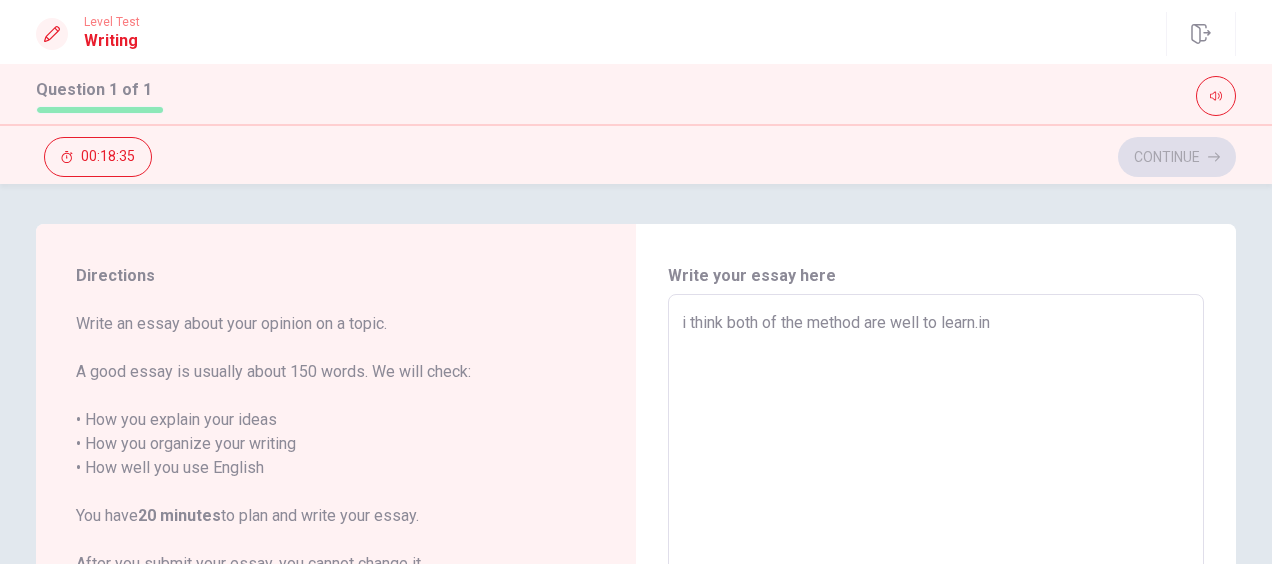 type on "i think both of the method are well to learn.in m" 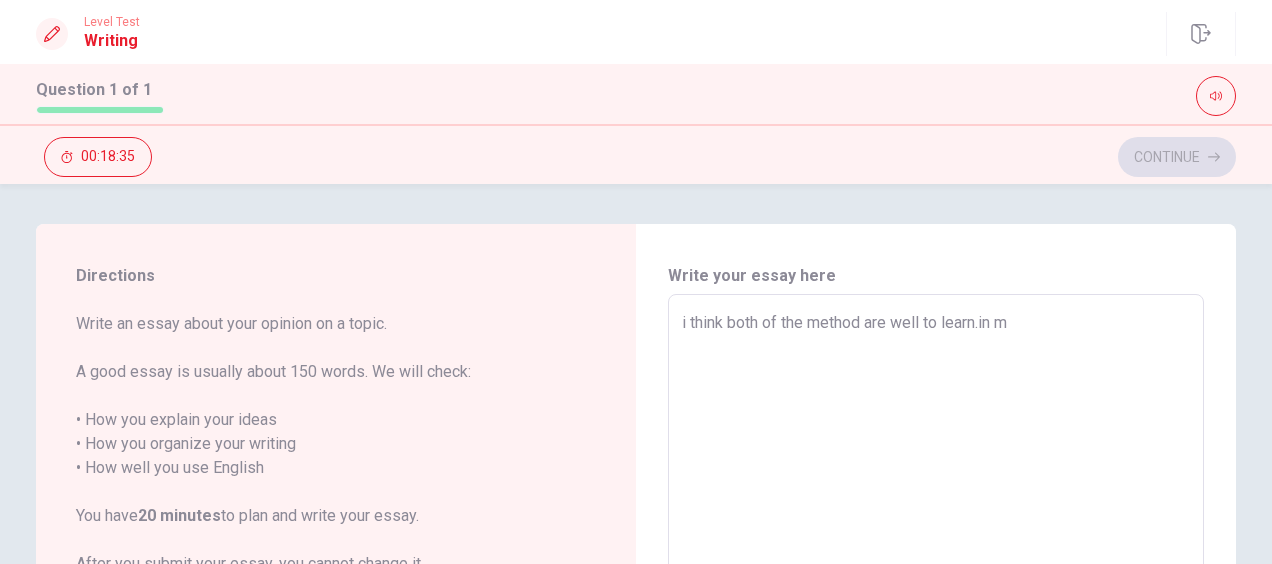 type on "x" 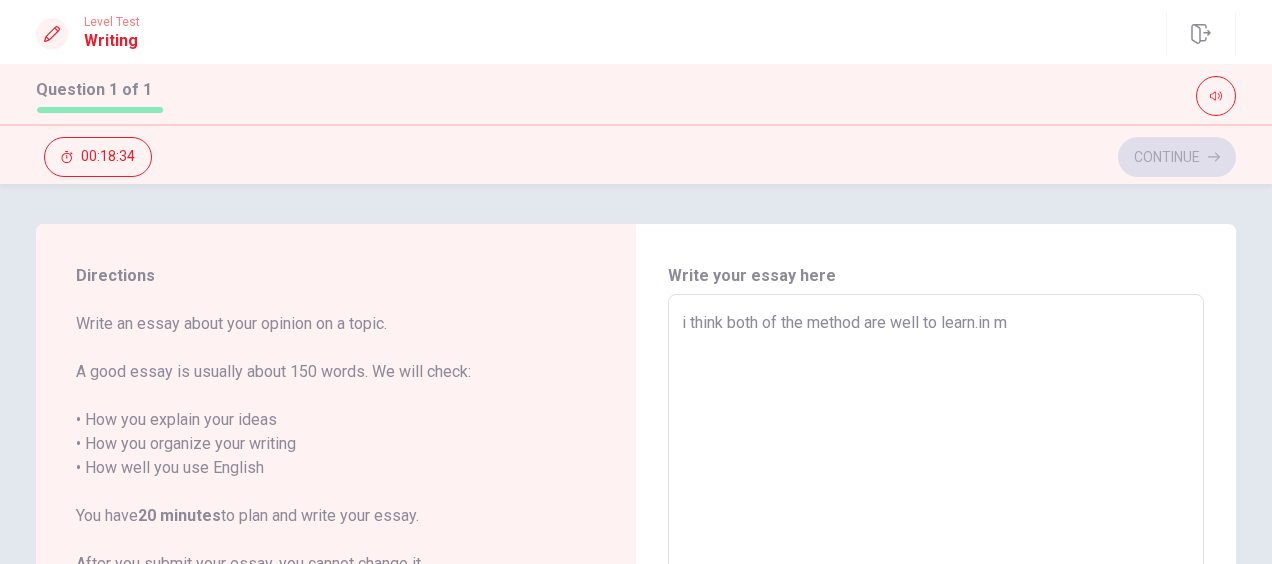 type on "i think both of the method are well to learn.in my" 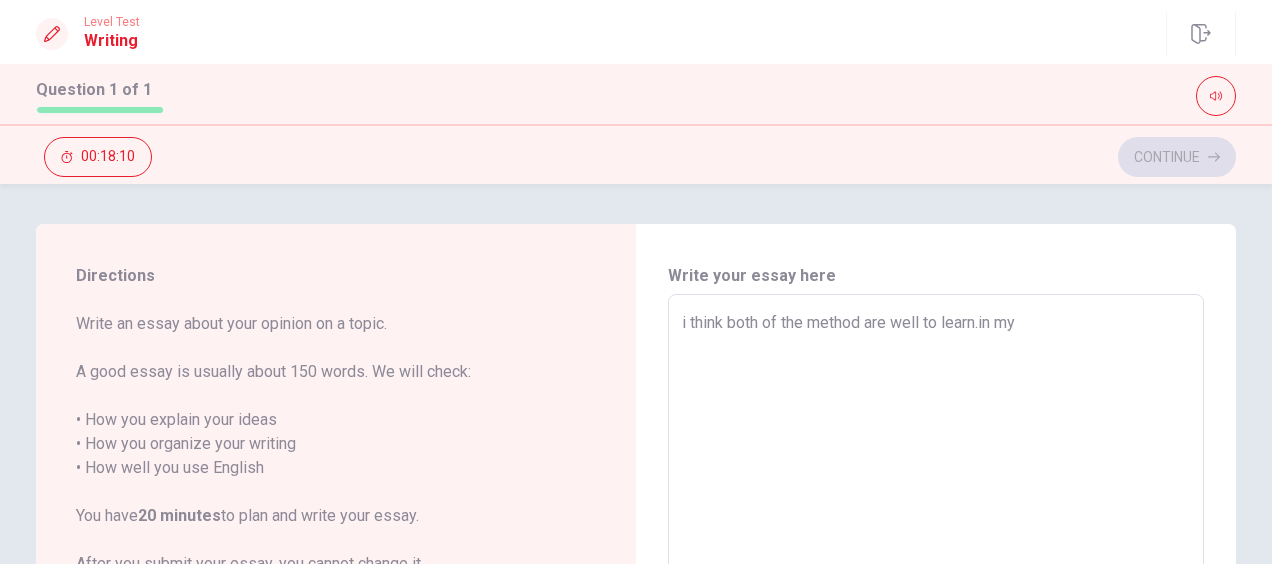 type on "x" 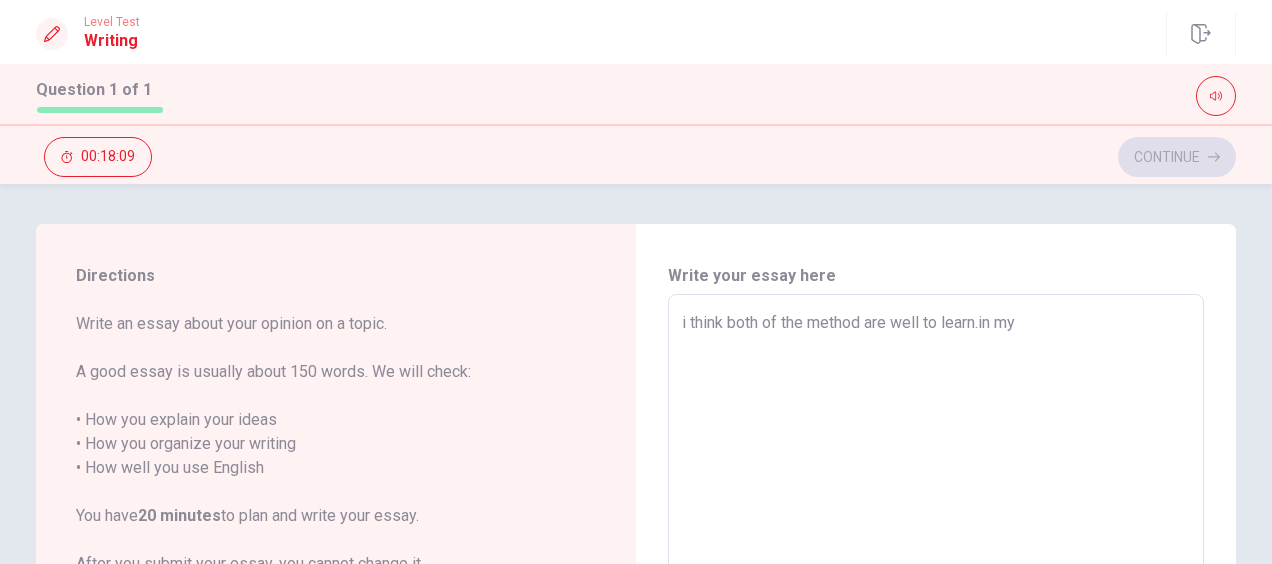 type on "i think both of the method are well to learn.in myo" 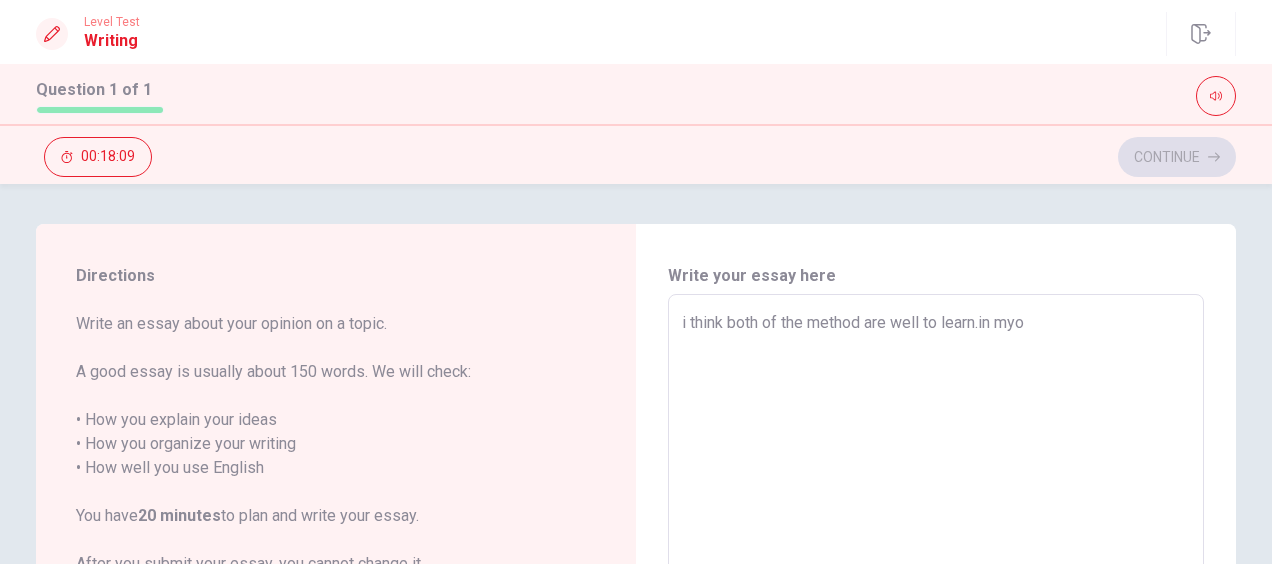type on "x" 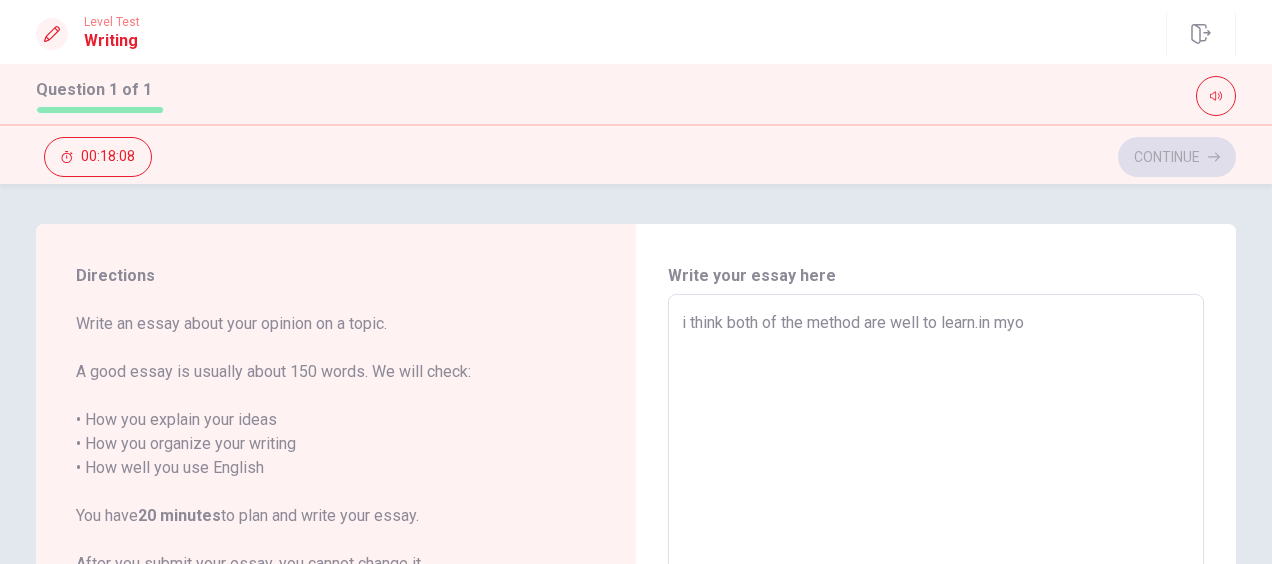 type on "i think both of the method are well to learn.in myop" 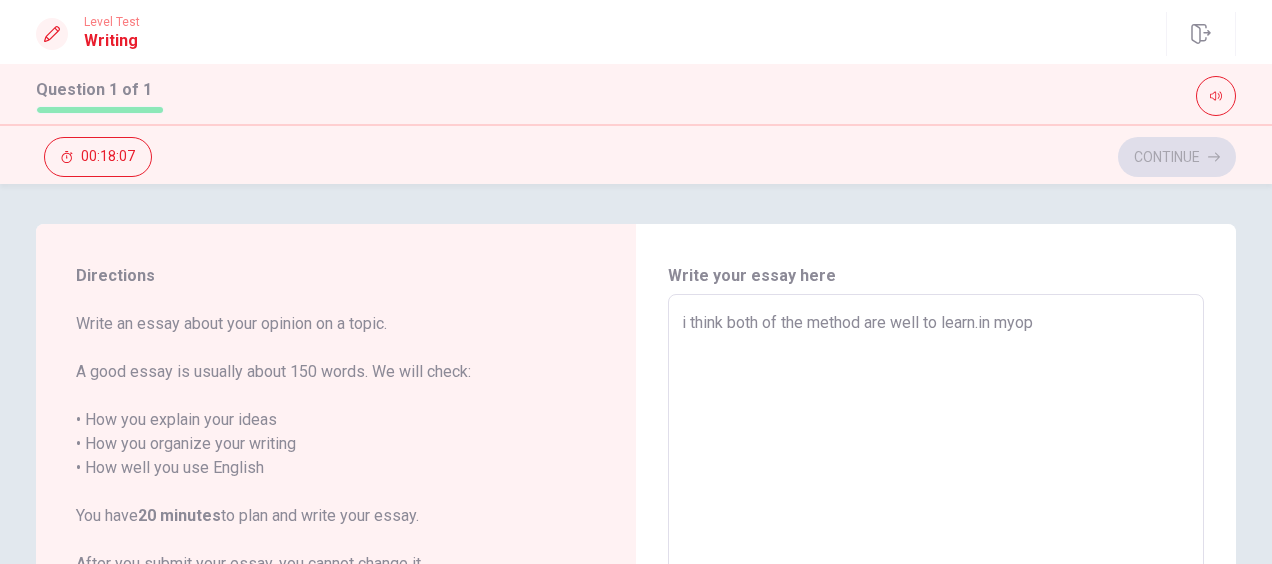 type on "x" 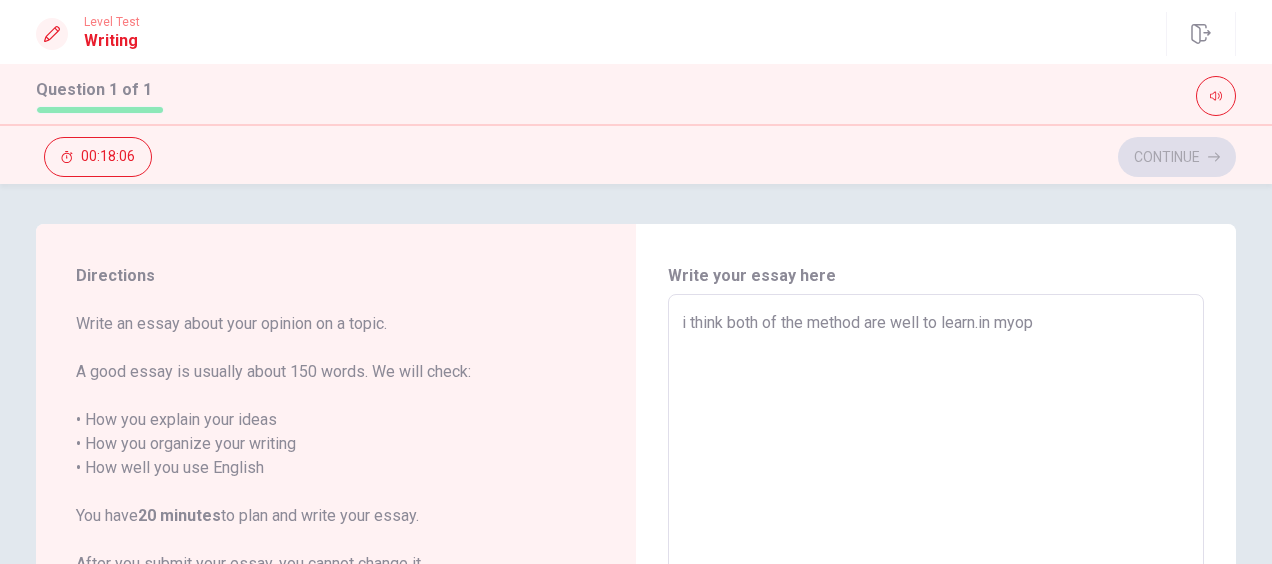 type on "i think both of the method are well to learn.in myopi" 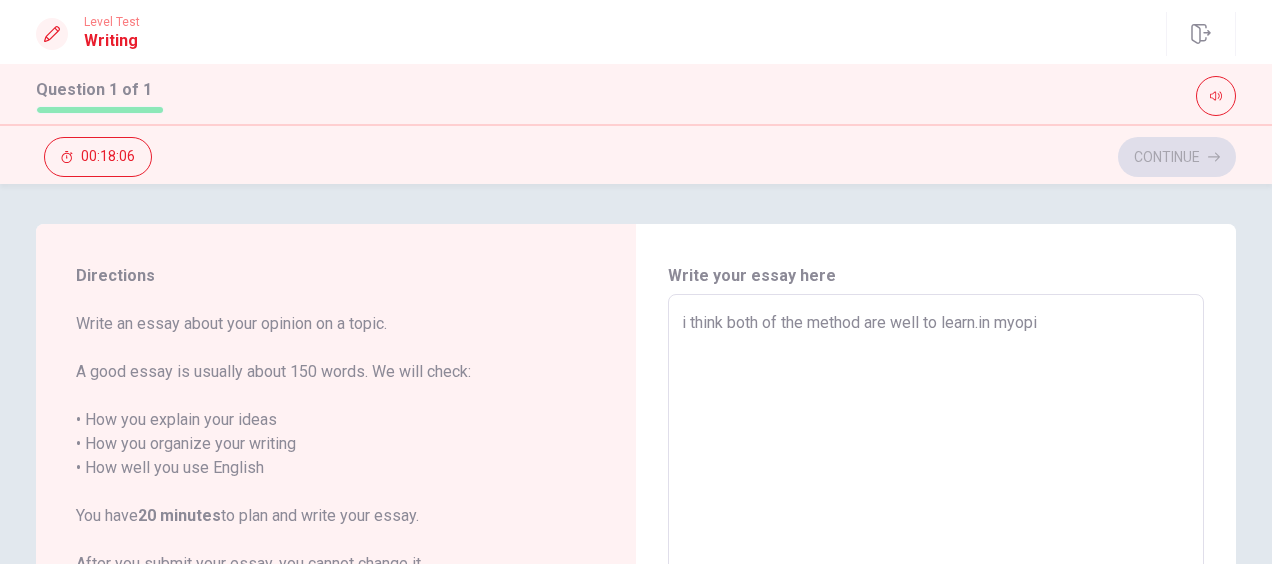 type on "x" 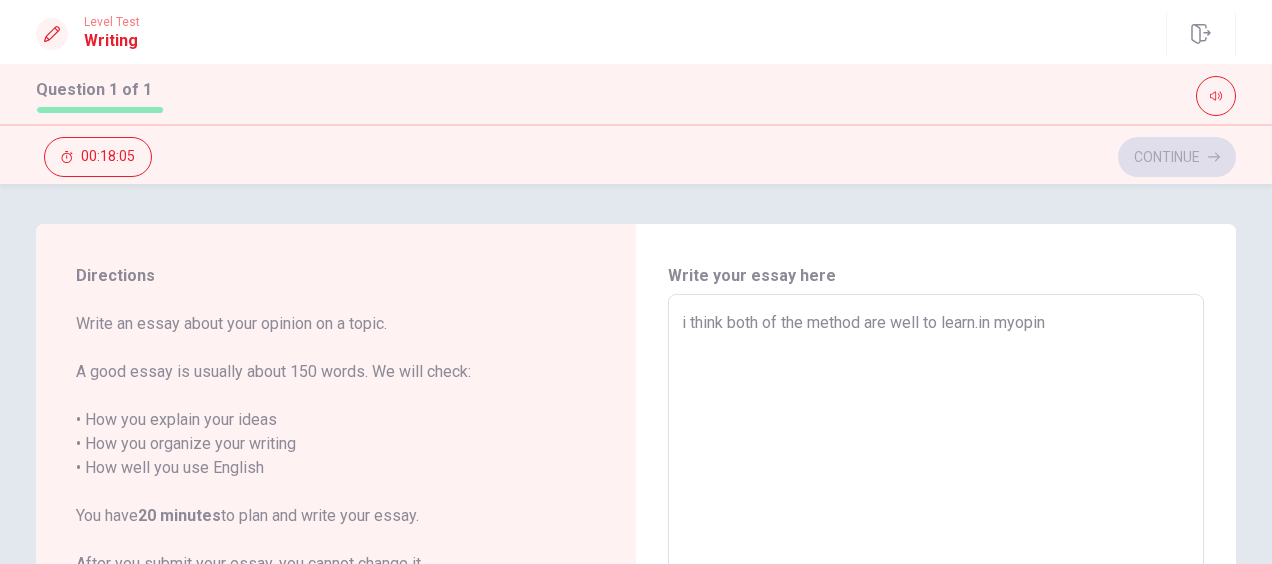 type on "x" 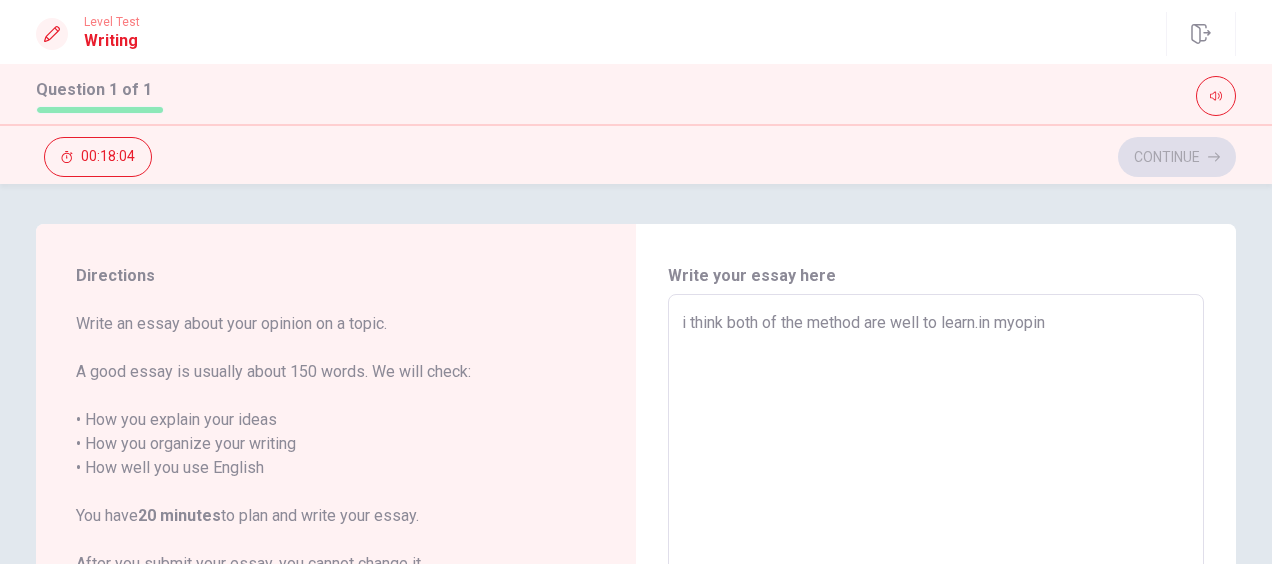 type on "i think both of the method are well to learn.in myopini" 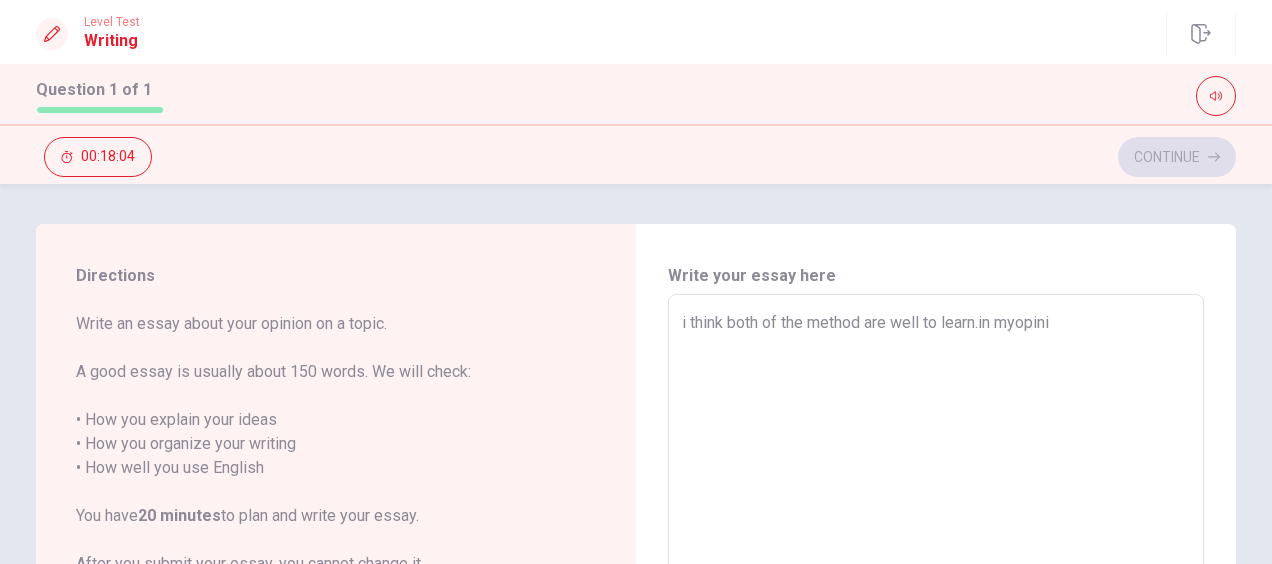 type on "x" 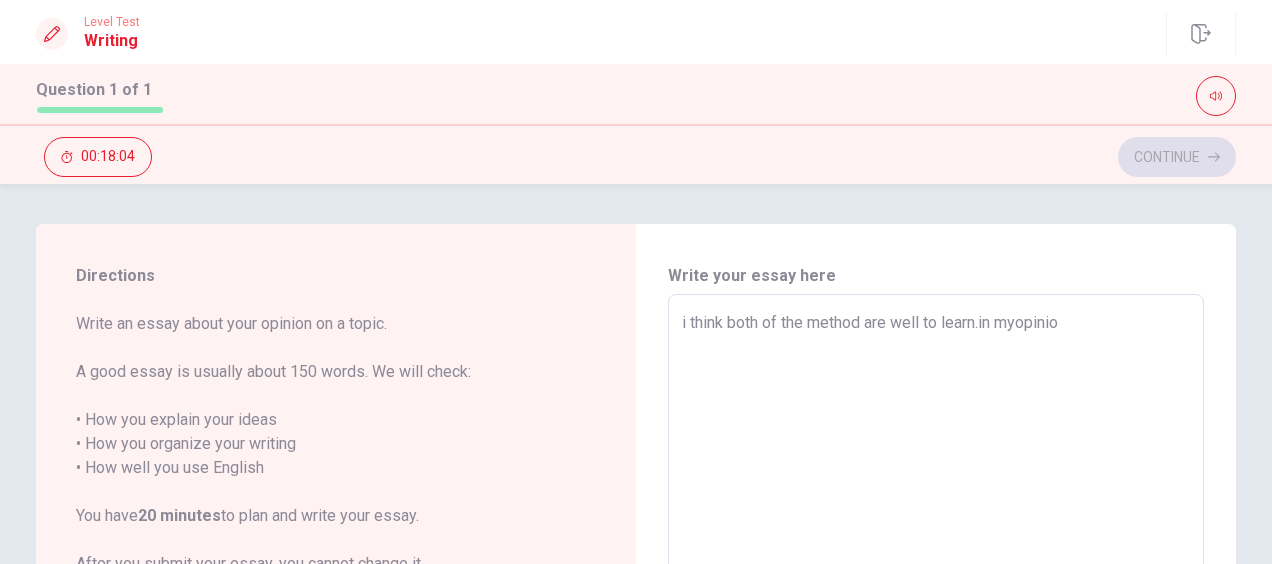 type on "x" 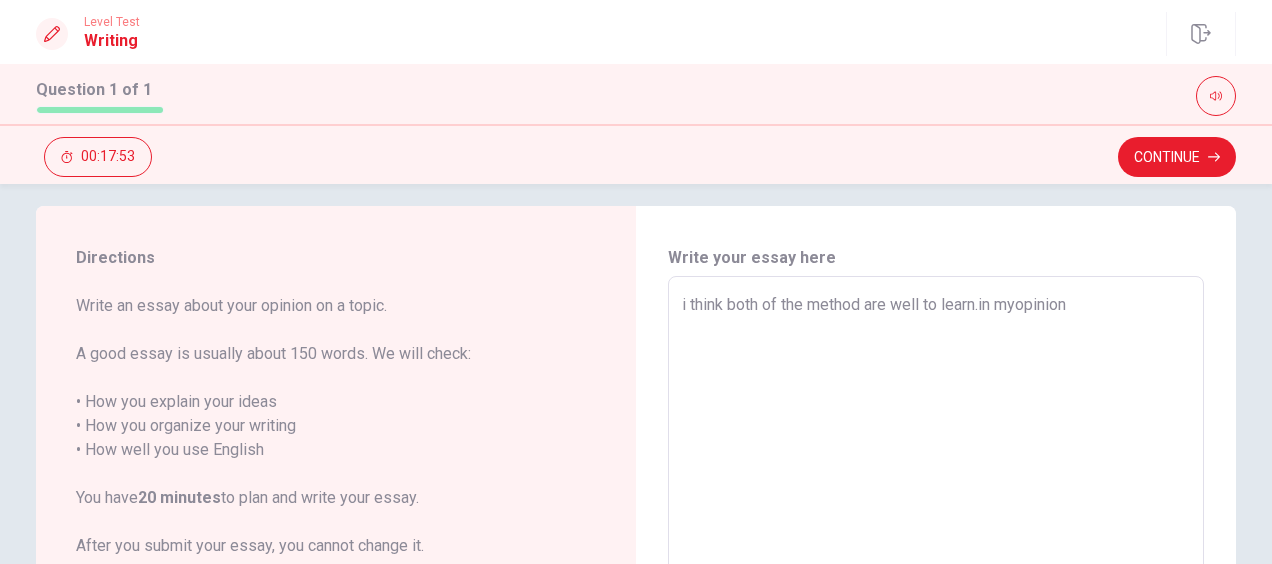 scroll, scrollTop: 0, scrollLeft: 0, axis: both 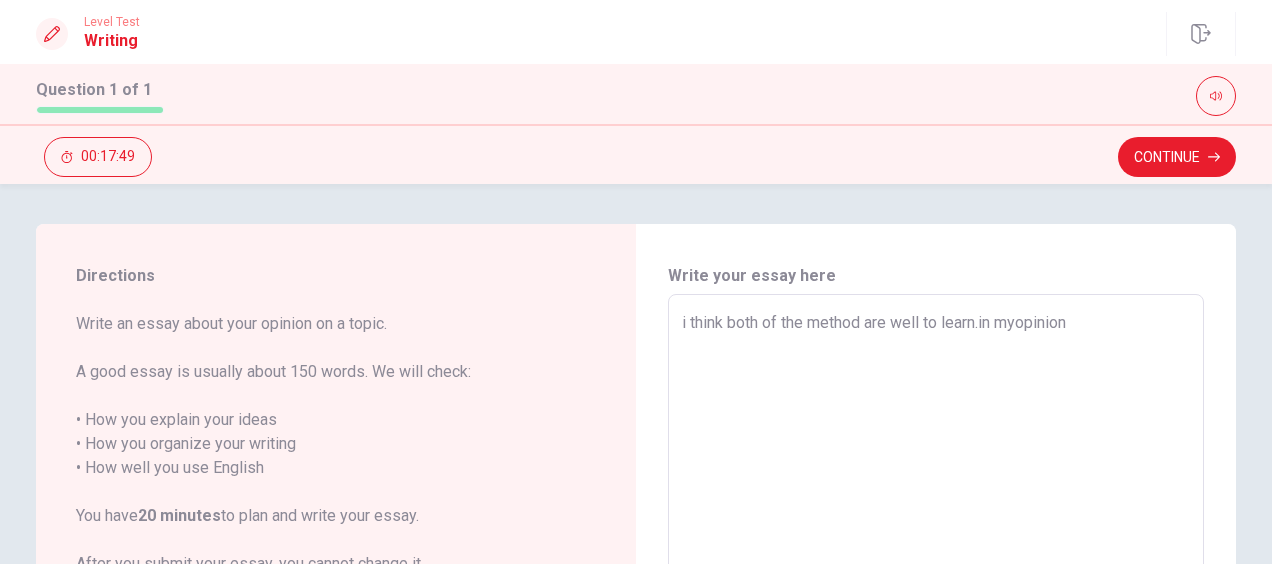 click on "i think both of the method are well to learn.in myopinion" at bounding box center (936, 571) 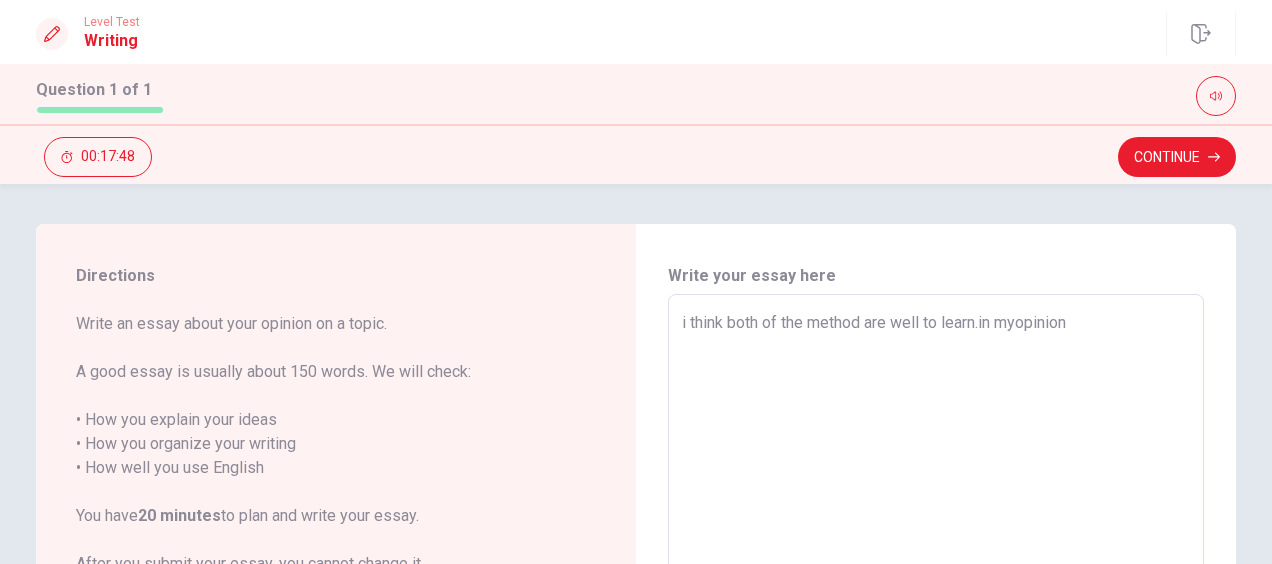 type on "i think both of the method are well to learn.bin myopinion" 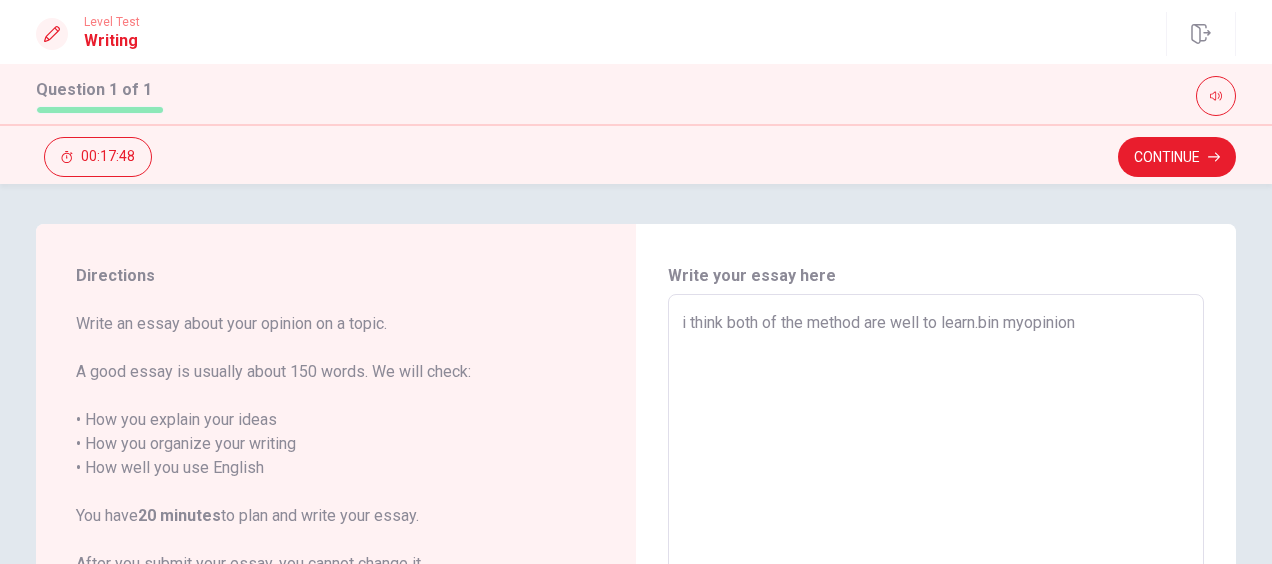 type on "x" 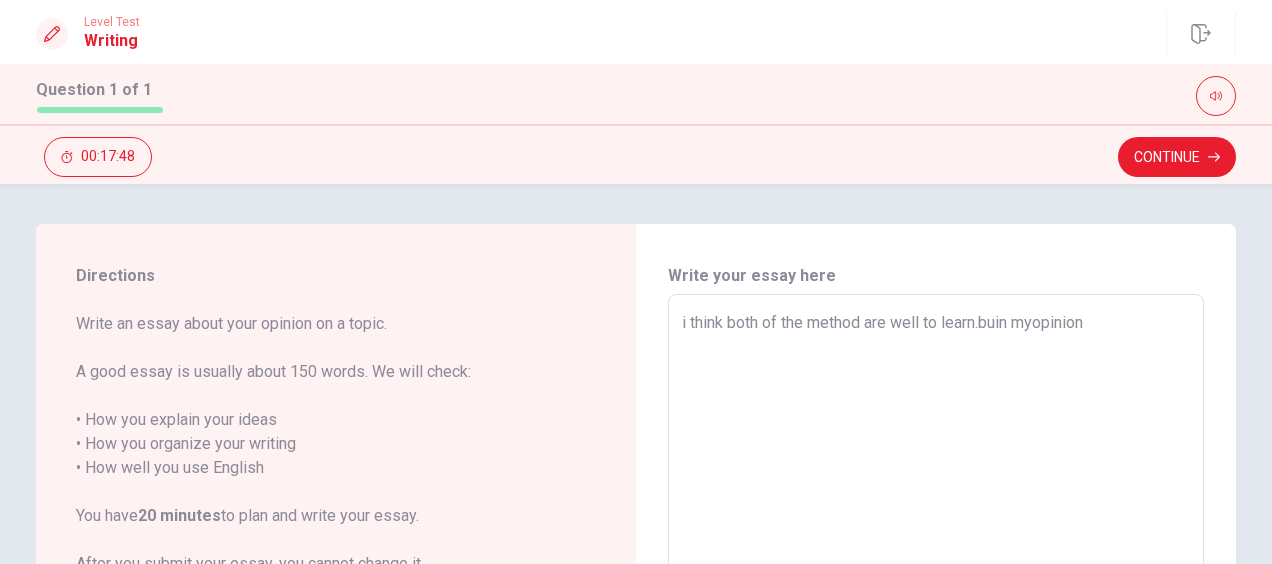 type on "x" 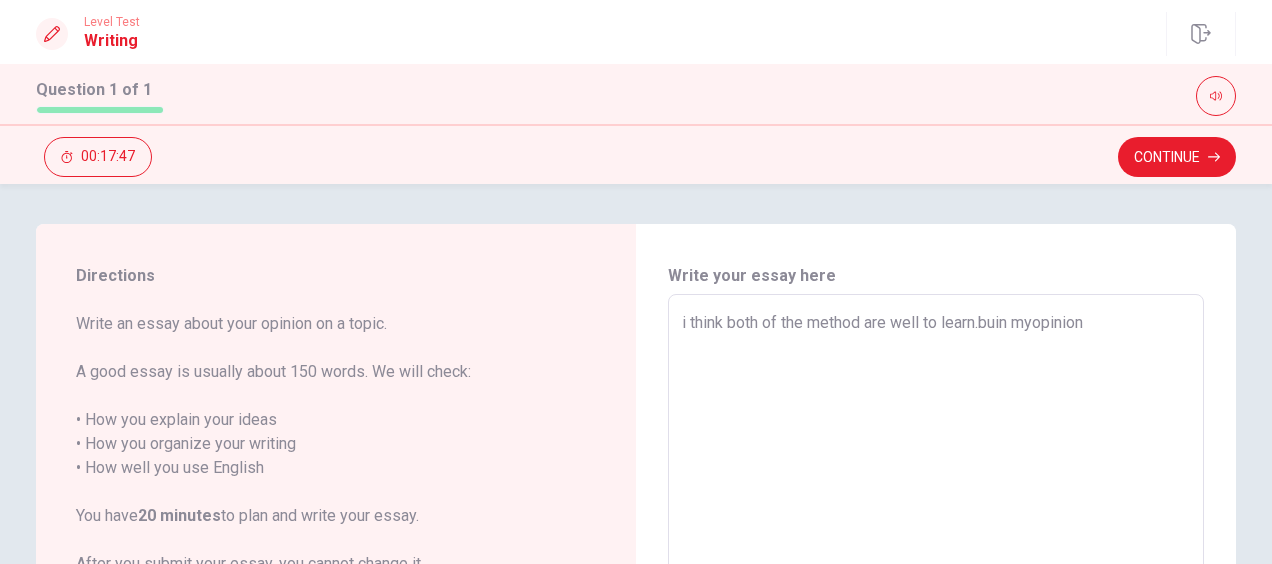 type on "i think both of the method are well to learn.butin myopinion" 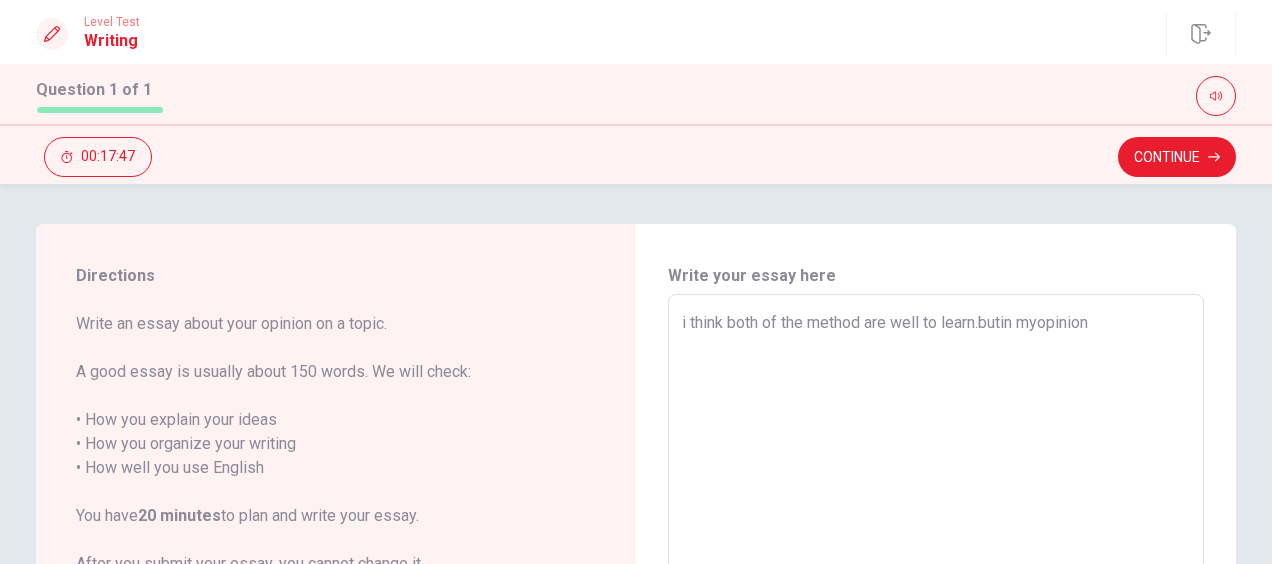 type on "x" 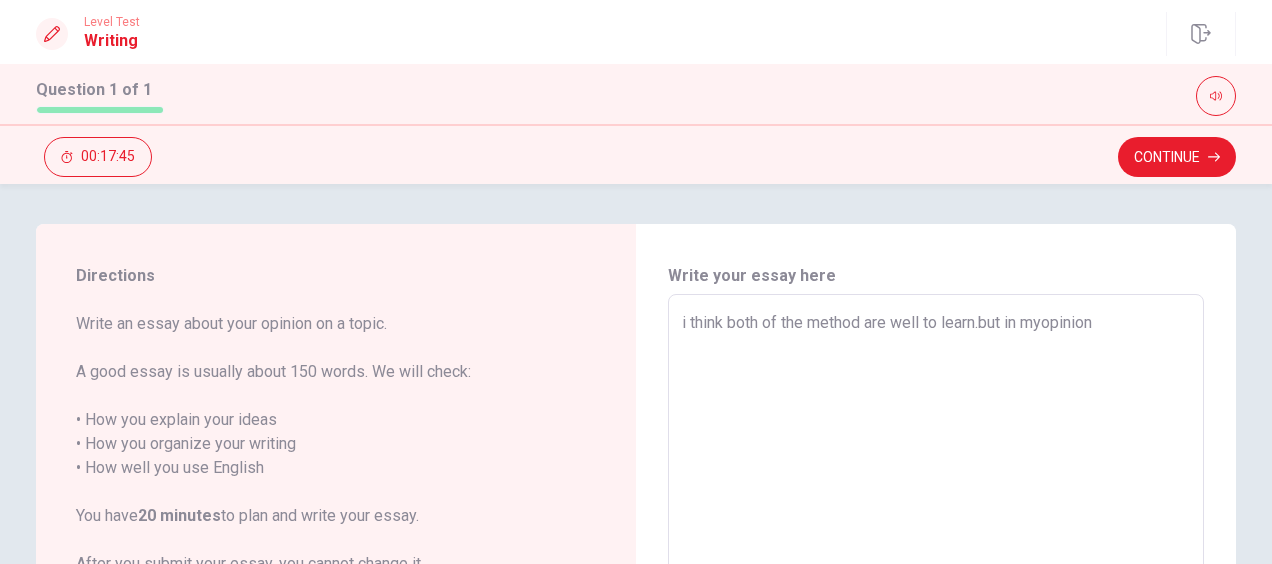 type on "x" 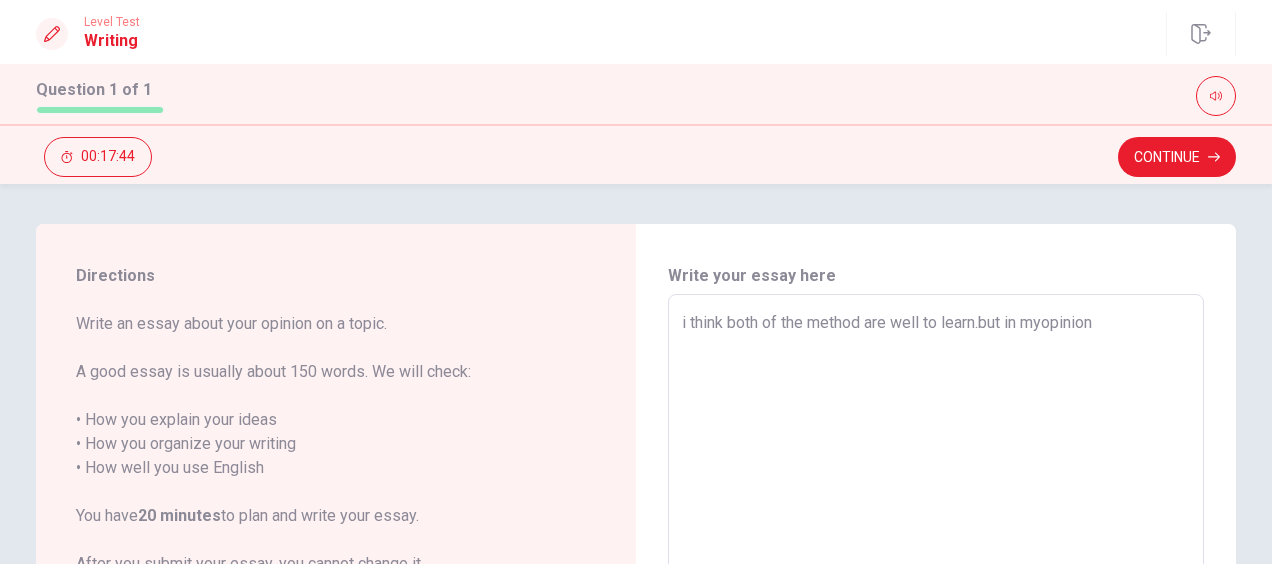 type on "i think both of the method are well to learn.but  in myopinion" 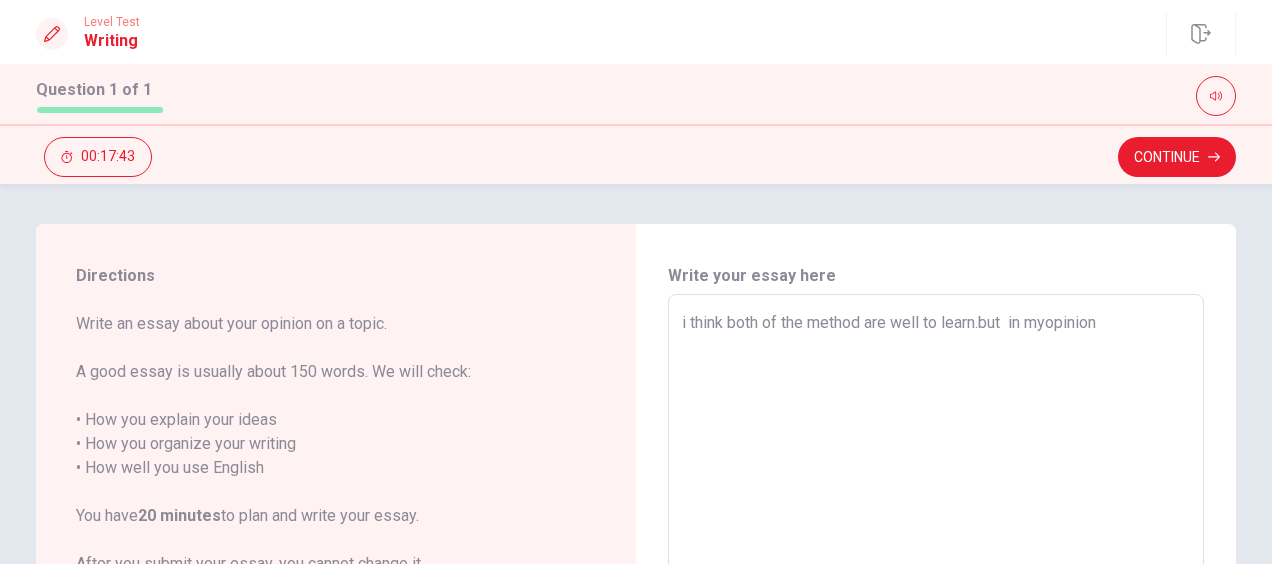 type on "x" 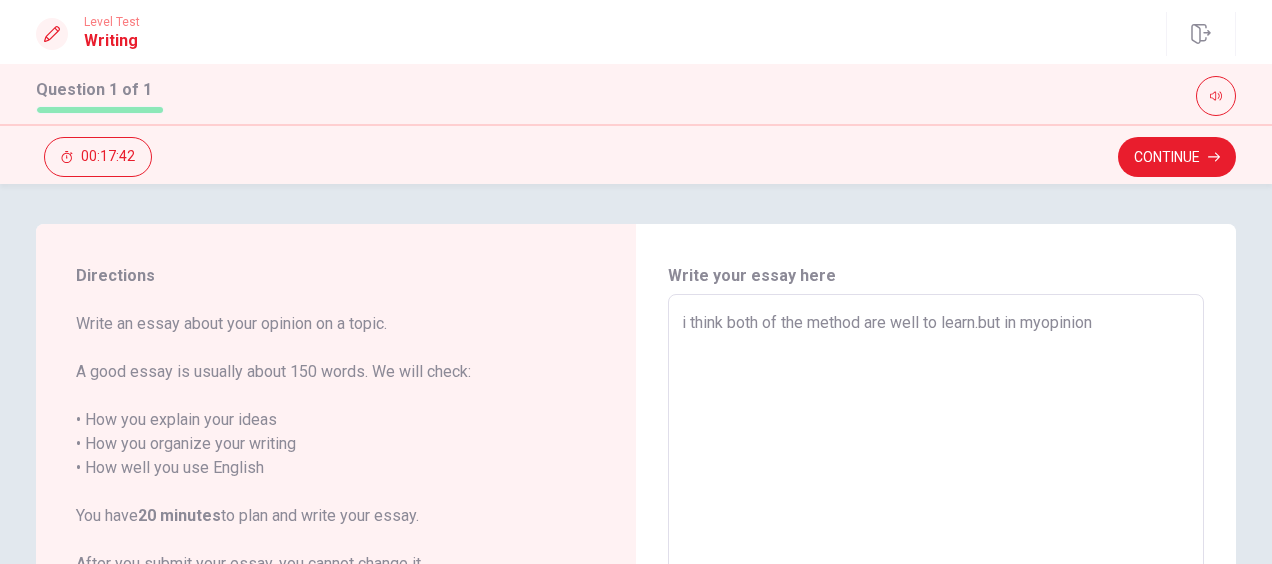 click on "i think both of the method are well to learn.but in myopinion" at bounding box center [936, 571] 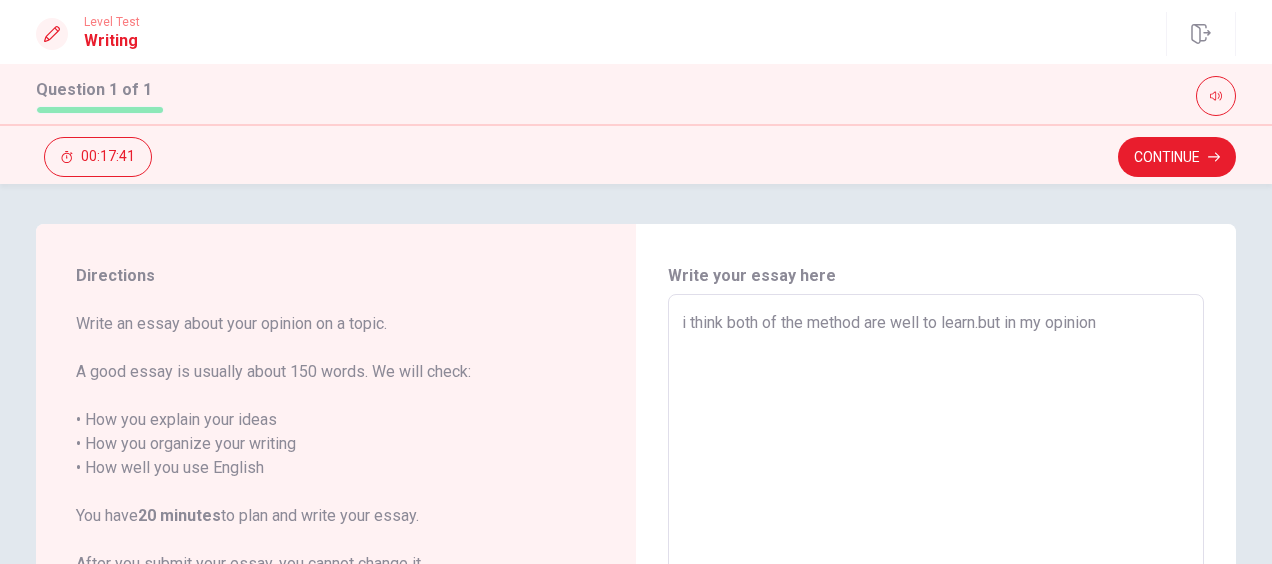 type on "x" 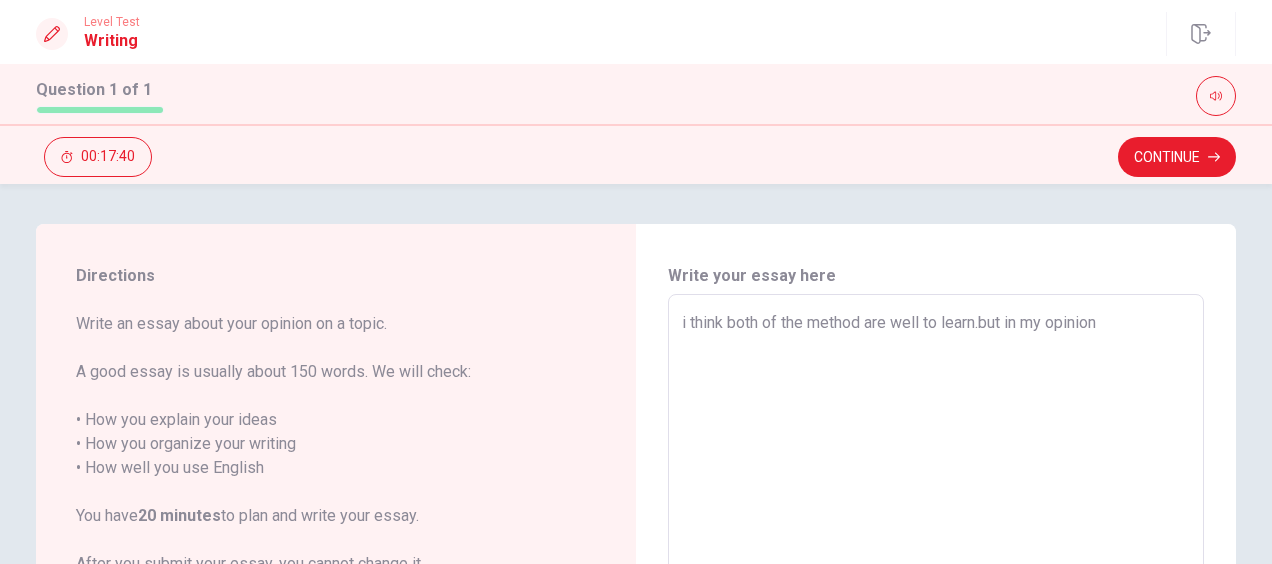 click on "i think both of the method are well to learn.but in my opinion" at bounding box center (936, 571) 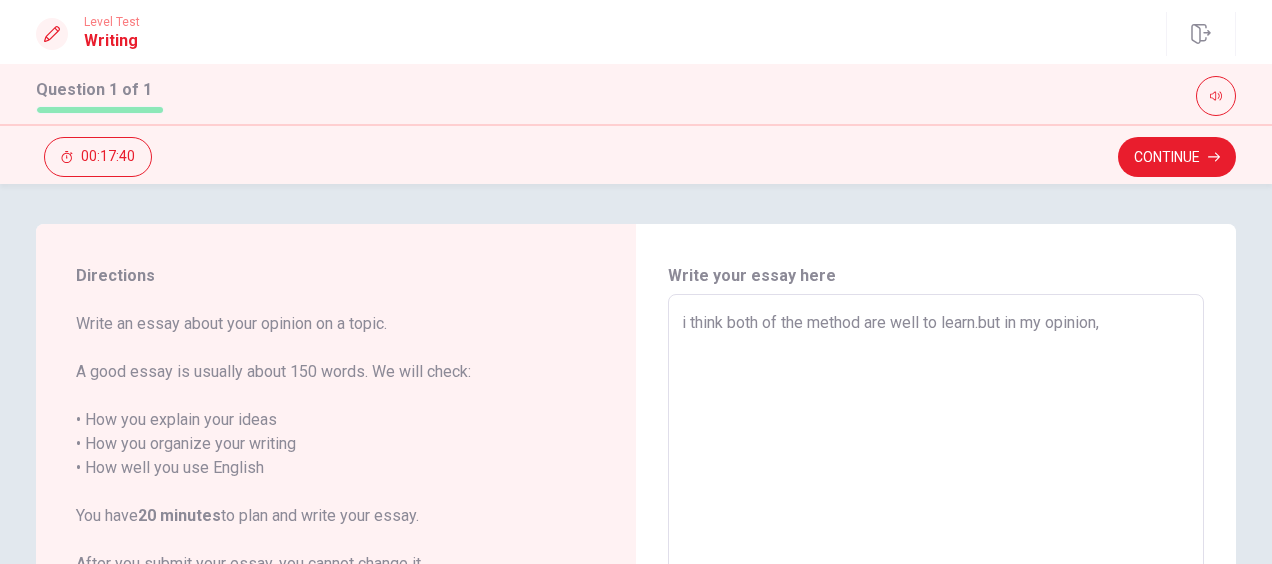 type on "x" 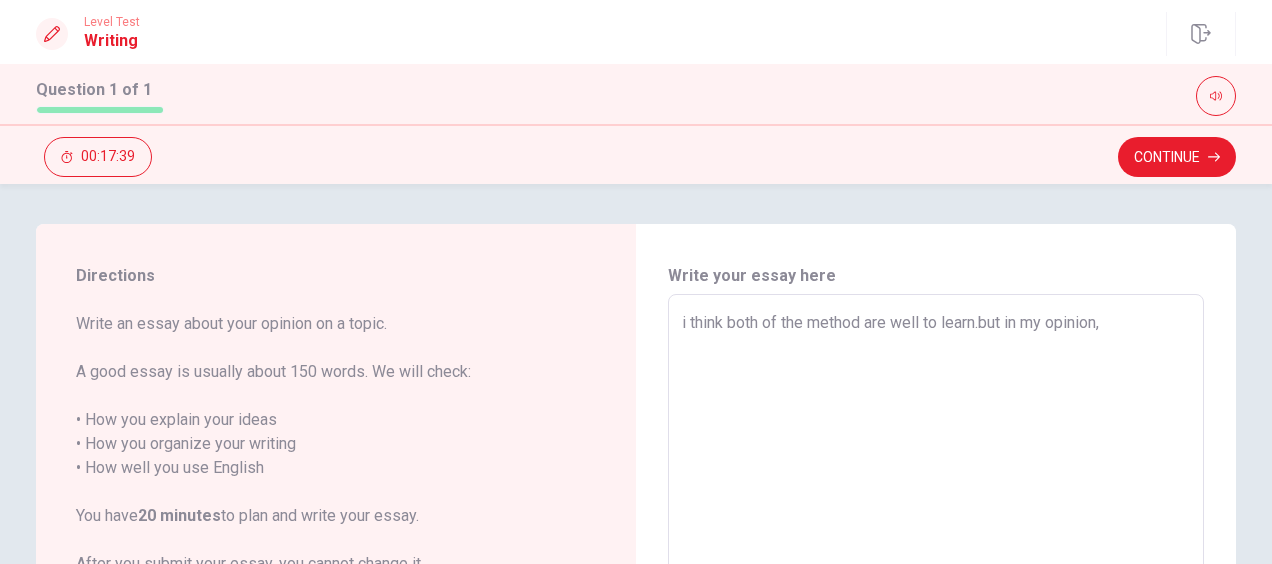 type on "i think both of the method are well to learn.but in my opinion," 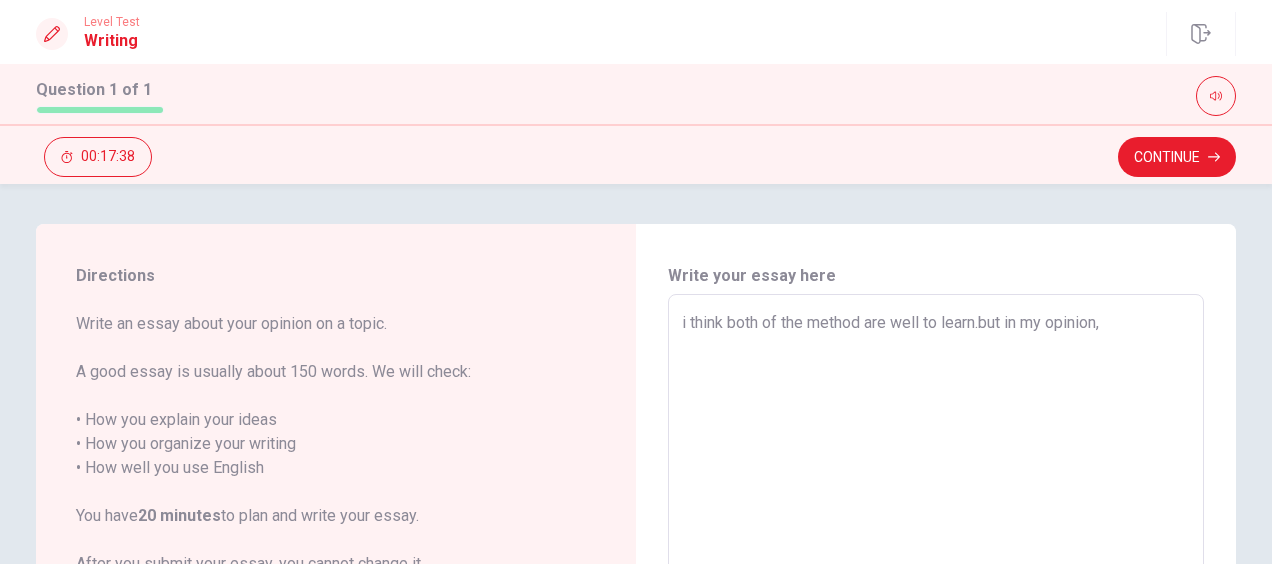 type on "i think both of the method are well to learn.but in my opinion, i" 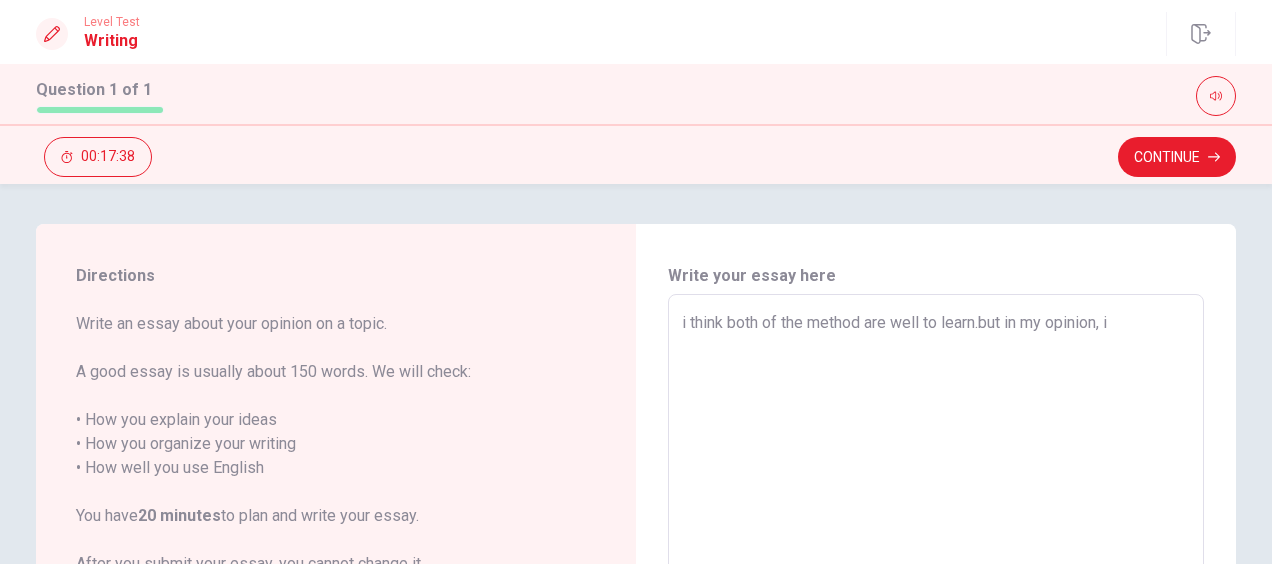 type on "x" 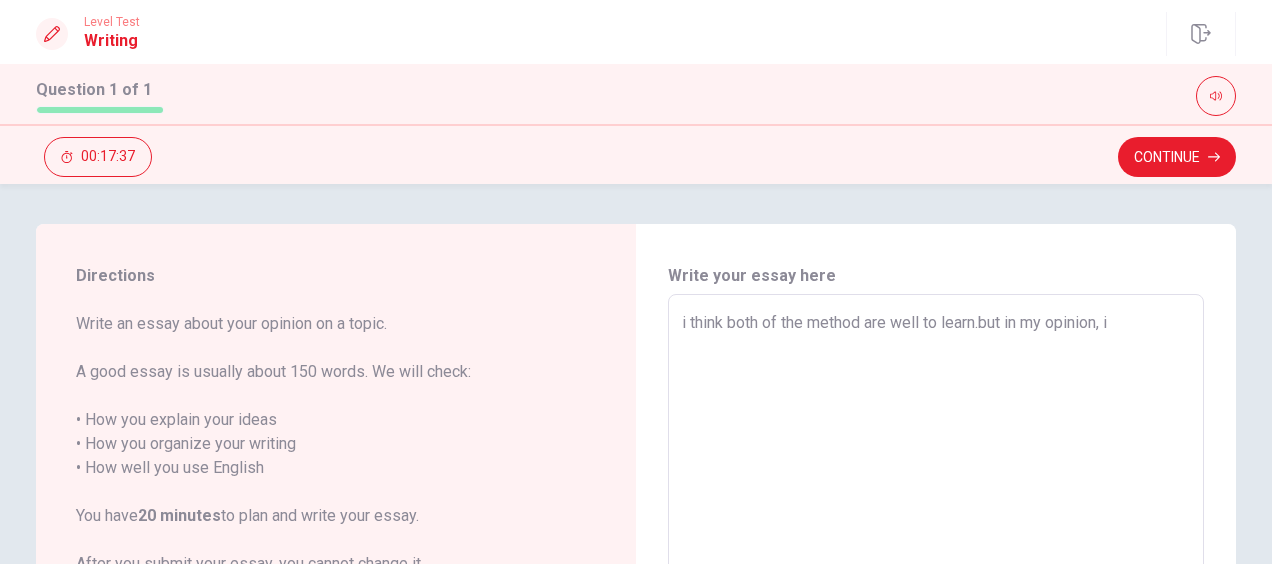 type on "i think both of the method are well to learn.but in my opinion, i" 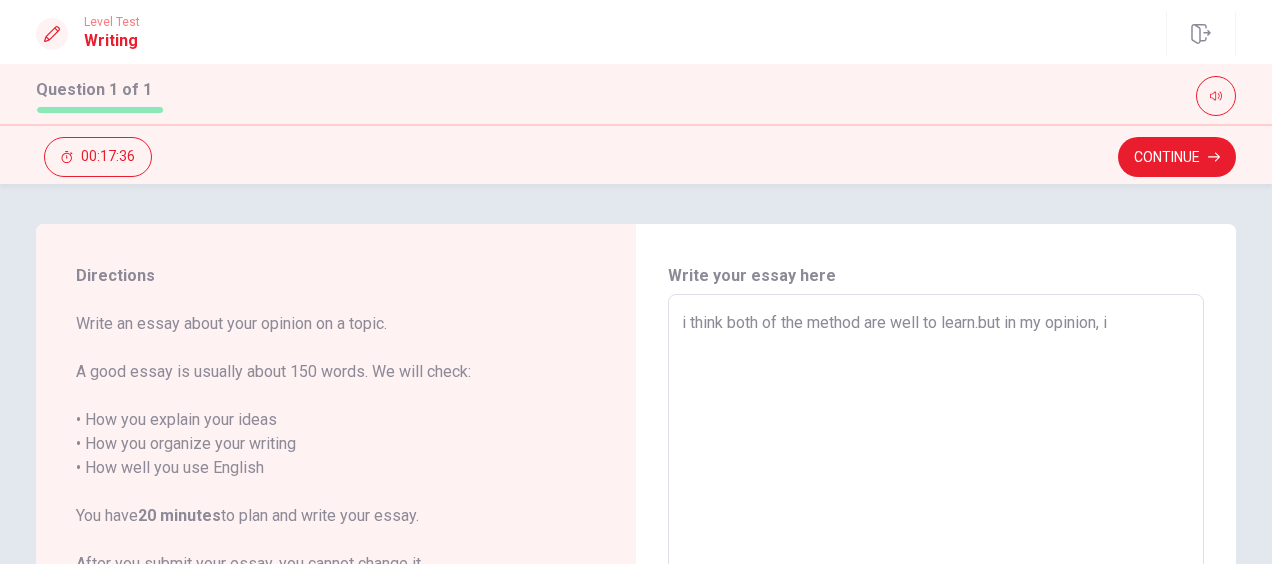 type on "i think both of the method are well to learn.but in my opinion, i p" 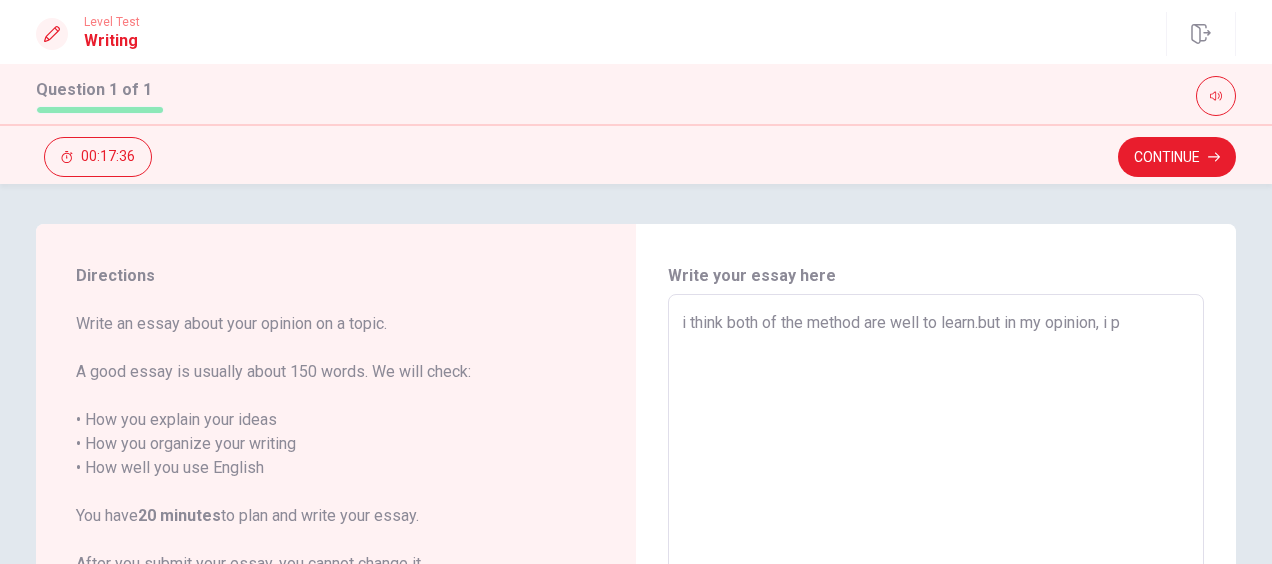 type on "x" 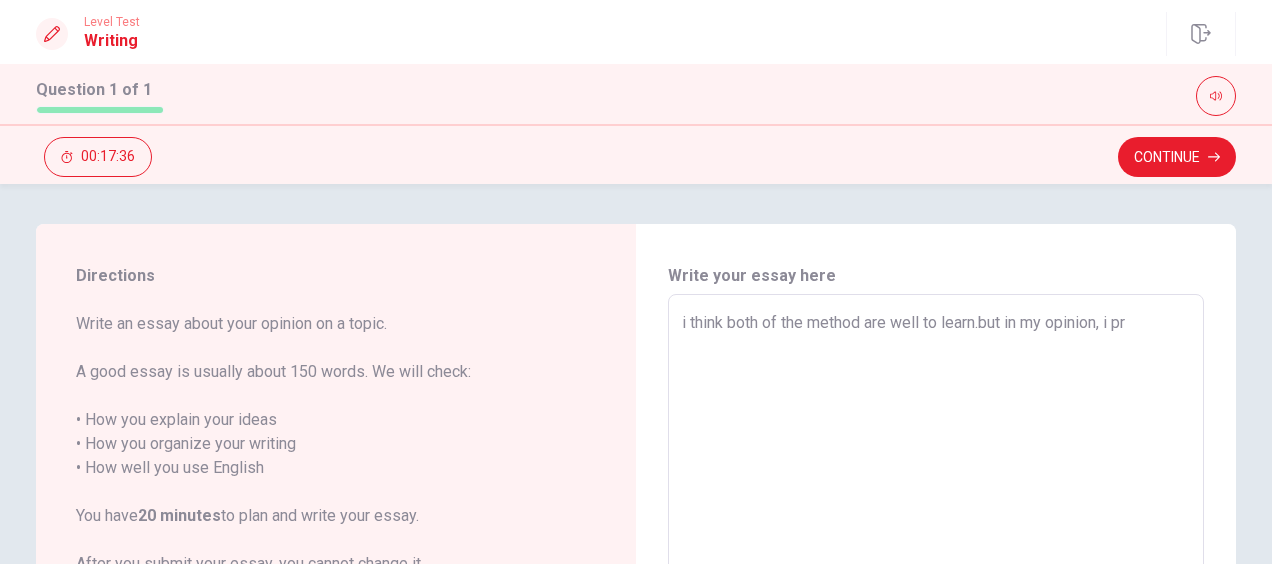 type on "x" 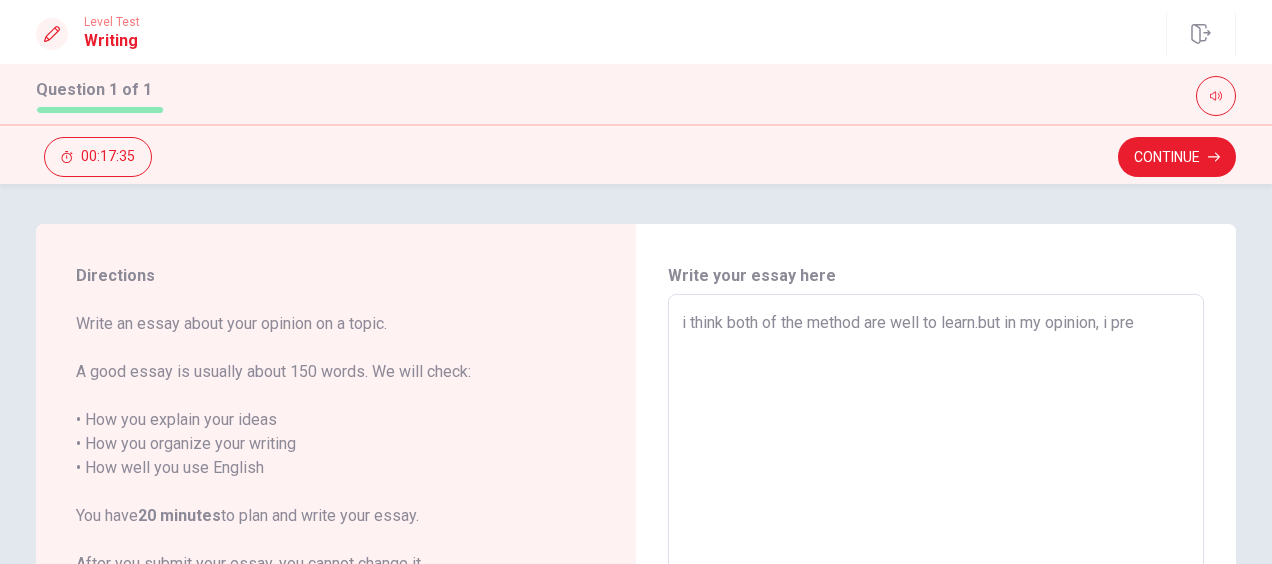 type on "x" 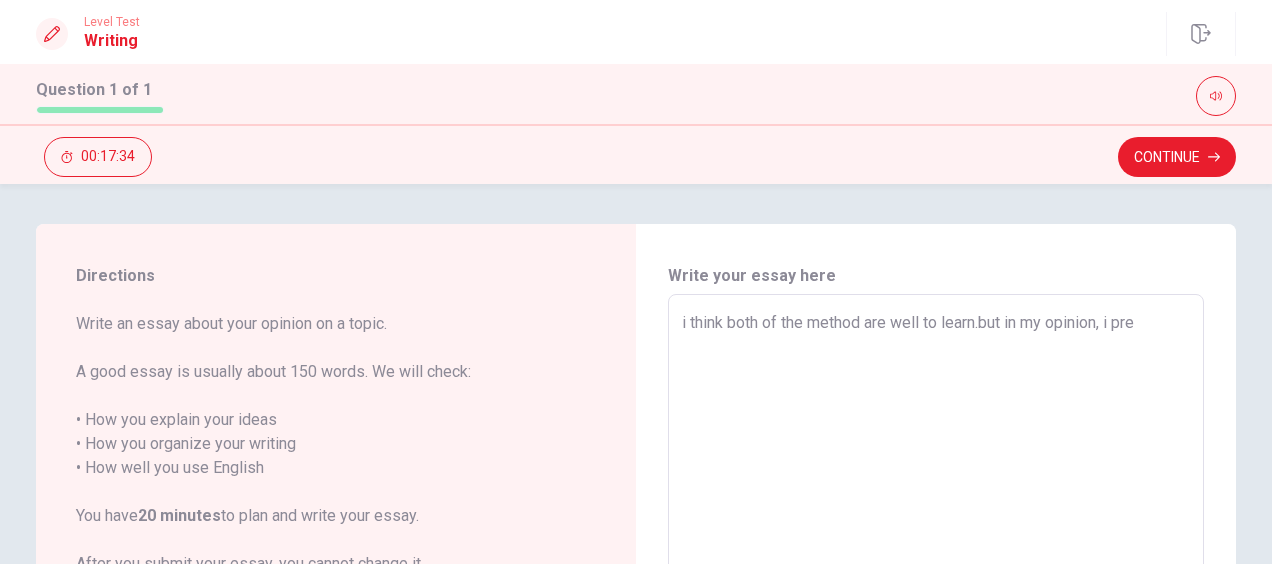 type on "i think both of the method are well to learn.but in my opinion, i pref" 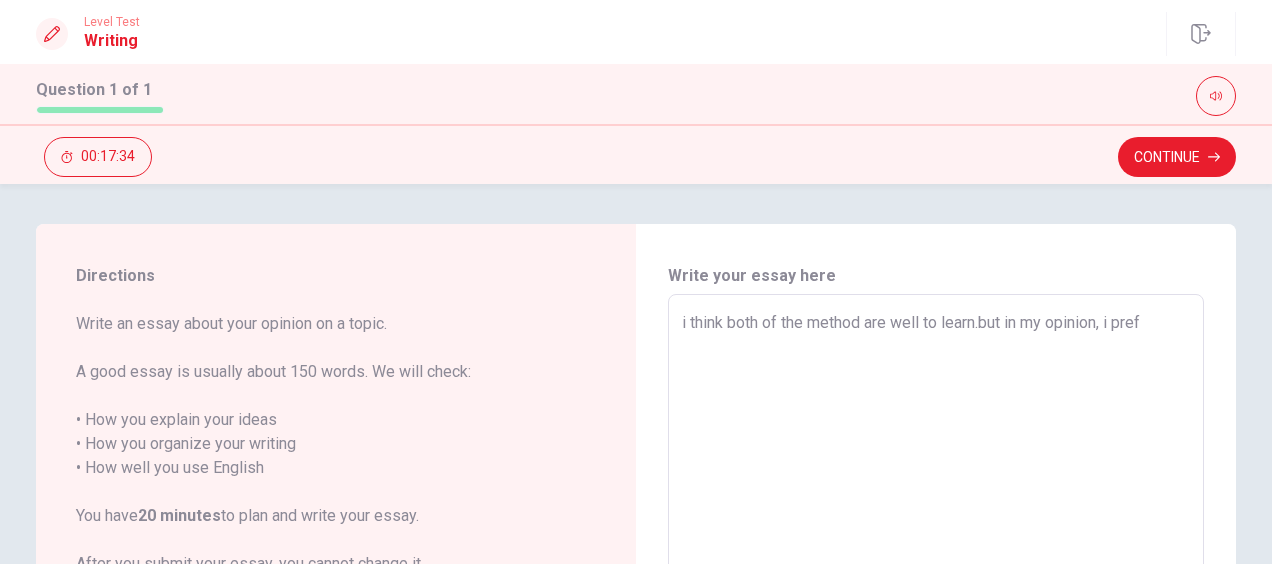 type on "x" 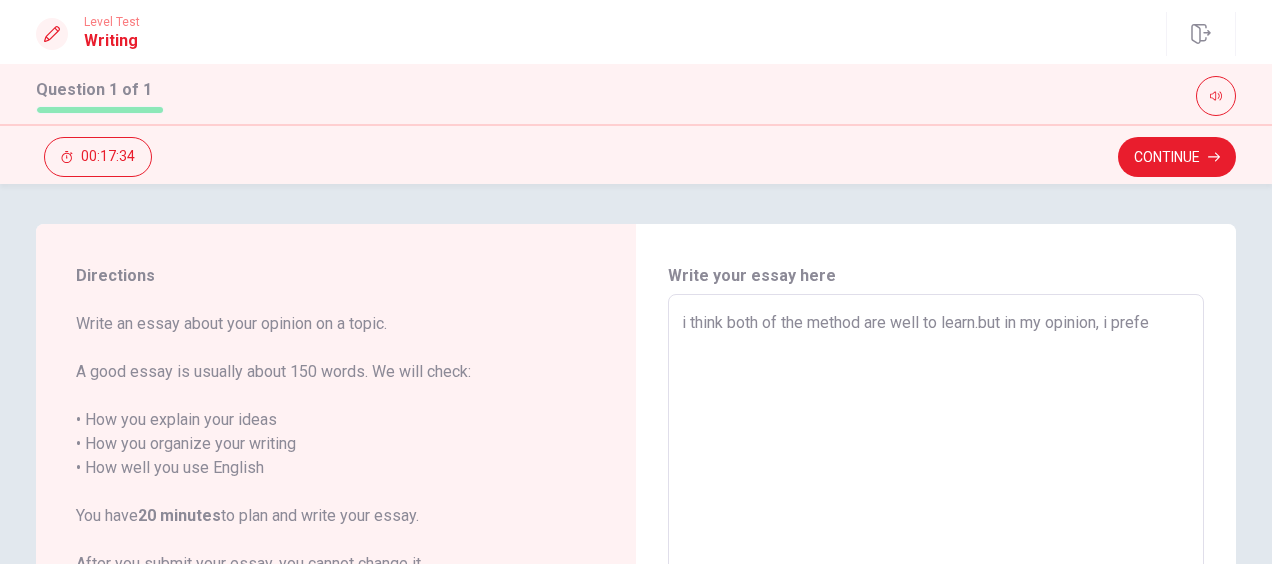 type on "x" 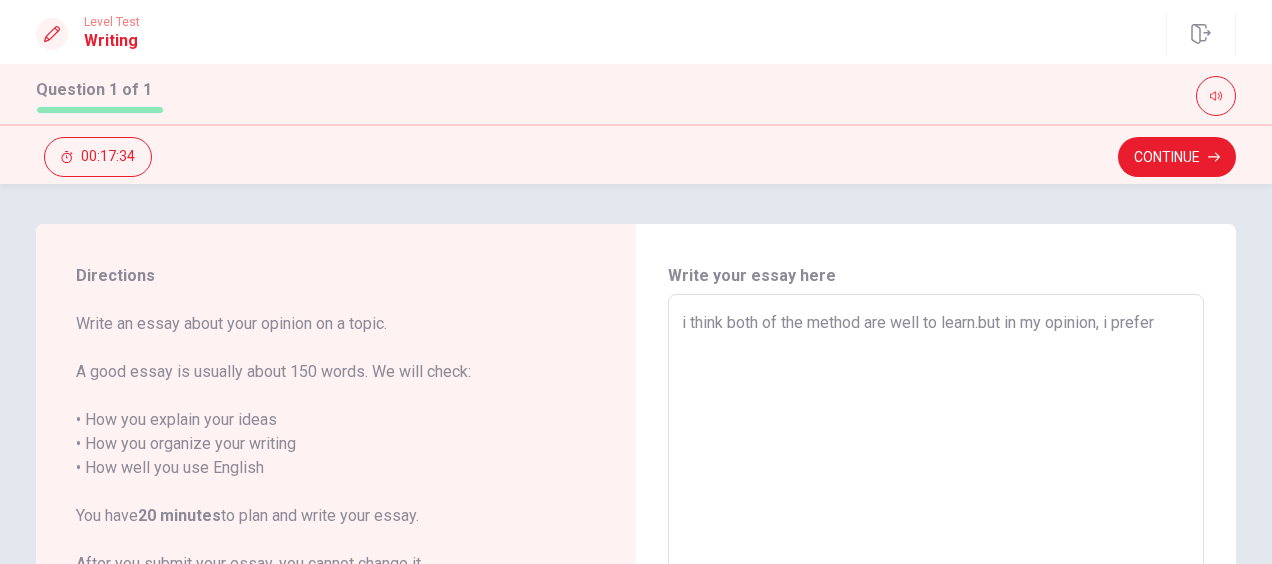 type on "x" 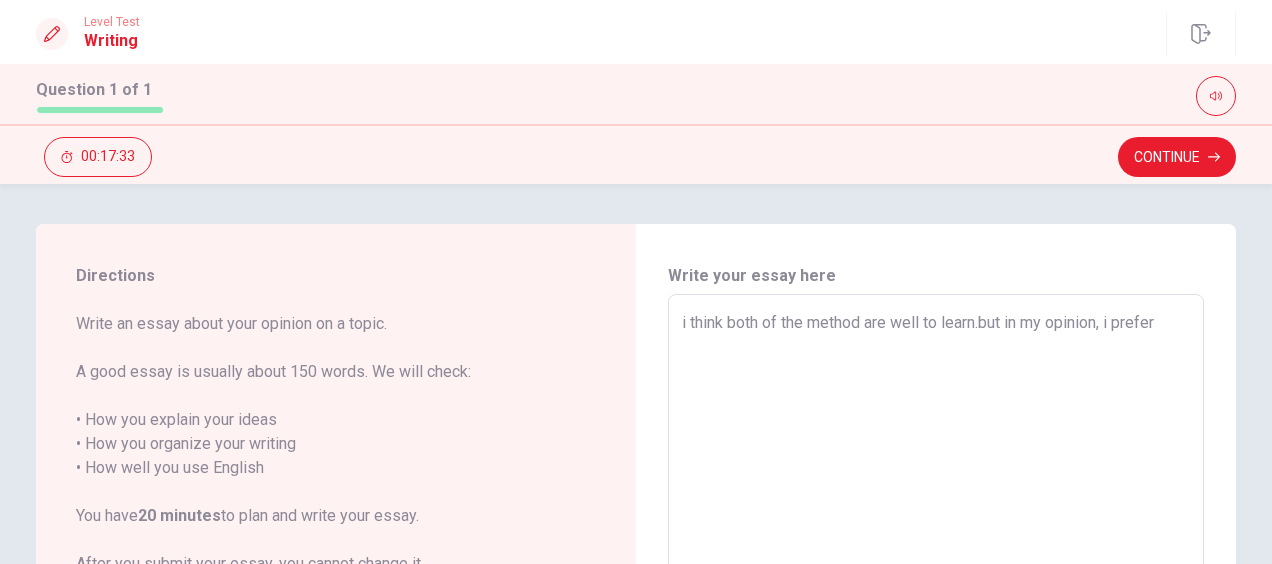 type on "i think both of the method are well to learn.but in my opinion, i prefer" 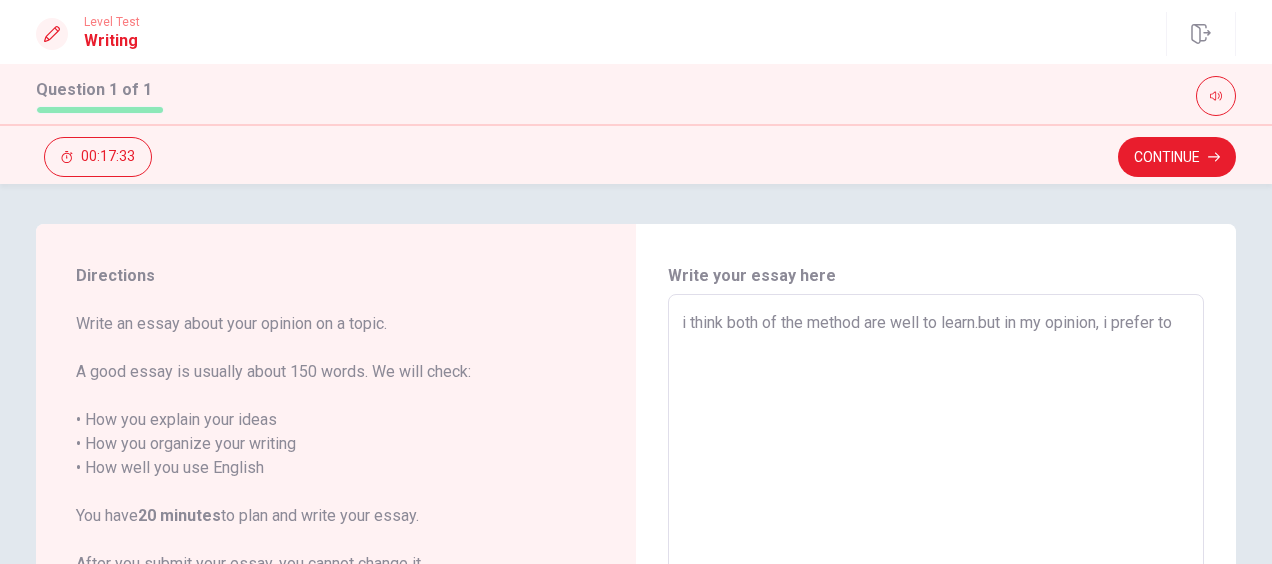 type on "x" 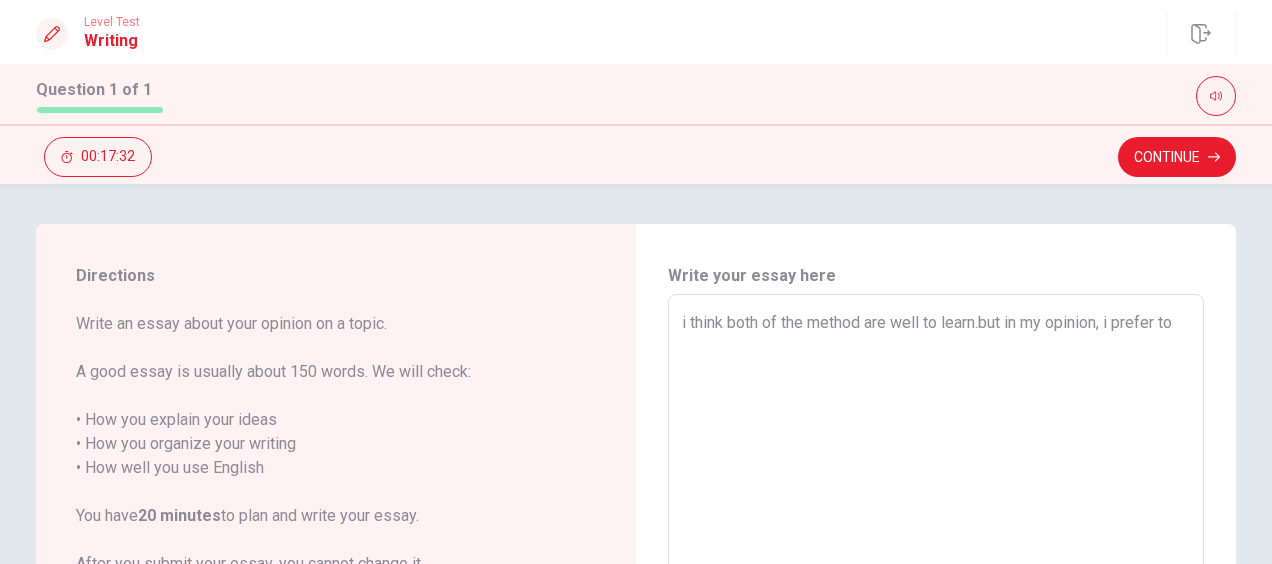 type on "i think both of the method are well to learn.but in my opinion, i prefer to" 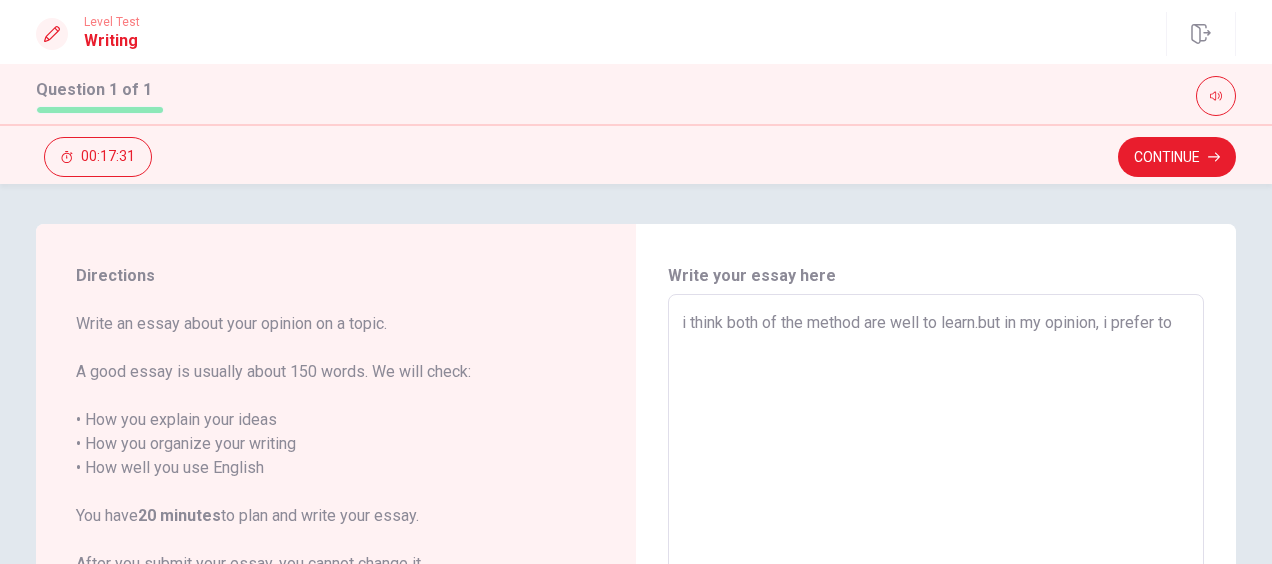 type on "i think both of the method are well to learn.but in my opinion, i prefer to l" 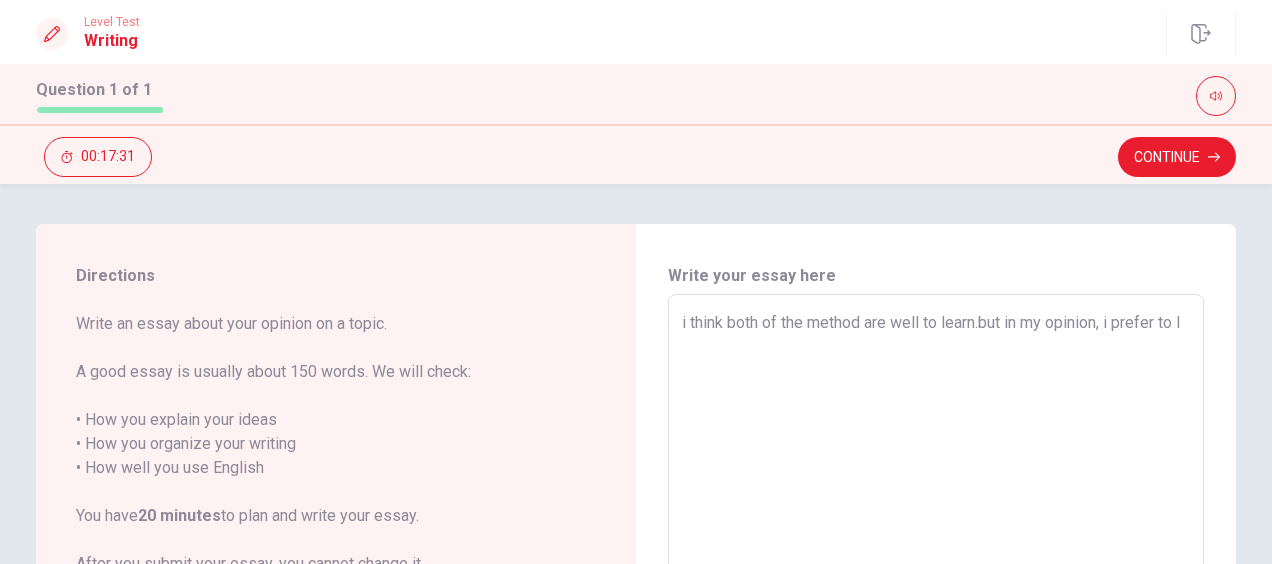 type on "x" 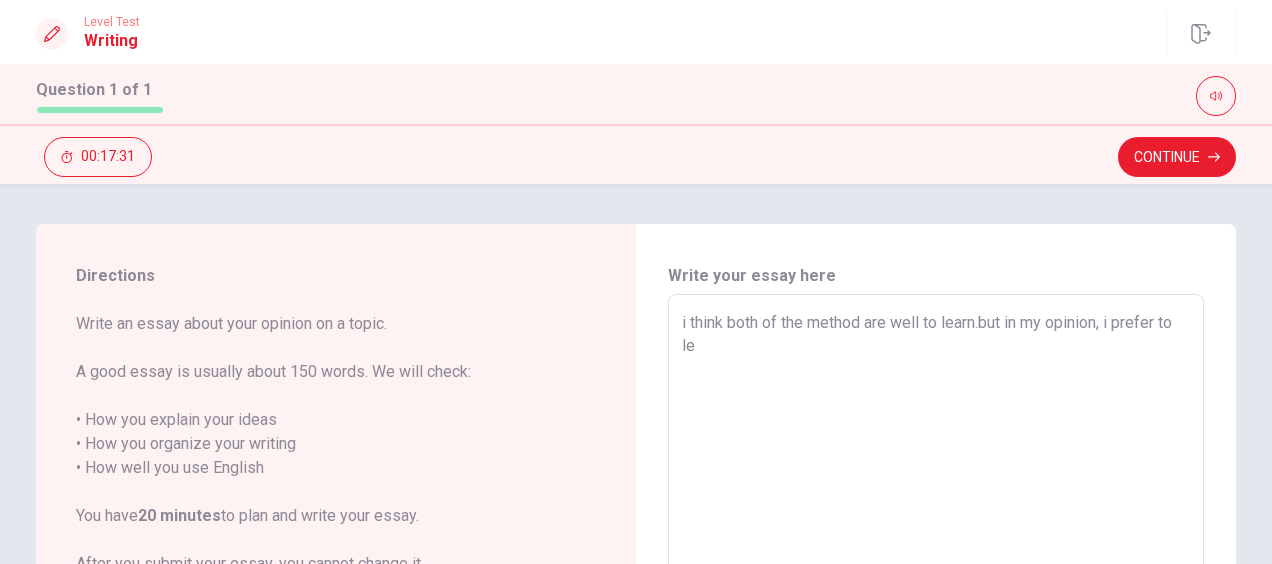 type on "x" 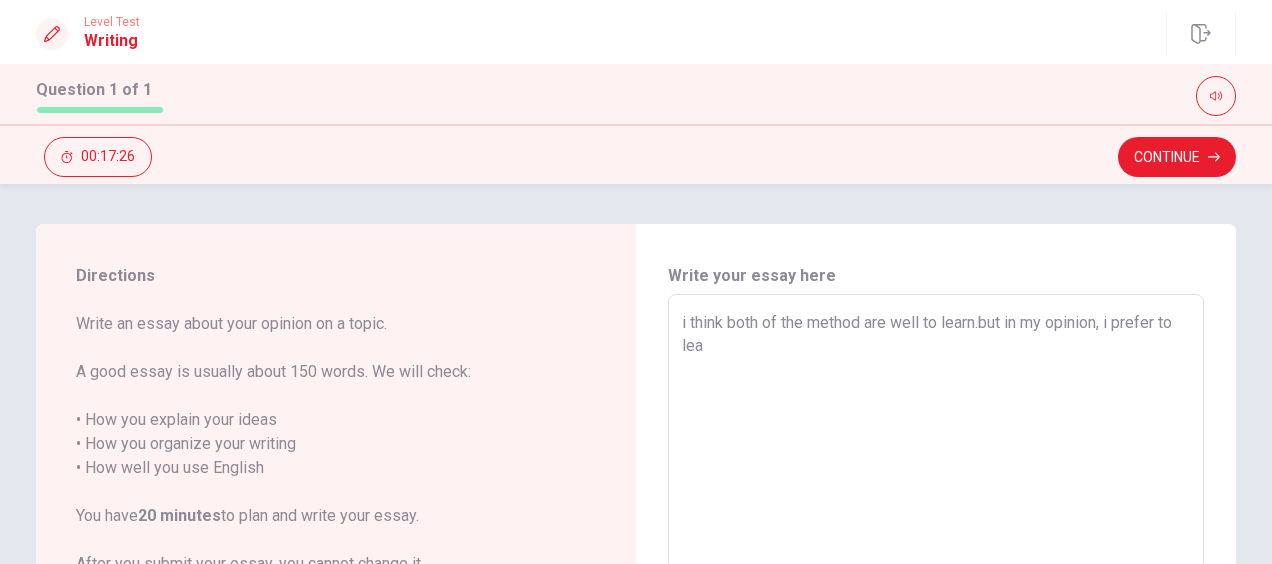 type on "x" 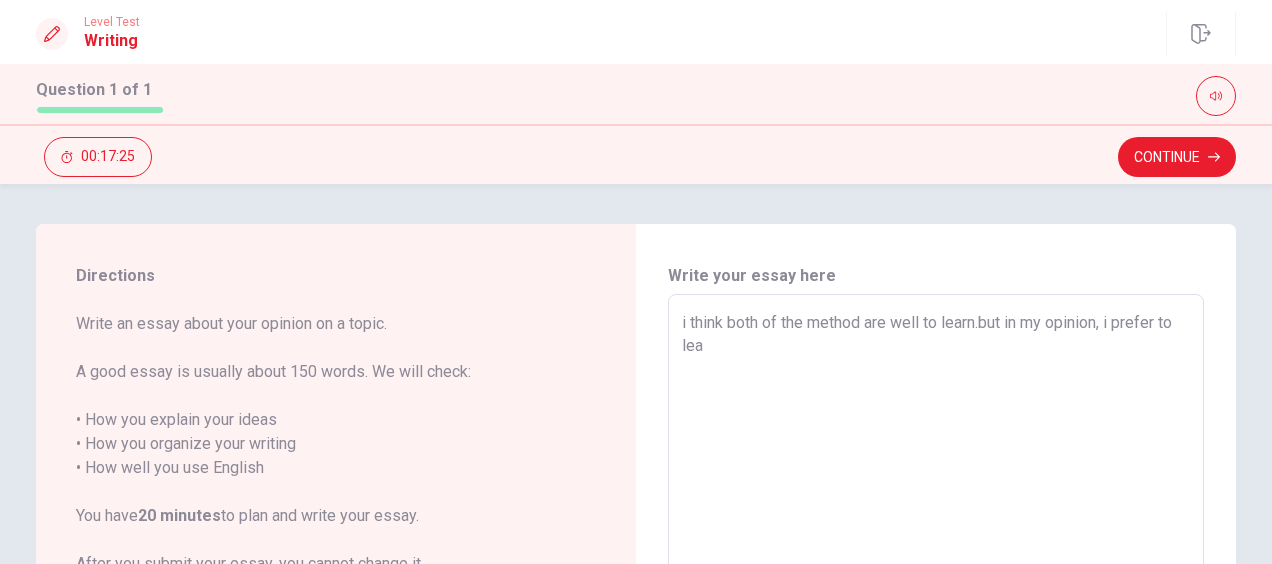 type on "i think both of the method are well to learn.but in my opinion, i prefer to lear" 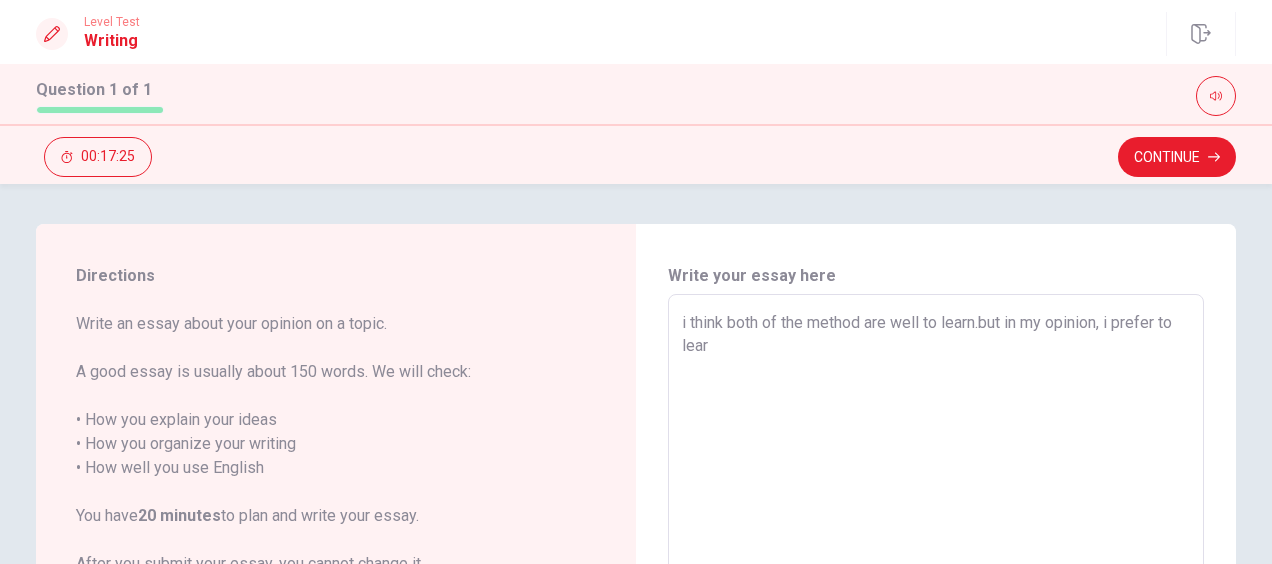 type on "x" 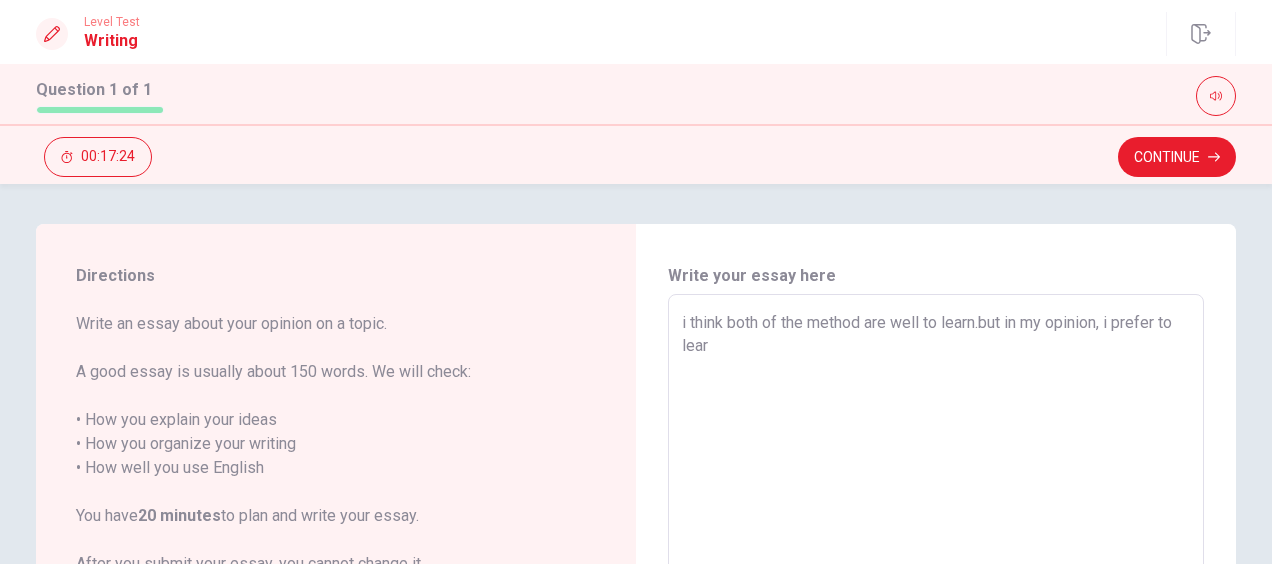 type on "i think both of the method are well to learn.but in my opinion, i prefer to learn" 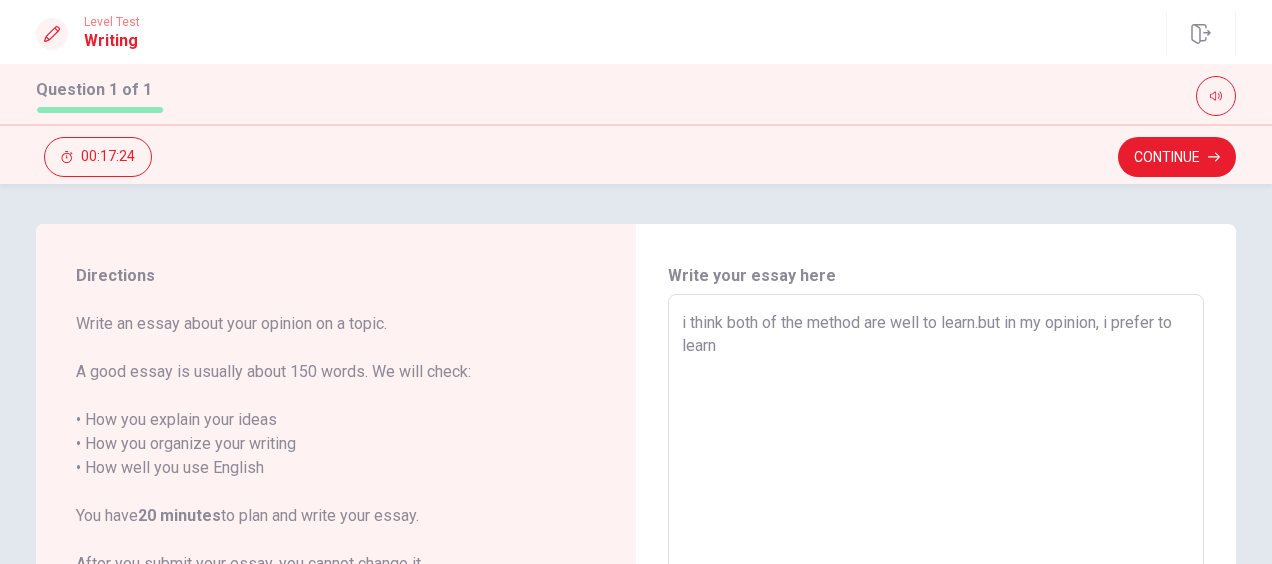 type on "x" 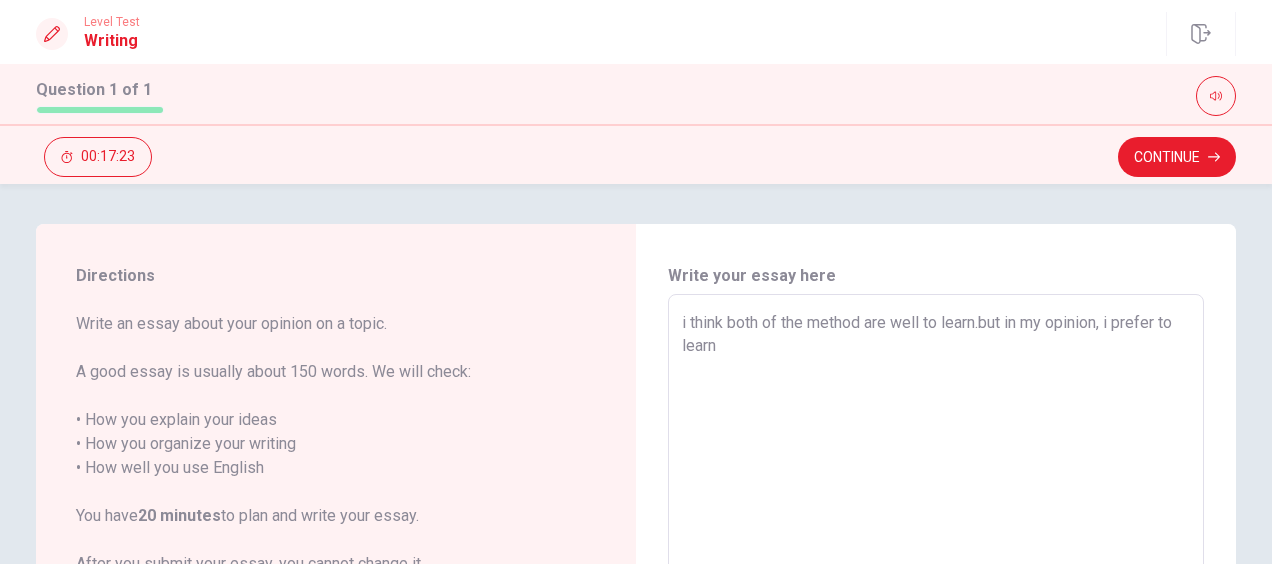 type on "i think both of the method are well to learn.but in my opinion, i prefer to learn e" 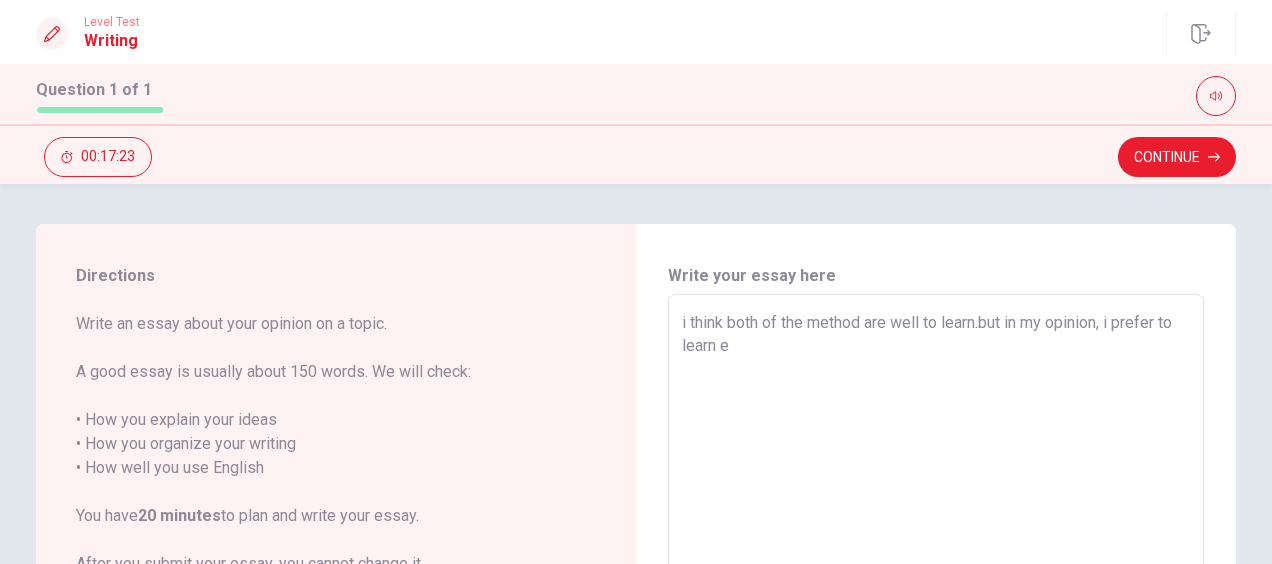 type on "x" 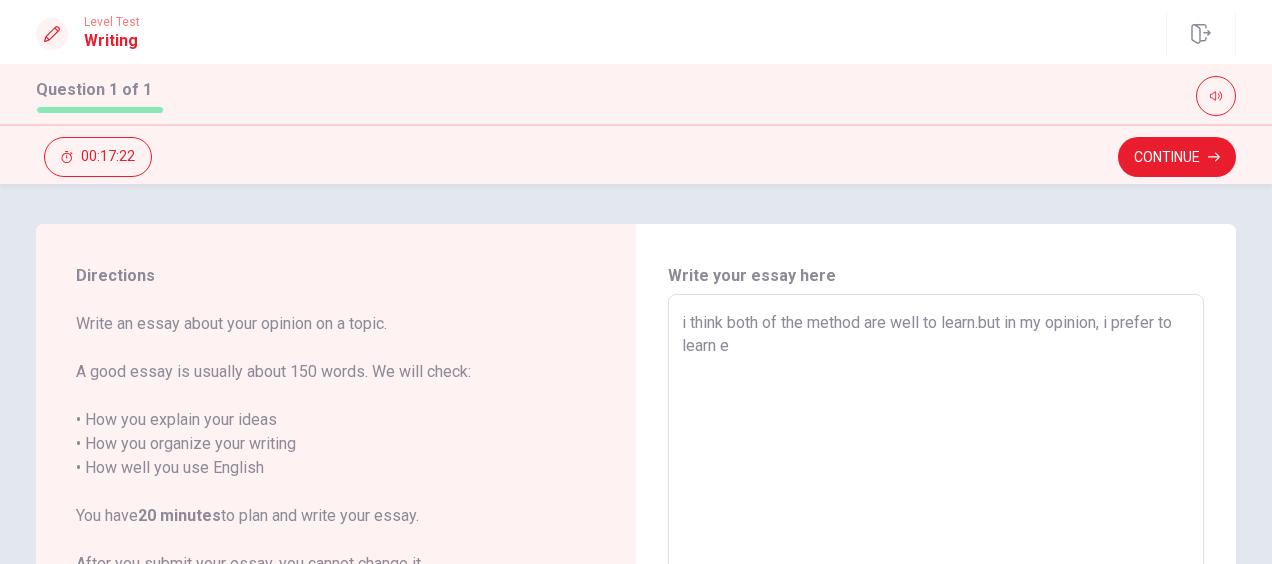 type on "i think both of the method are well to learn.but in my opinion, i prefer to learn en" 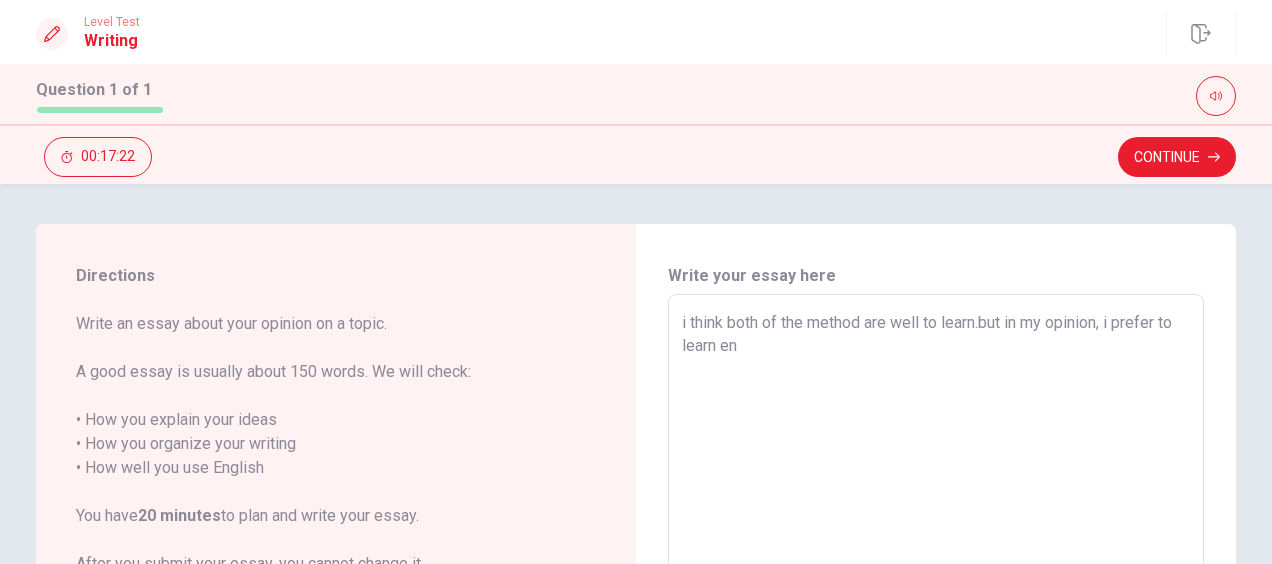 type on "x" 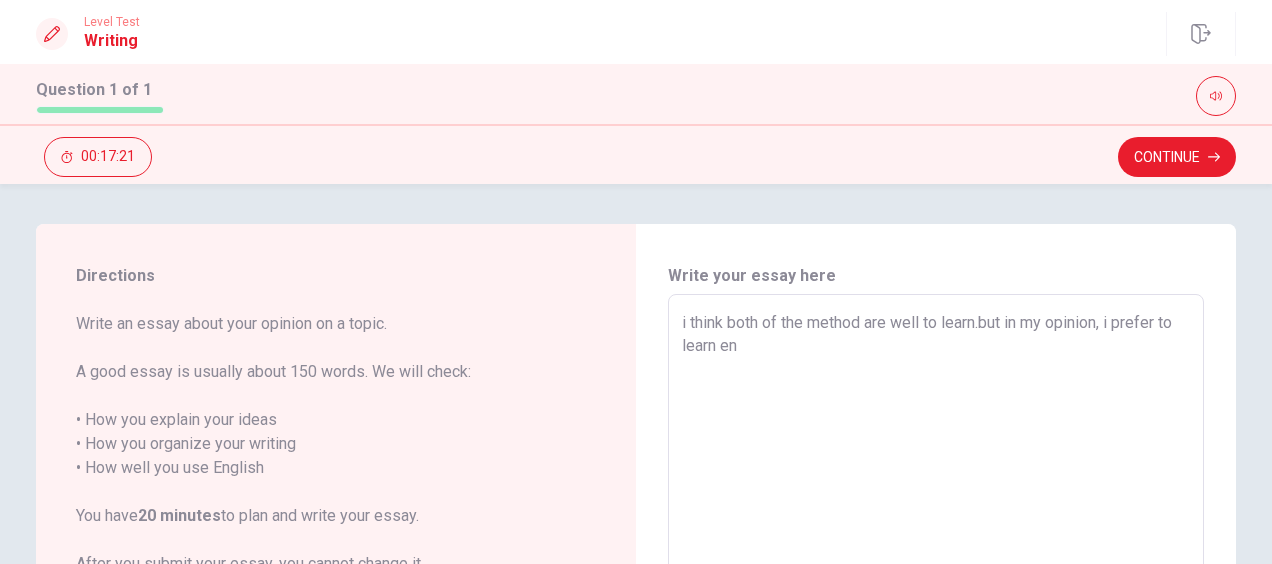 type on "i think both of the method are well to learn.but in my opinion, i prefer to learn e" 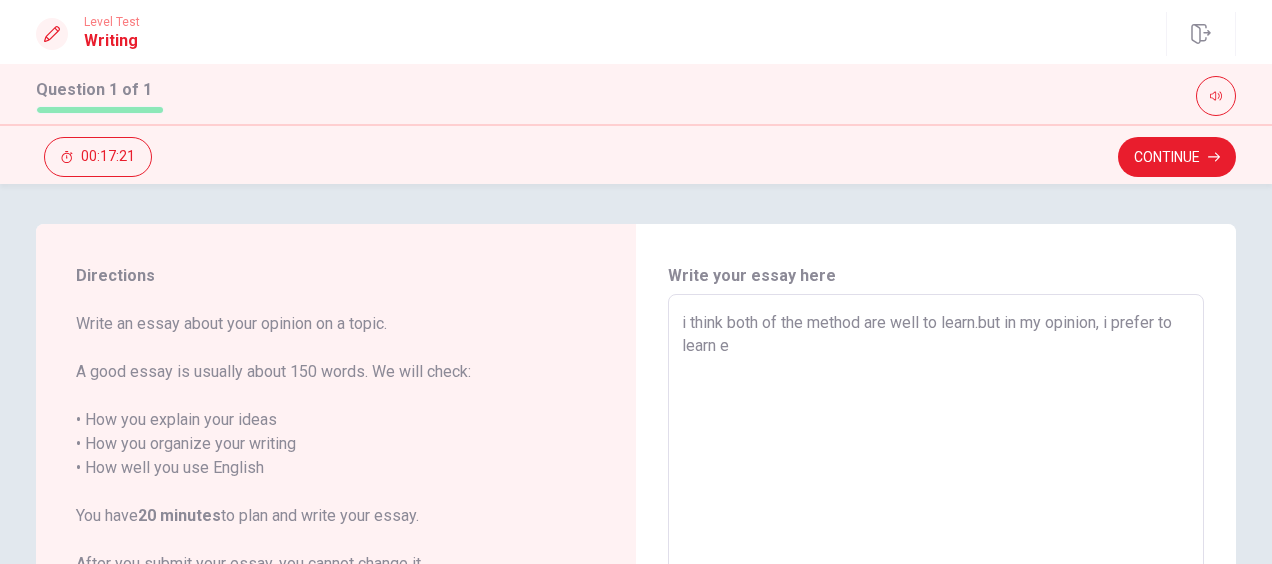 type on "x" 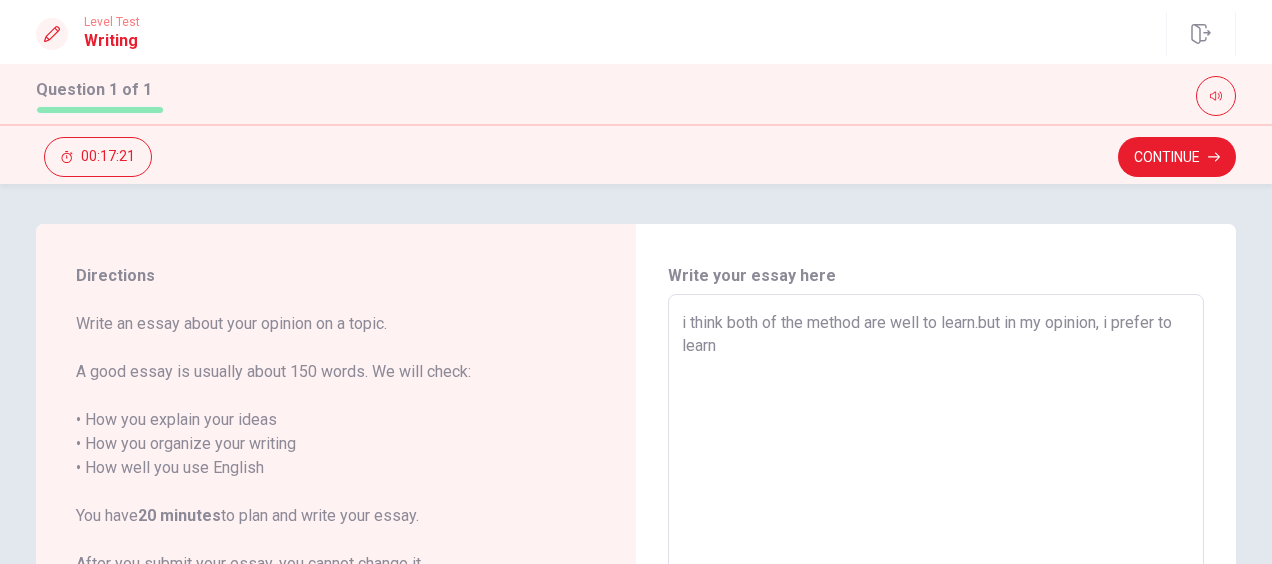 type on "x" 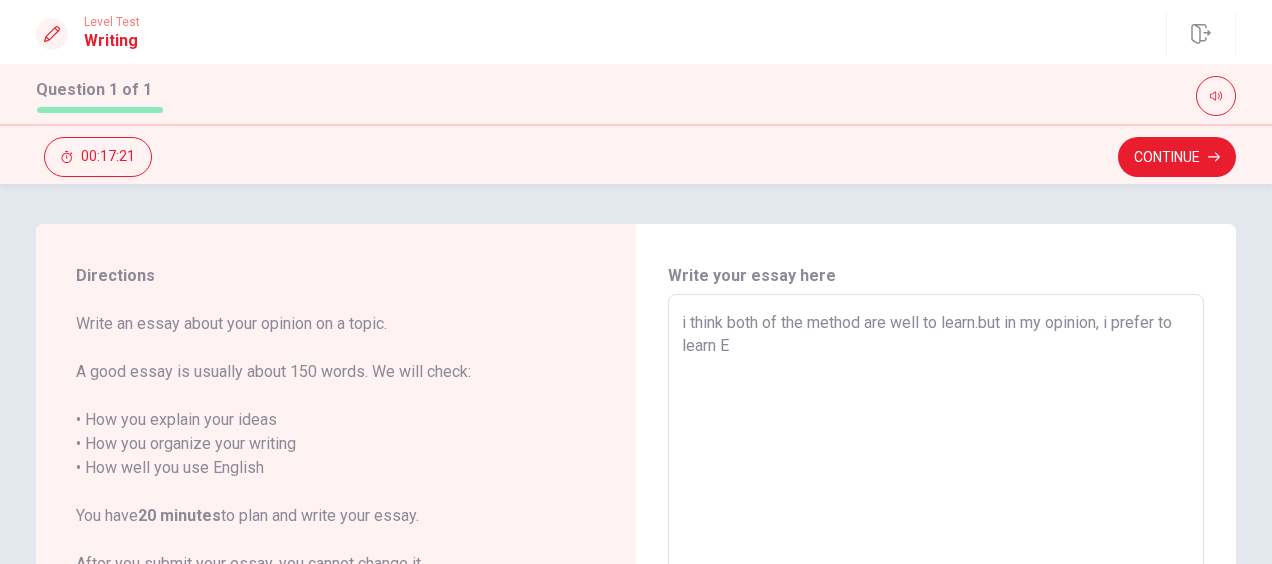 type on "x" 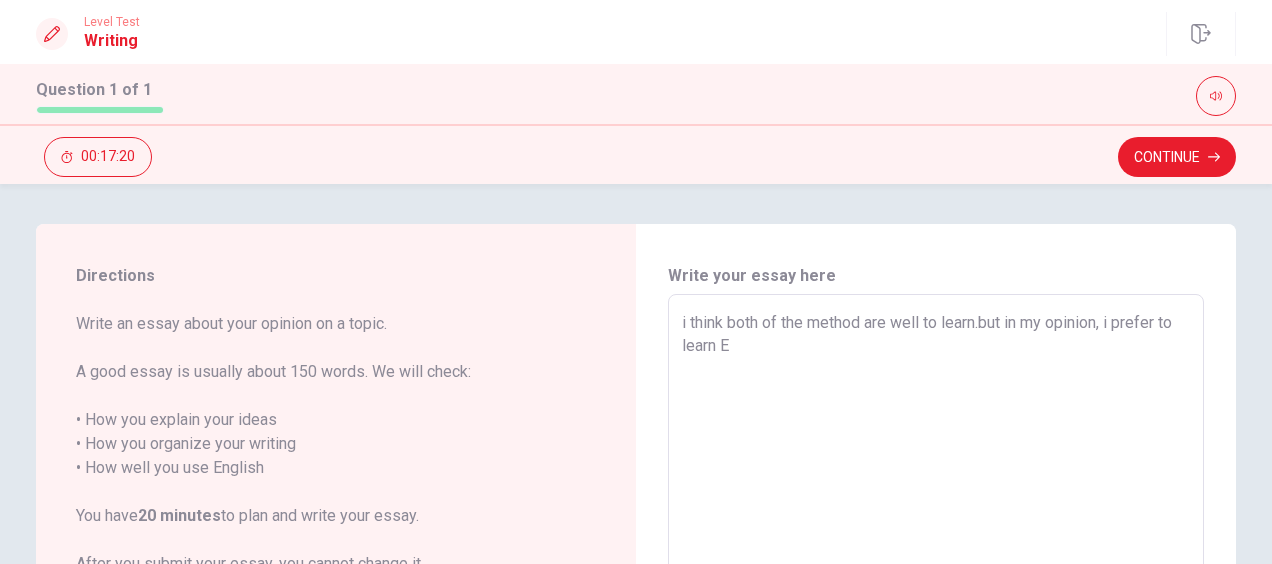 type on "i think both of the method are well to learn.but in my opinion, i prefer to learn English with traditional textbooks, because when earning, we may find out some vocabularies or grammer that we didnt know, so that we can write down beside the unknowing content. i think writing down with our pen can make more impress in our mind. but recently, i know its more and more electronic products can repace textbooks, like e-book, ipad...etc. there is no denying digital materials can bring more vivid screen that also can impress student for learning, and have more fun whie studying. but i think the most important is that can reduce s" 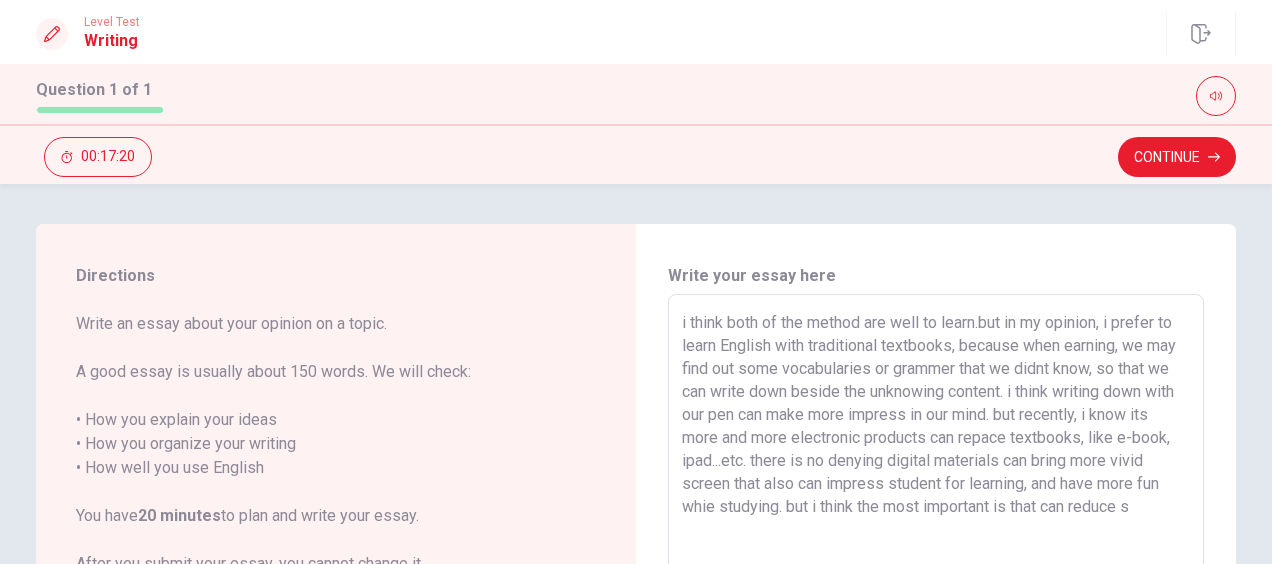 type on "x" 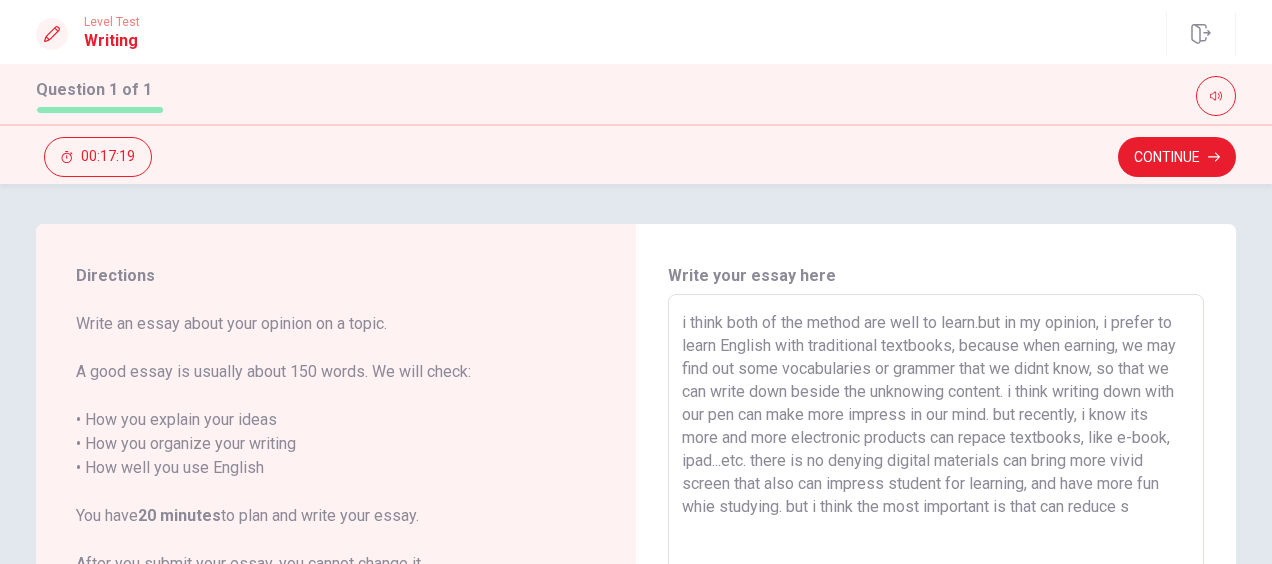 type on "i think both of the method are well to learn.but in my opinion, i prefer to learn Eng" 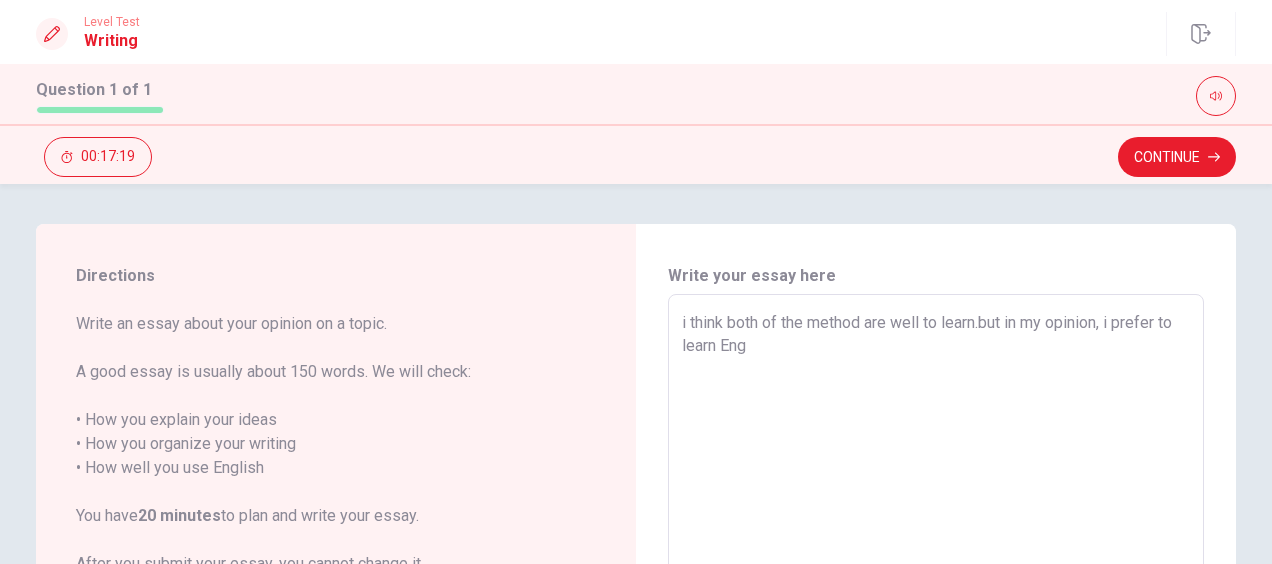 type on "x" 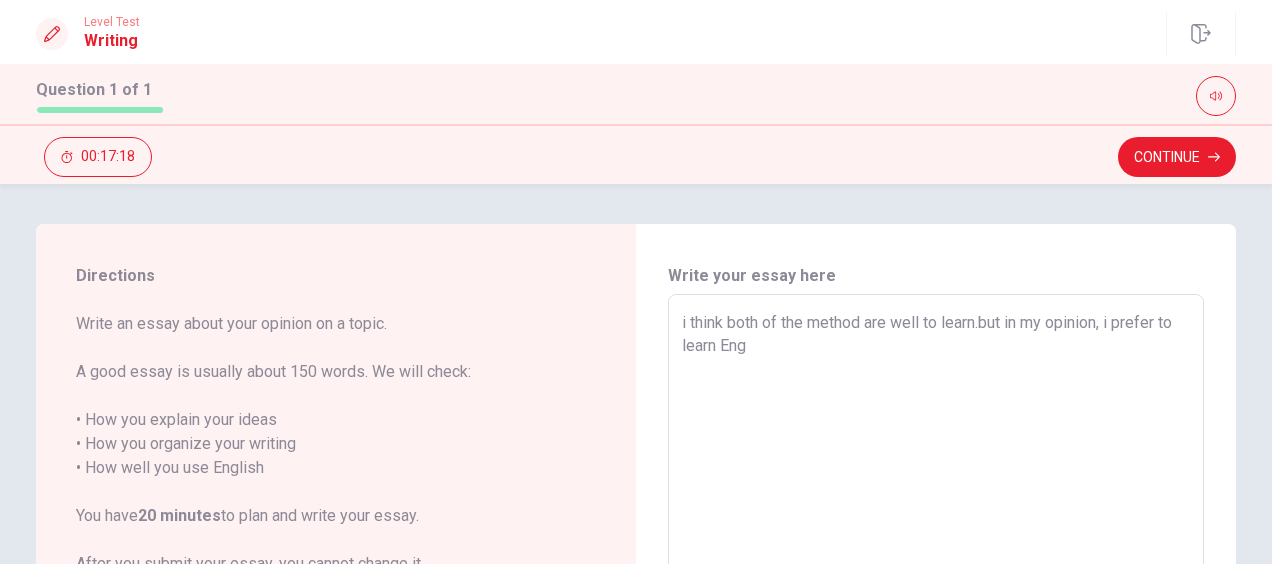 type on "i think both of the method are well to learn.but in my opinion, i prefer to learn Engl" 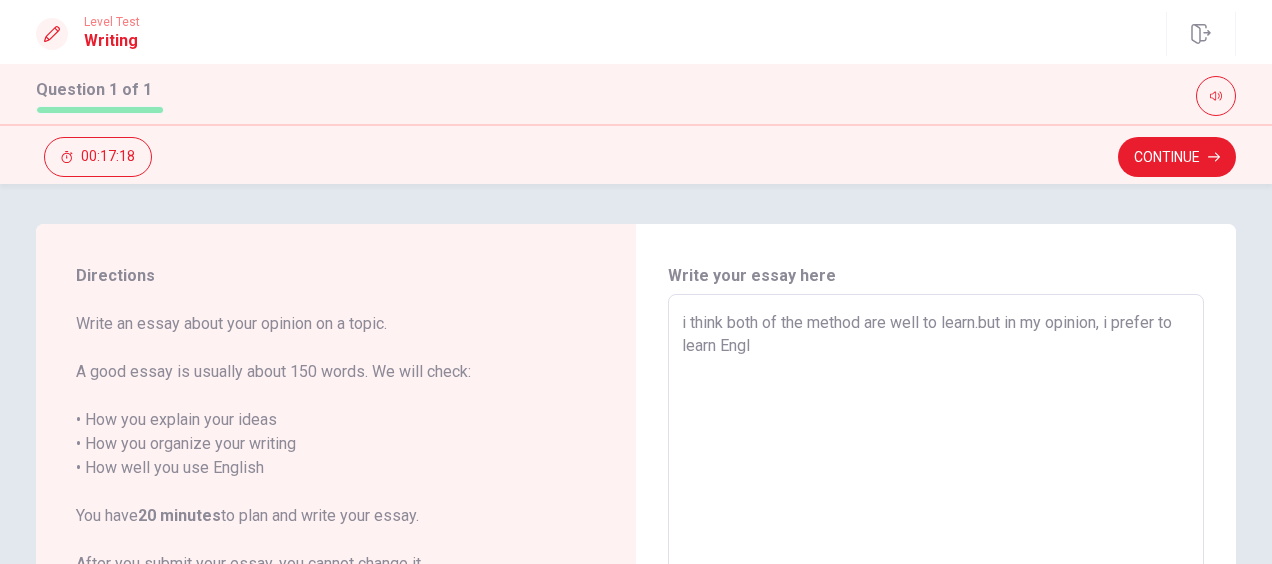 type on "x" 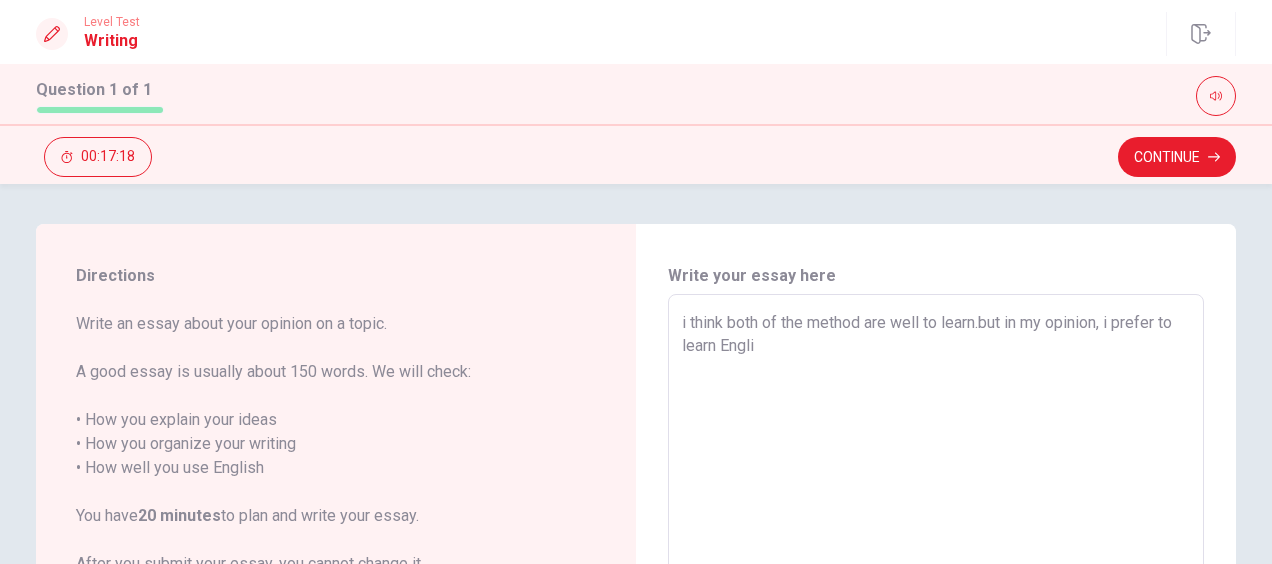 type on "x" 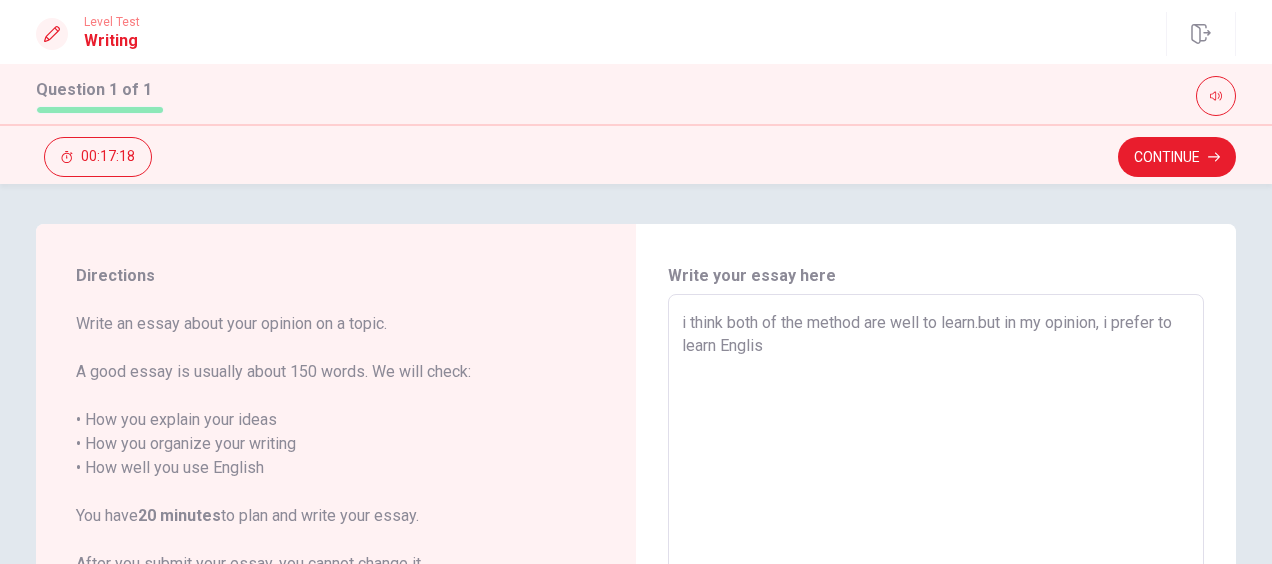 type on "x" 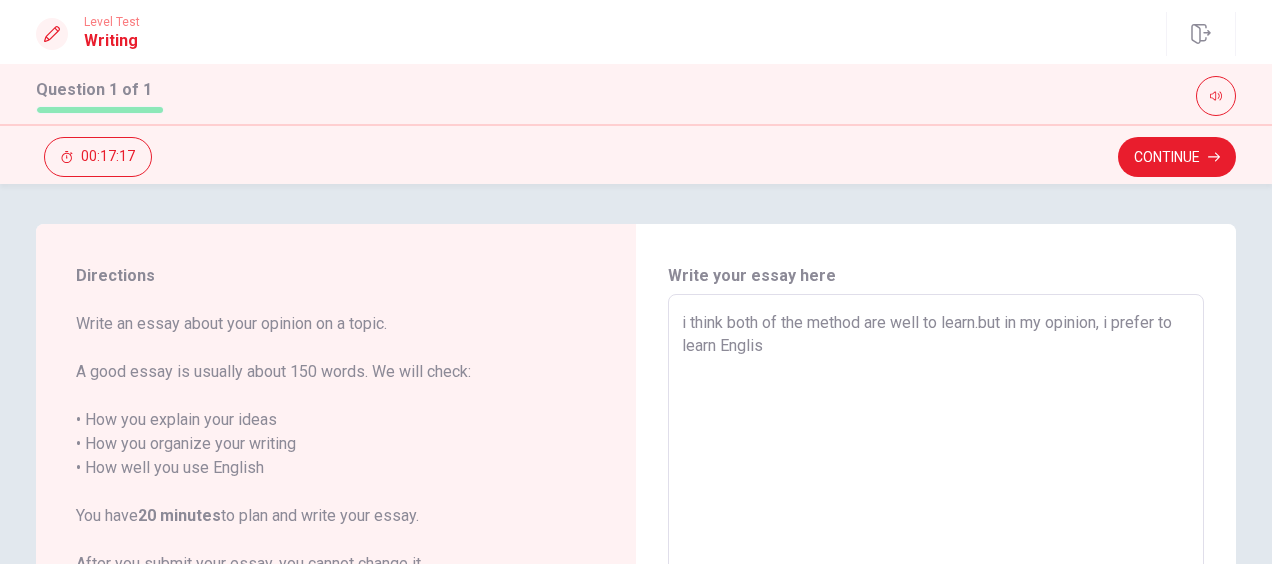 type on "i think both of the method are well to learn.but in my opinion, i prefer to learn English" 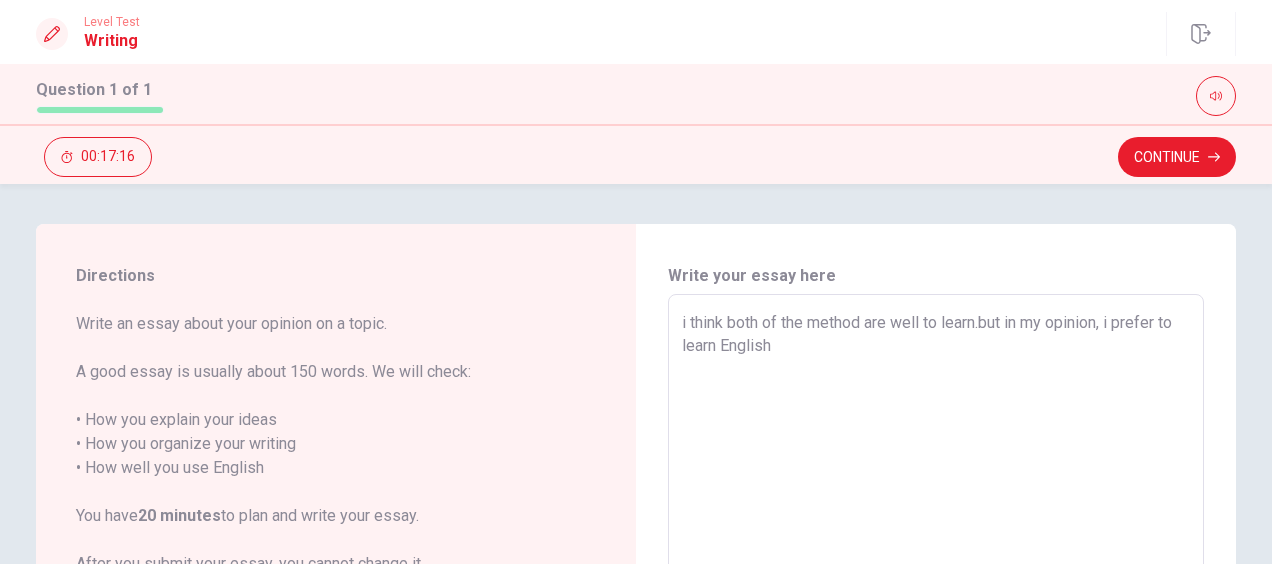 type on "x" 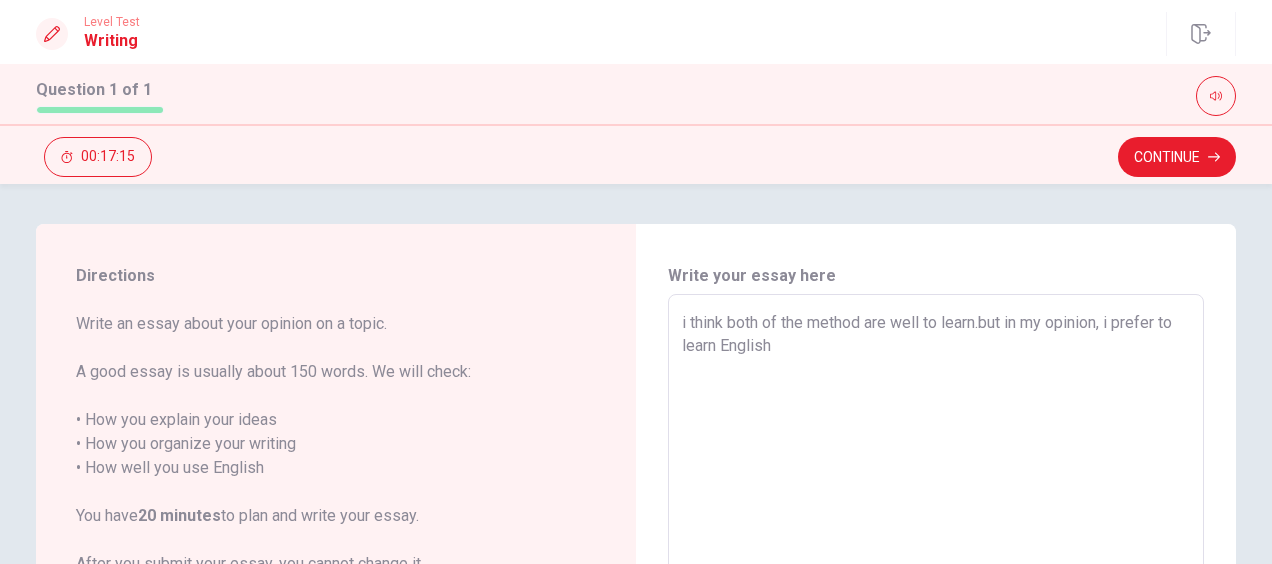 type on "i think both of the method are well to learn.but in my opinion, i prefer to learn English" 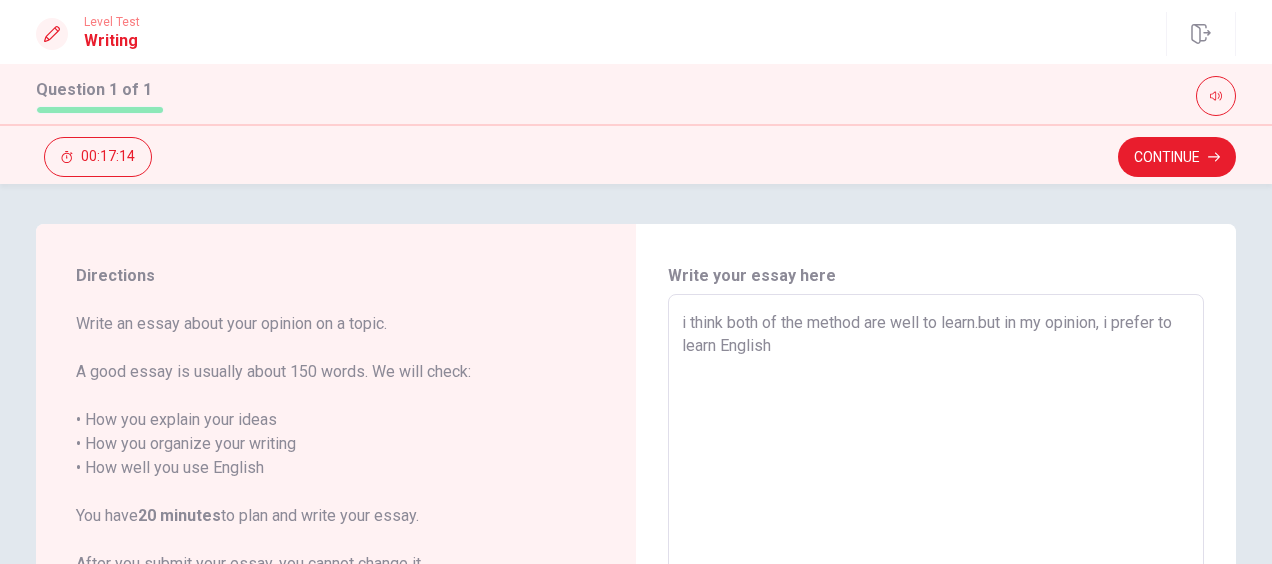 type on "x" 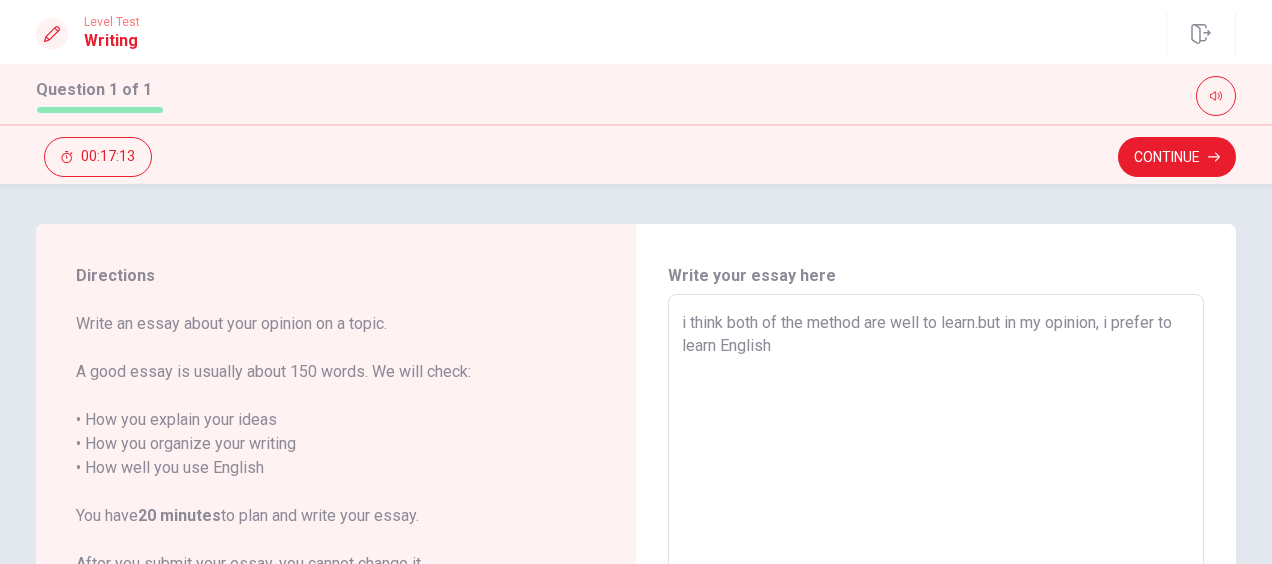 type on "i think both of the method are well to learn.but in my opinion, i prefer to learn English w" 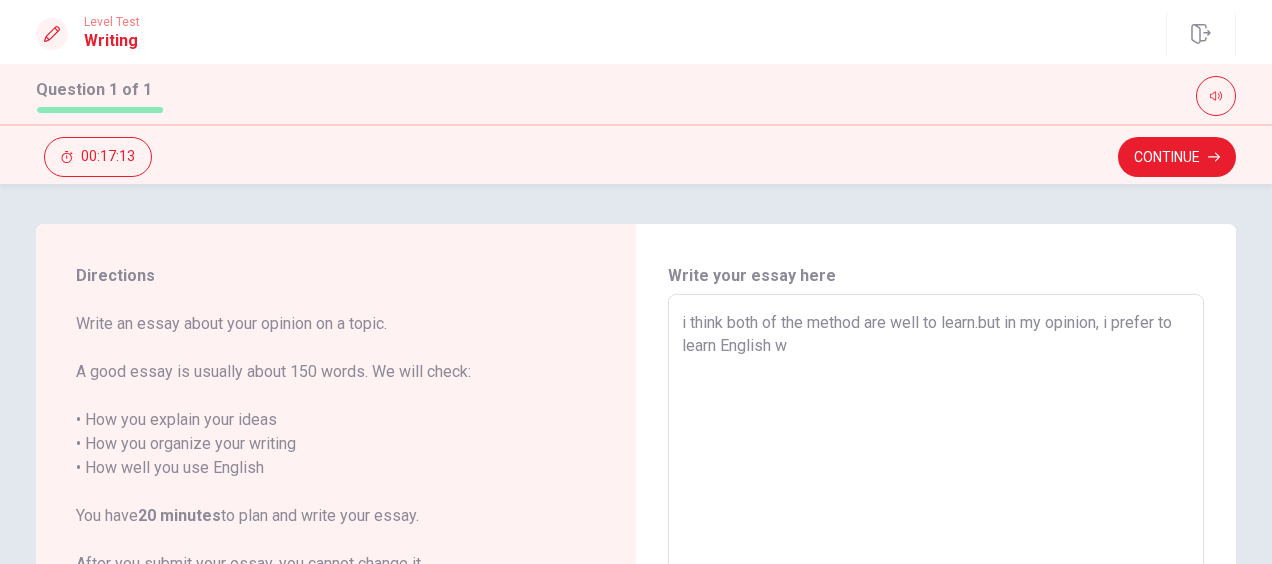 type on "x" 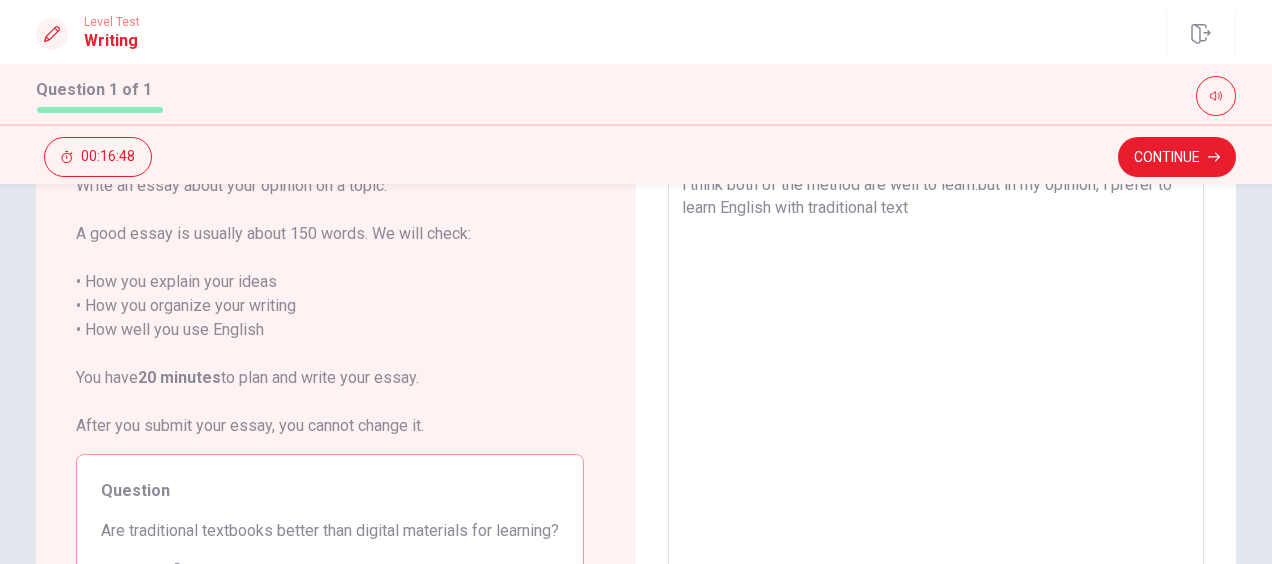 scroll, scrollTop: 0, scrollLeft: 0, axis: both 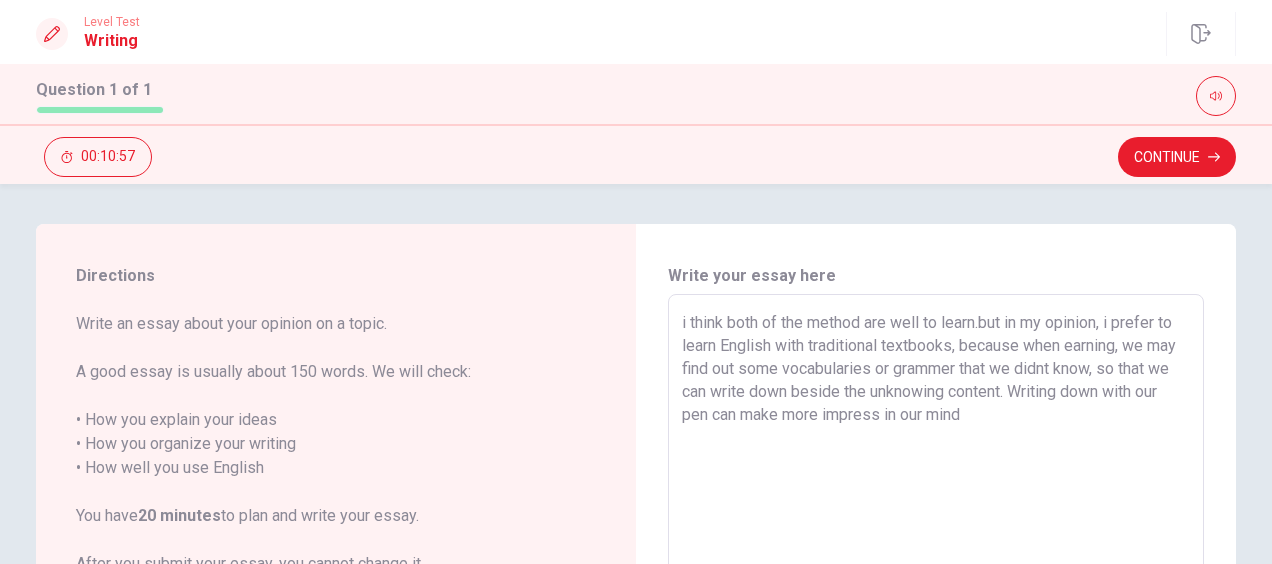 click on "i think both of the method are well to learn.but in my opinion, i prefer to learn English with traditional textbooks, because when earning, we may find out some vocabularies or grammer that we didnt know, so that we can write down beside the unknowing content. Writing down with our pen can make more impress in our mind" at bounding box center (936, 571) 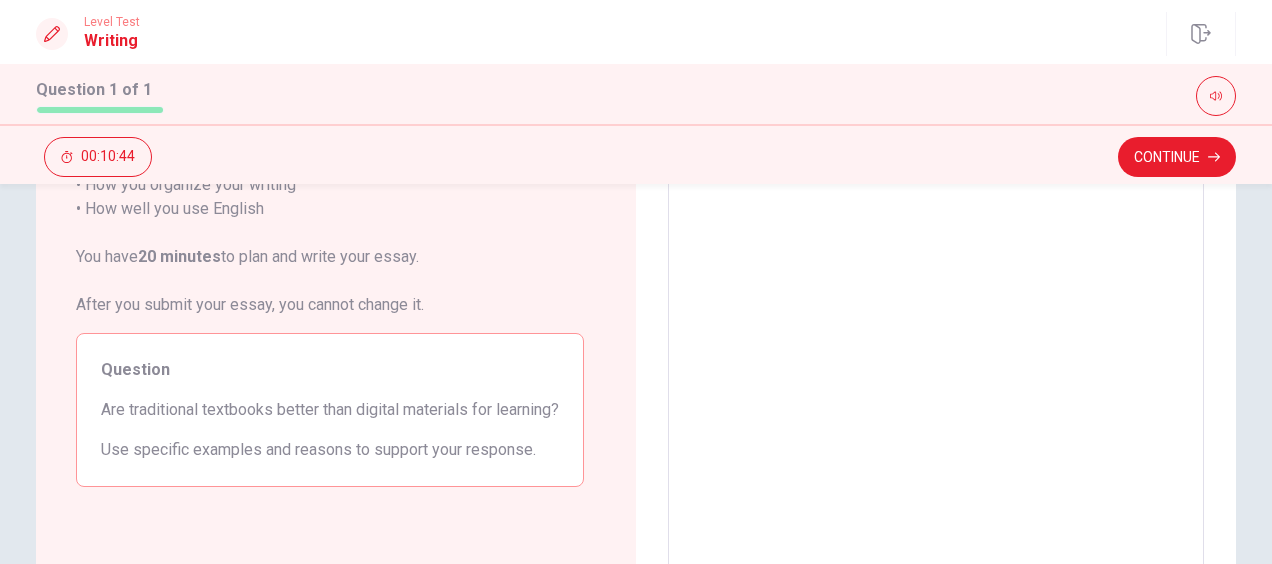 scroll, scrollTop: 0, scrollLeft: 0, axis: both 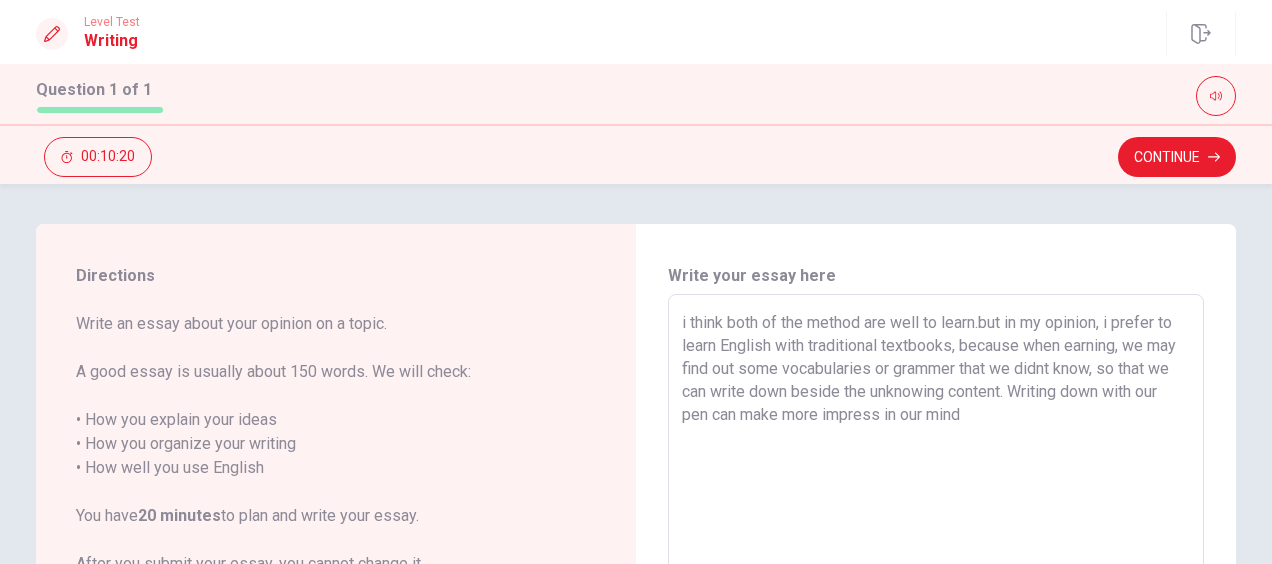 click on "i think both of the method are well to learn.but in my opinion, i prefer to learn English with traditional textbooks, because when earning, we may find out some vocabularies or grammer that we didnt know, so that we can write down beside the unknowing content. Writing down with our pen can make more impress in our mind" at bounding box center (936, 571) 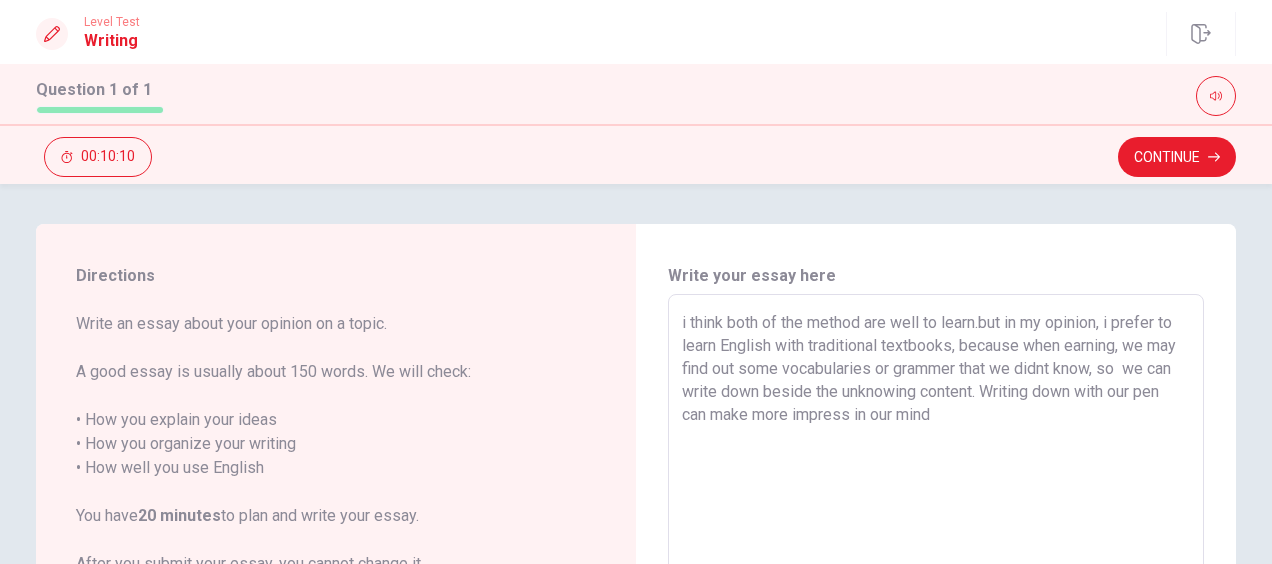 click on "i think both of the method are well to learn.but in my opinion, i prefer to learn English with traditional textbooks, because when earning, we may find out some vocabularies or grammer that we didnt know, so  we can write down beside the unknowing content. Writing down with our pen can make more impress in our mind" at bounding box center [936, 571] 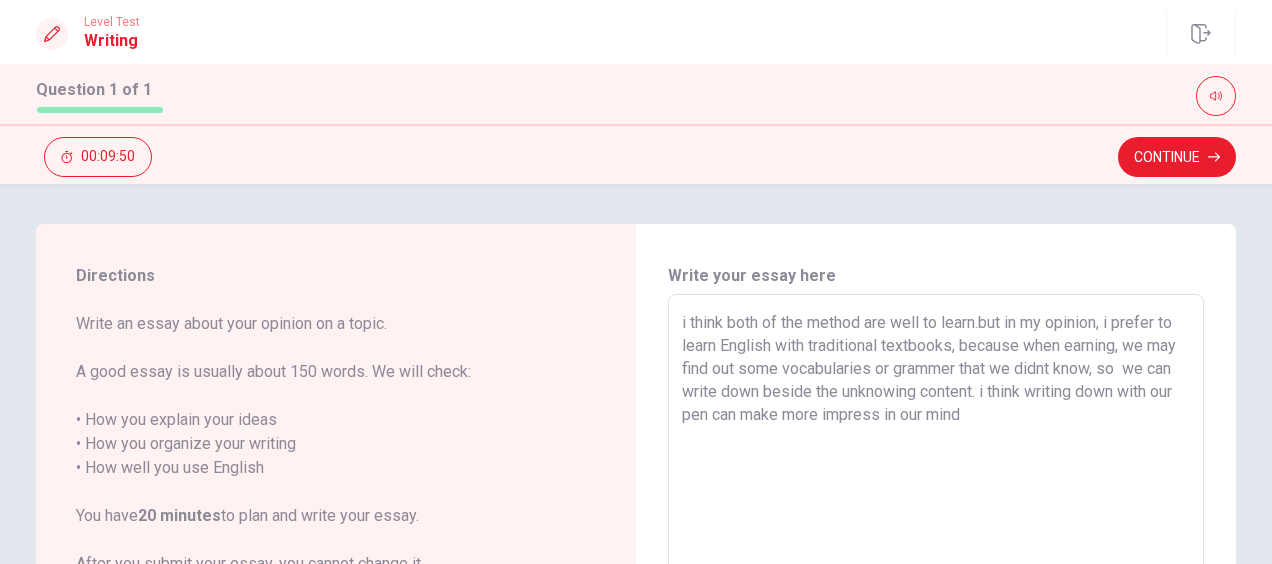 click on "i think both of the method are well to learn.but in my opinion, i prefer to learn English with traditional textbooks, because when earning, we may find out some vocabularies or grammer that we didnt know, so  we can write down beside the unknowing content. i think writing down with our pen can make more impress in our mind" at bounding box center (936, 571) 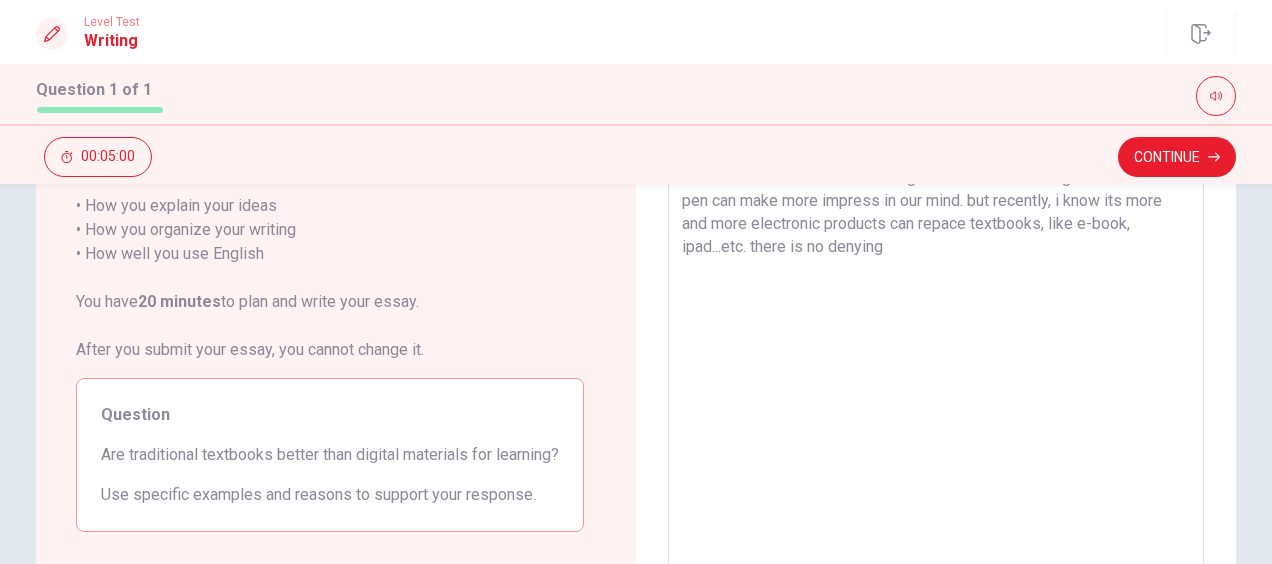 scroll, scrollTop: 219, scrollLeft: 0, axis: vertical 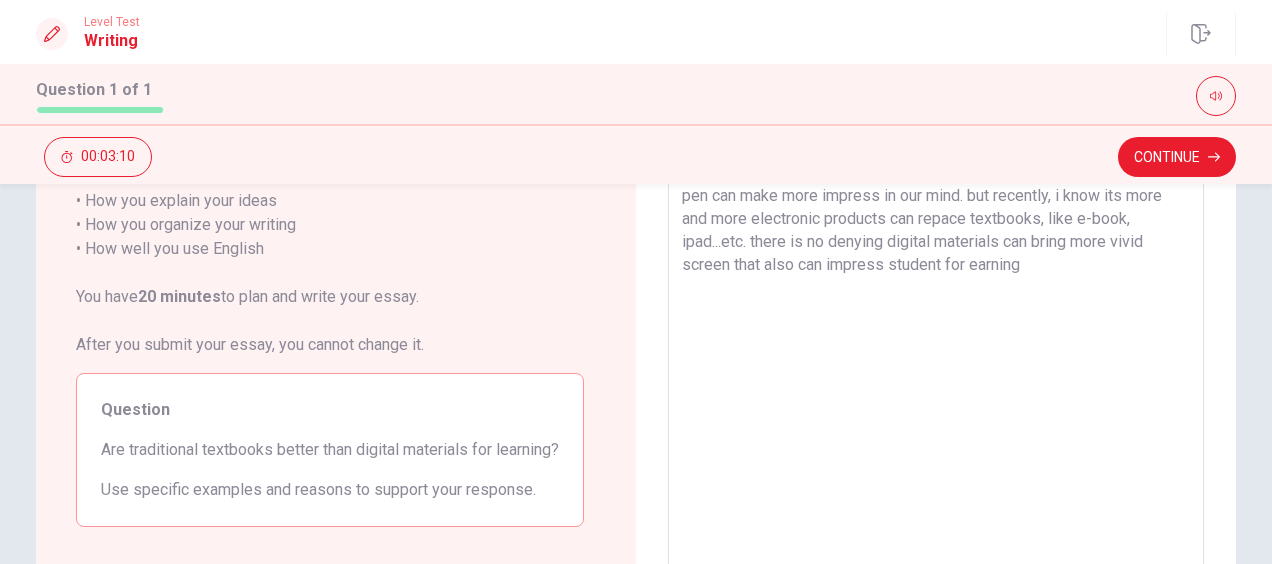click on "Are traditional textbooks better than digital materials for learning?" at bounding box center (330, 450) 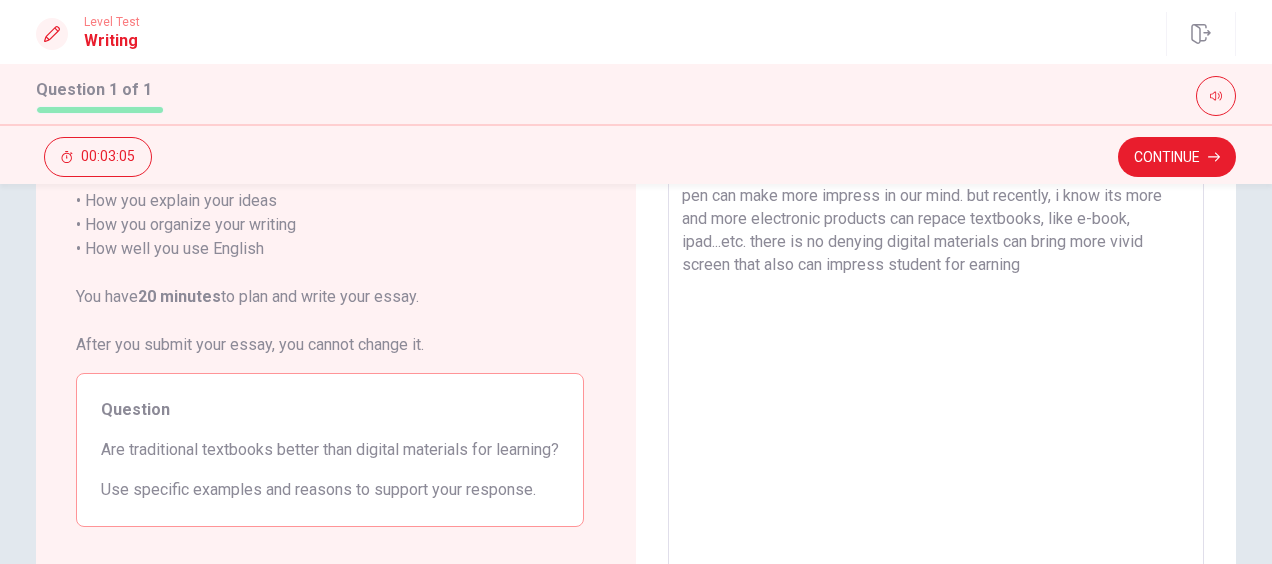 click on "i think both of the method are well to learn.but in my opinion, i prefer to learn English with traditional textbooks, because when earning, we may find out some vocabularies or grammer that we didnt know, so  we can write down beside the unknowing content. i think writing down with our pen can make more impress in our mind. but recently, i know its more and more electronic products can repace textbooks, like e-book, ipad...etc. there is no denying digital materials can bring more vivid screen that also can impress student for earning" at bounding box center [936, 352] 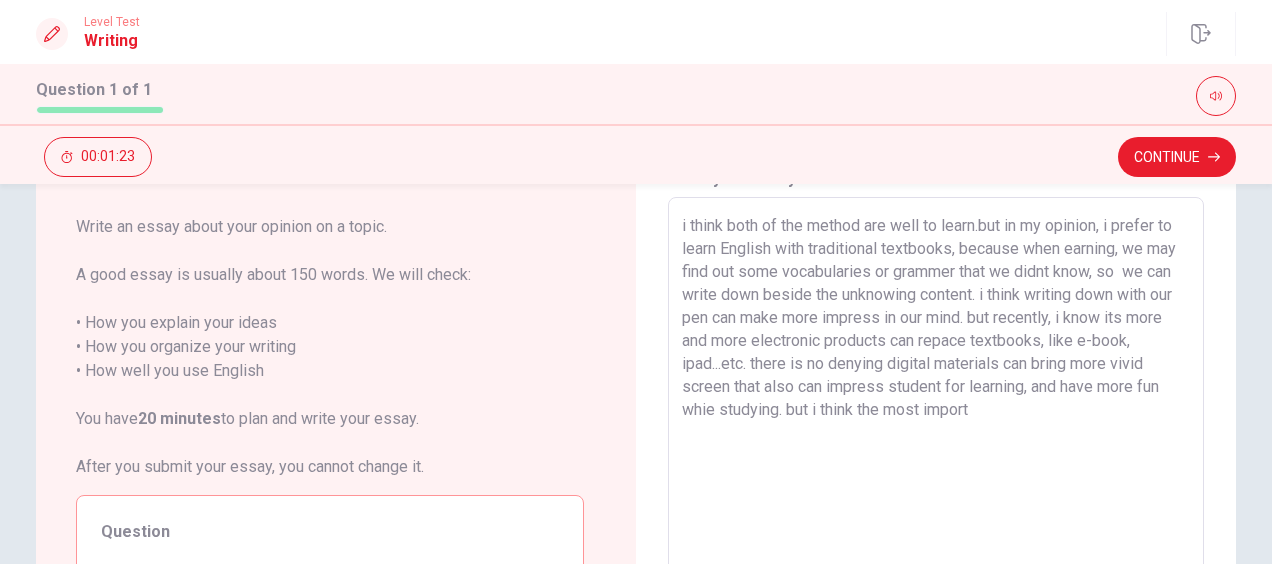 scroll, scrollTop: 98, scrollLeft: 0, axis: vertical 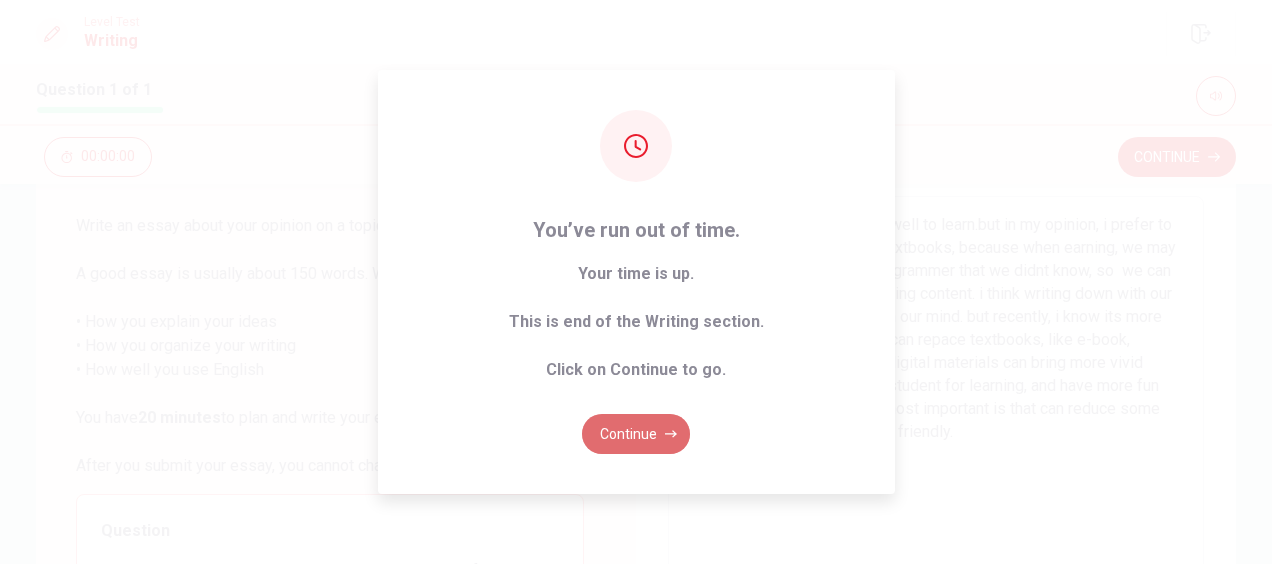 click 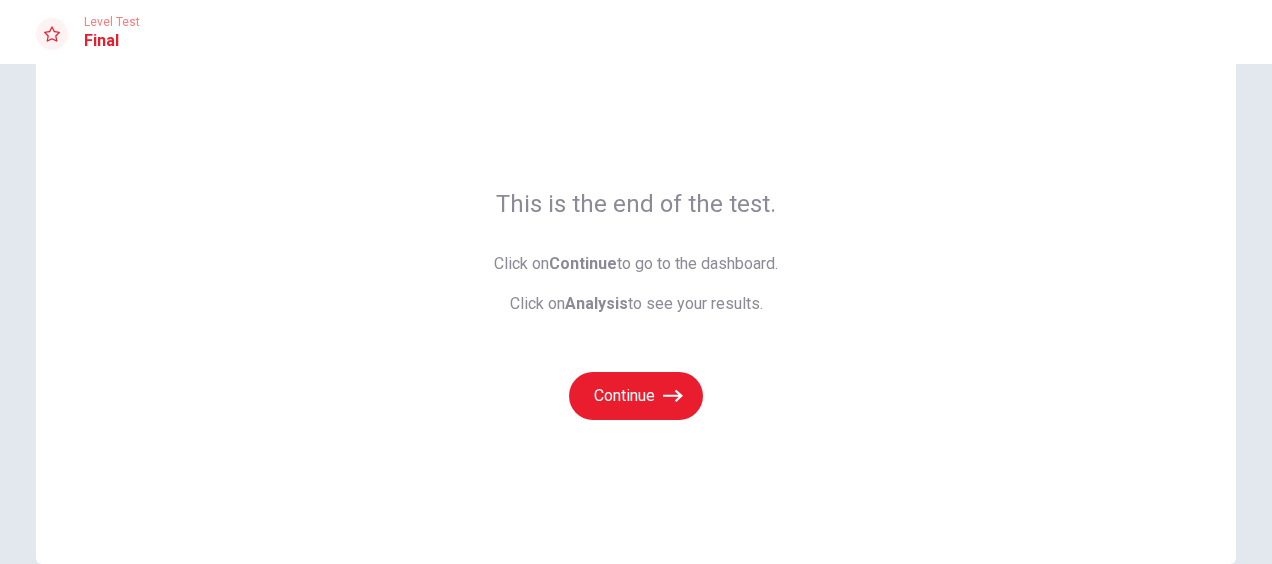 scroll, scrollTop: 59, scrollLeft: 0, axis: vertical 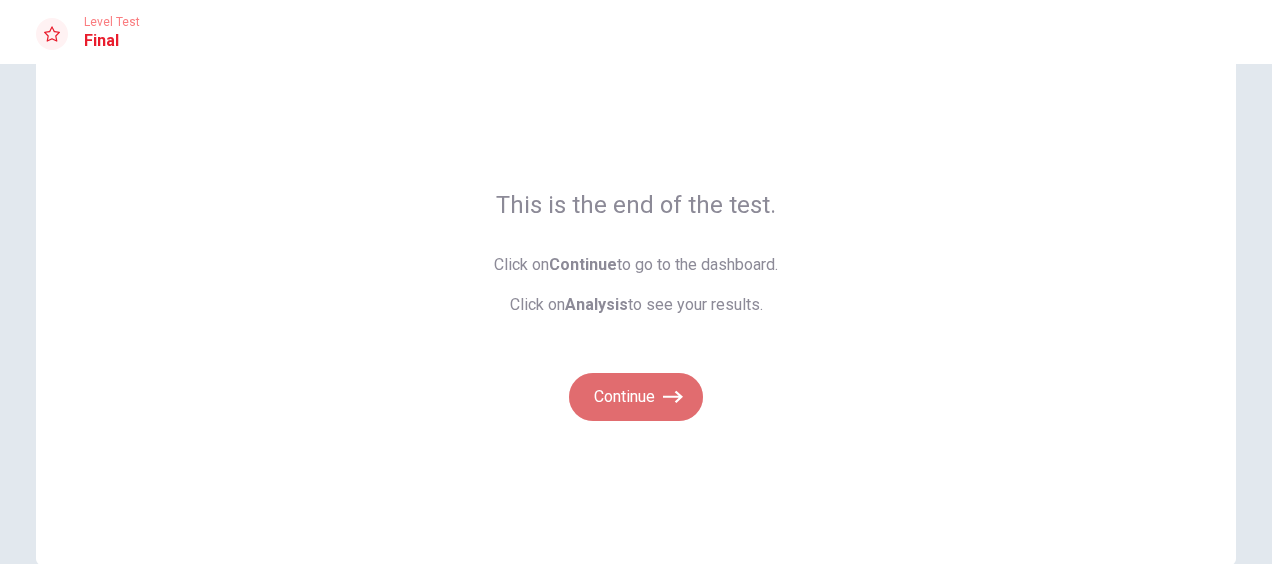 click on "Continue" at bounding box center [636, 397] 